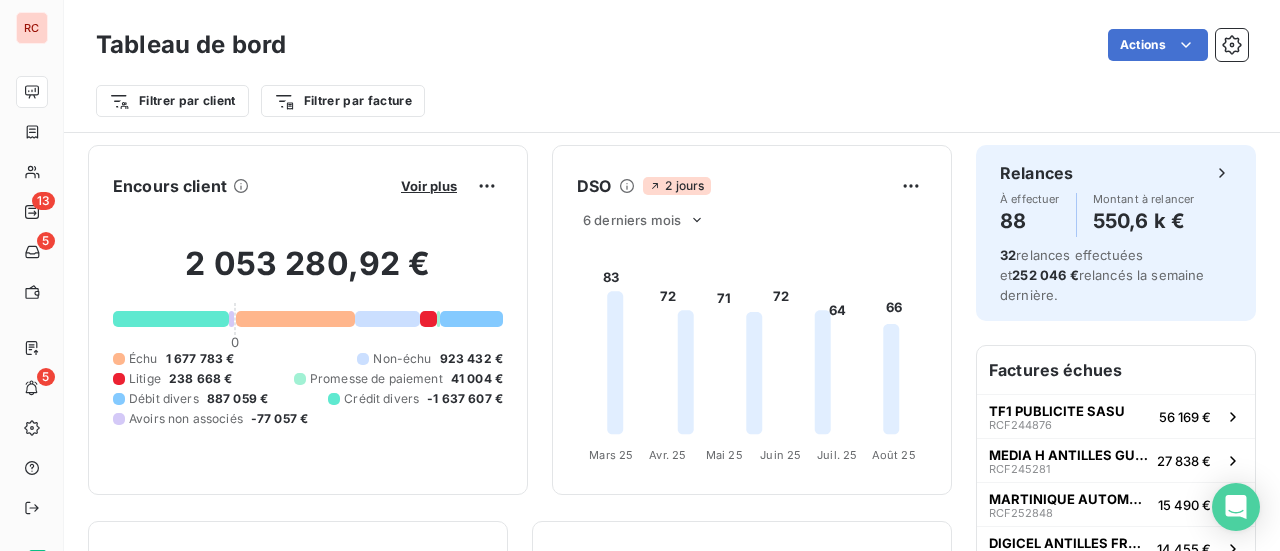 scroll, scrollTop: 0, scrollLeft: 0, axis: both 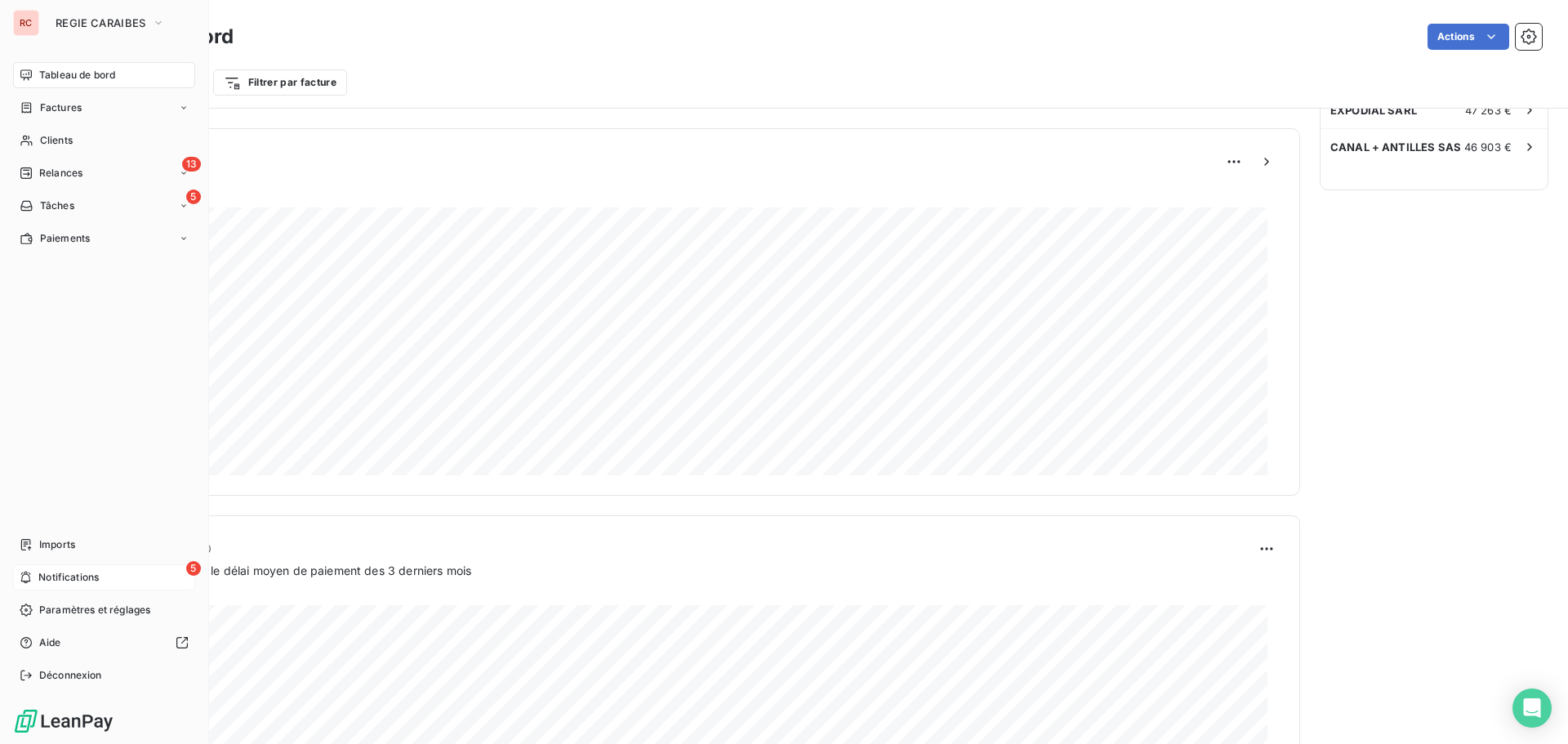 click on "5 Notifications" at bounding box center [104, 577] 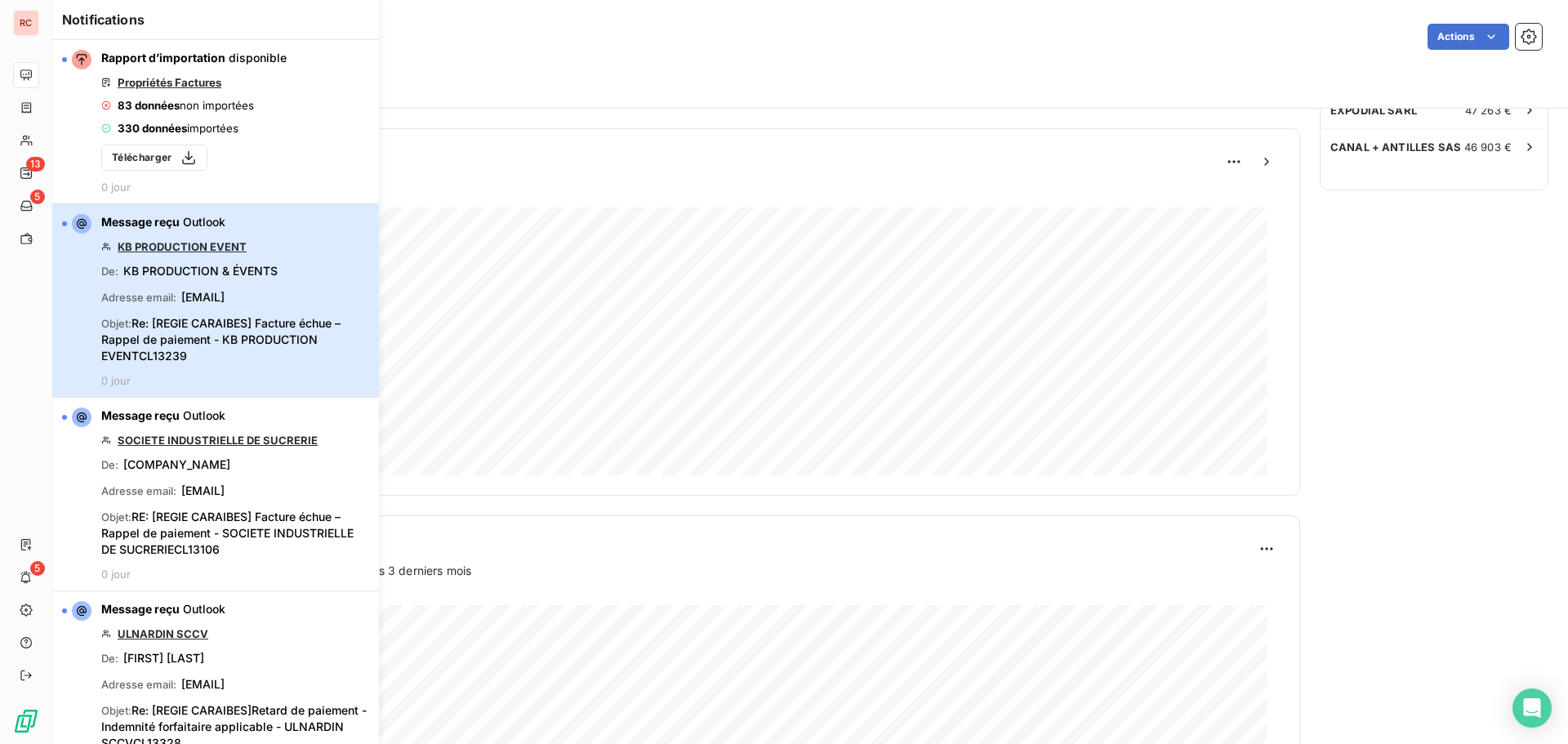 click on "Message reçu   Outlook KB PRODUCTION EVENT De  : KB PRODUCTION & ÉVENTS Adresse email  : [EMAIL] Objet  :  Re: [REGIE CARAIBES] Facture échue – Rappel de paiement - KB PRODUCTION EVENT[REFERENCE] [TIME]" at bounding box center [235, 301] 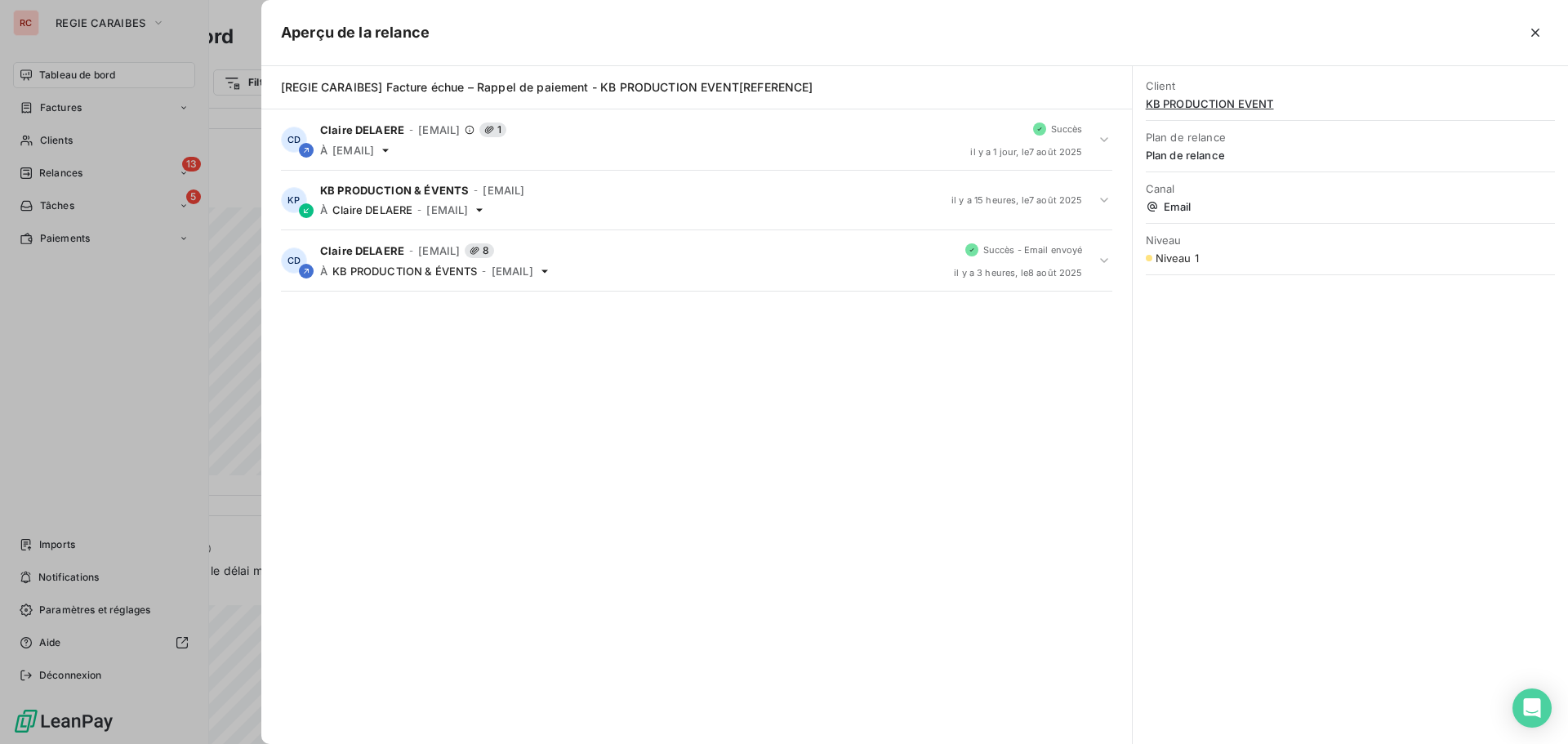 click on "KB PRODUCTION EVENT" at bounding box center [1350, 104] 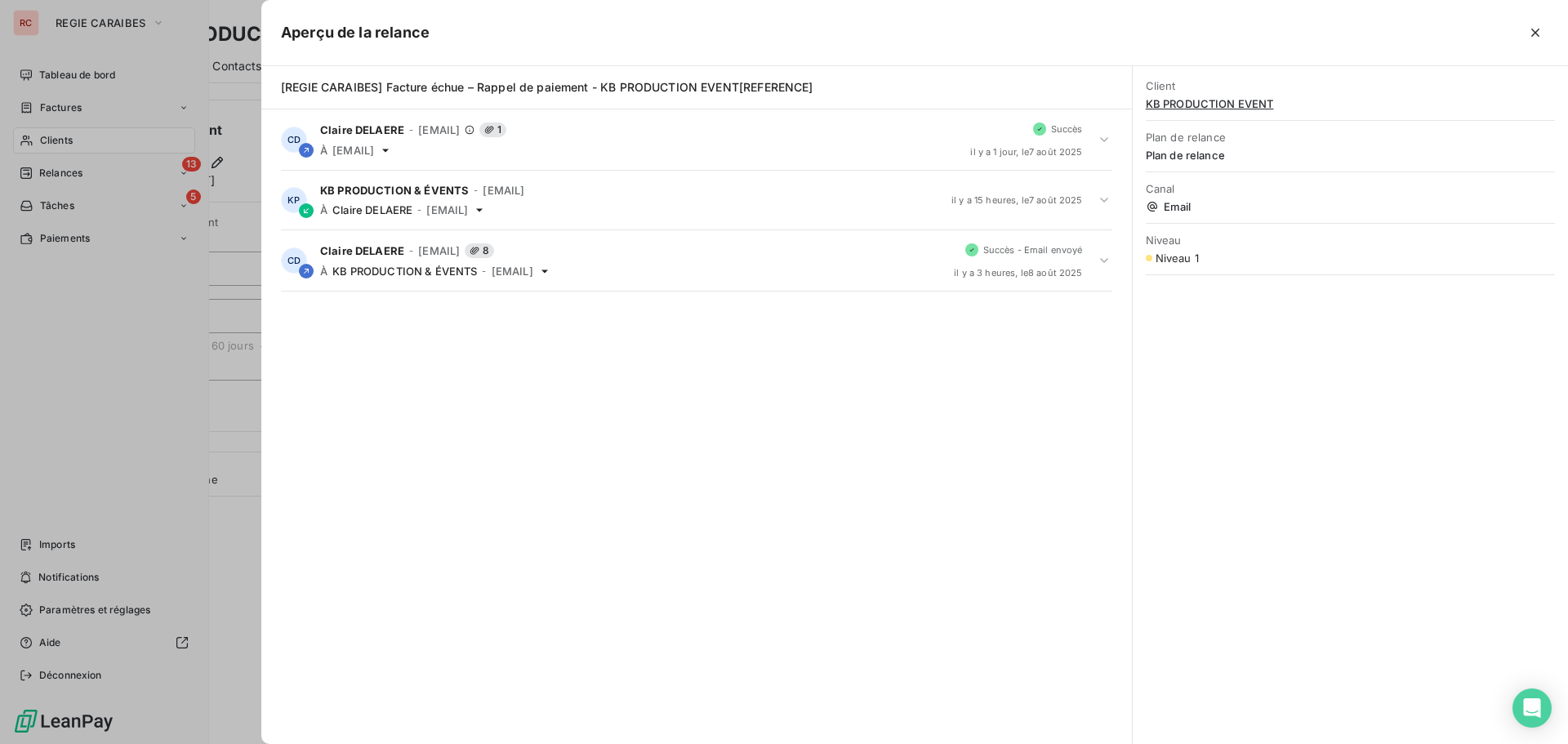 click at bounding box center [784, 372] 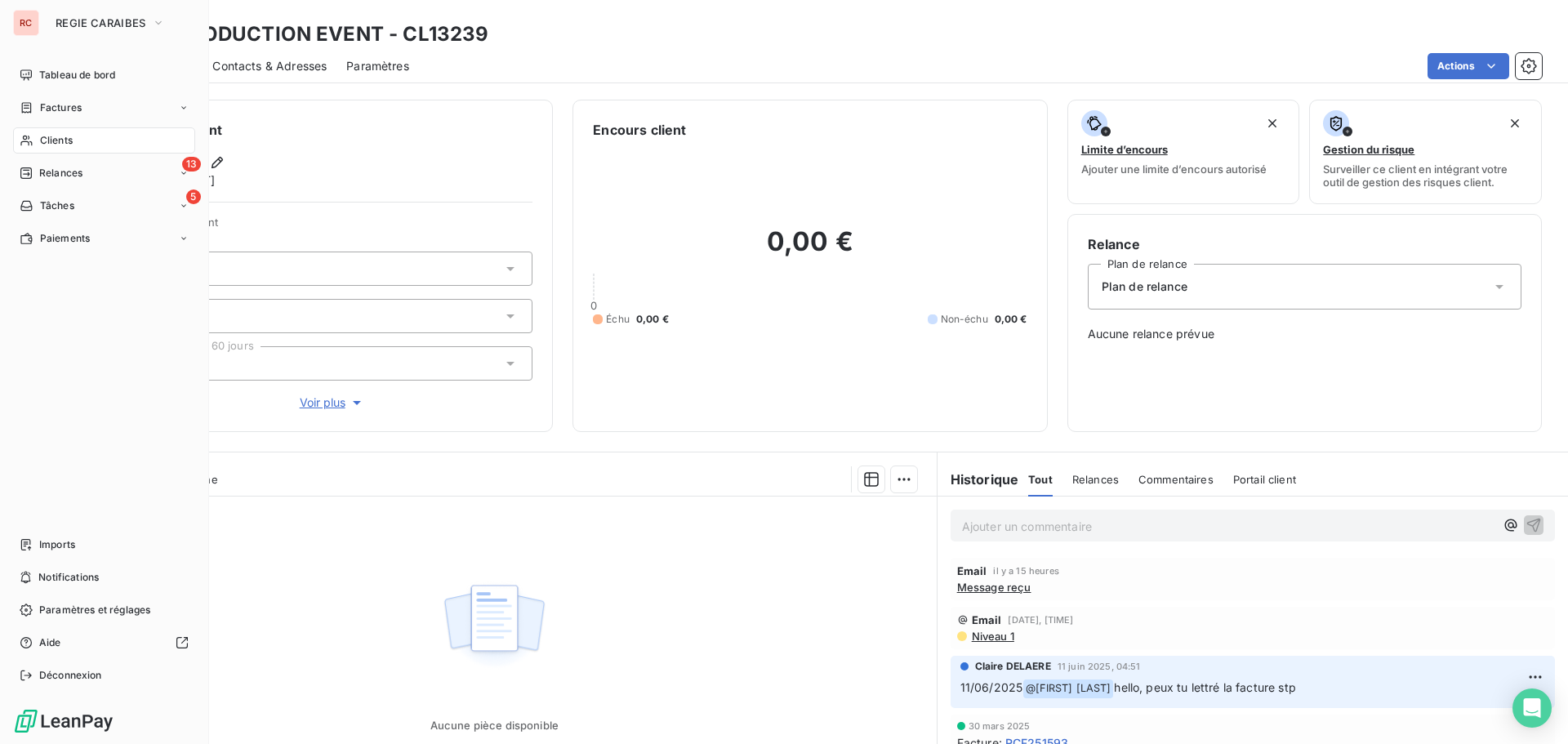 click on "Aucune pièce disponible" at bounding box center (494, 653) 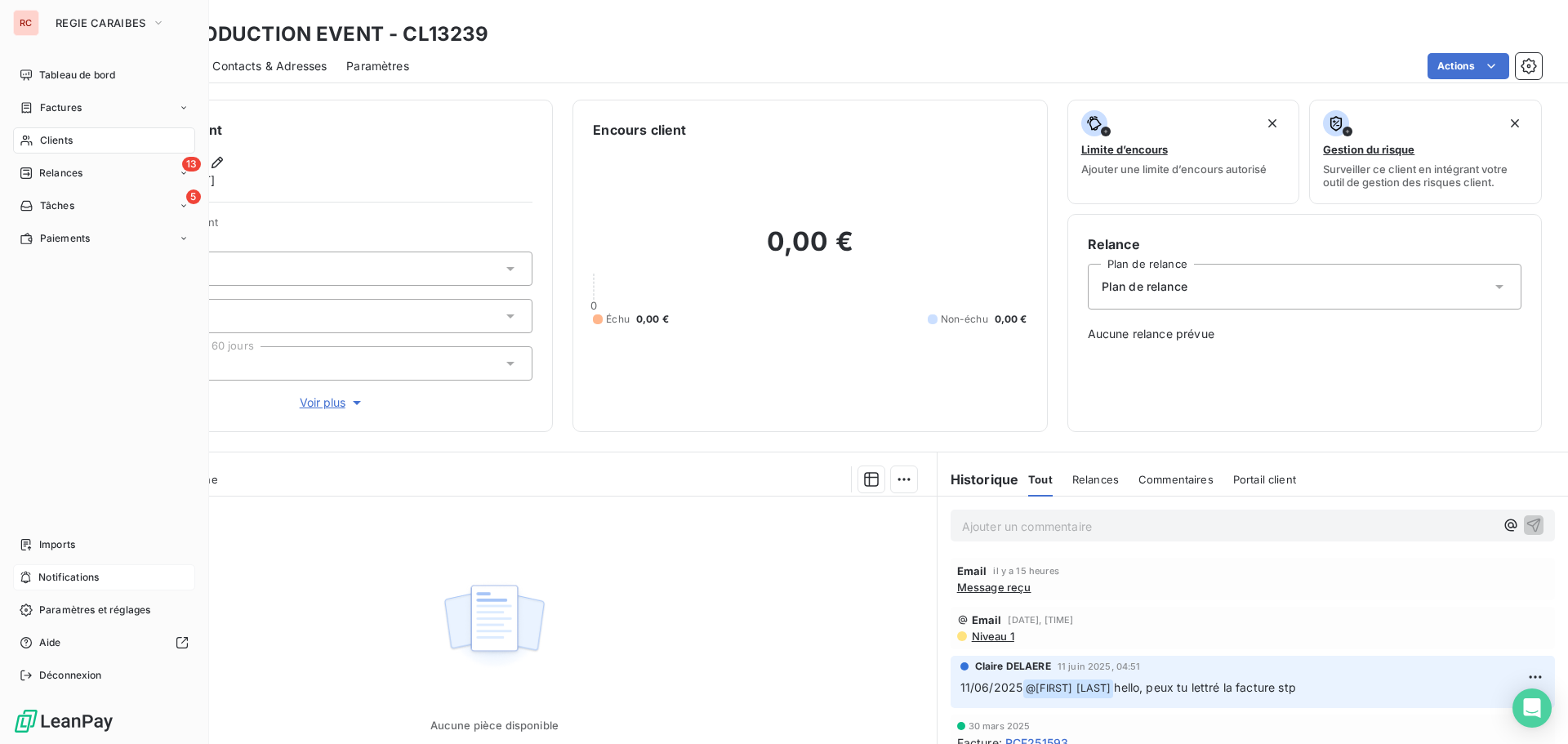 click on "Notifications" at bounding box center (69, 577) 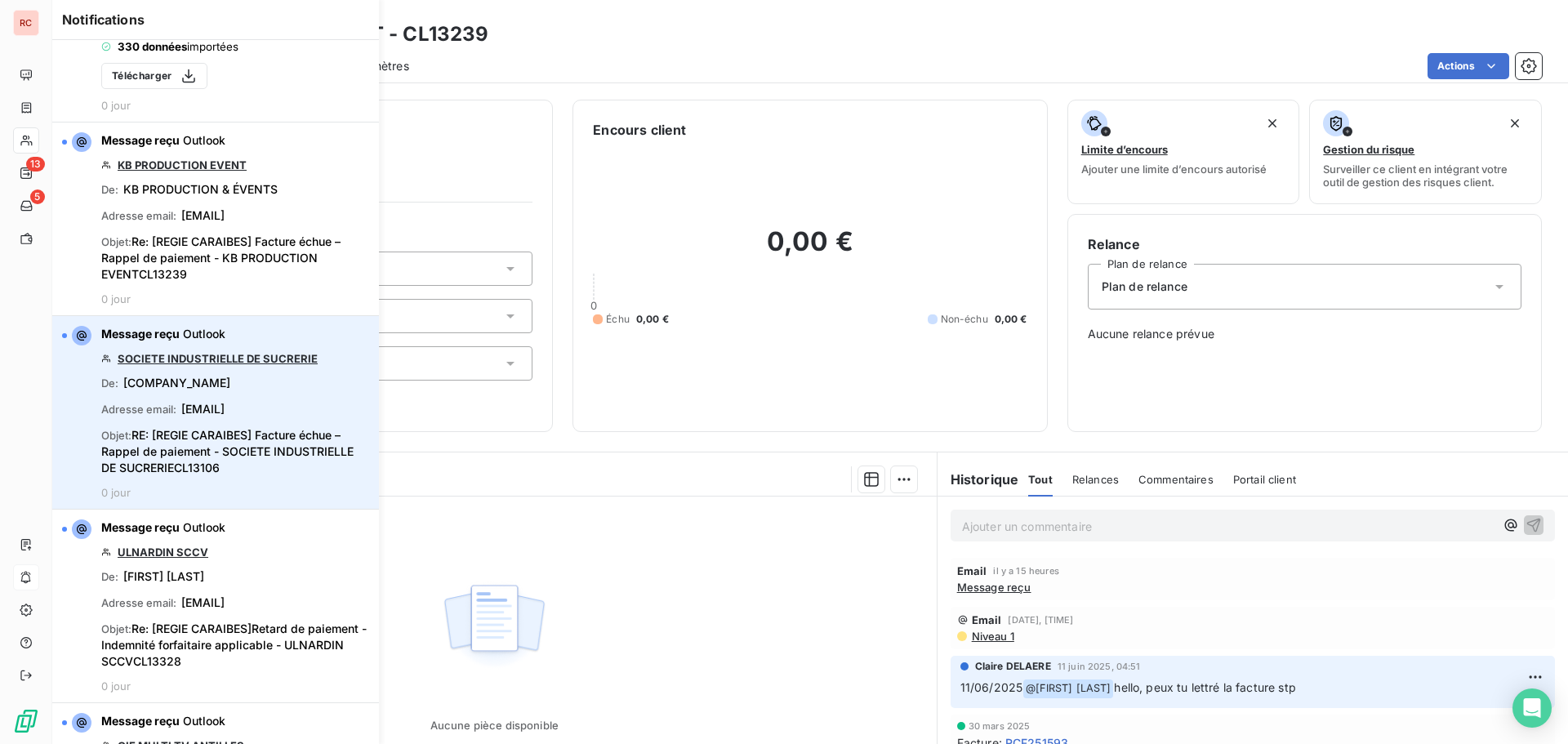 scroll, scrollTop: 0, scrollLeft: 0, axis: both 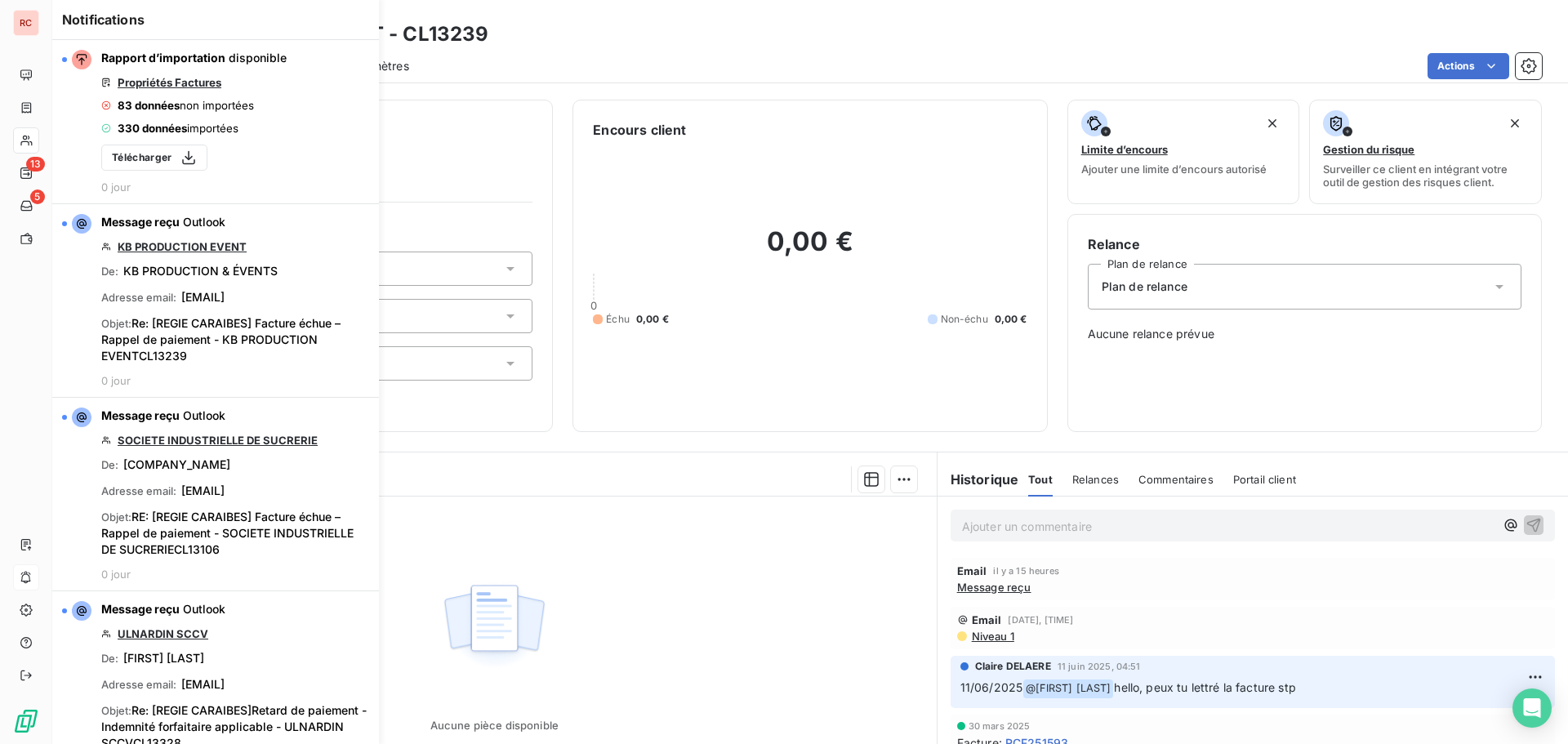 click on "Notifications" at bounding box center (216, 20) 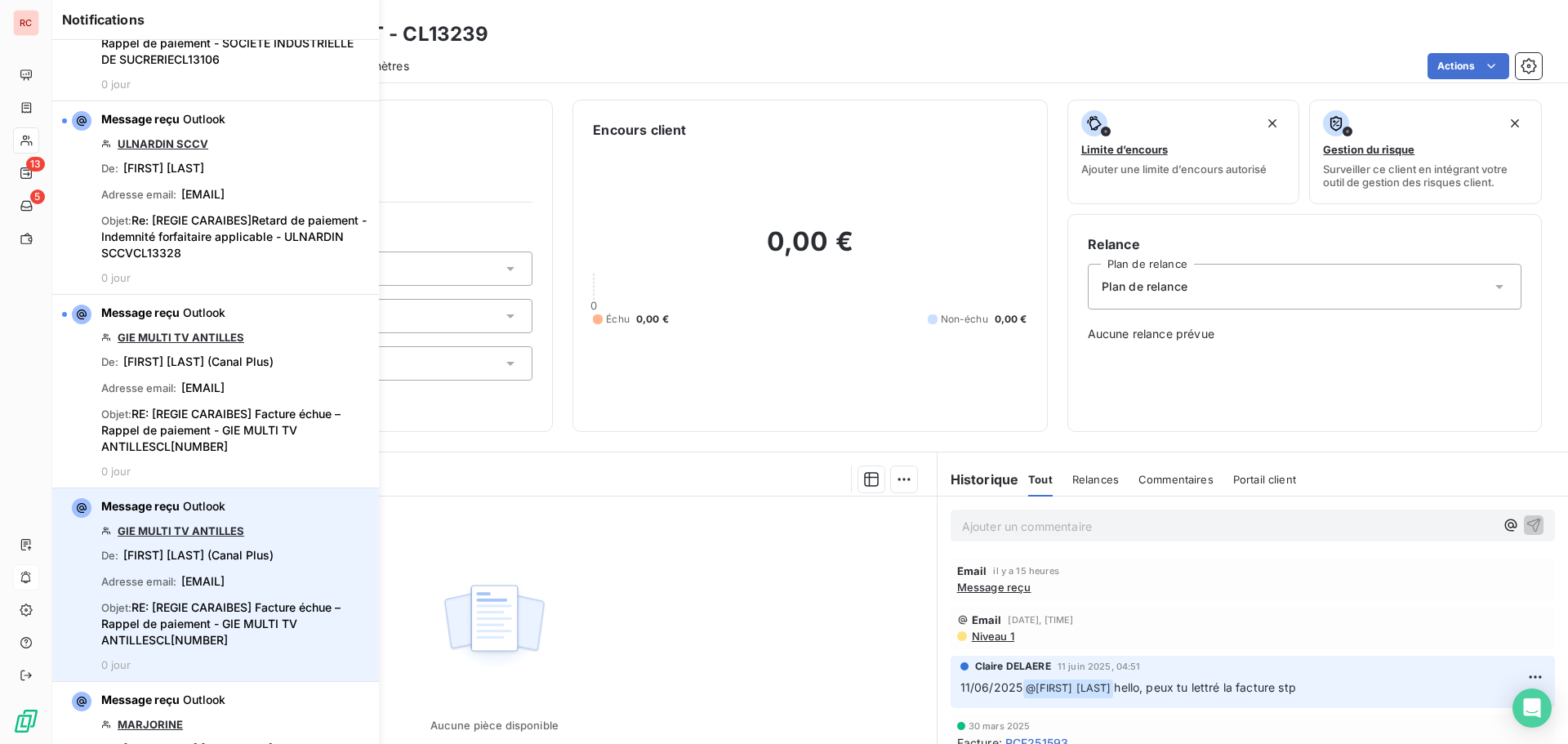 scroll, scrollTop: 0, scrollLeft: 0, axis: both 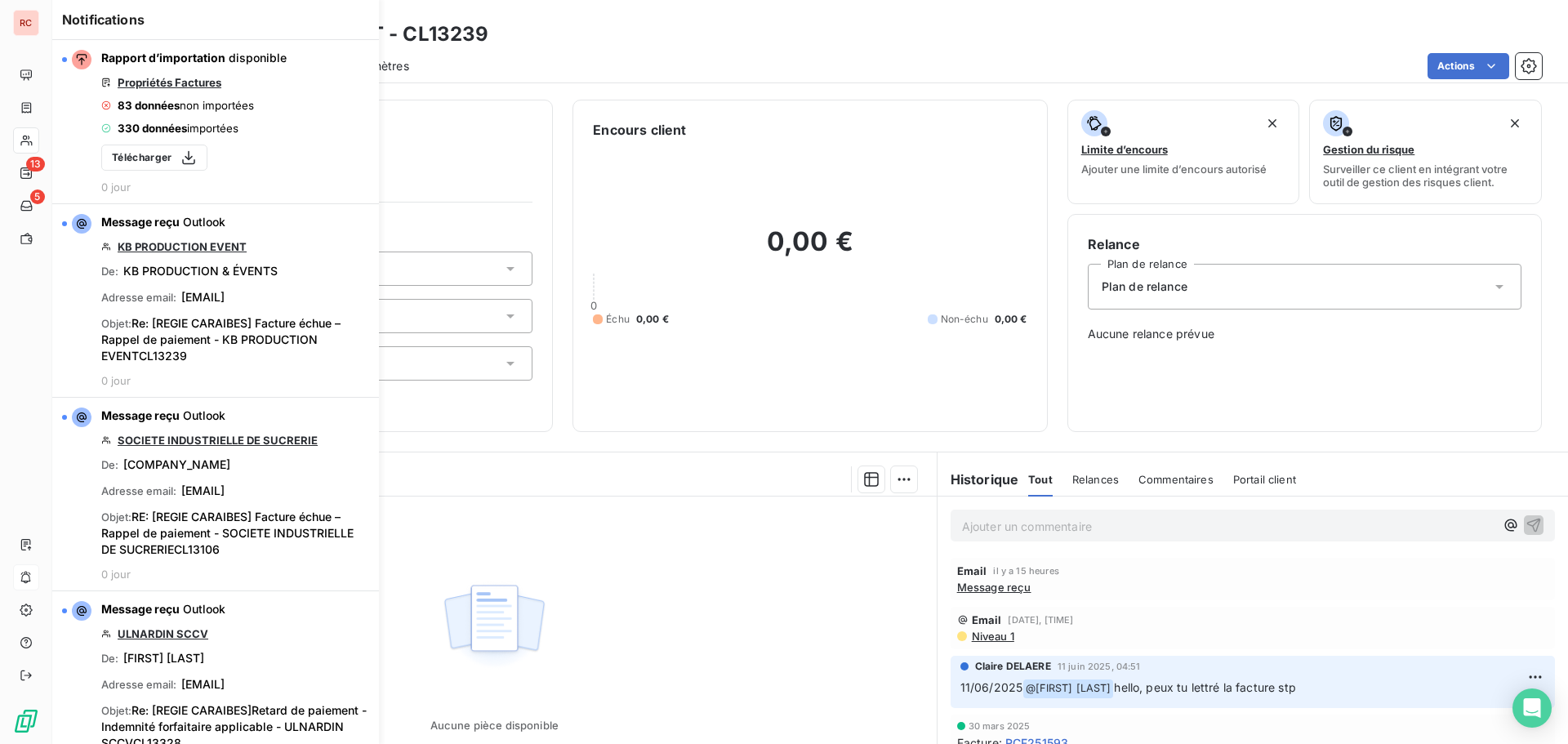 click on "Clients KB PRODUCTION EVENT - [REFERENCE]" at bounding box center (810, 34) 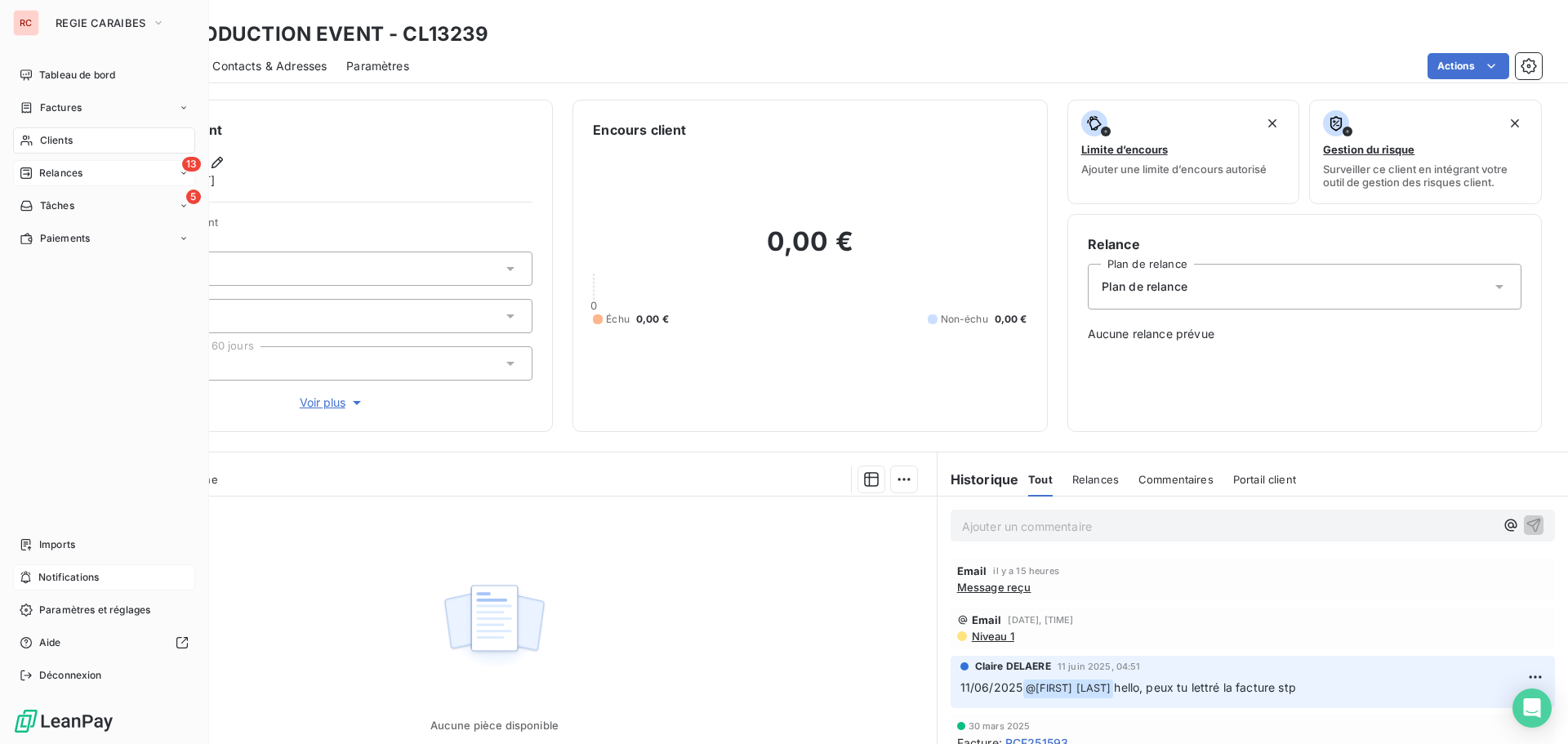 click on "Relances" at bounding box center (60, 173) 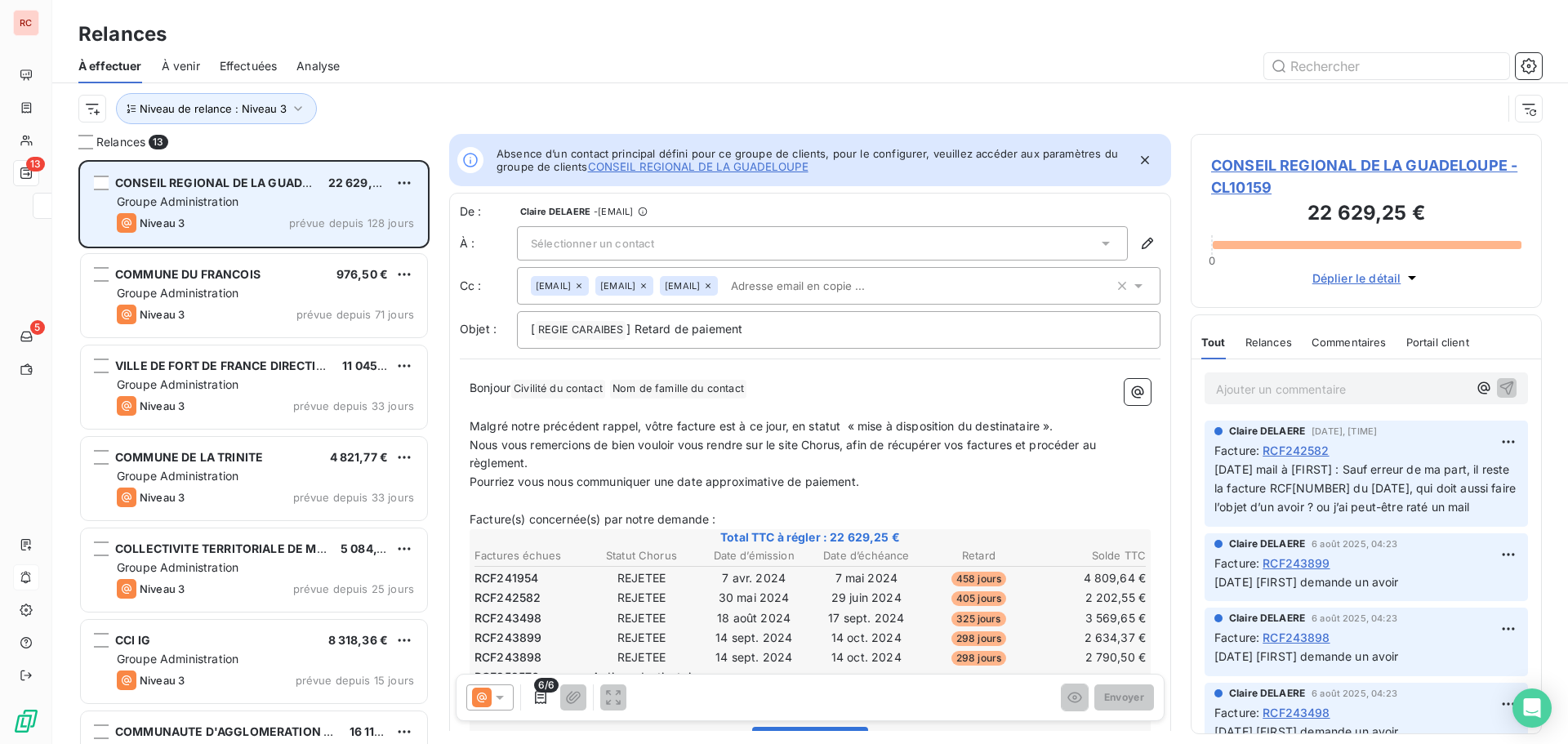 scroll, scrollTop: 13, scrollLeft: 13, axis: both 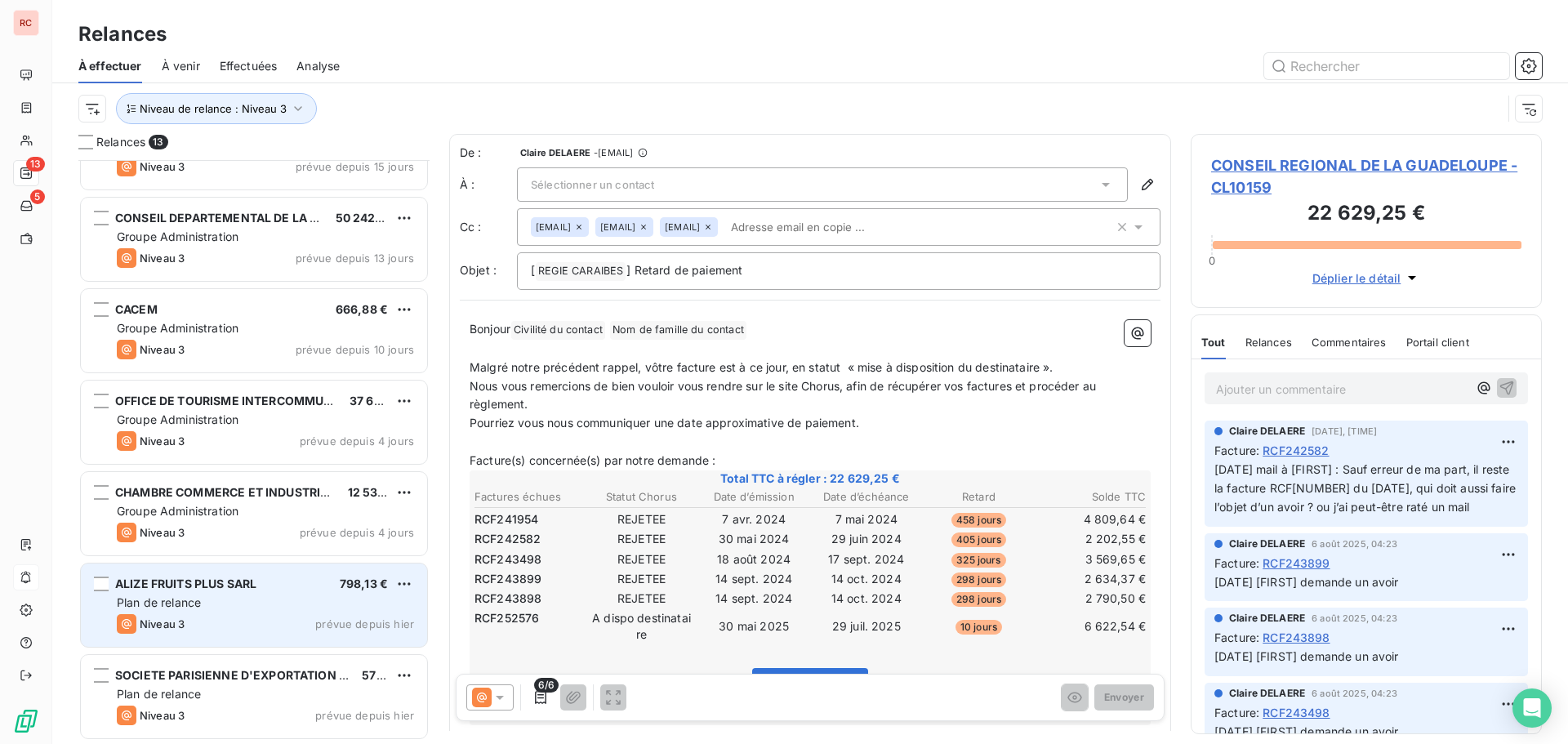 click on "[COMPANY_NAME] [PRICE]" at bounding box center [265, 584] 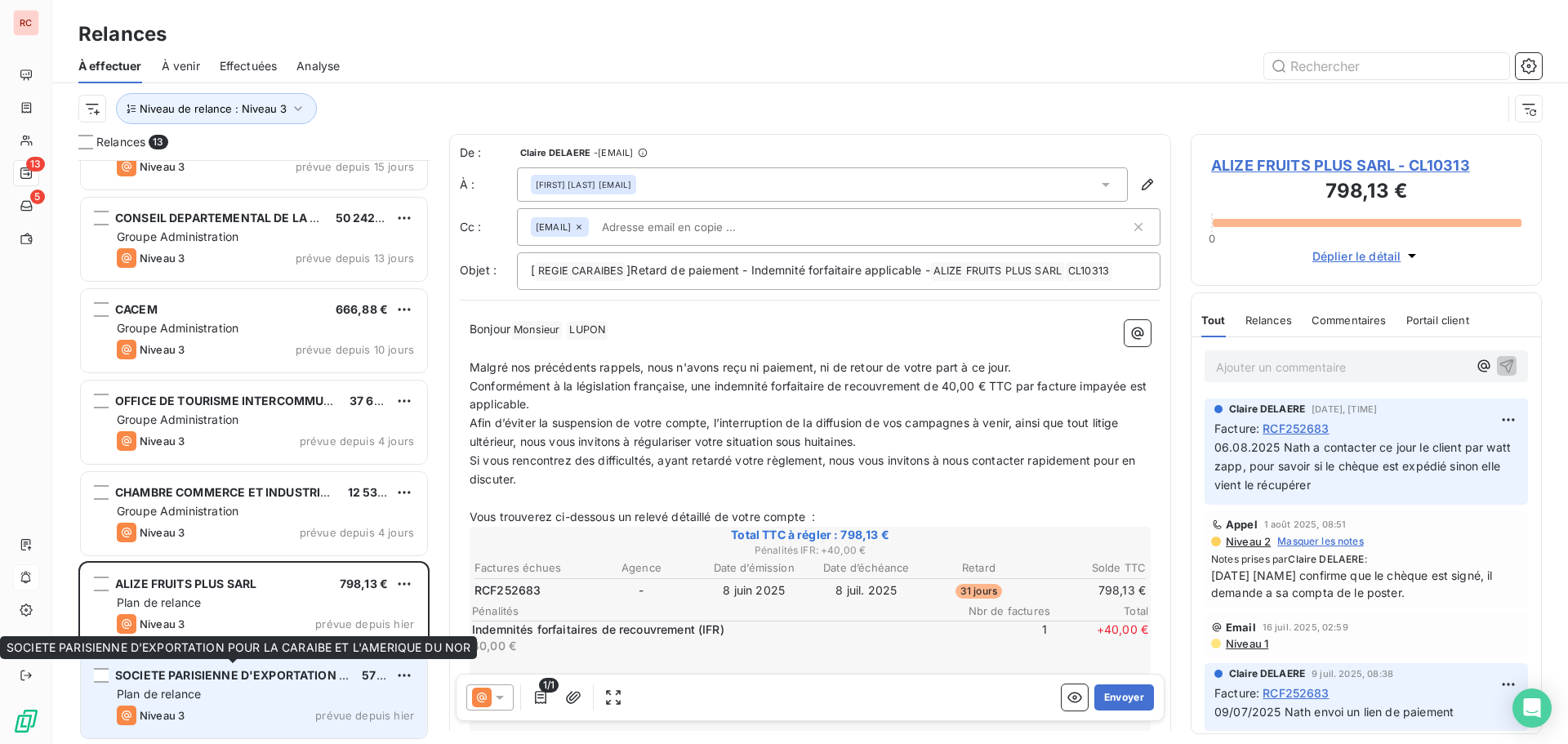 click on "SOCIETE PARISIENNE D'EXPORTATION POUR LA CARAIBE ET L'AMERIQUE DU NOR" at bounding box center (348, 675) 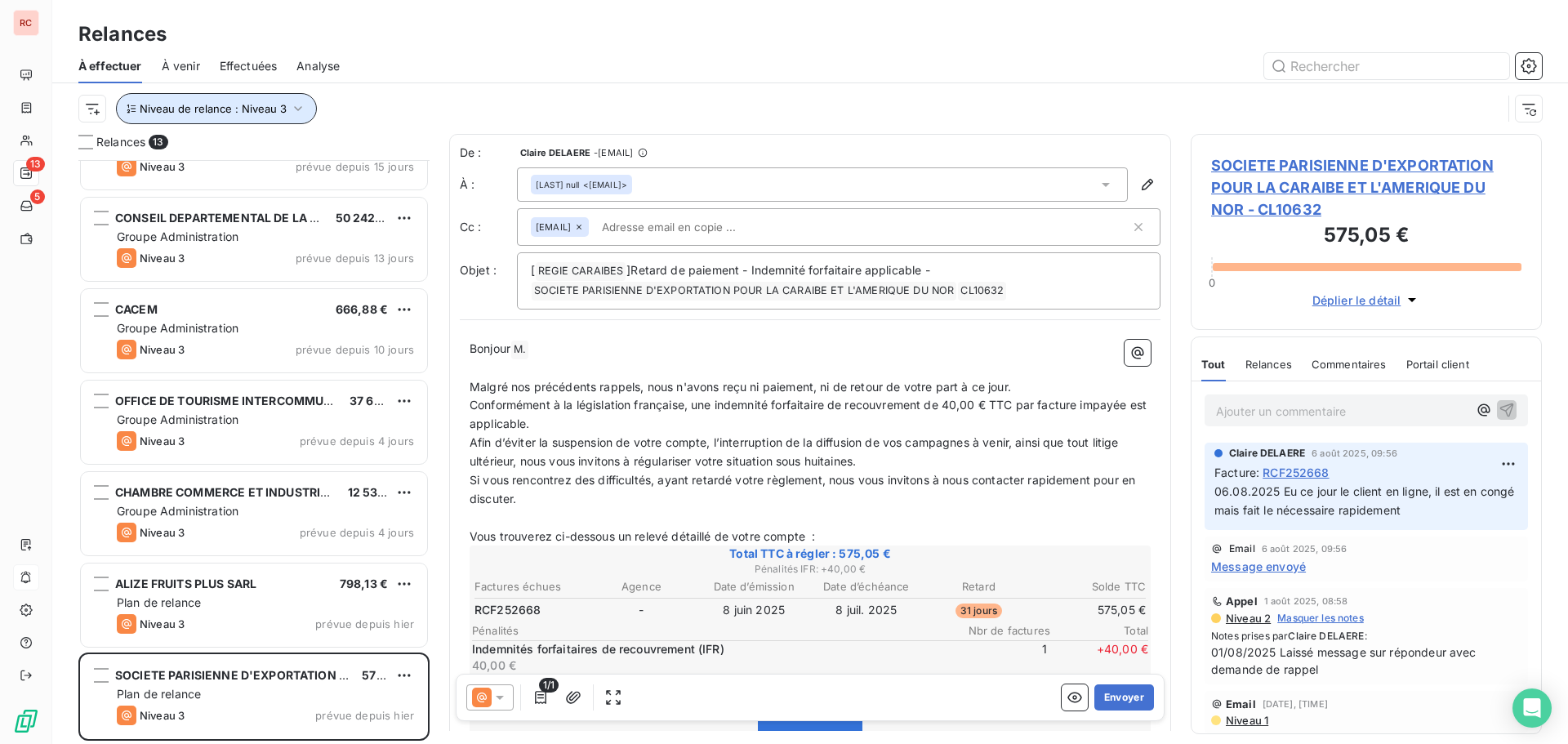 click 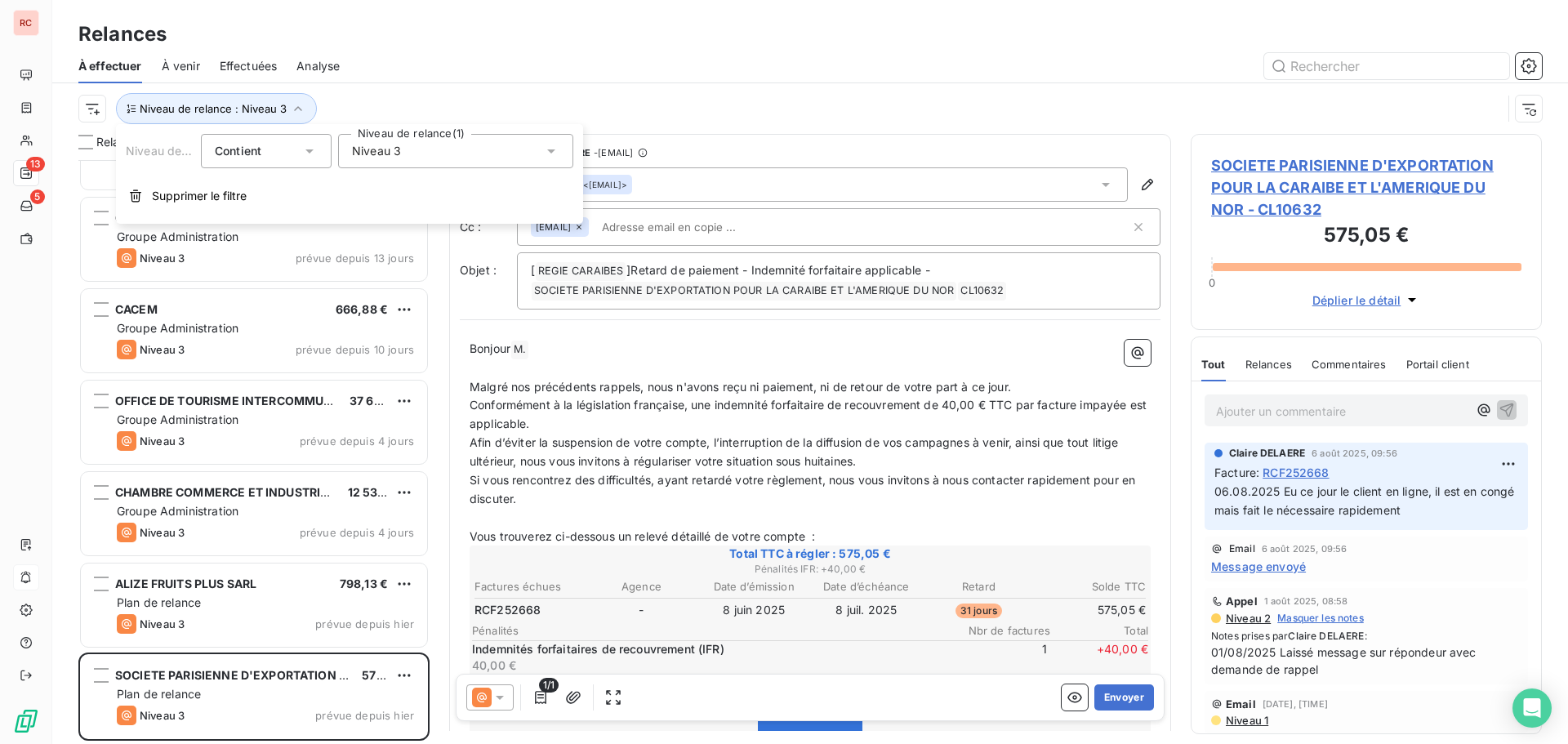 click on "Niveau 3" at bounding box center [456, 151] 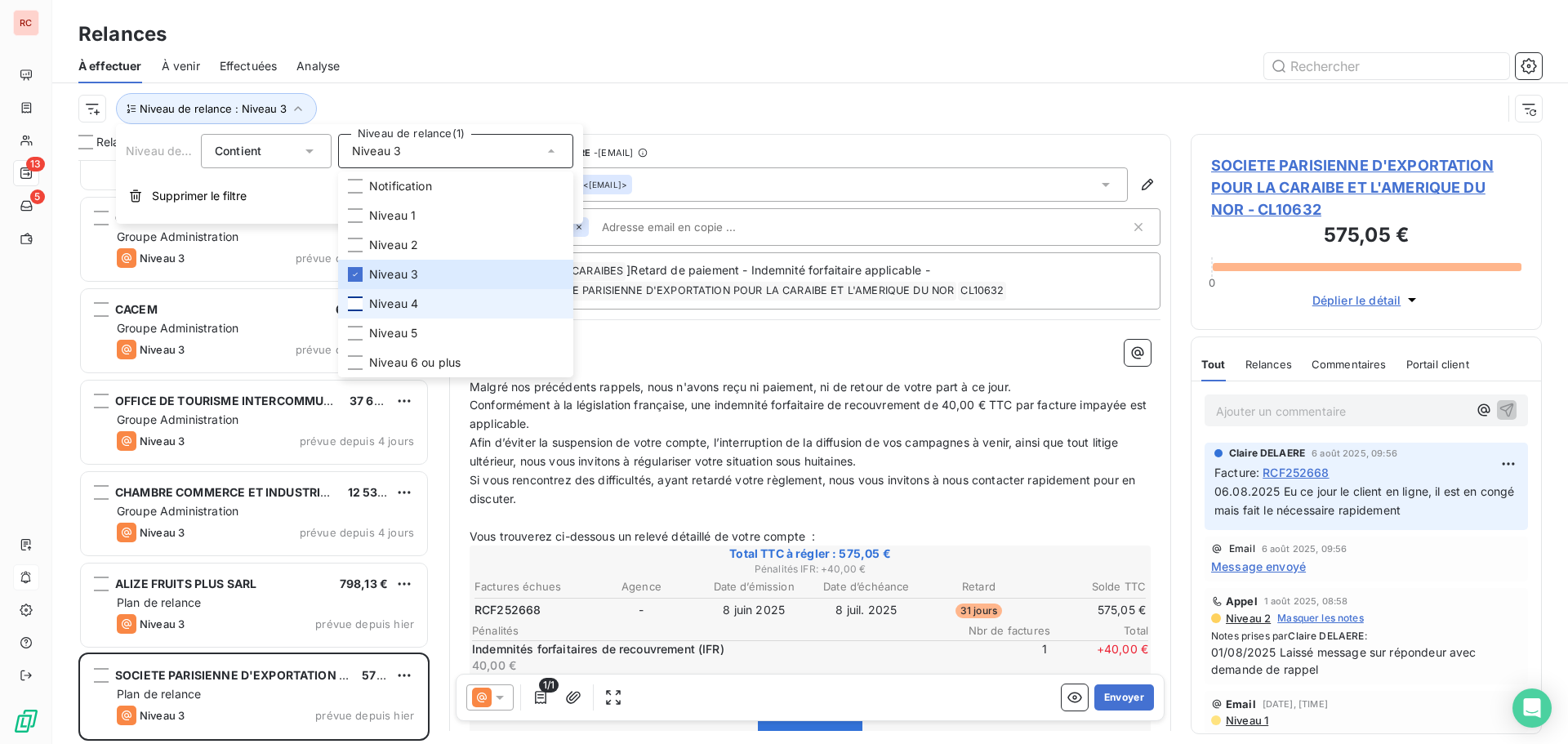 click at bounding box center (355, 304) 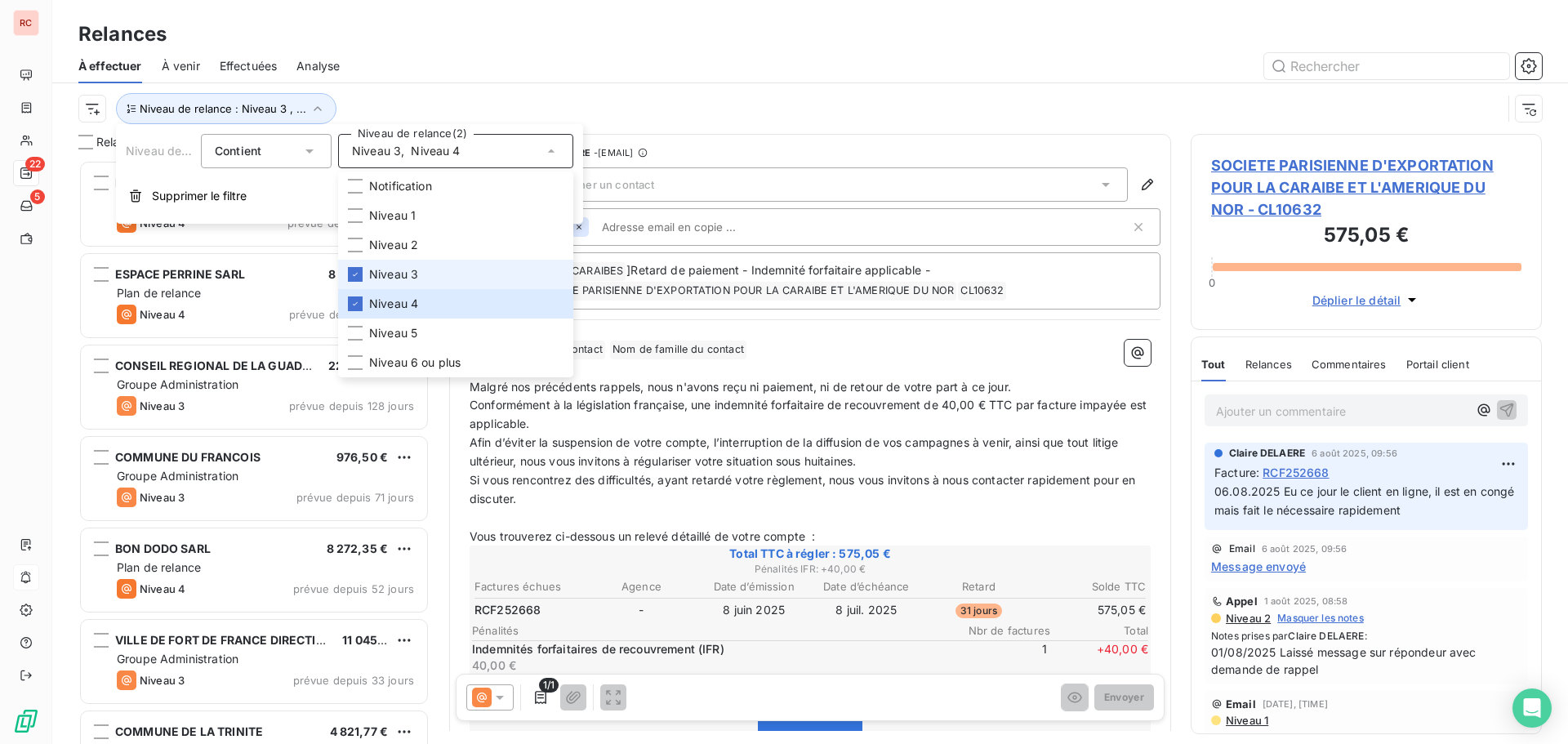 scroll, scrollTop: 13, scrollLeft: 13, axis: both 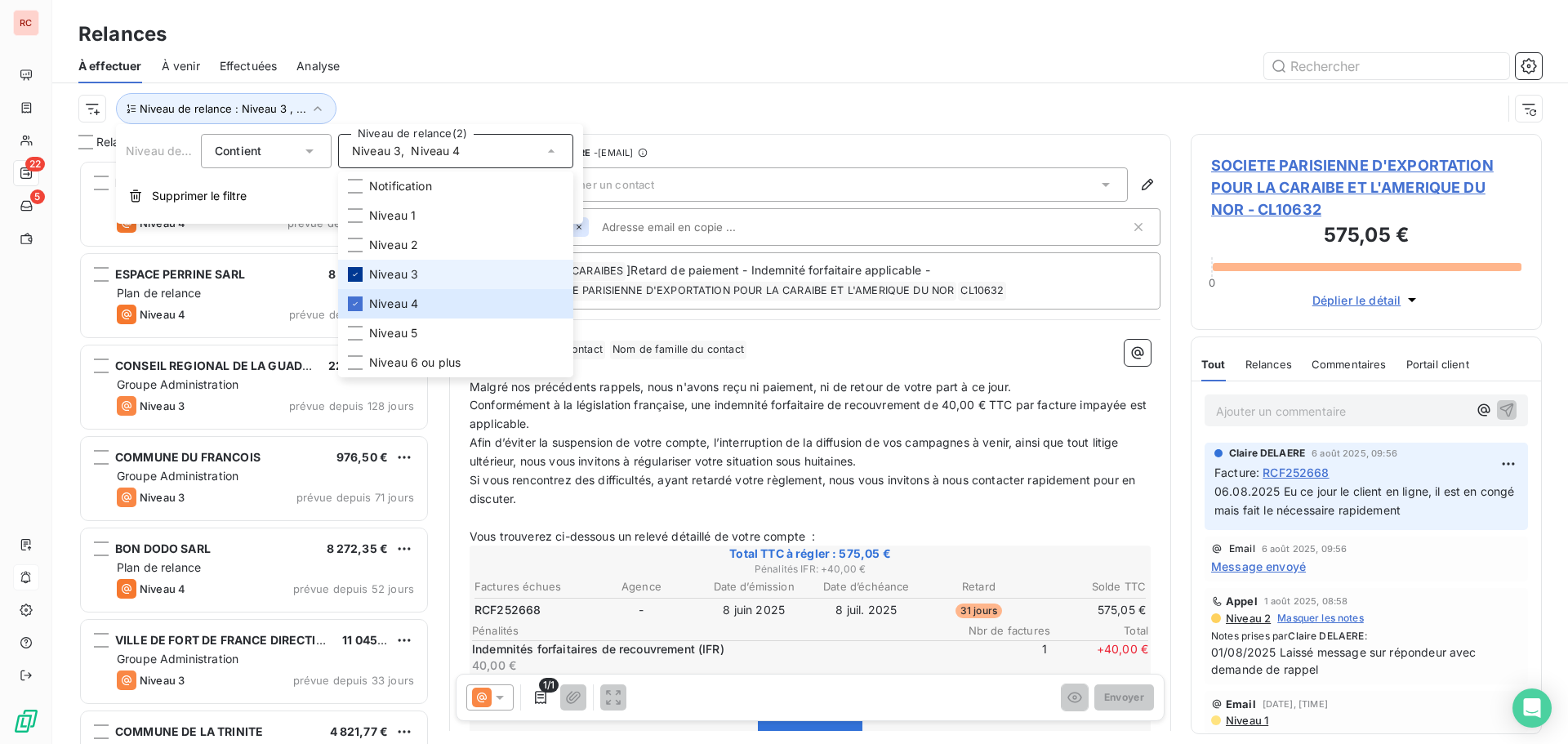 click 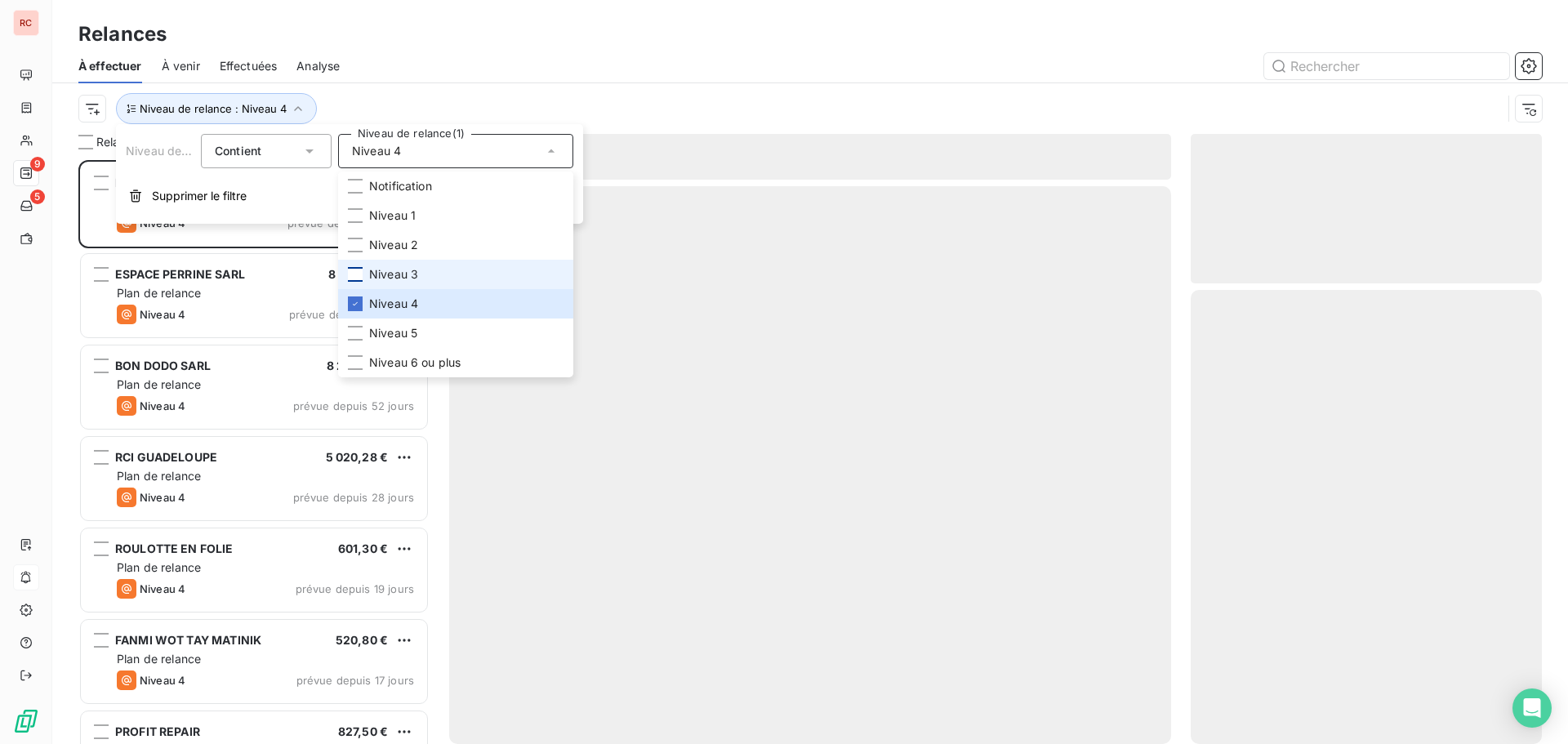 scroll, scrollTop: 13, scrollLeft: 13, axis: both 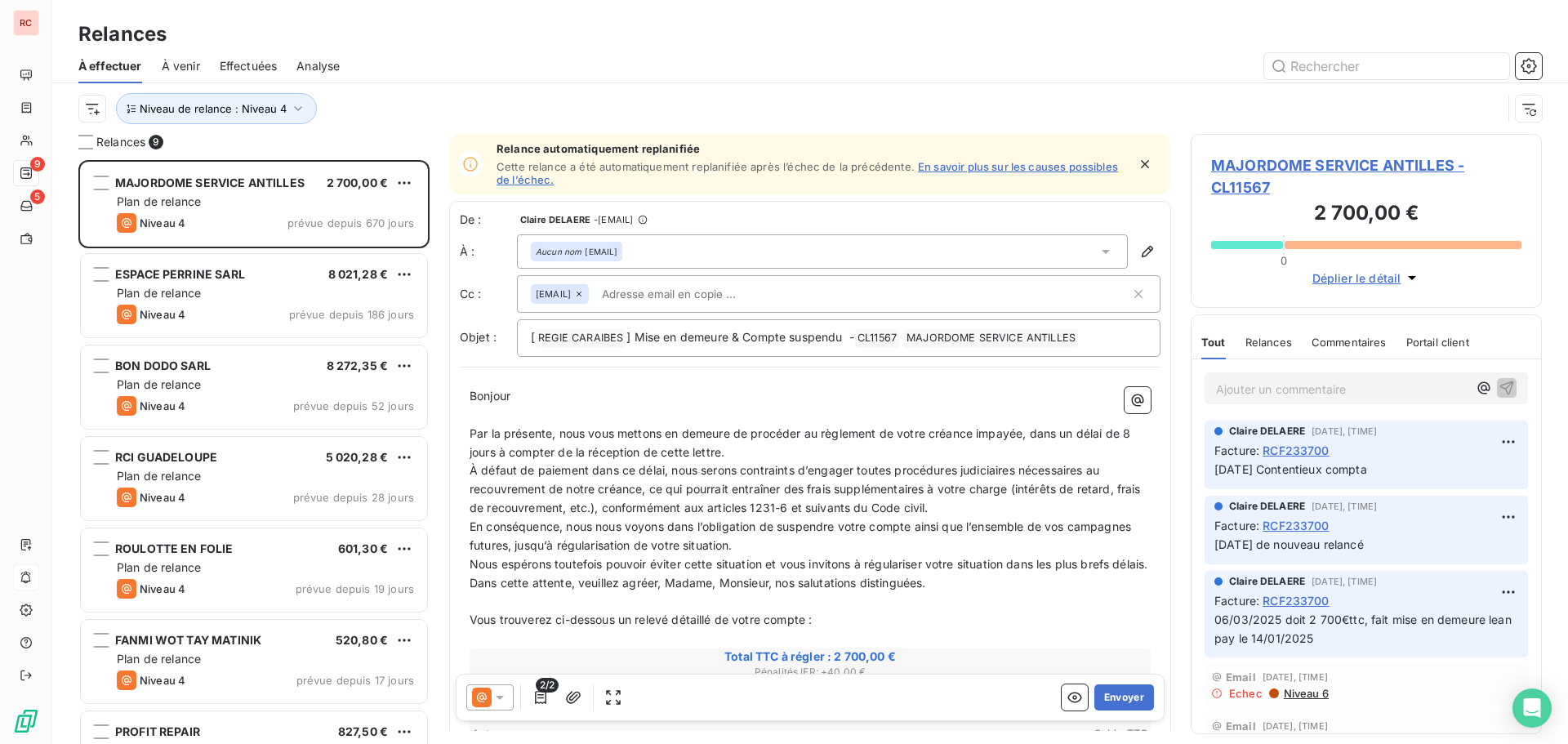 click at bounding box center [951, 66] 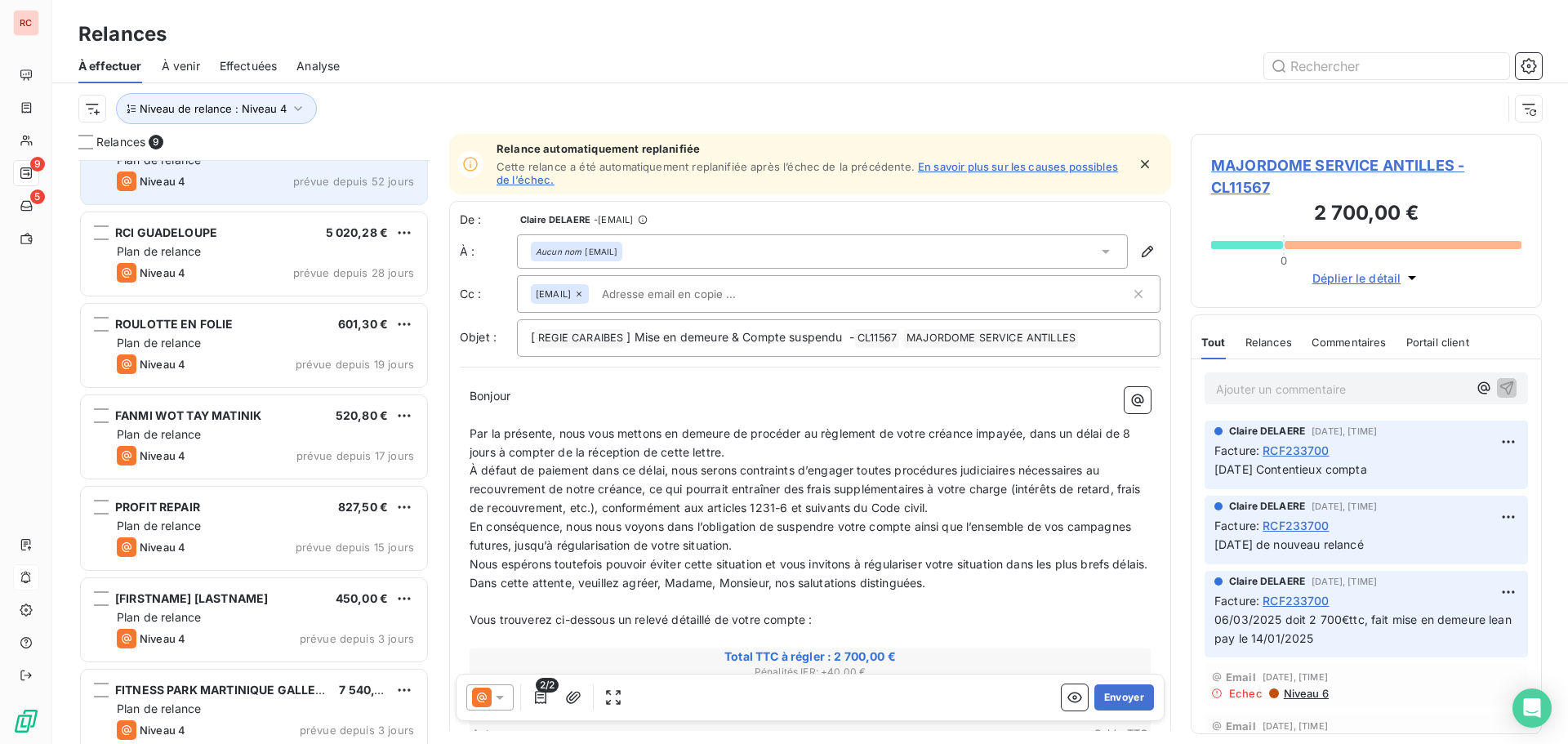 scroll, scrollTop: 240, scrollLeft: 0, axis: vertical 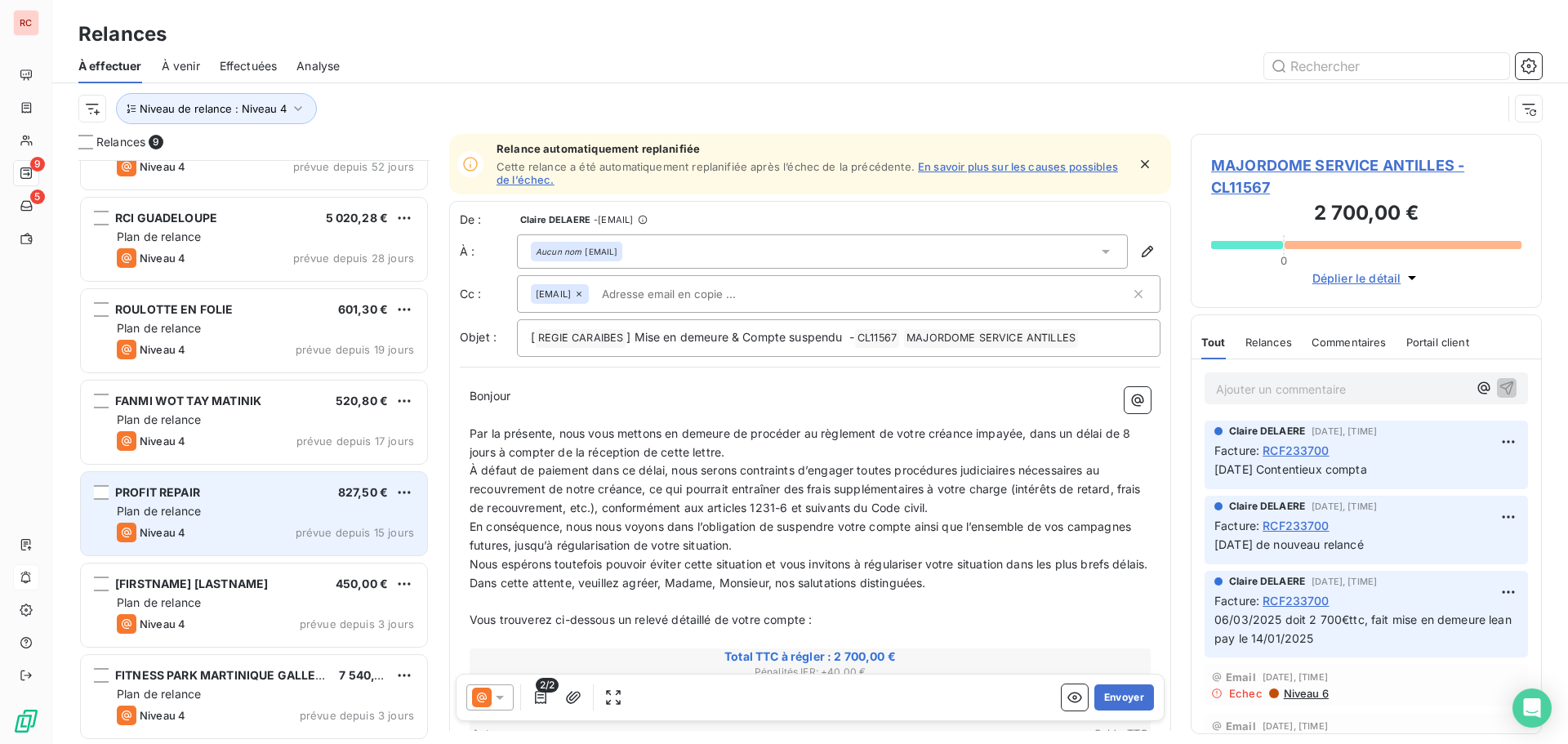 click on "PROFIT REPAIR [AMOUNT] Plan de relance Niveau 4 prévue depuis 15 jours" at bounding box center [254, 514] 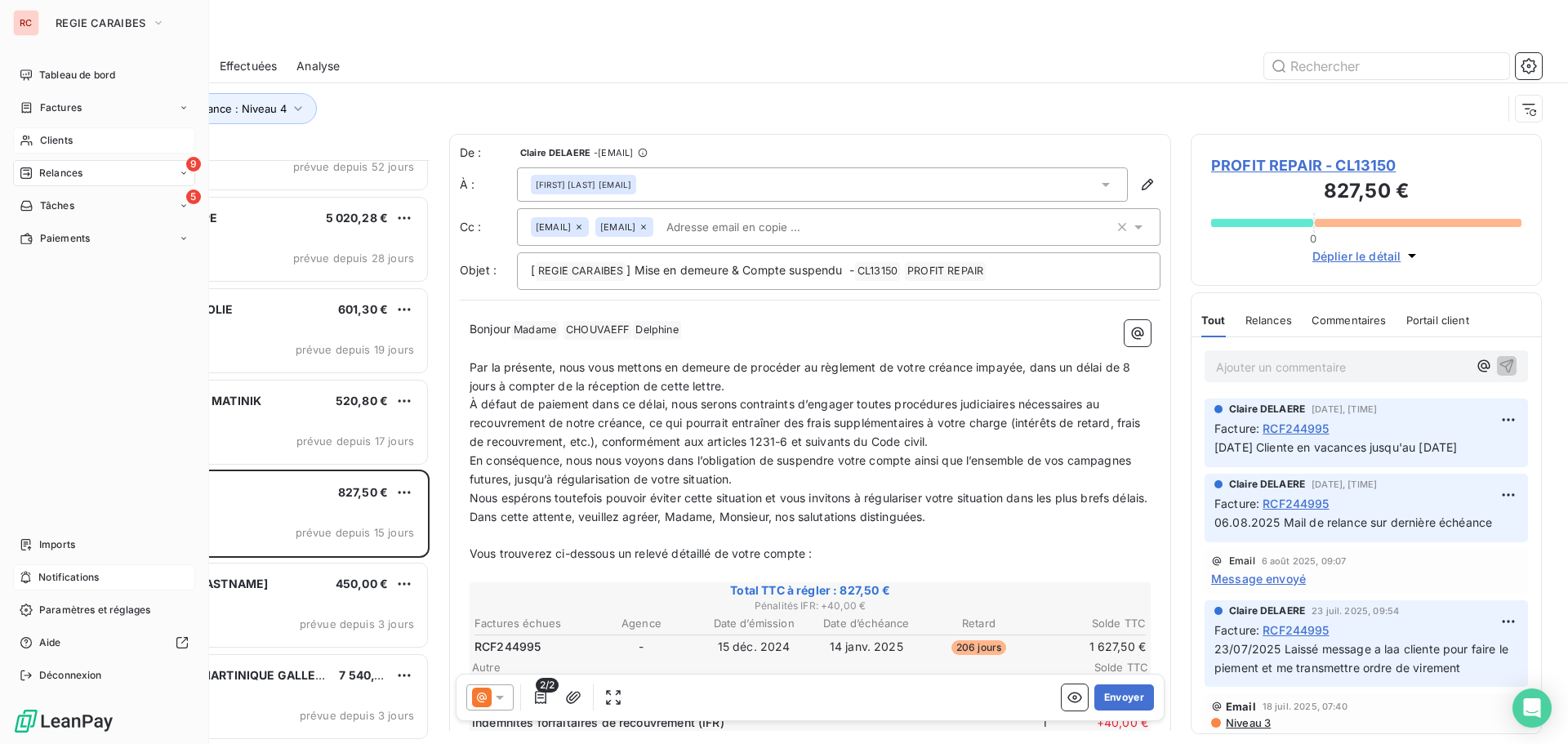 click on "Clients" at bounding box center (56, 140) 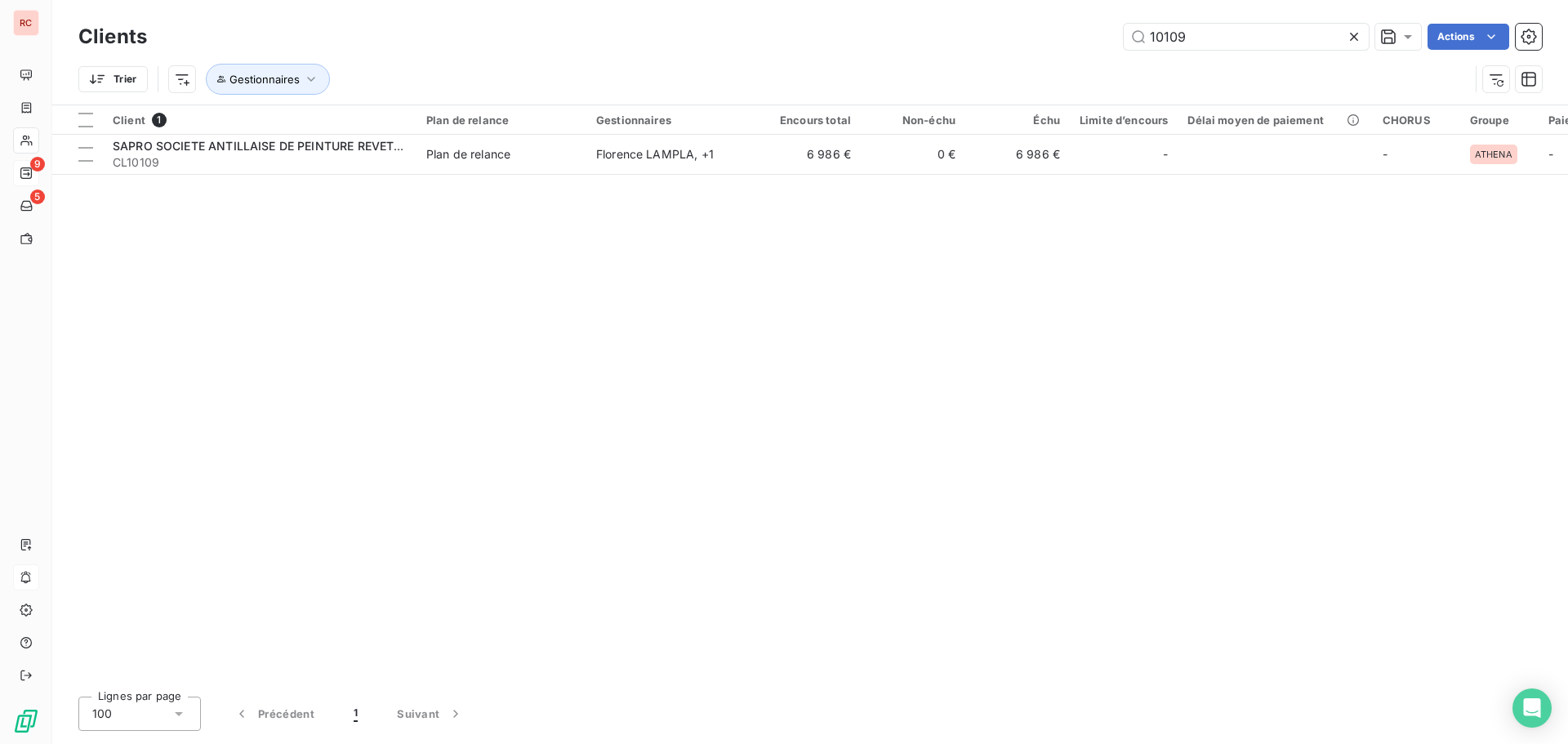drag, startPoint x: 1209, startPoint y: 28, endPoint x: 1105, endPoint y: 9, distance: 105.72133 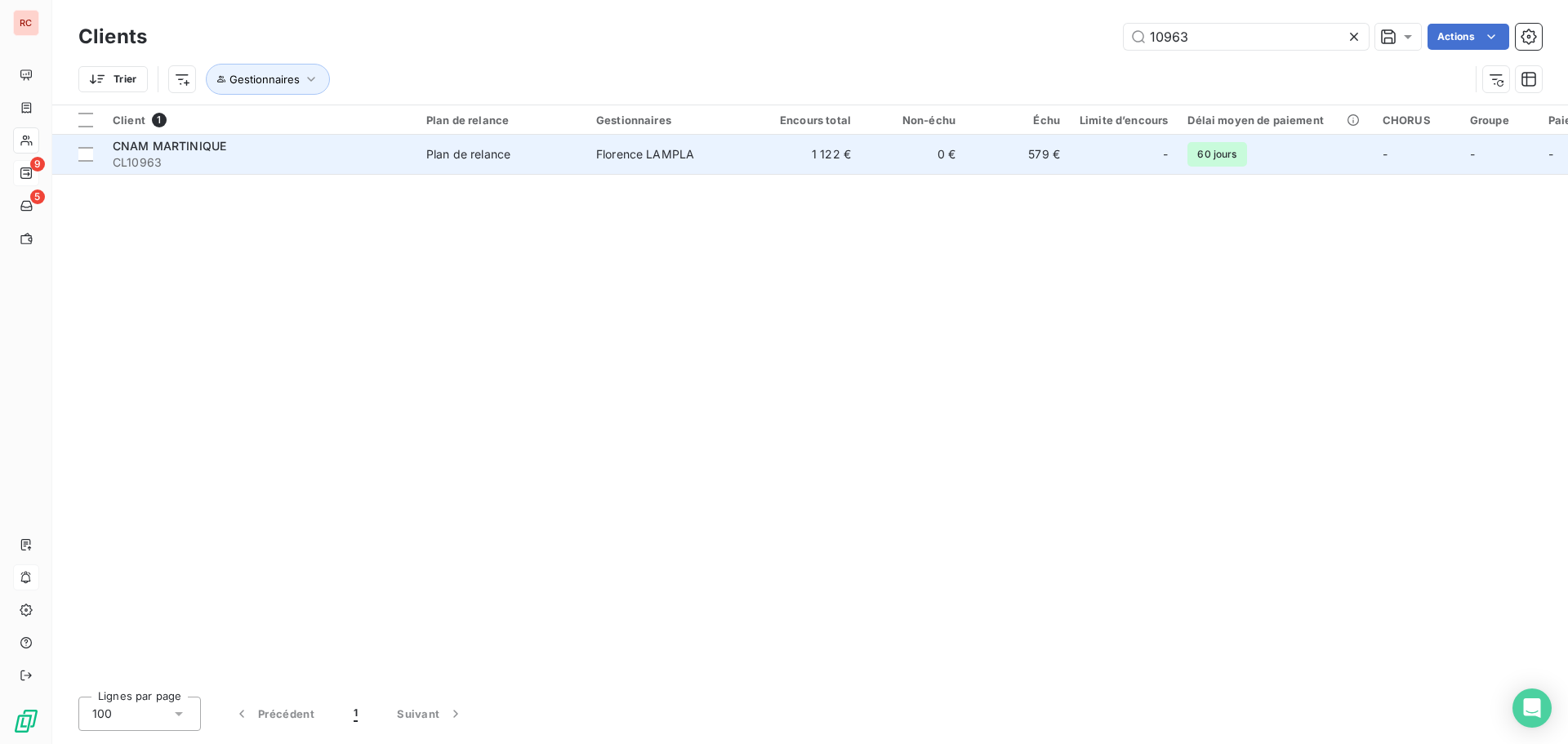 type on "10963" 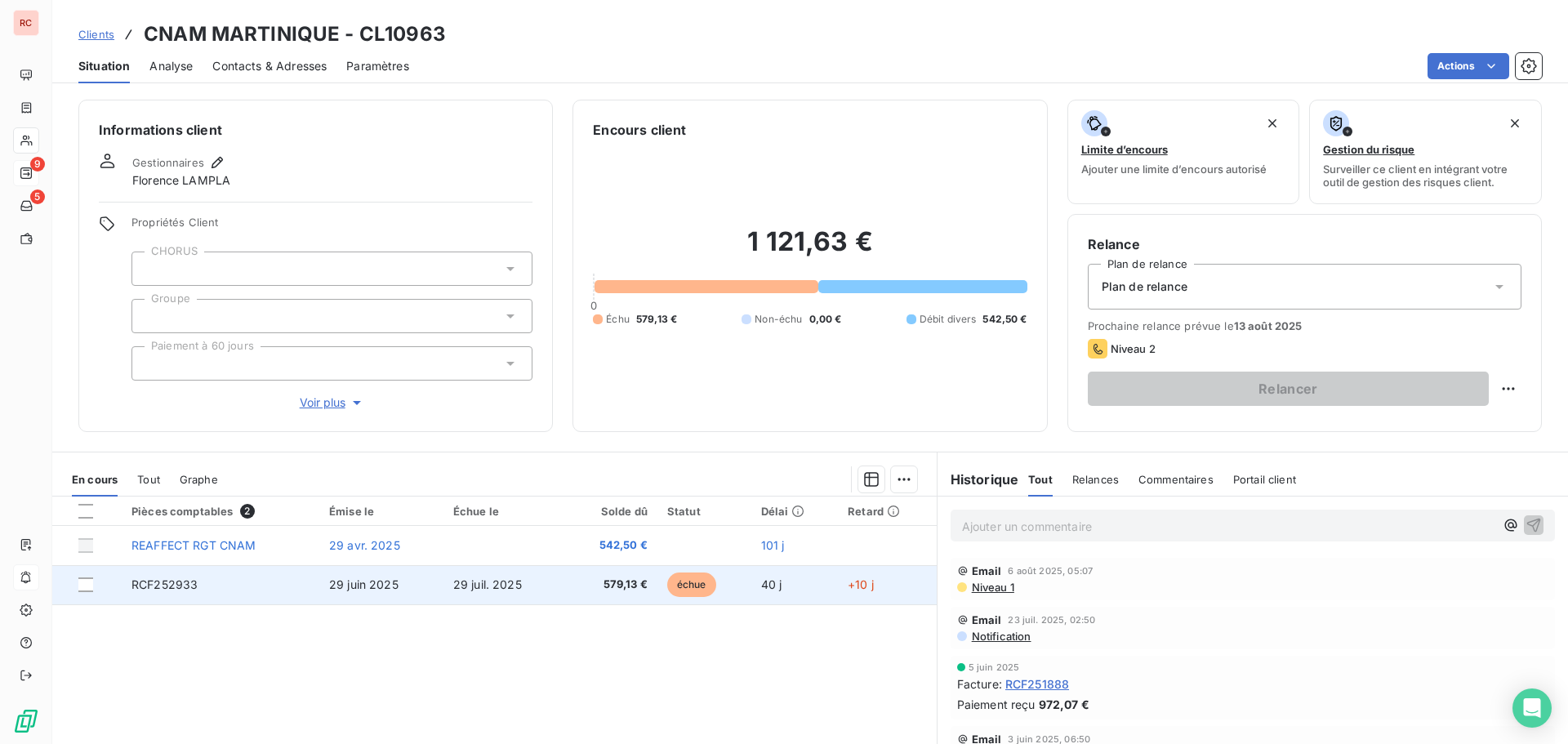click on "29 juin 2025" at bounding box center (363, 584) 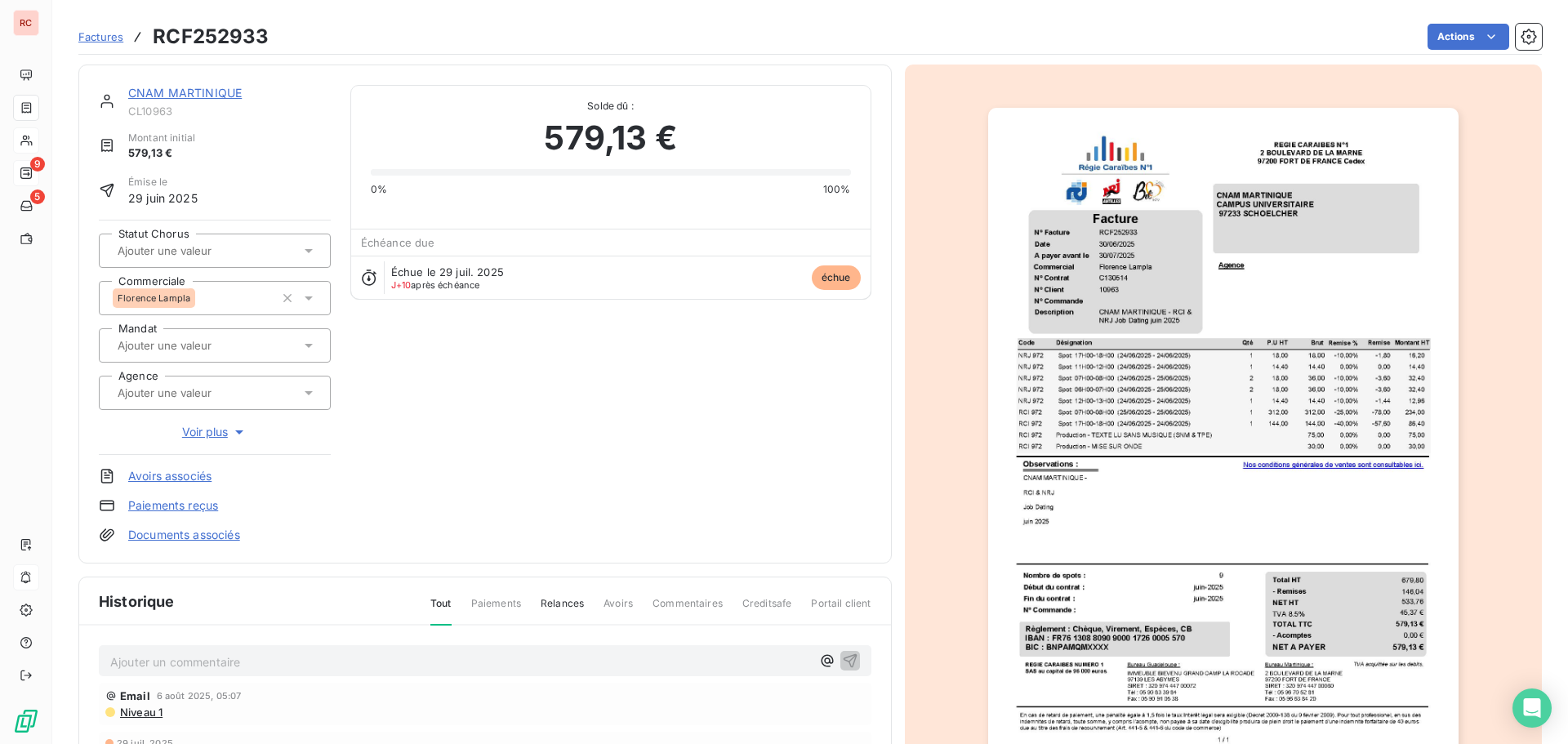 scroll, scrollTop: 2, scrollLeft: 0, axis: vertical 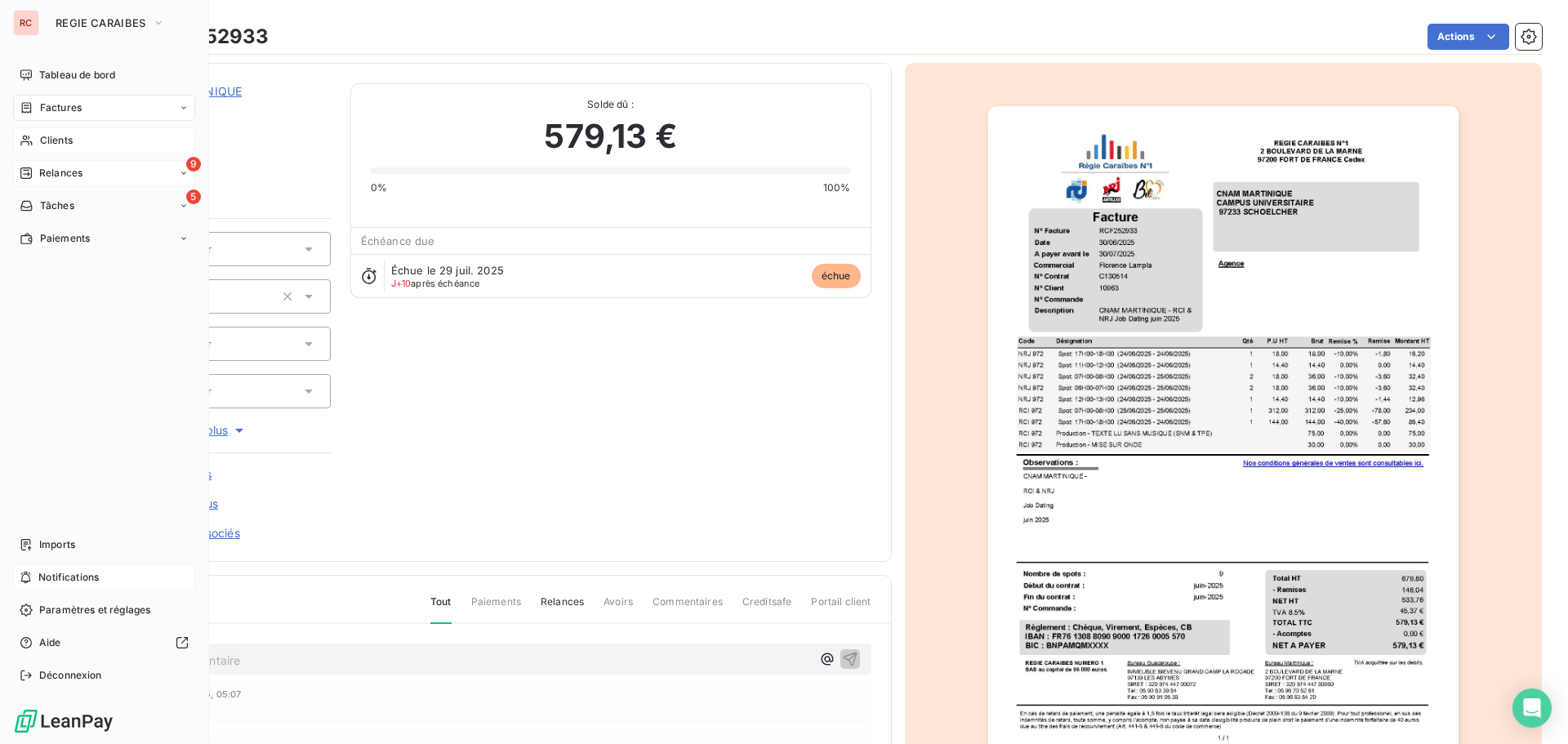 click on "Clients" at bounding box center [104, 140] 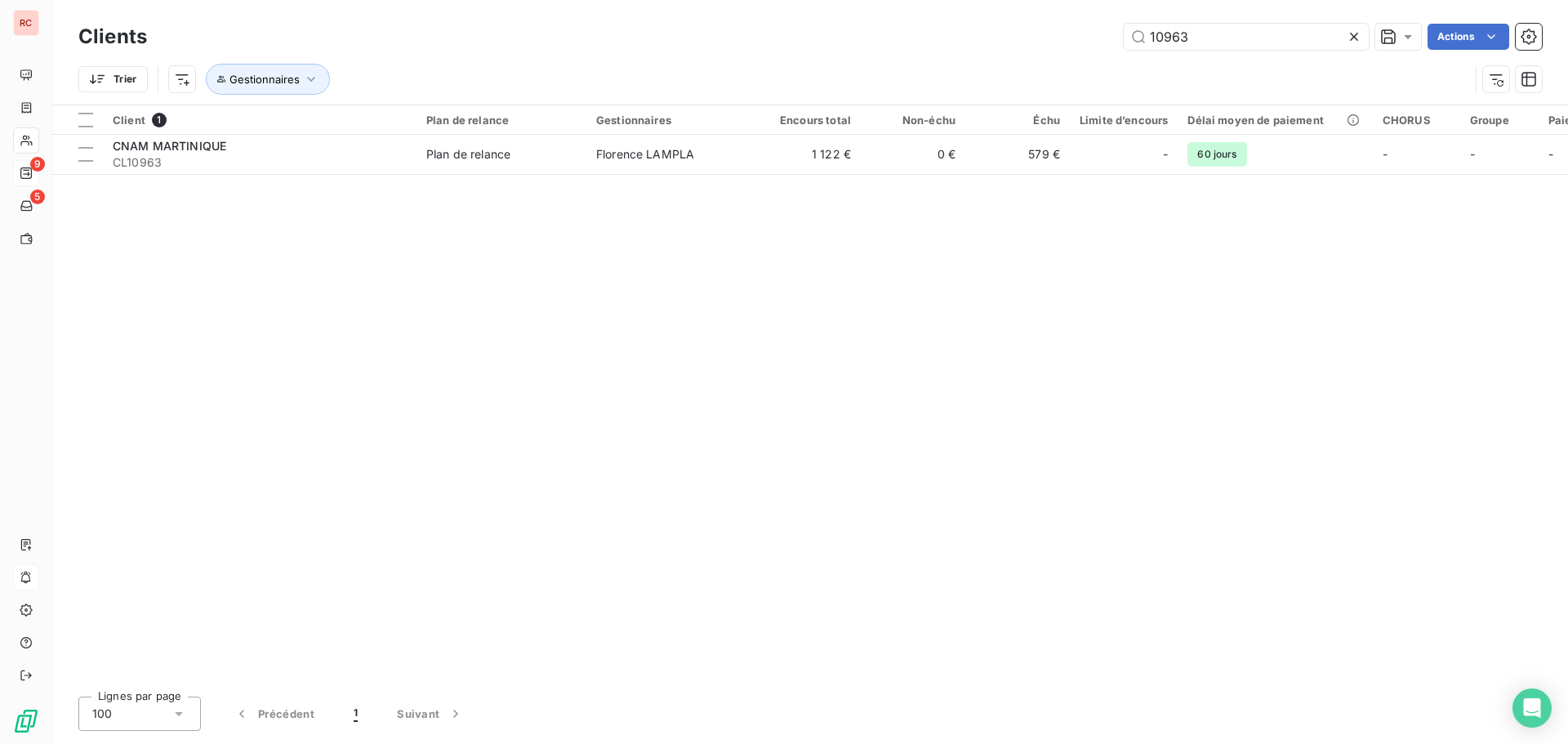 drag, startPoint x: 1216, startPoint y: 29, endPoint x: 1111, endPoint y: 41, distance: 105.68349 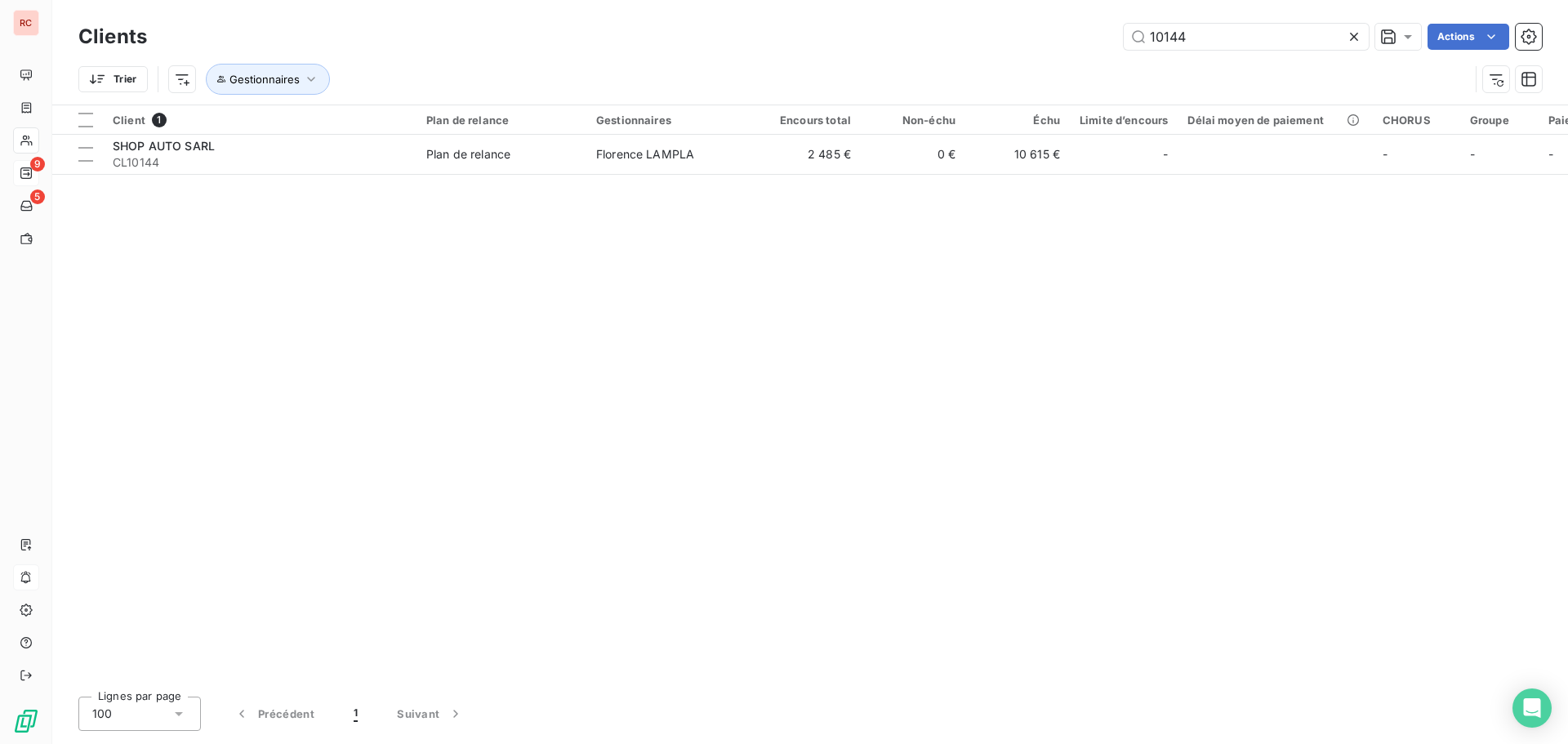 type on "10144" 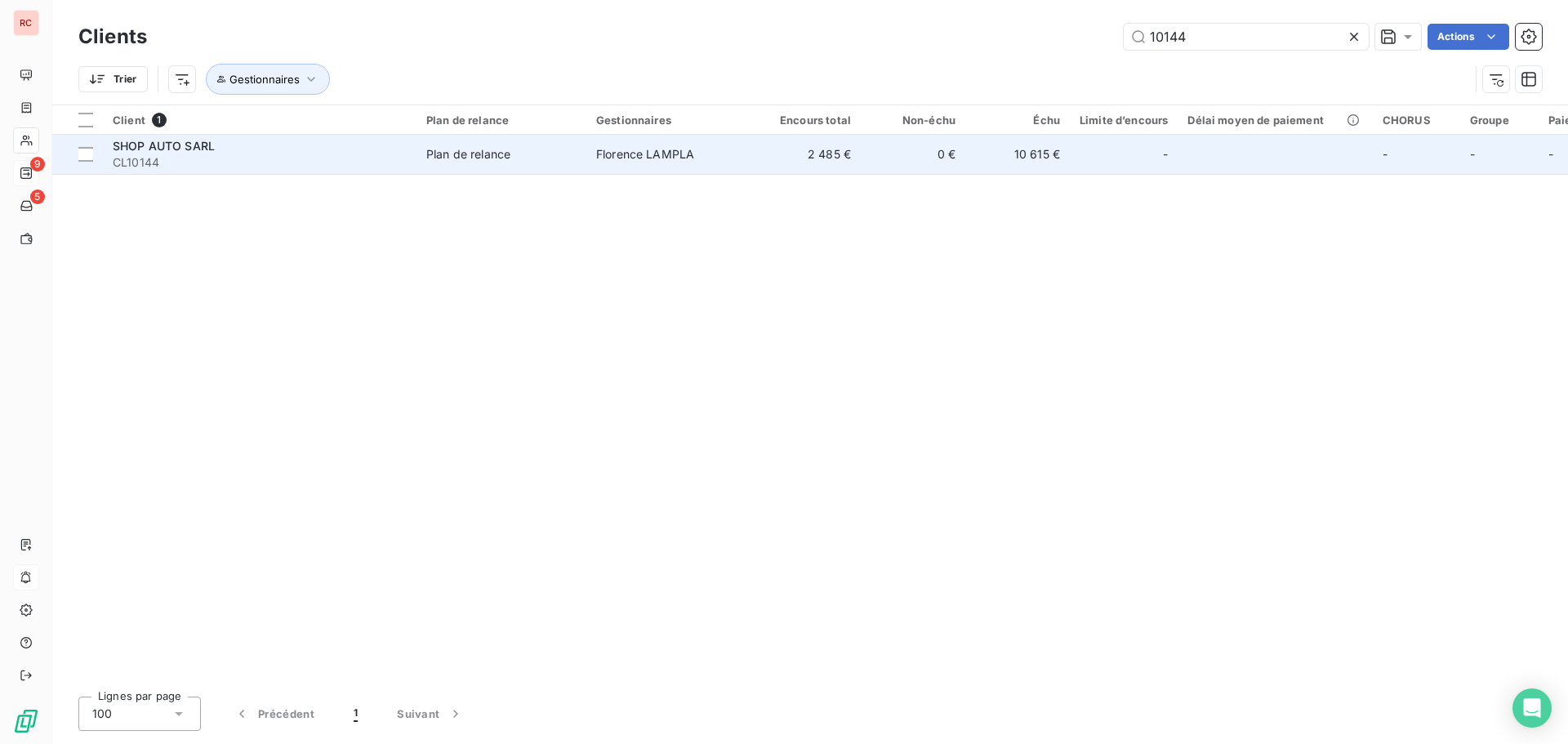 click on "Florence LAMPLA" at bounding box center (645, 154) 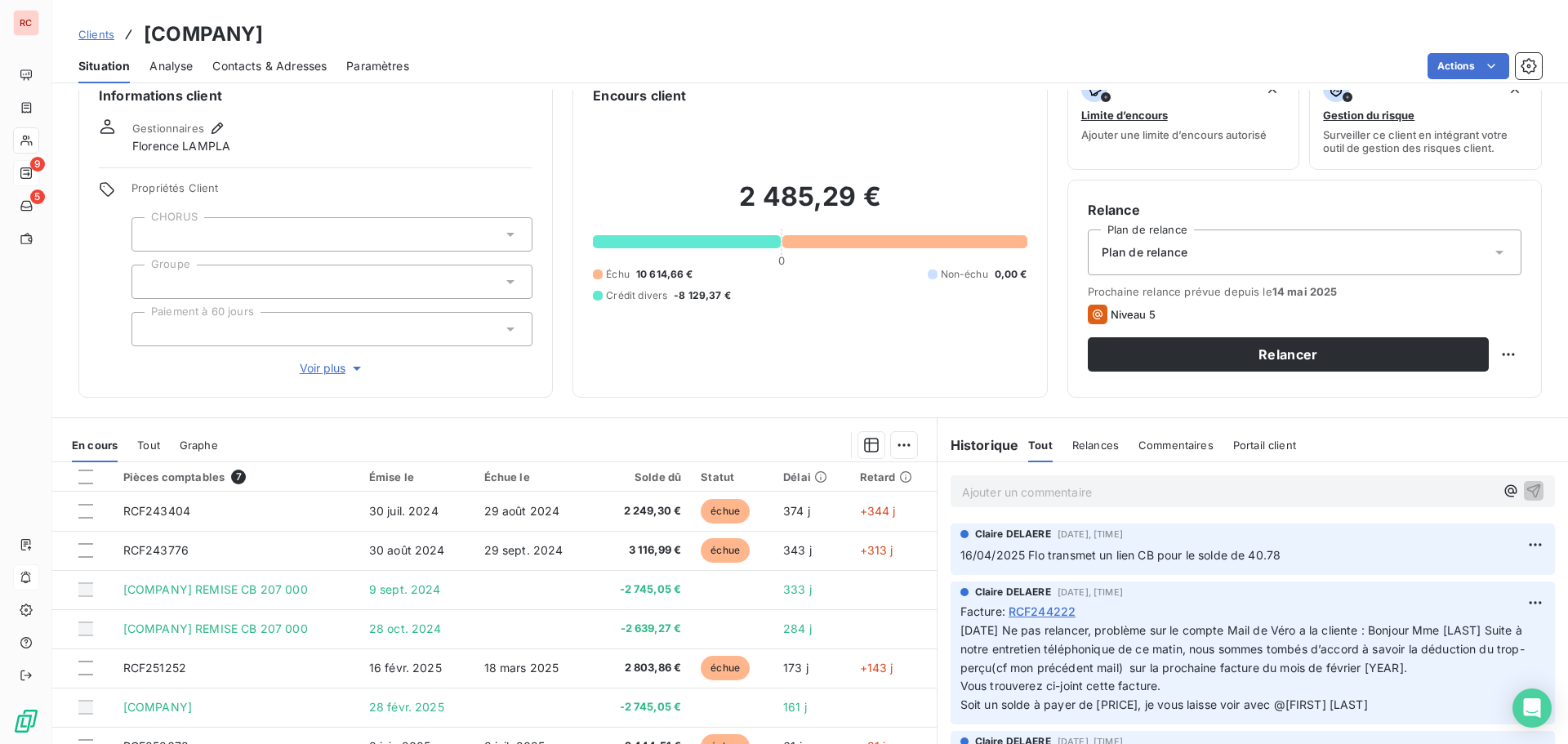 scroll, scrollTop: 116, scrollLeft: 0, axis: vertical 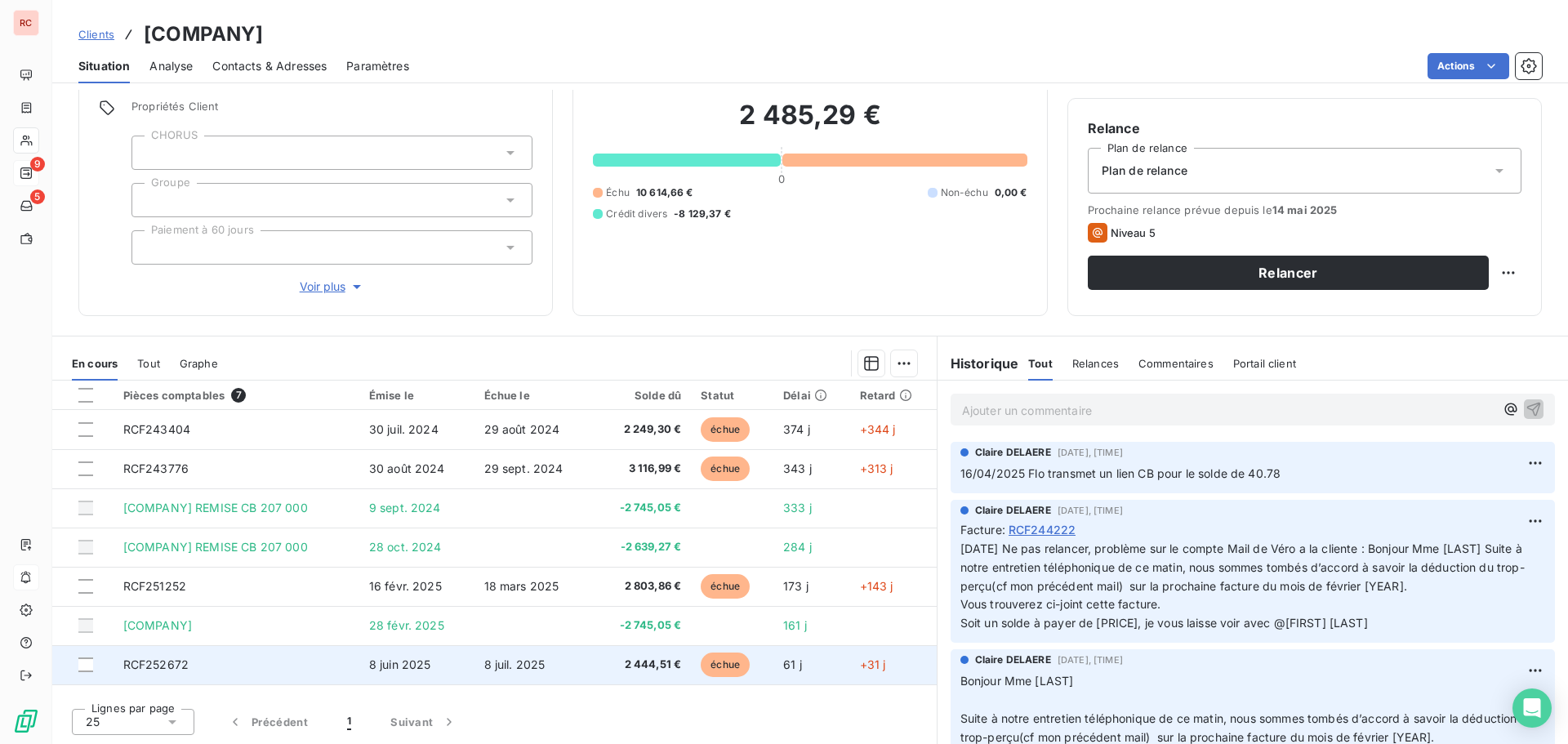click on "8 juil. 2025" at bounding box center (534, 665) 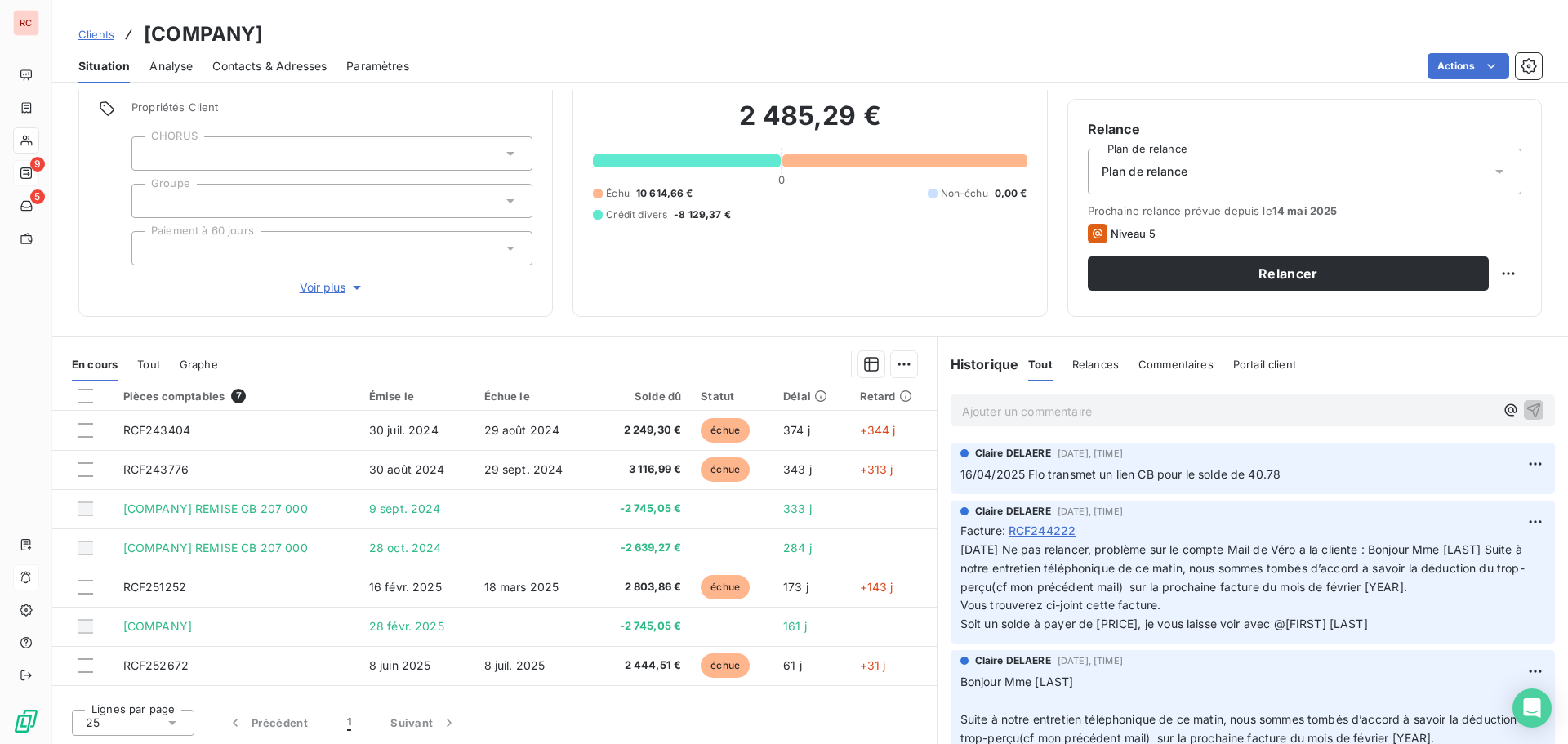 scroll, scrollTop: 116, scrollLeft: 0, axis: vertical 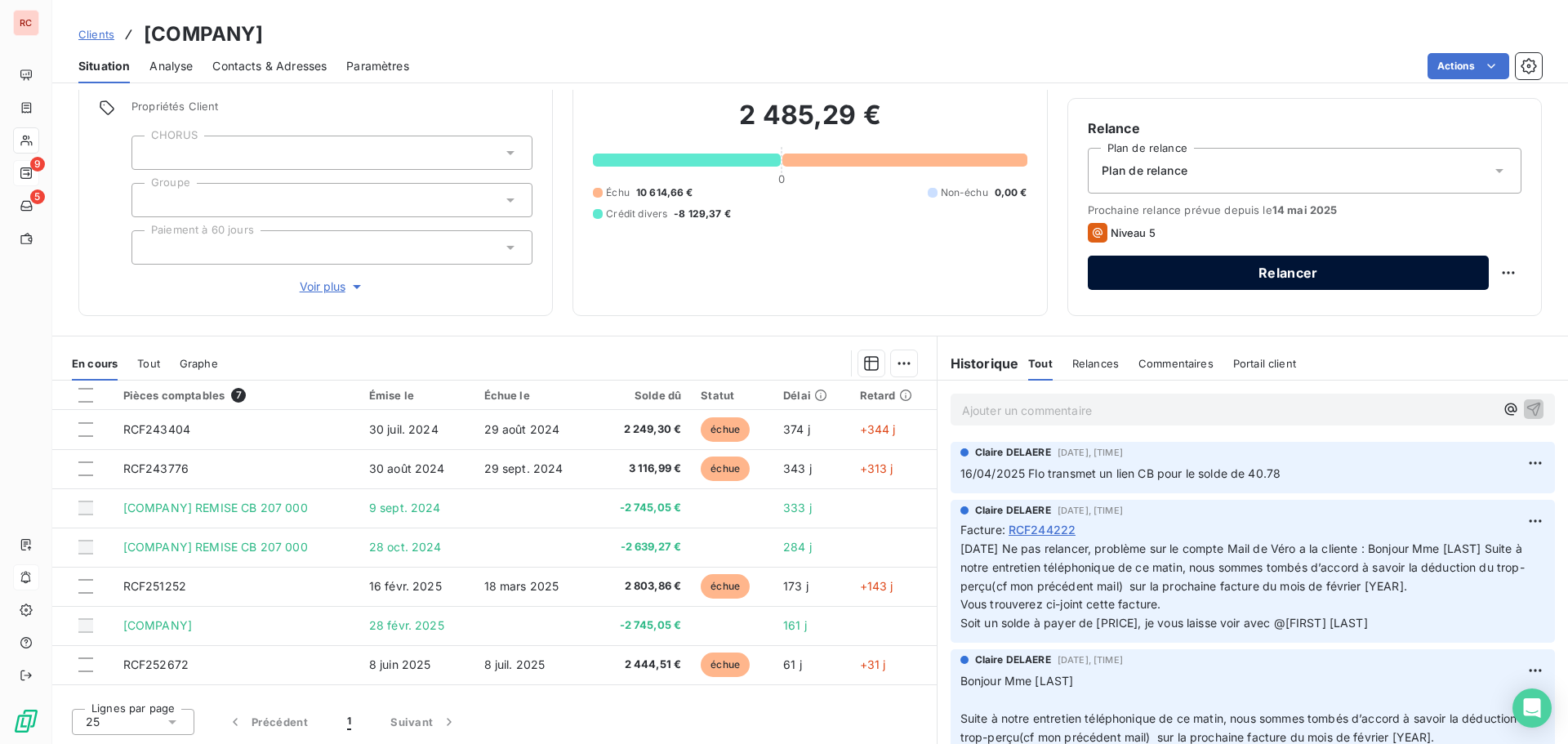 click on "Relancer" at bounding box center [1288, 273] 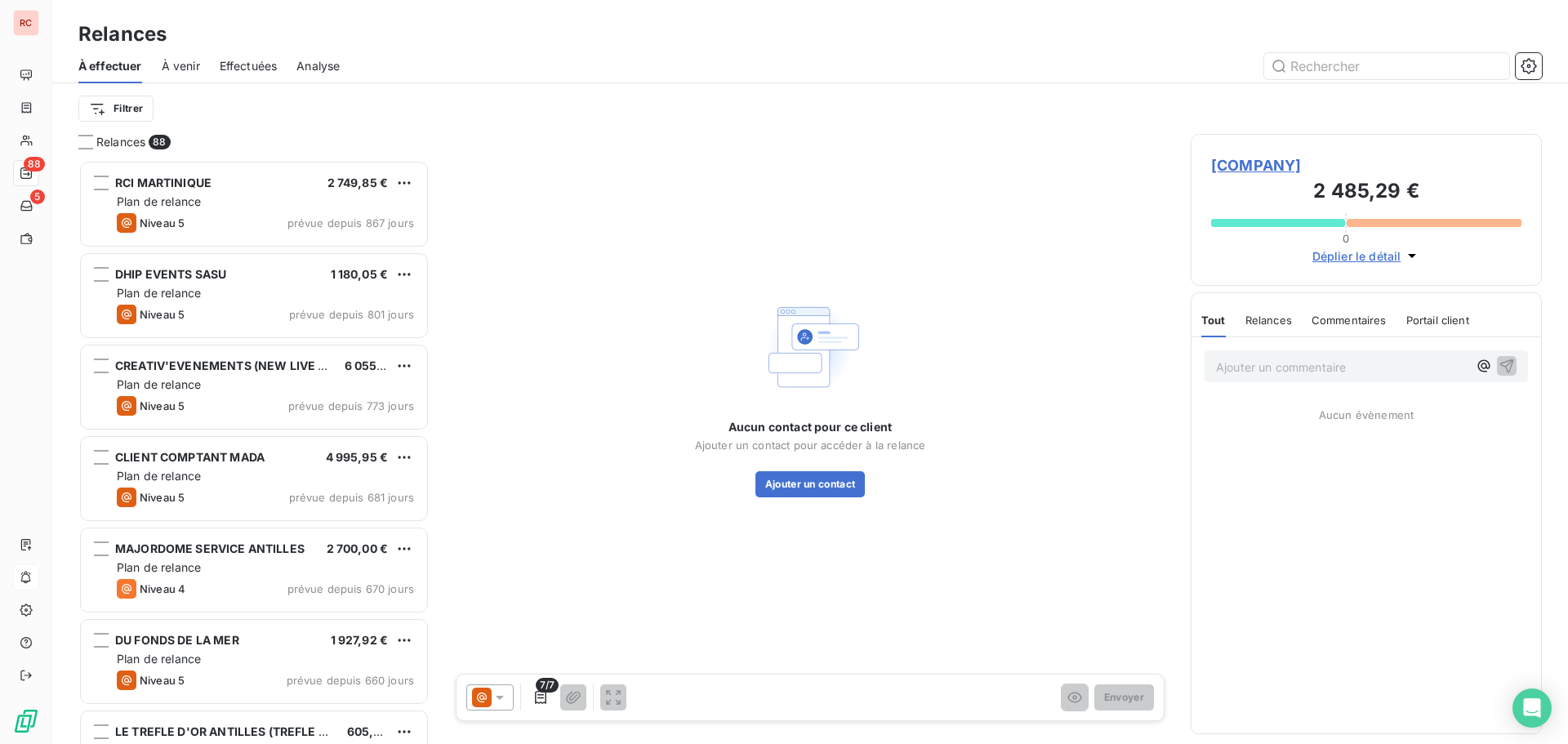 scroll, scrollTop: 13, scrollLeft: 13, axis: both 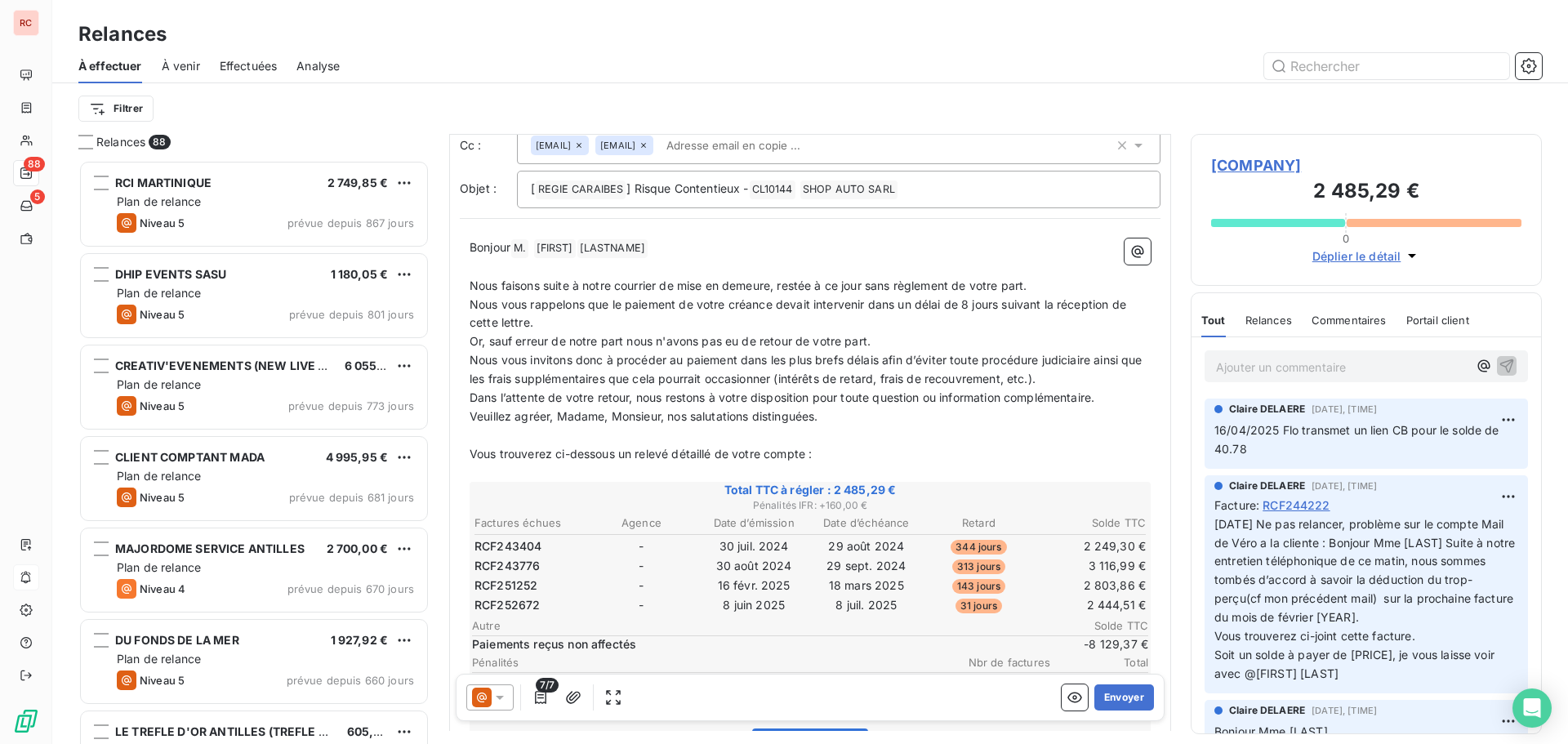click 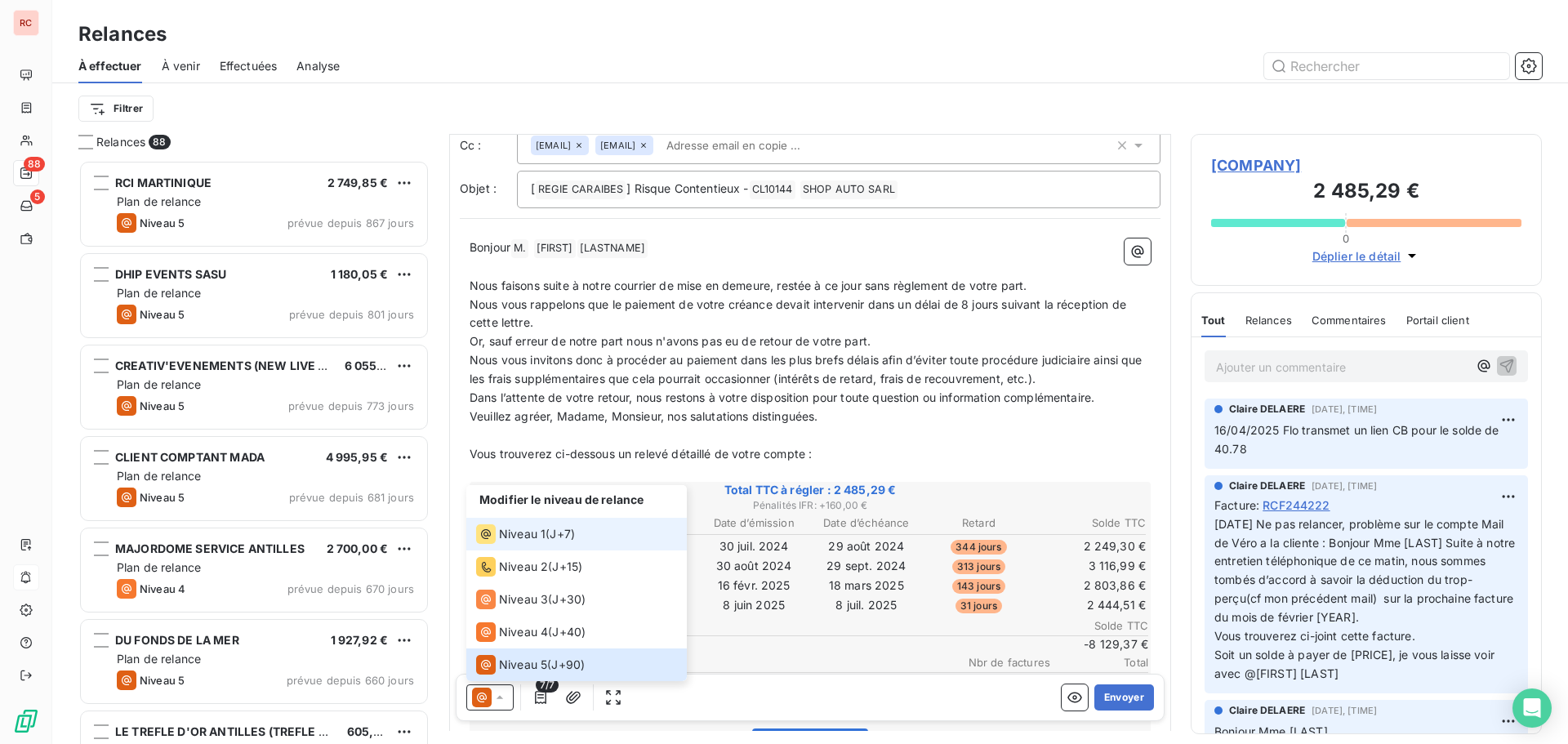 click on "Niveau 1" at bounding box center (510, 534) 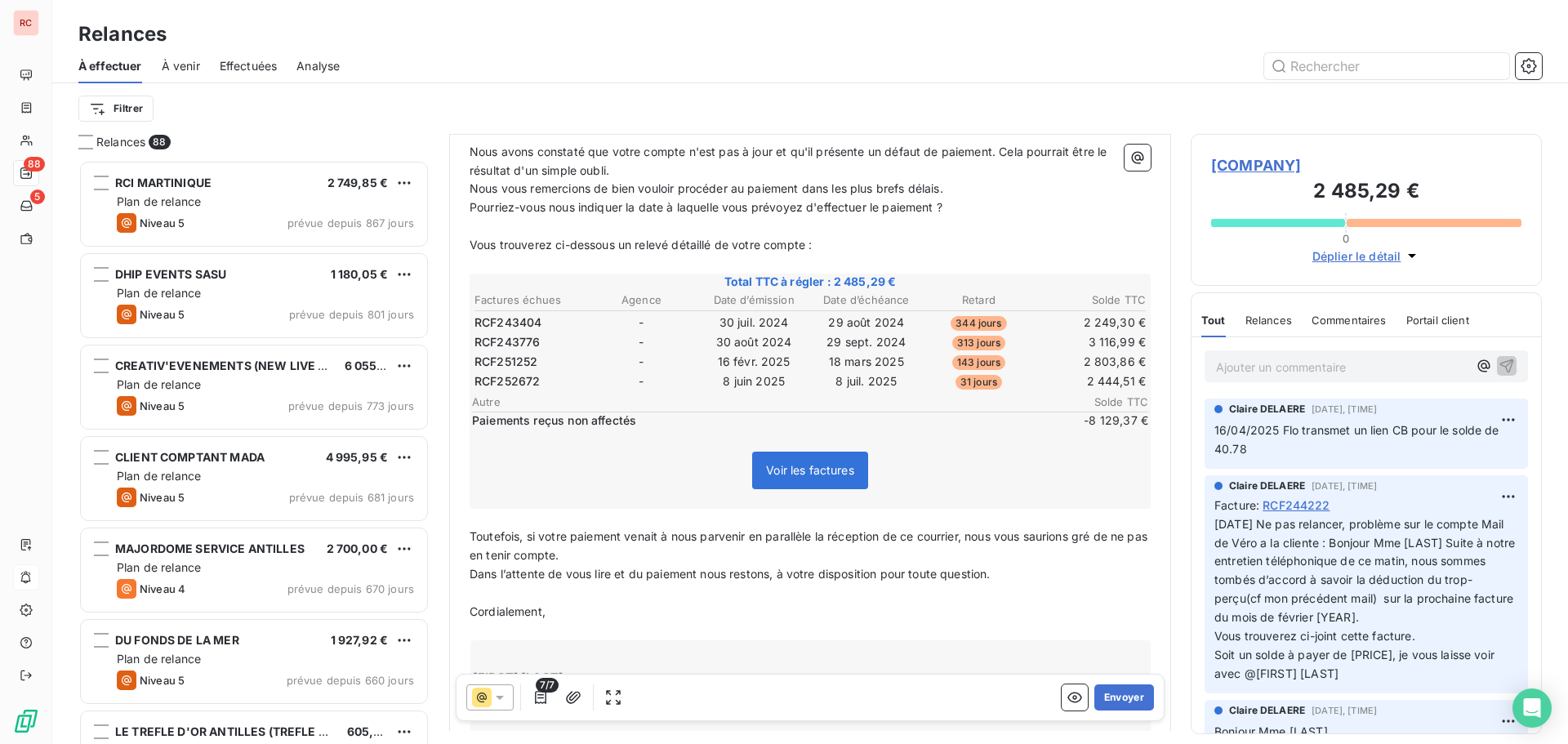 scroll, scrollTop: 246, scrollLeft: 0, axis: vertical 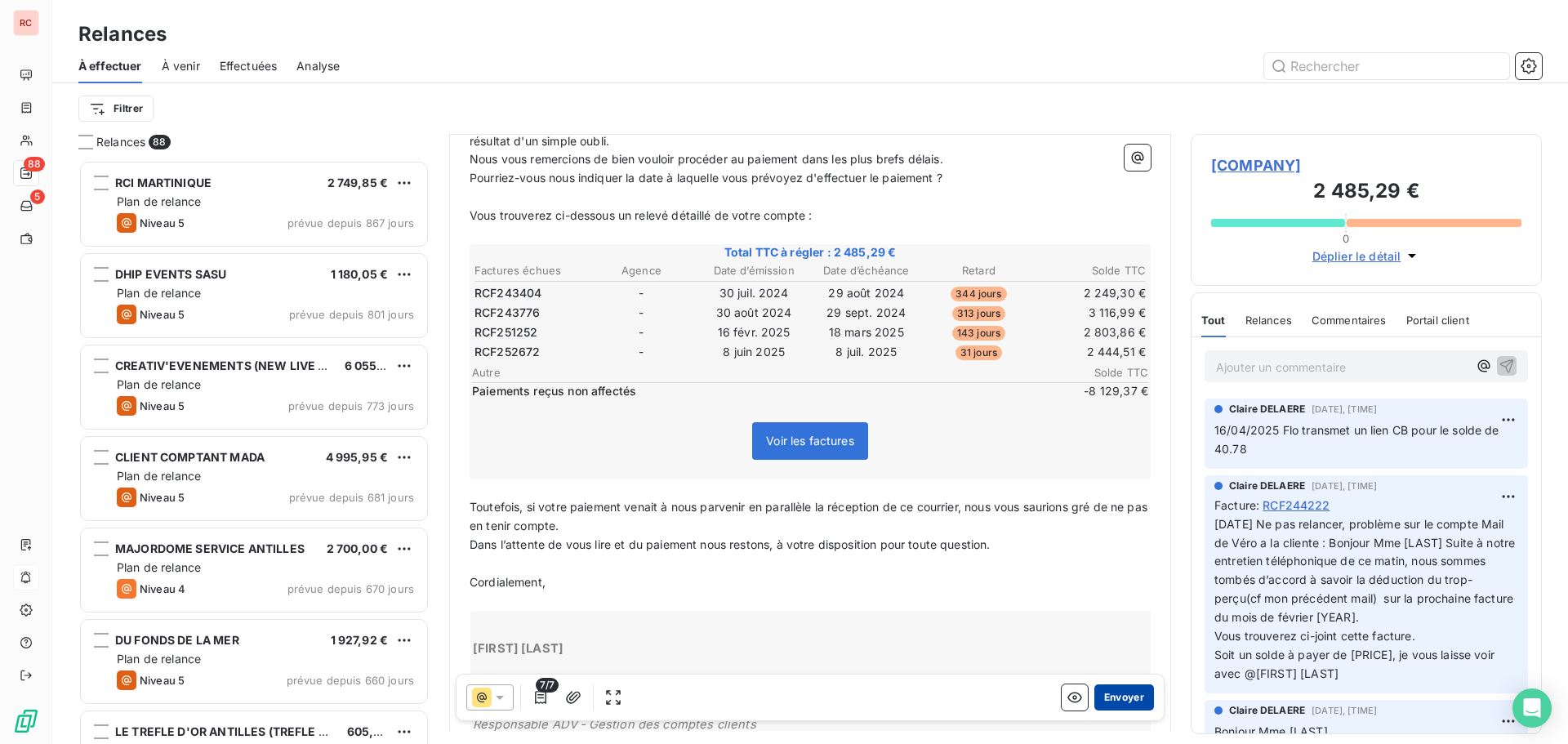 click on "Envoyer" at bounding box center [1124, 697] 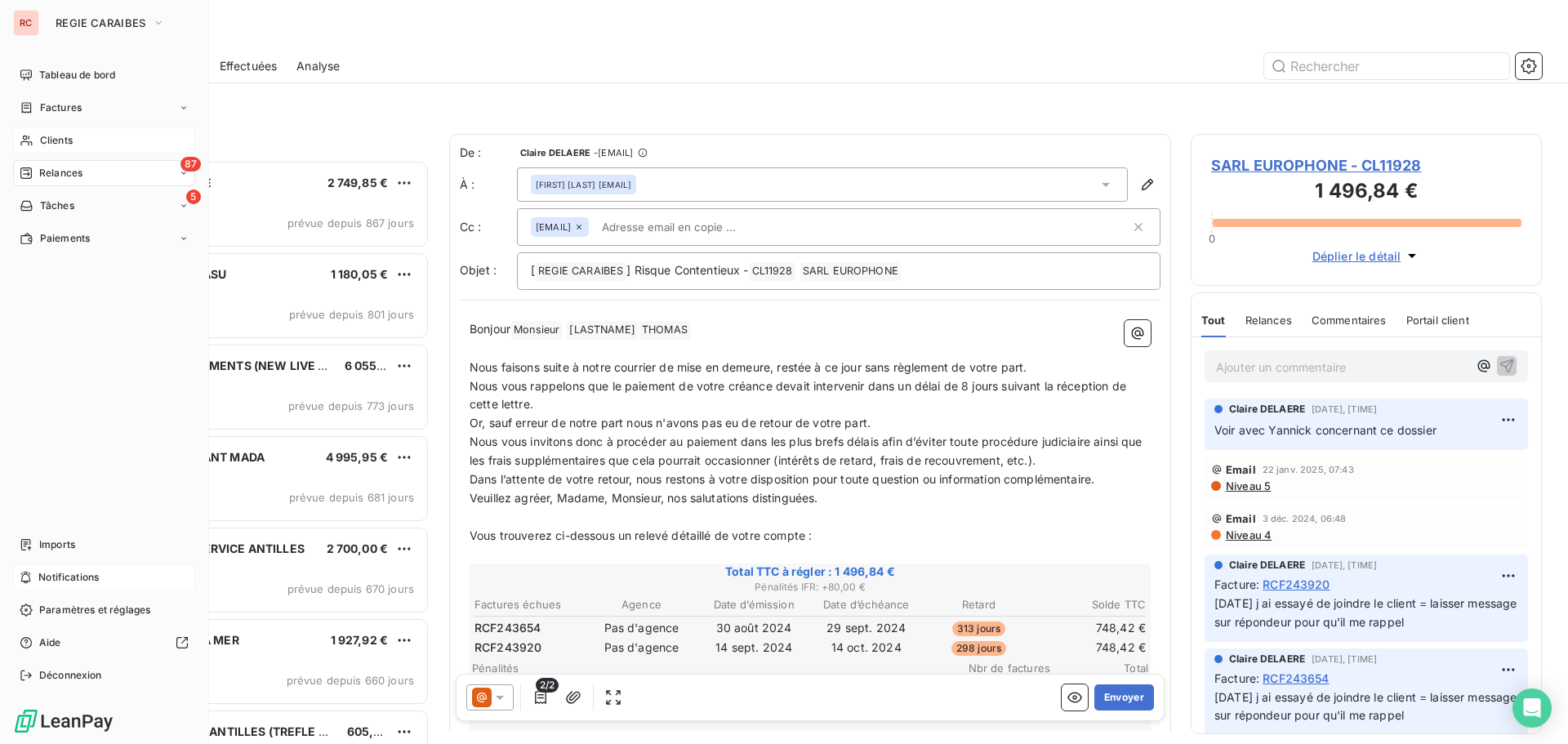 click on "Clients" at bounding box center (56, 140) 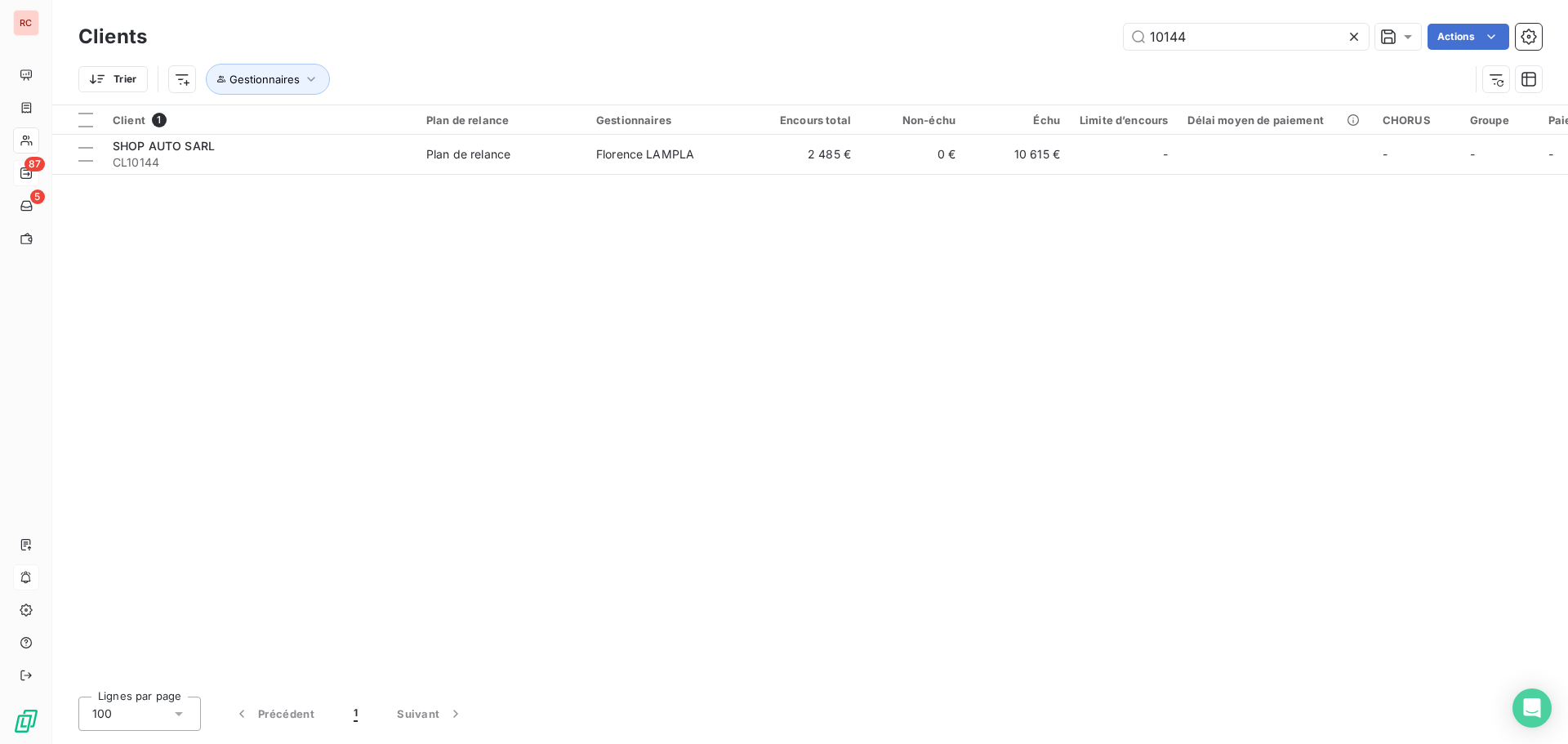drag, startPoint x: 1218, startPoint y: 35, endPoint x: 1116, endPoint y: 42, distance: 102.23991 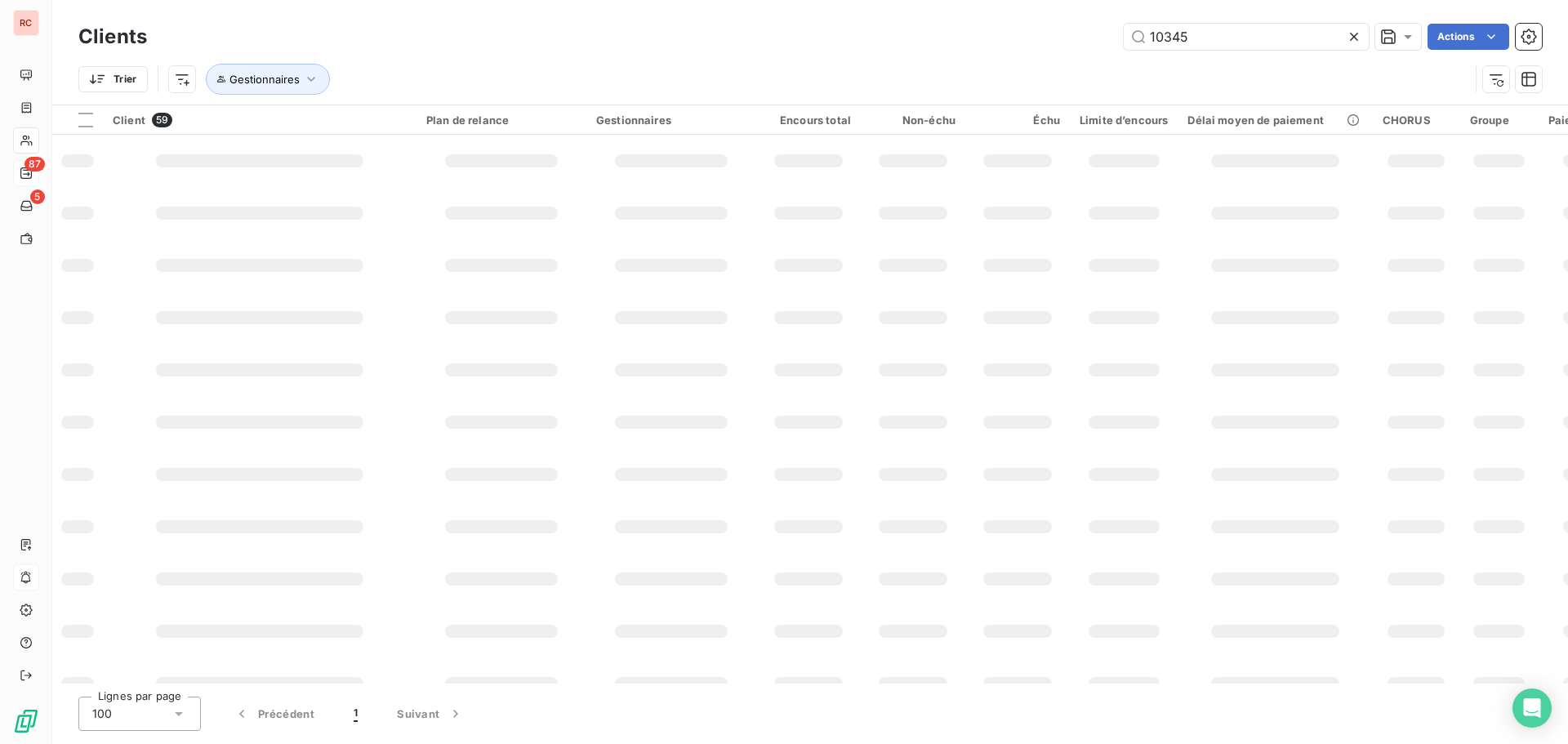 type on "10345" 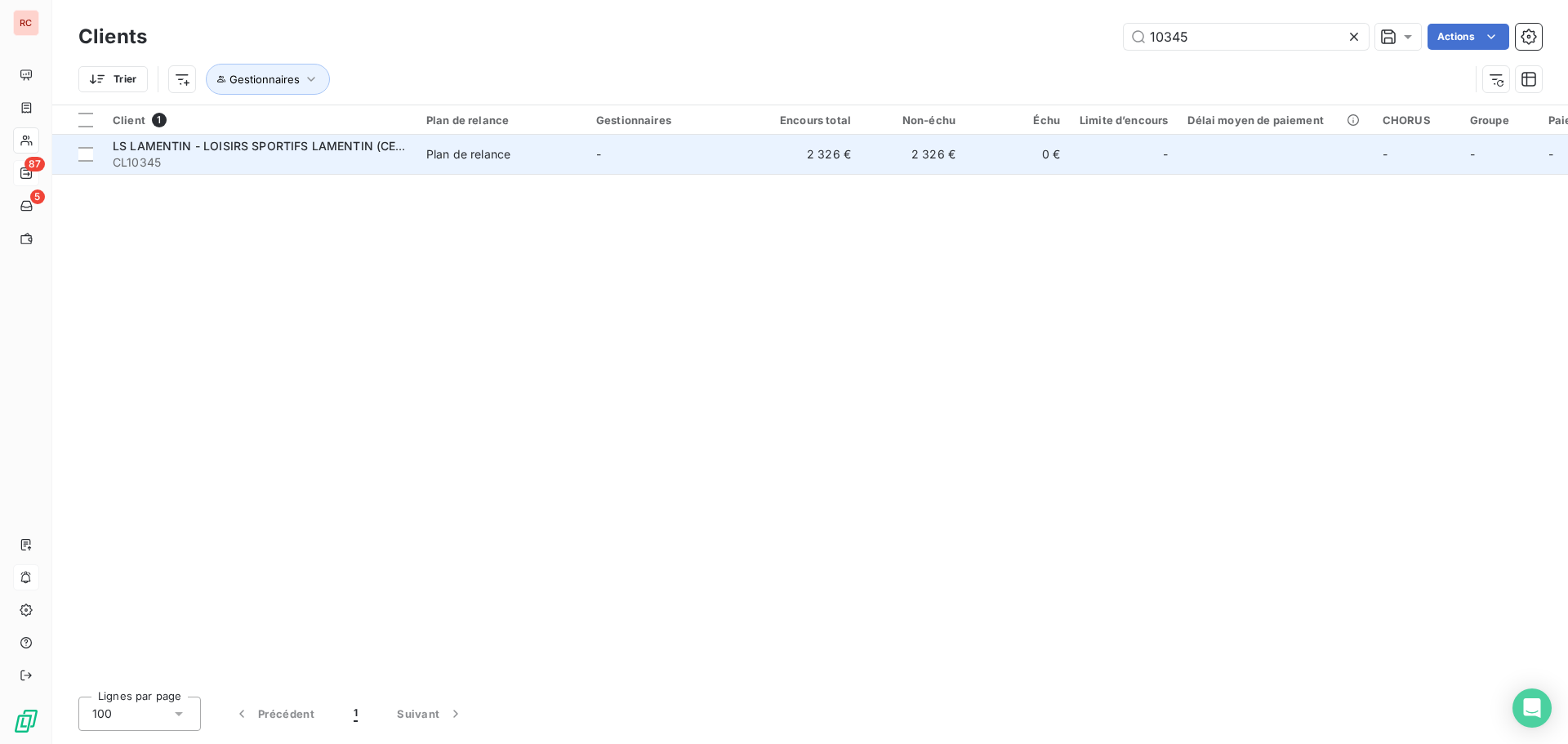 click on "LS LAMENTIN - LOISIRS SPORTIFS LAMENTIN (CENTRE AQUATIQUE COMMUNAUTAI" at bounding box center (352, 145) 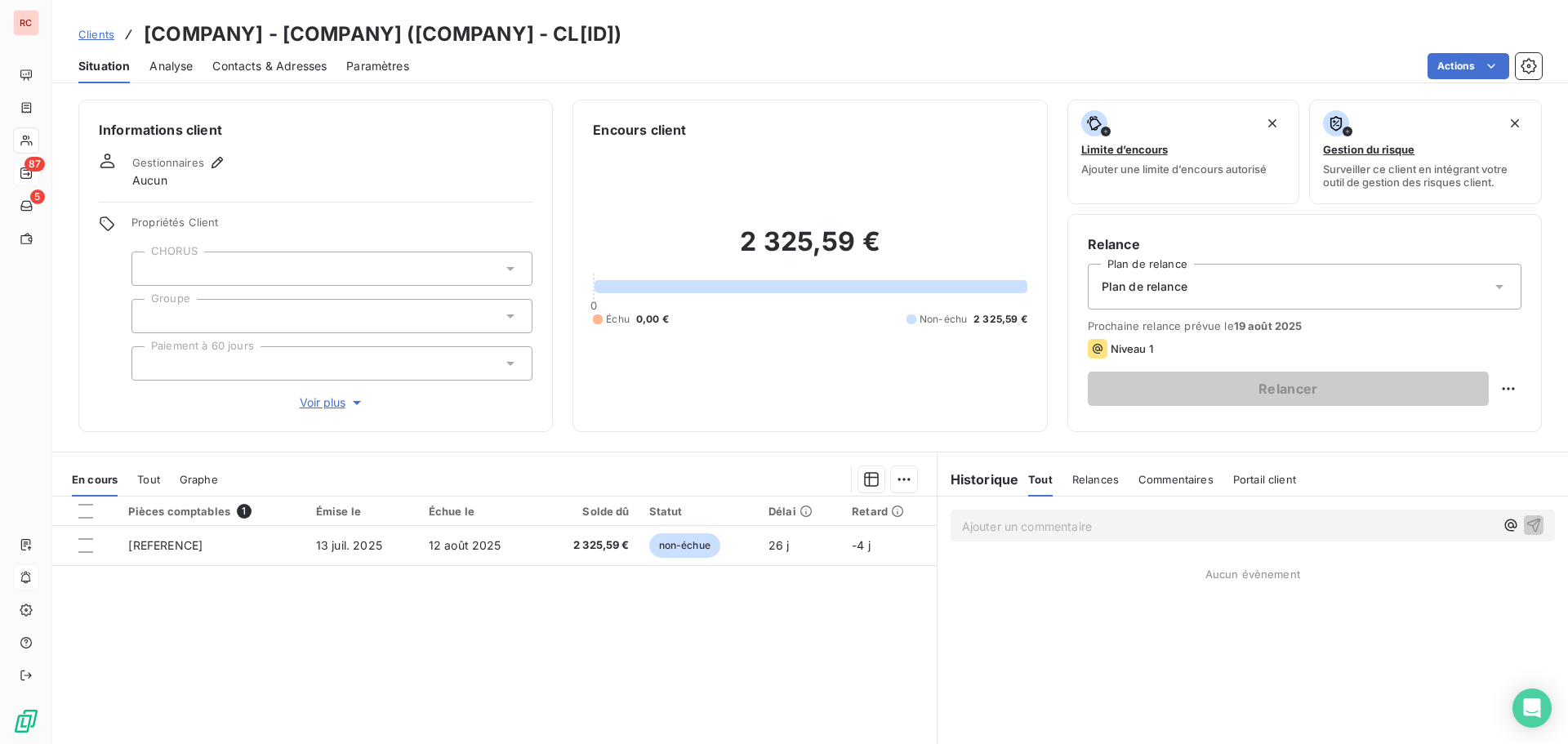 click on "Tout" at bounding box center [149, 479] 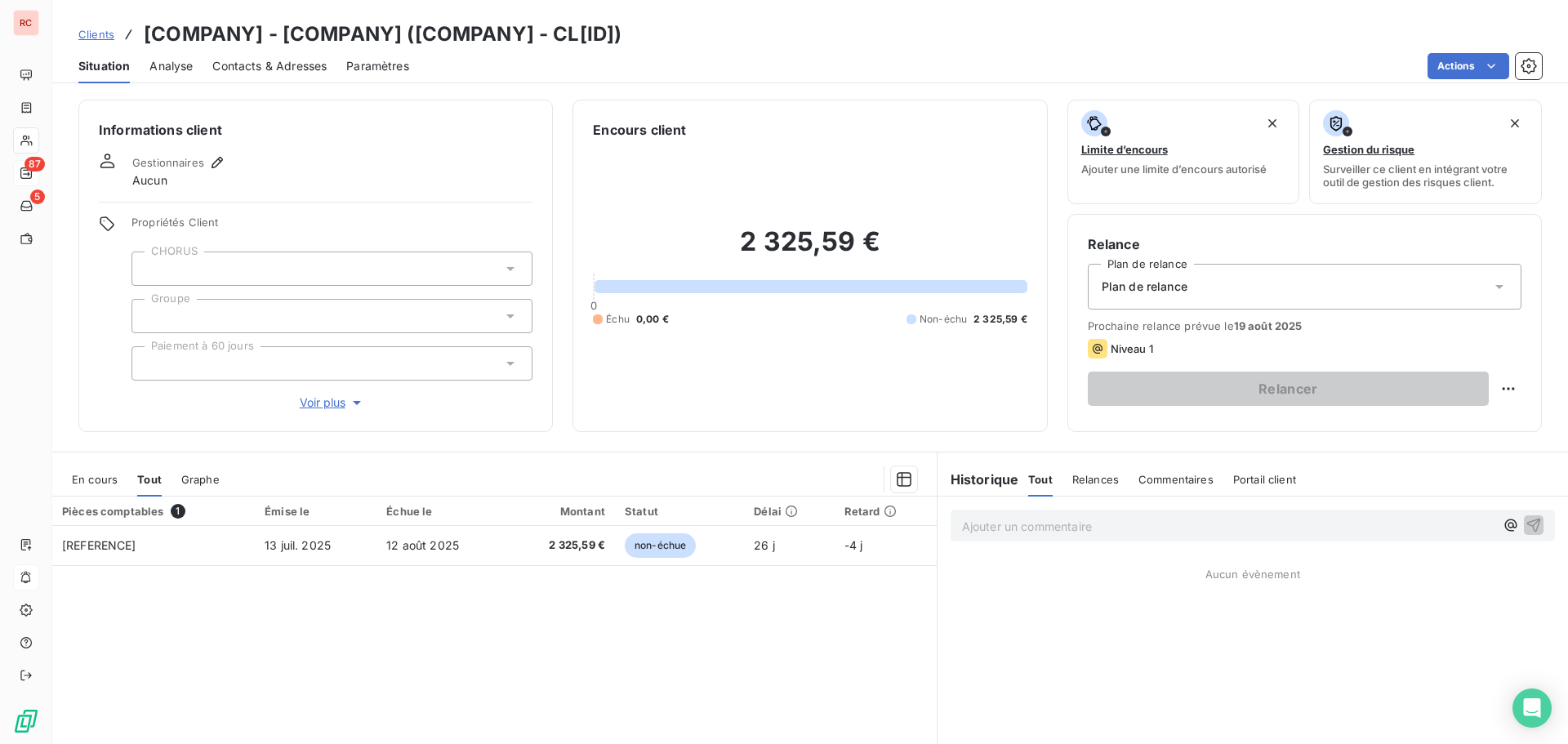 click on "En cours Tout Graphe" at bounding box center (494, 479) 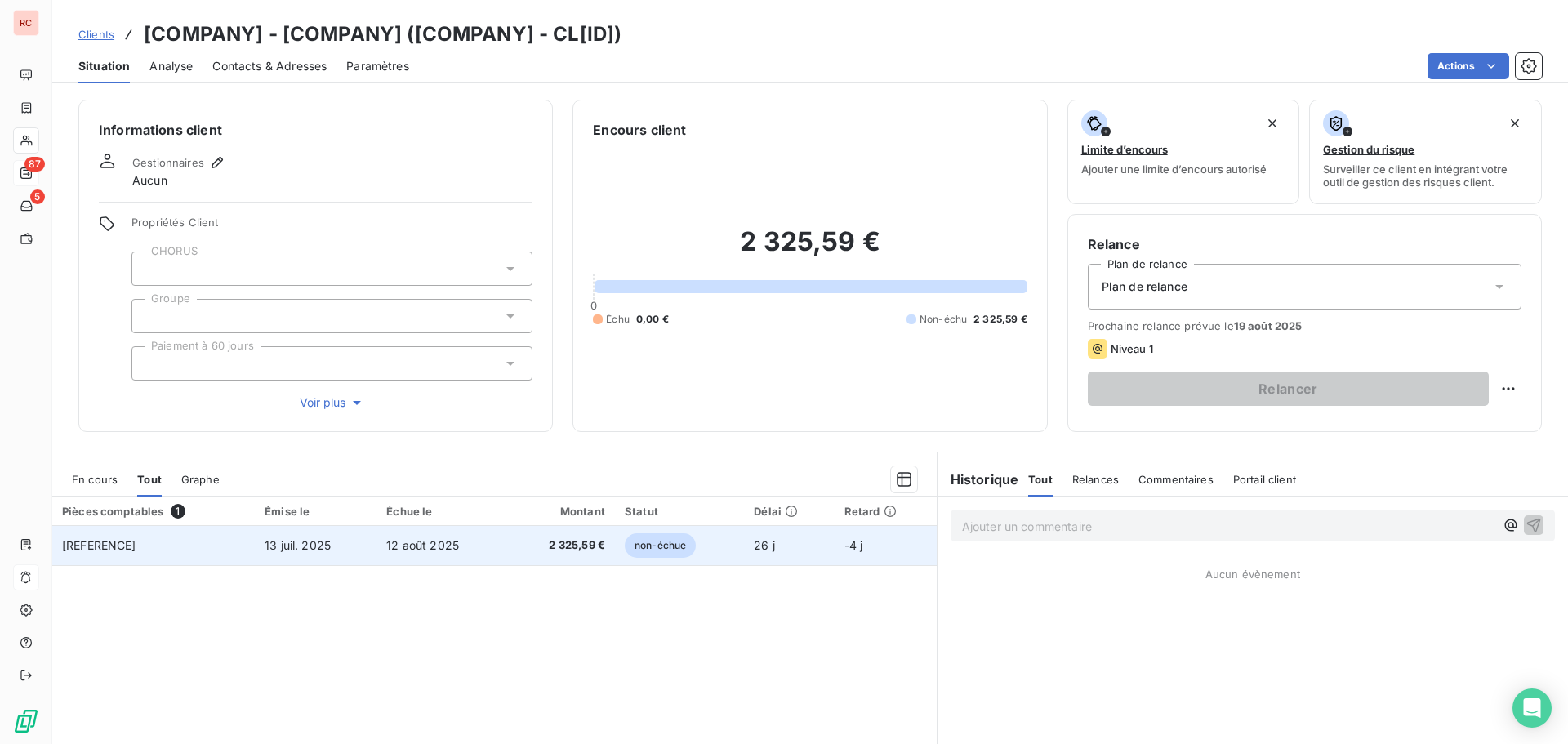 click on "13 juil. 2025" at bounding box center [315, 546] 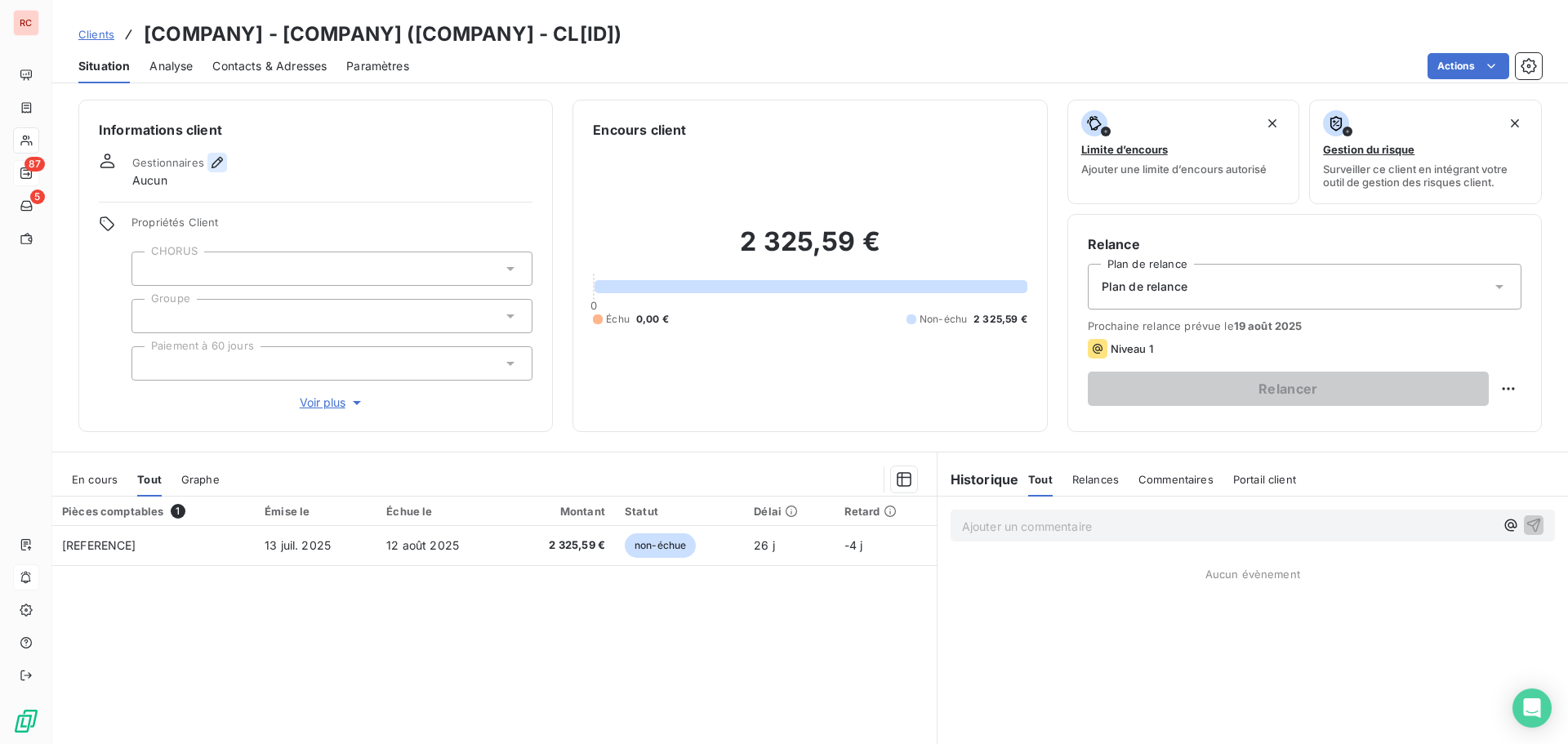 click 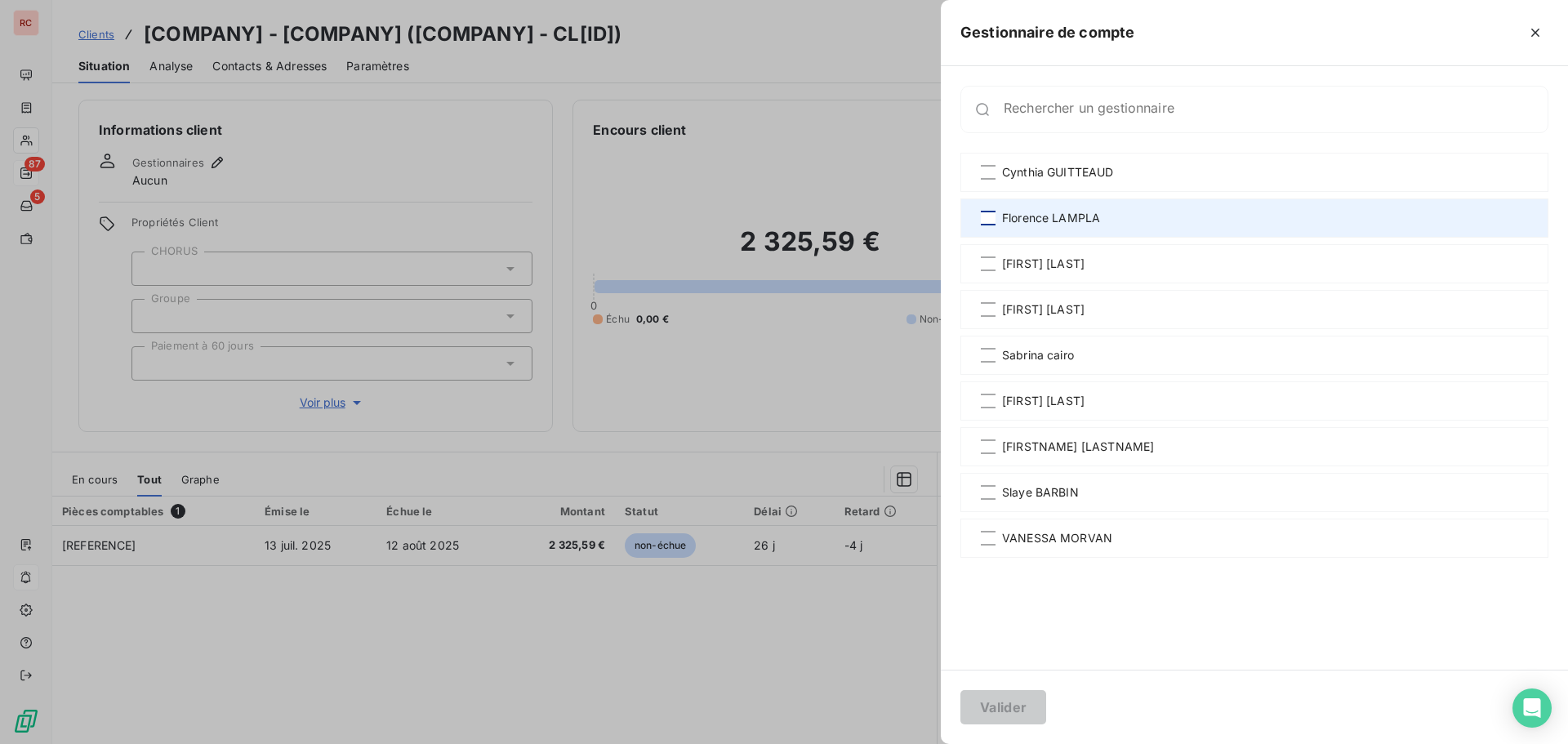 click at bounding box center [988, 218] 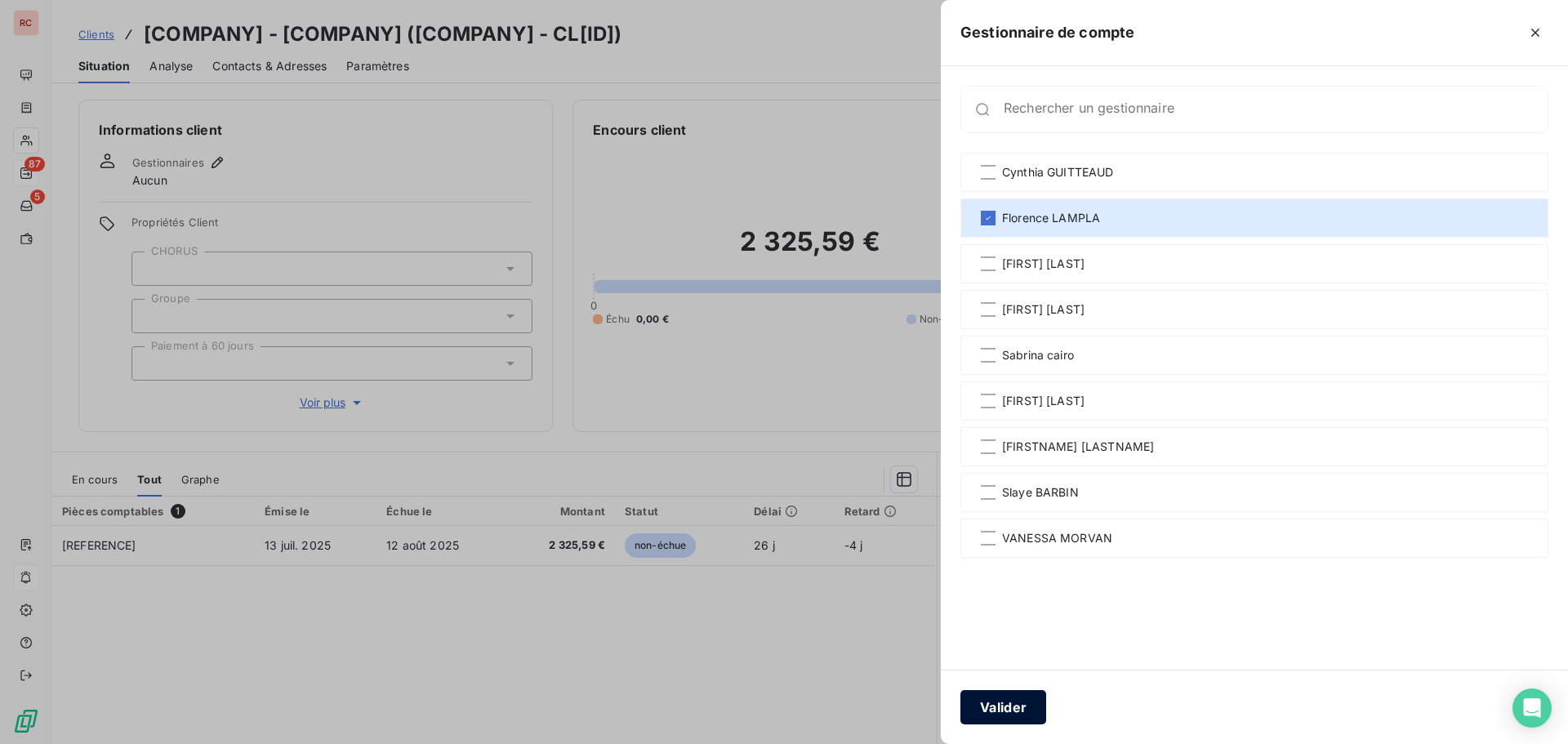 click on "Valider" at bounding box center [1003, 707] 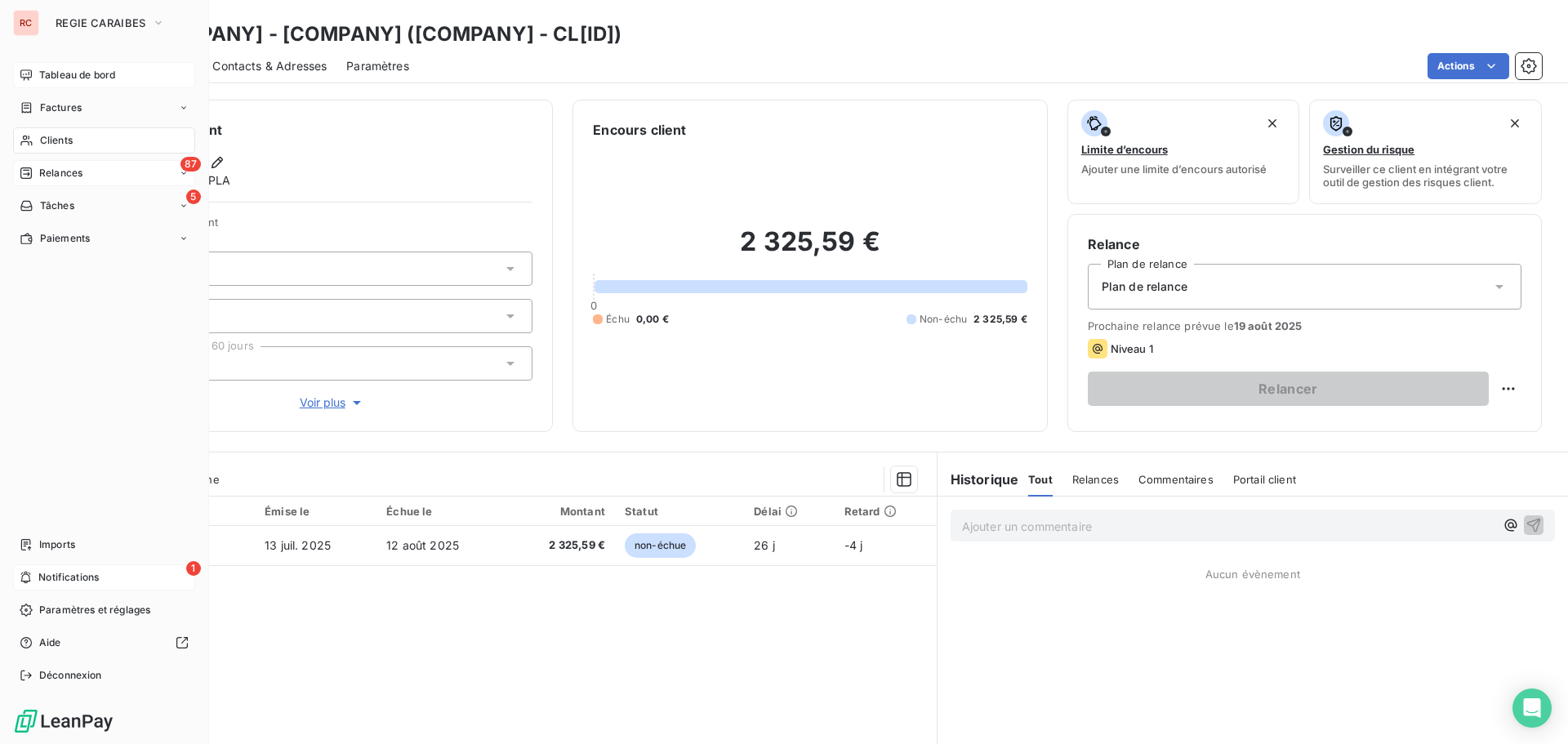 click on "Tableau de bord" at bounding box center [104, 75] 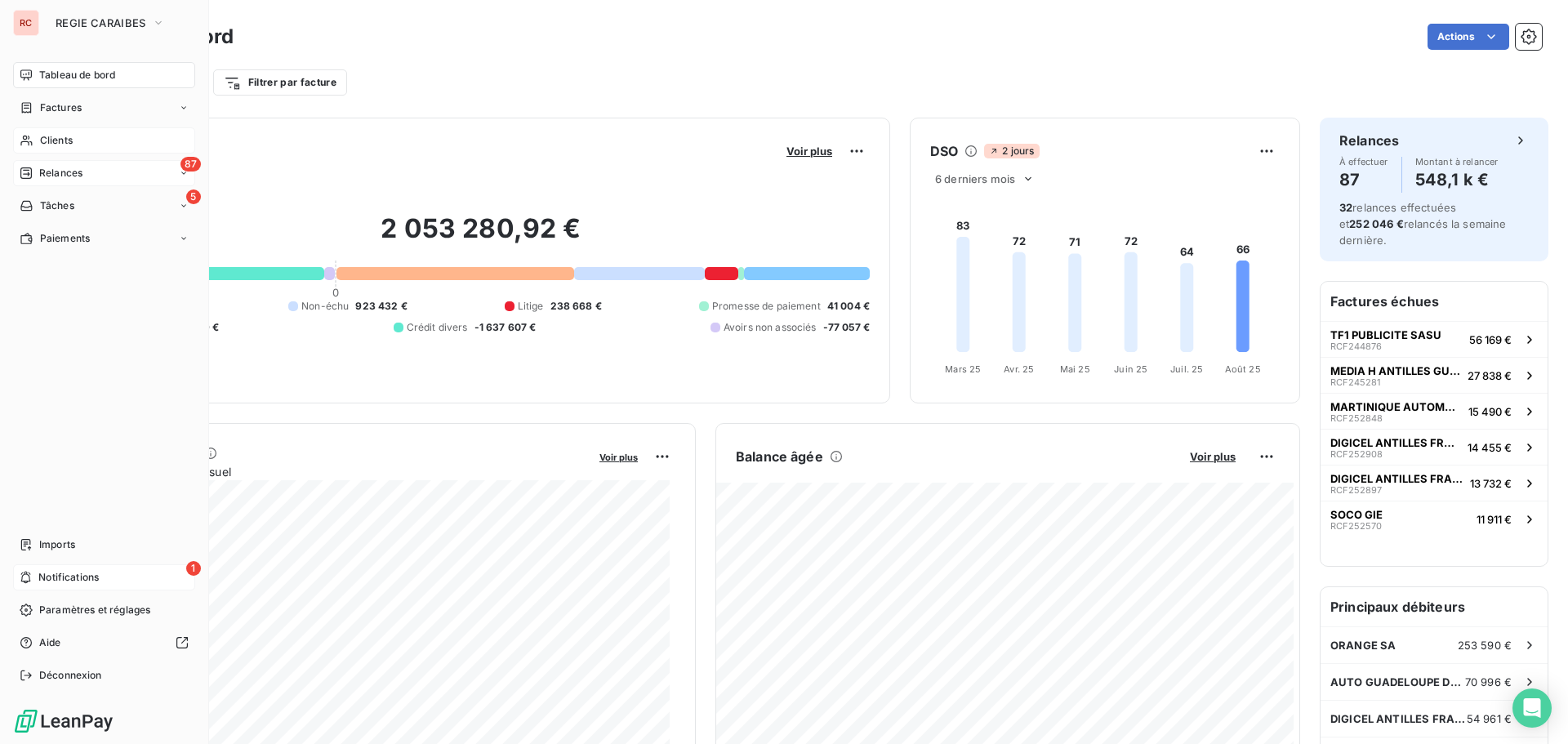 click on "Notifications" at bounding box center (69, 577) 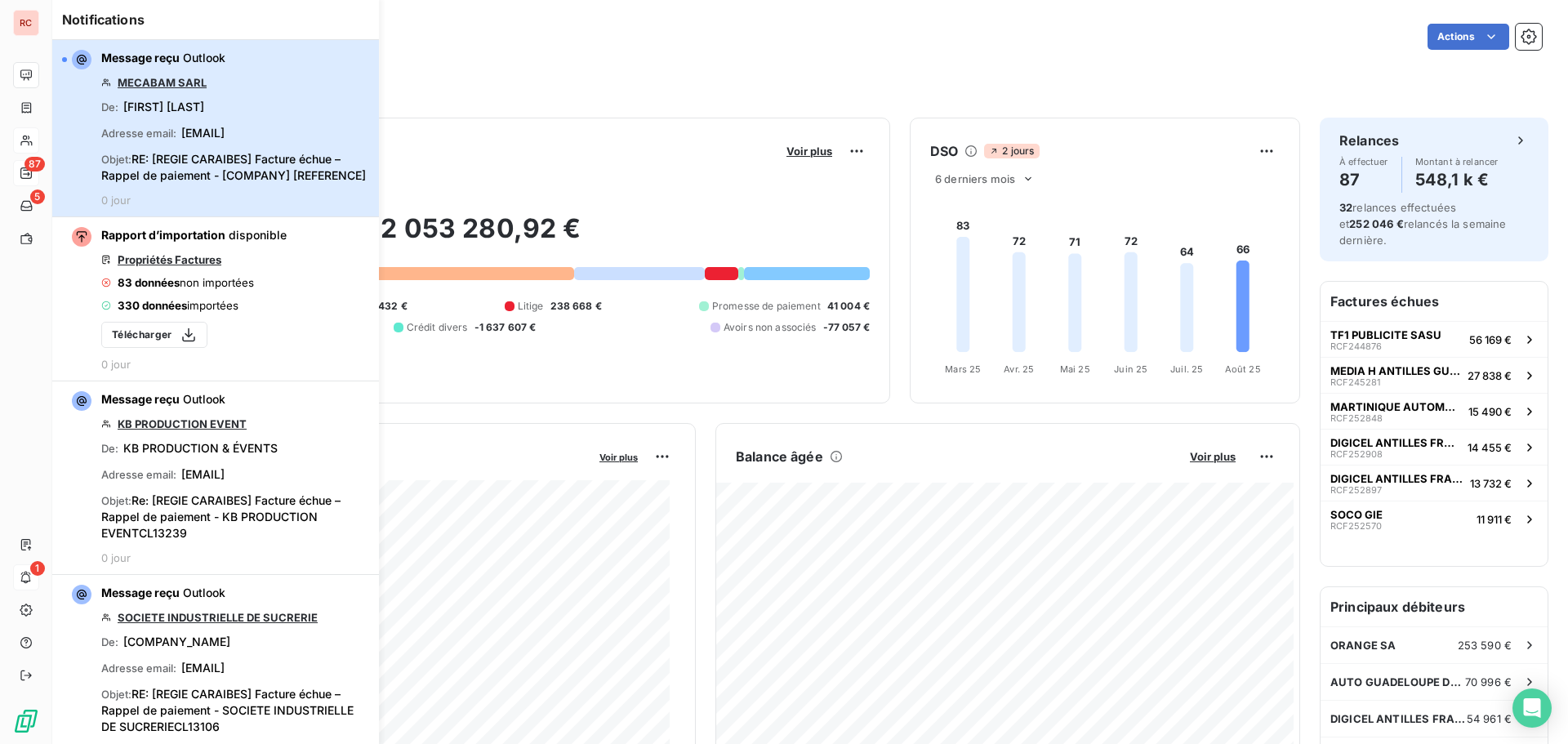 click on "[EMAIL]" at bounding box center (203, 133) 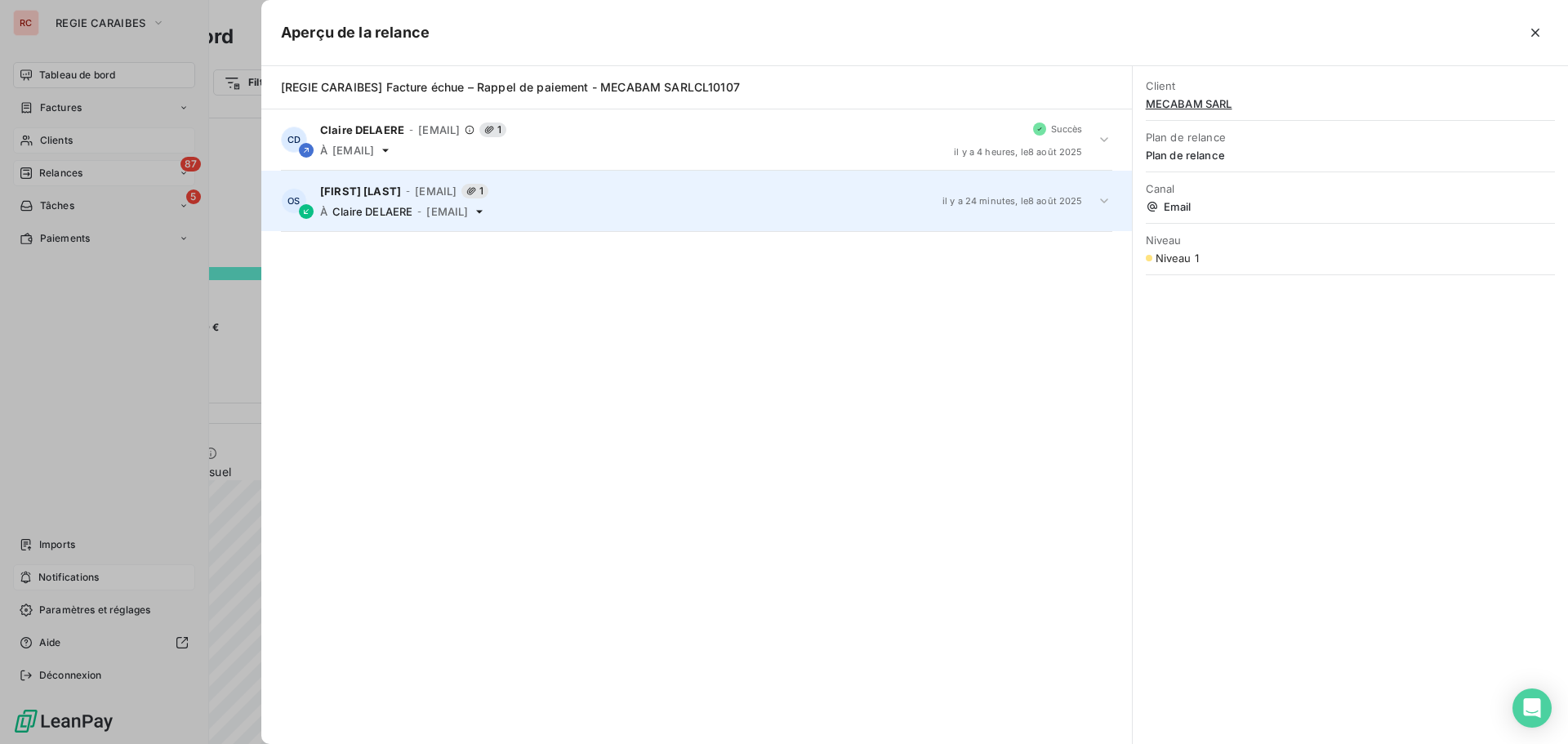 click on "[FIRST] [LAST] - [EMAIL] il y a [TIME_AGO] , le  [DATE]" at bounding box center (697, 201) 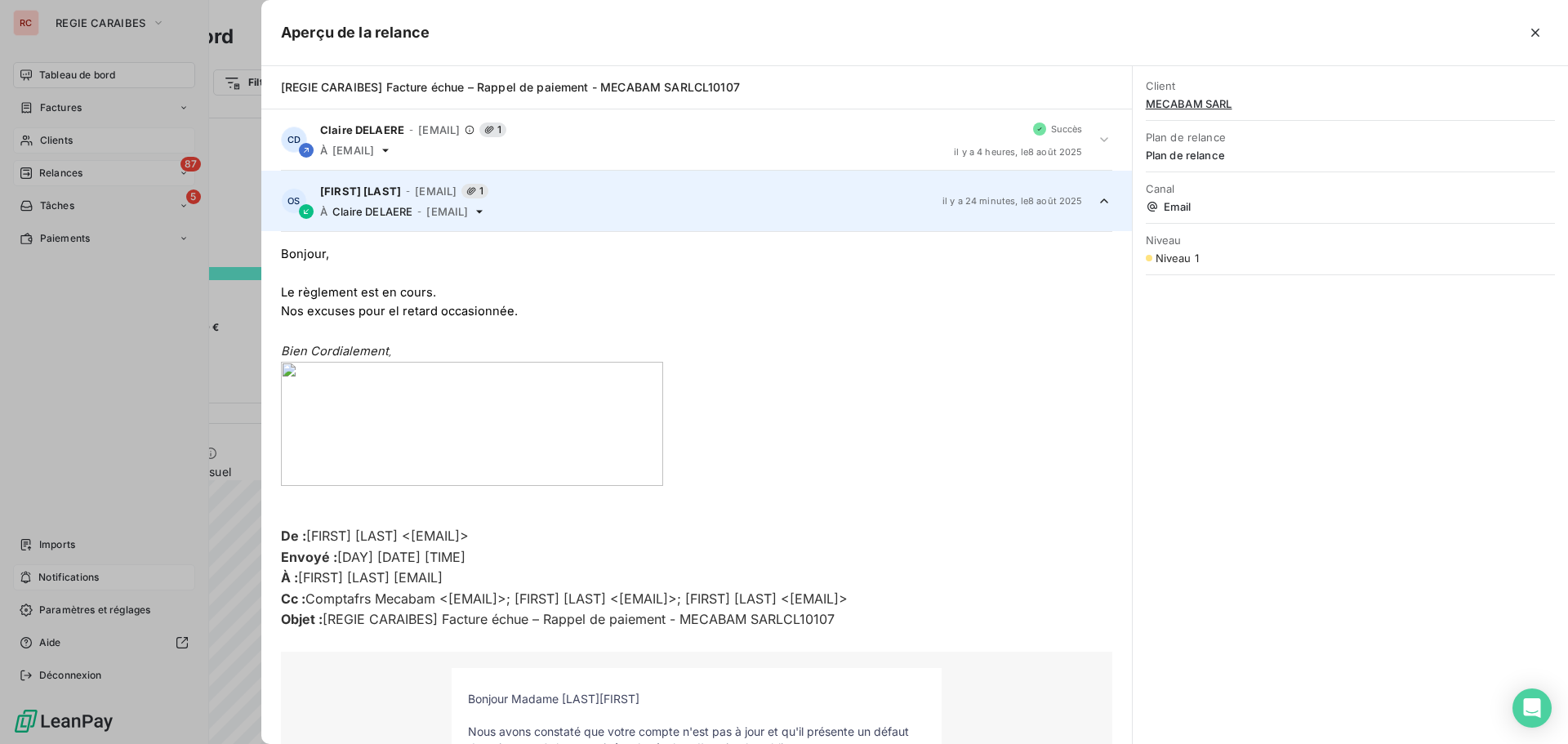 scroll, scrollTop: 61, scrollLeft: 0, axis: vertical 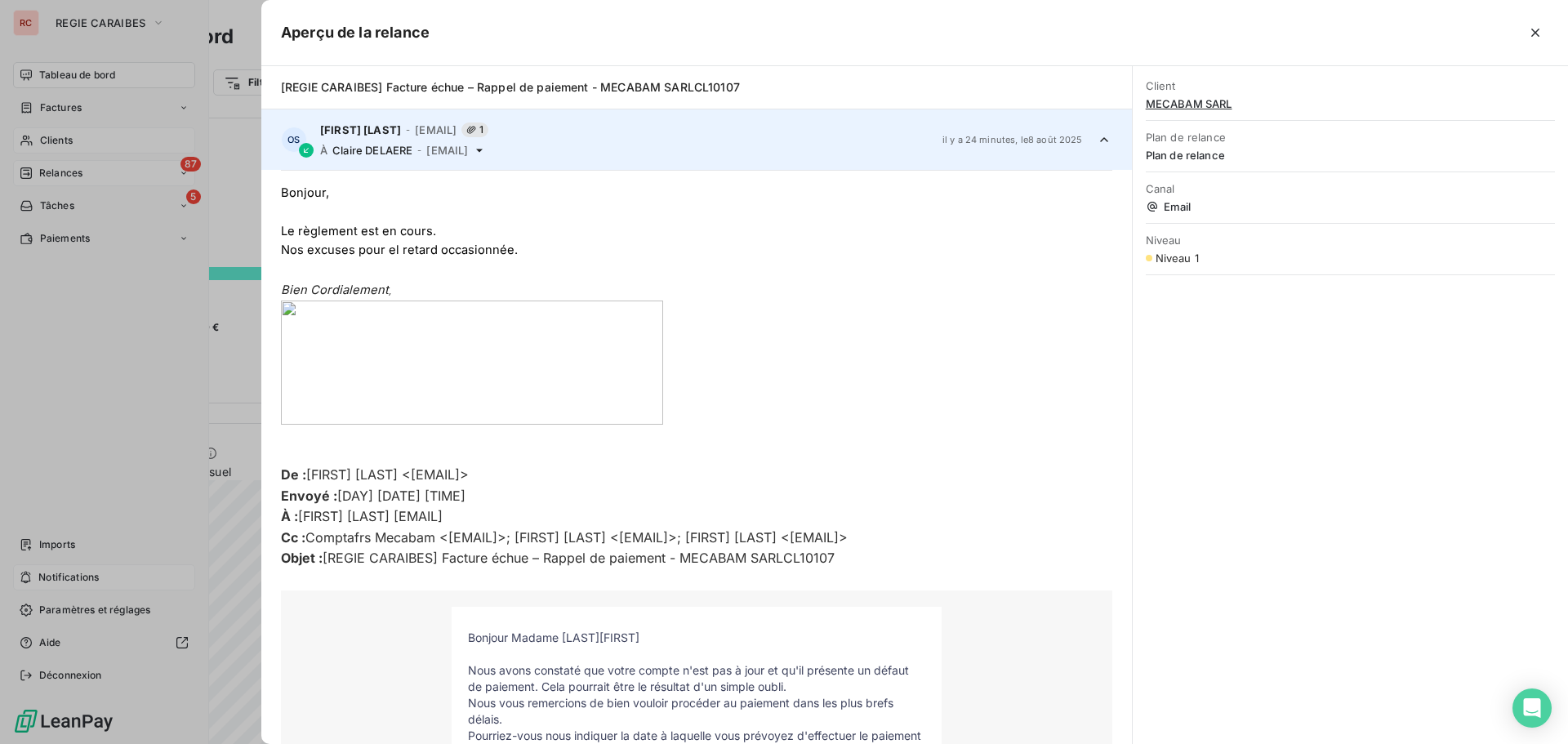 click on "MECABAM SARL" at bounding box center (1350, 104) 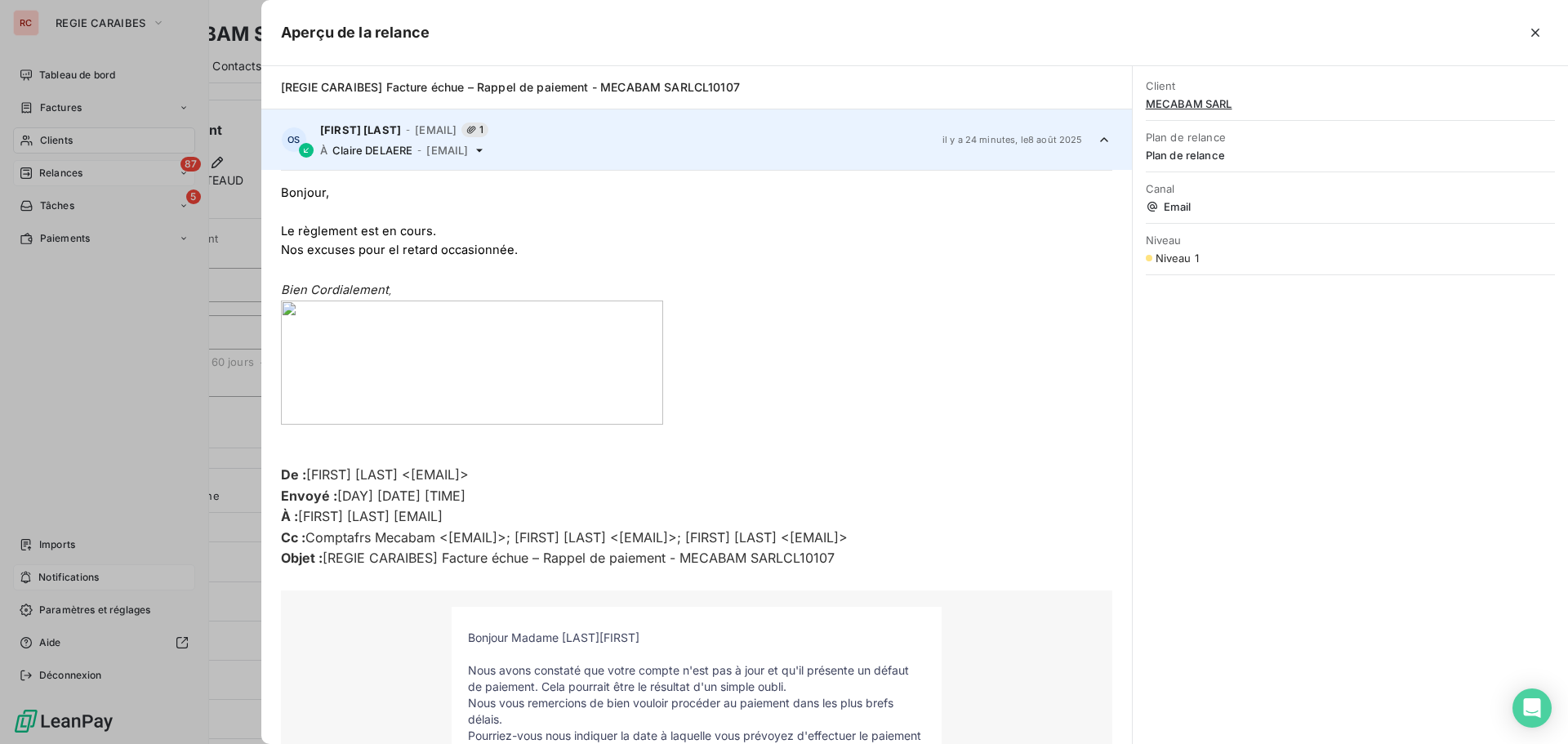 click on "MECABAM SARL" at bounding box center (1350, 104) 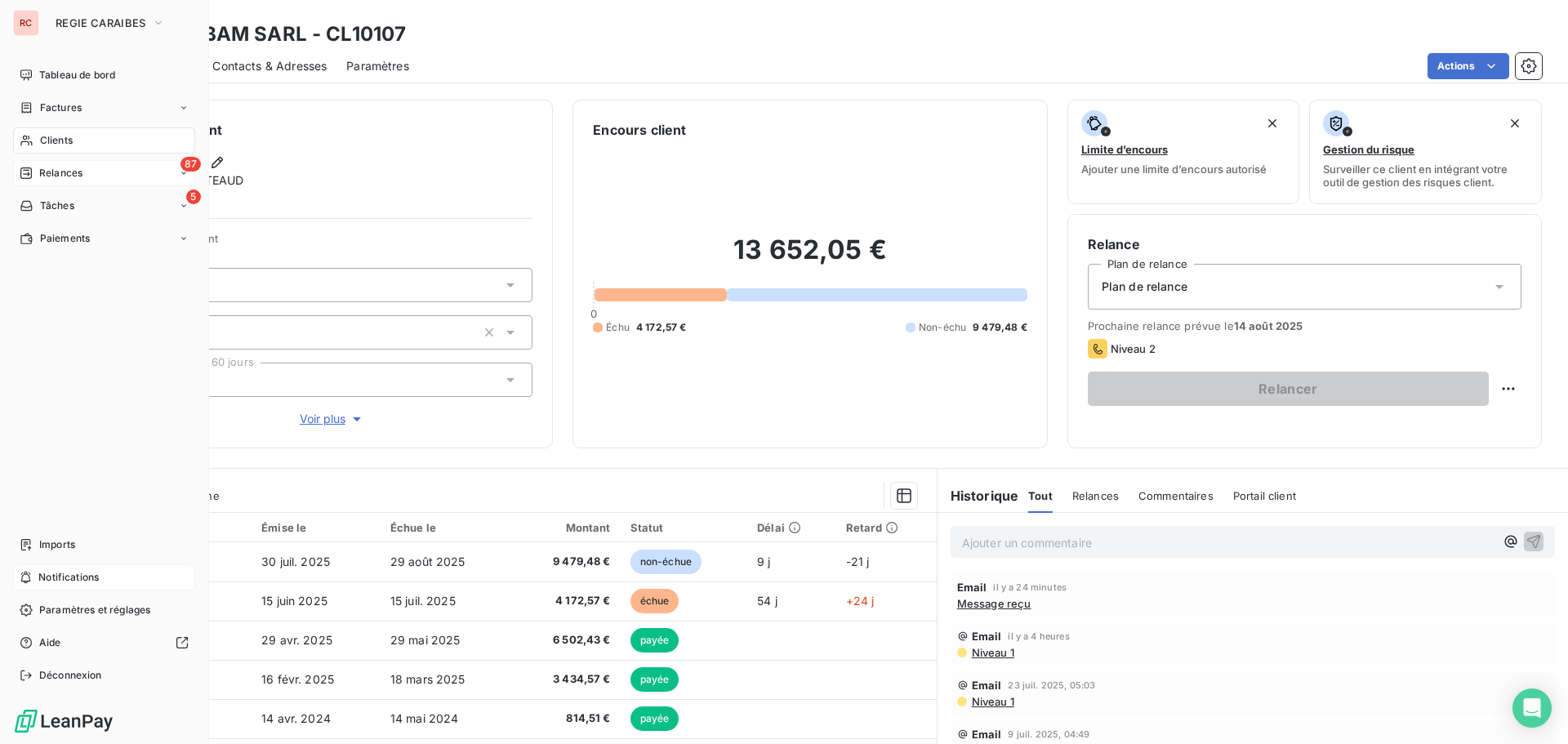 click on "Clients MECABAM SARL - CL10107 Situation Analyse Contacts & Adresses Paramètres Actions" at bounding box center (810, 42) 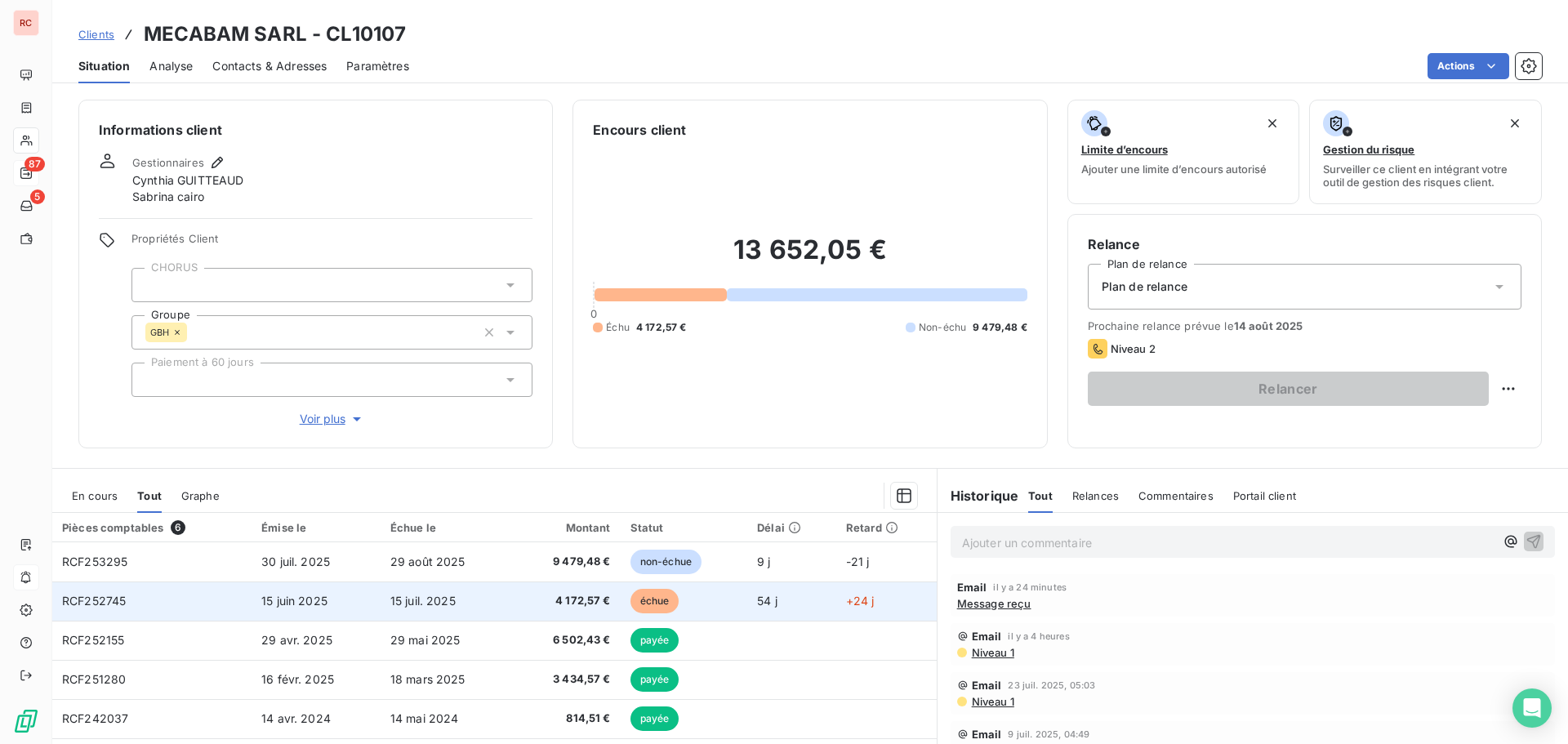 click on "RCF252745" at bounding box center [152, 601] 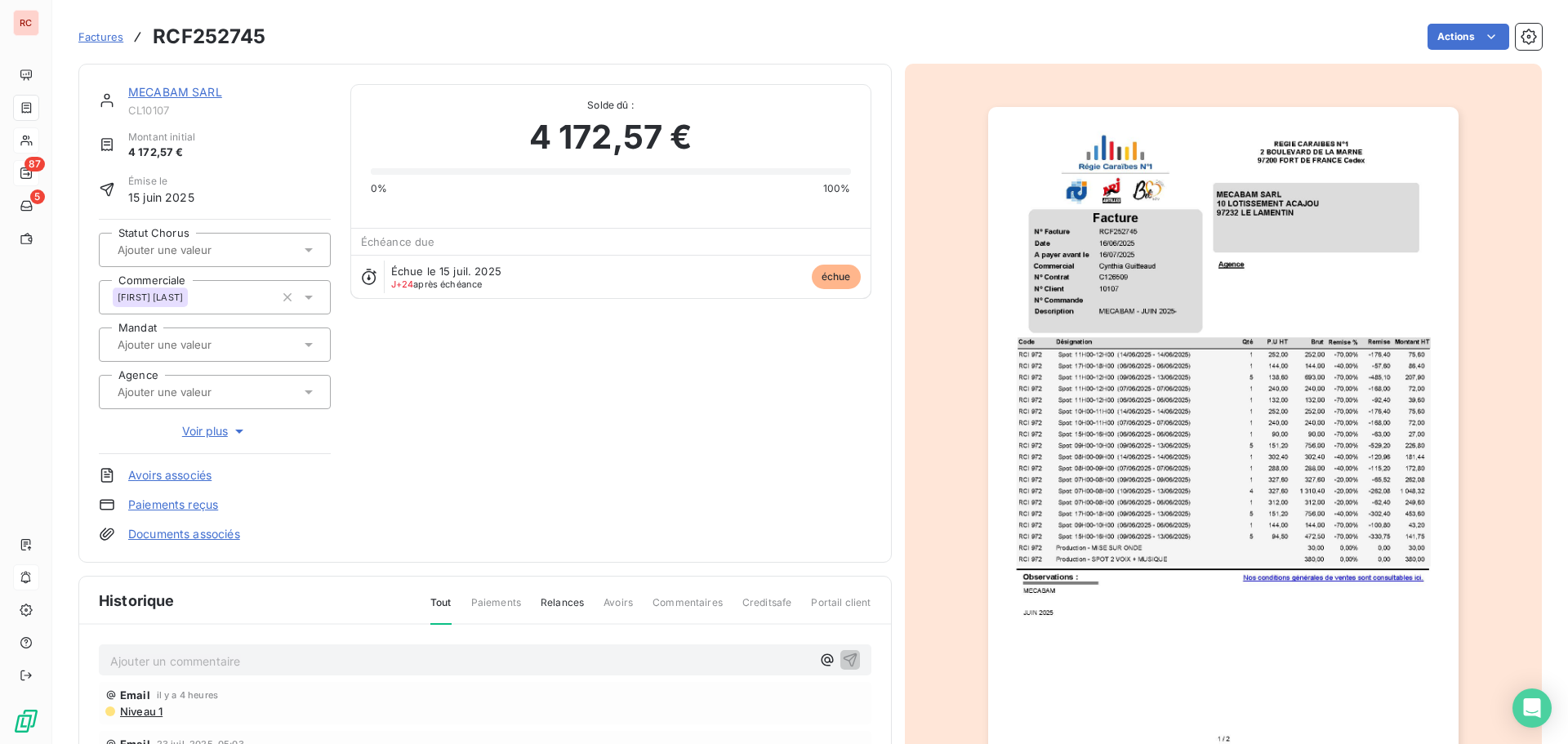 click on "Ajouter un commentaire ﻿" at bounding box center (461, 661) 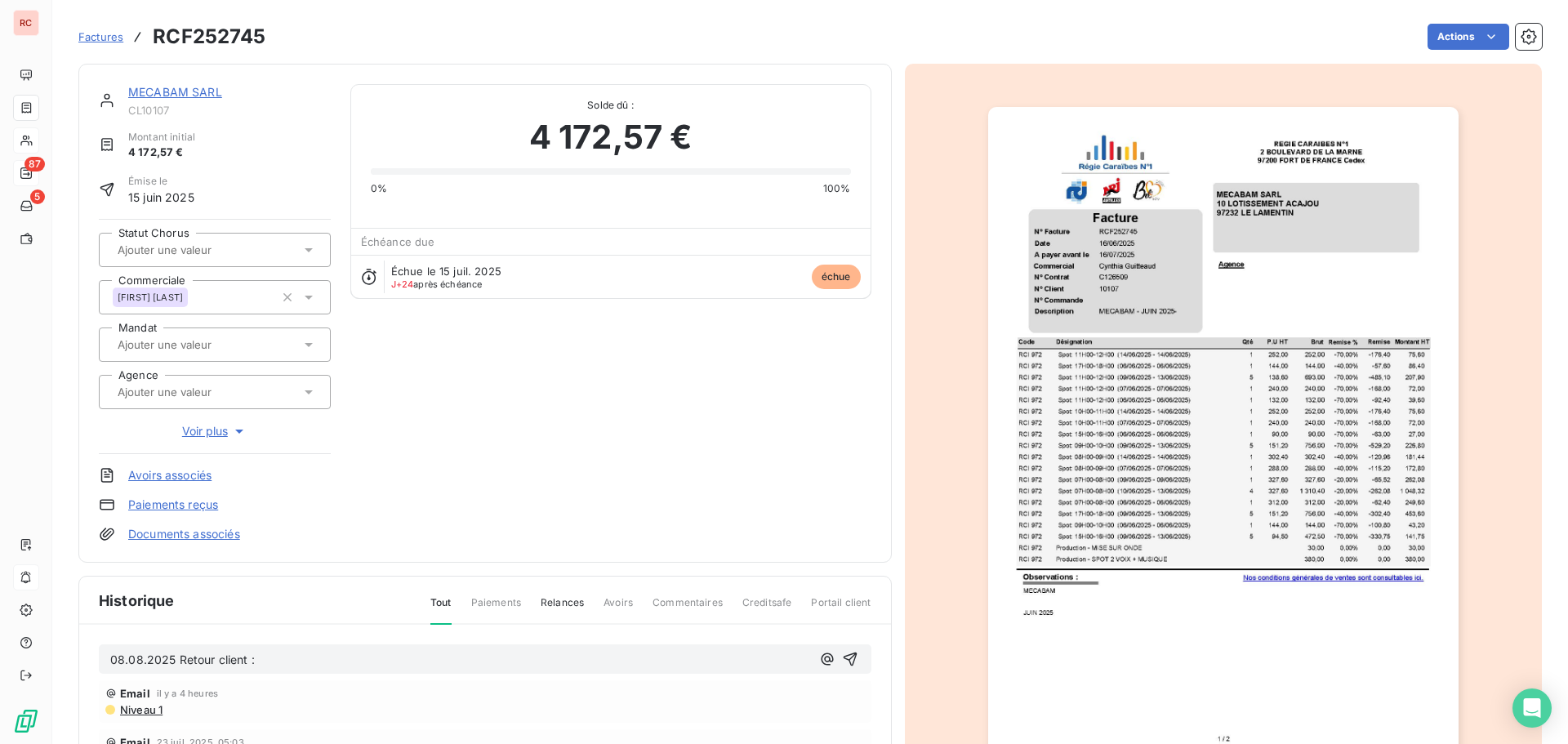 click on "08.08.2025 Retour client :" at bounding box center (461, 660) 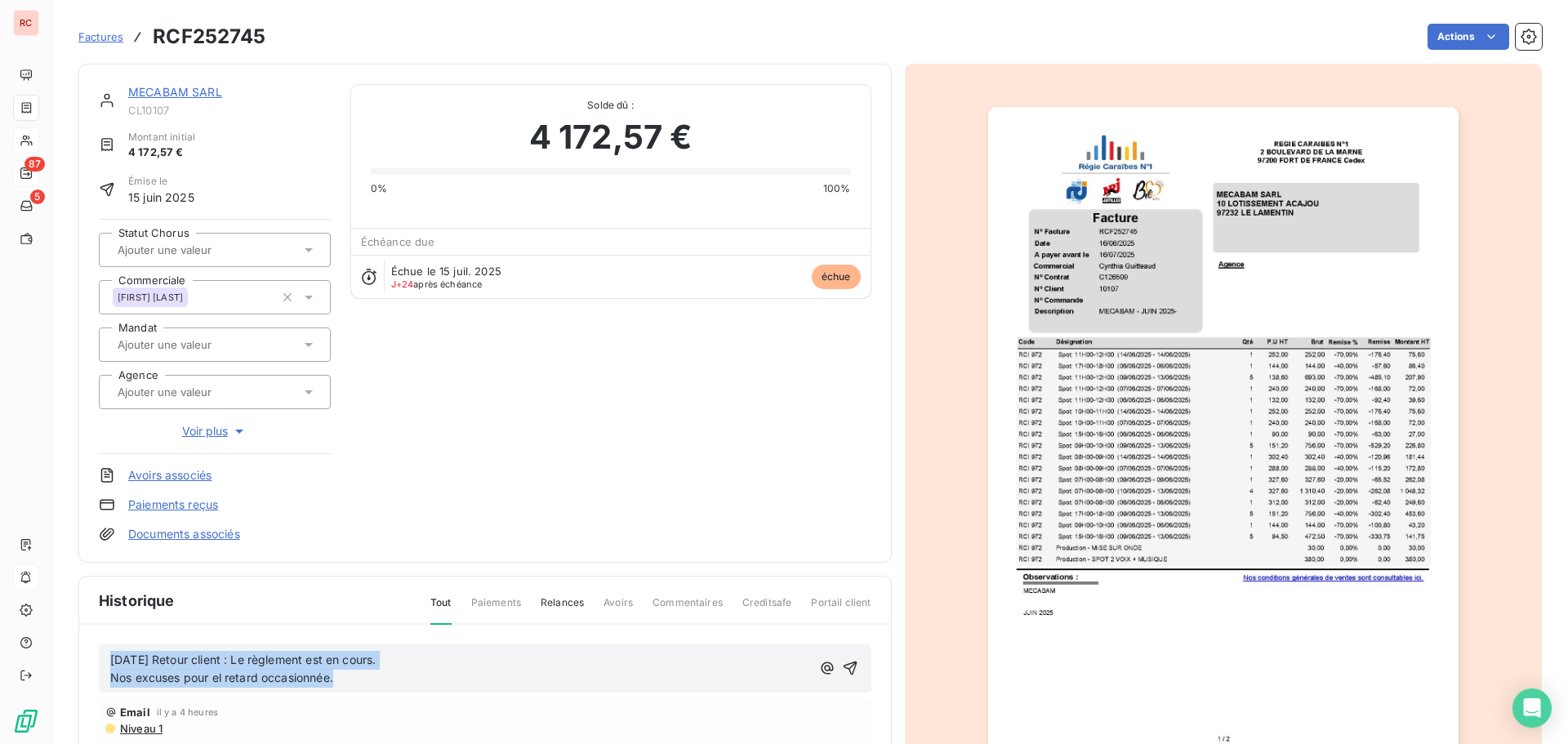drag, startPoint x: 331, startPoint y: 679, endPoint x: 81, endPoint y: 663, distance: 250.5115 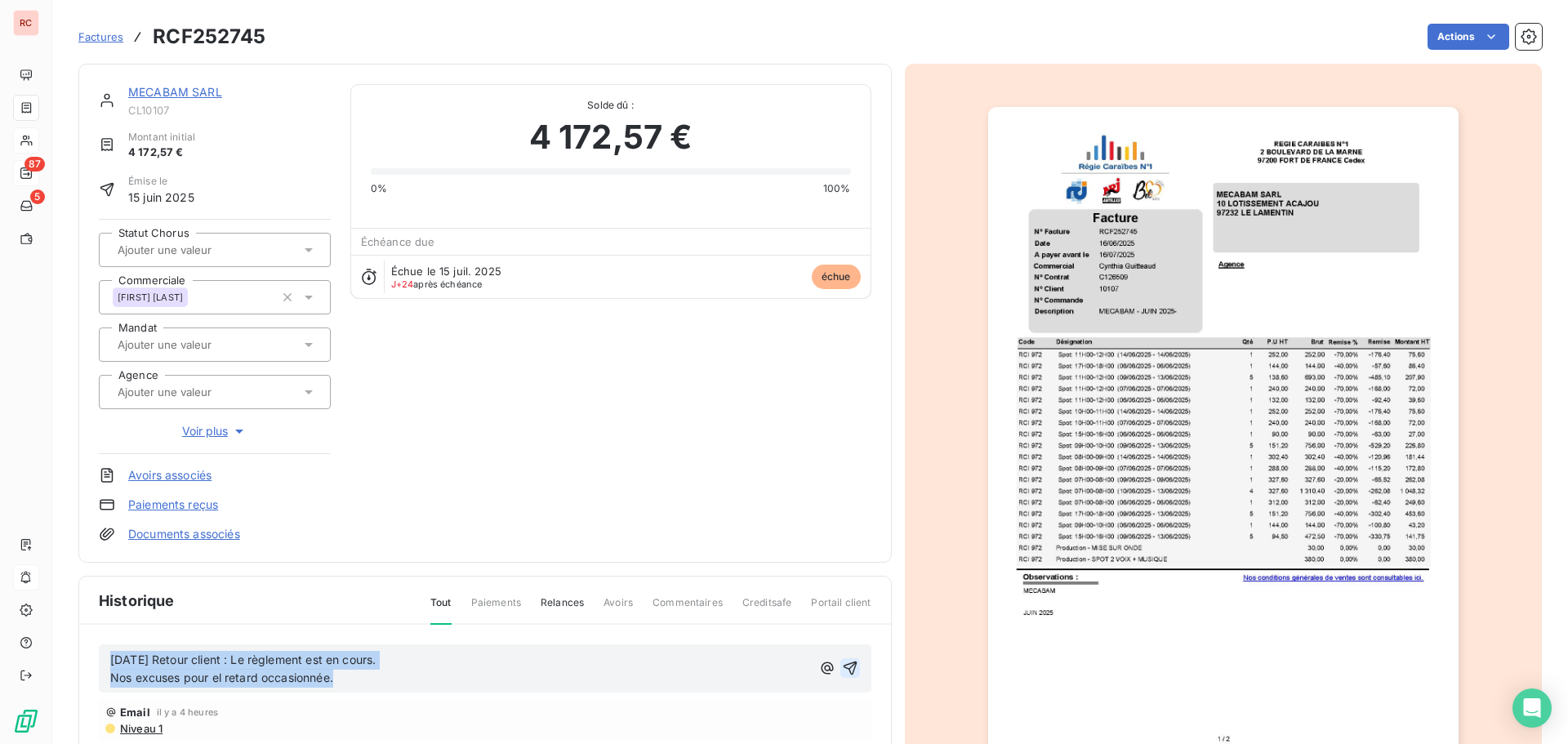click 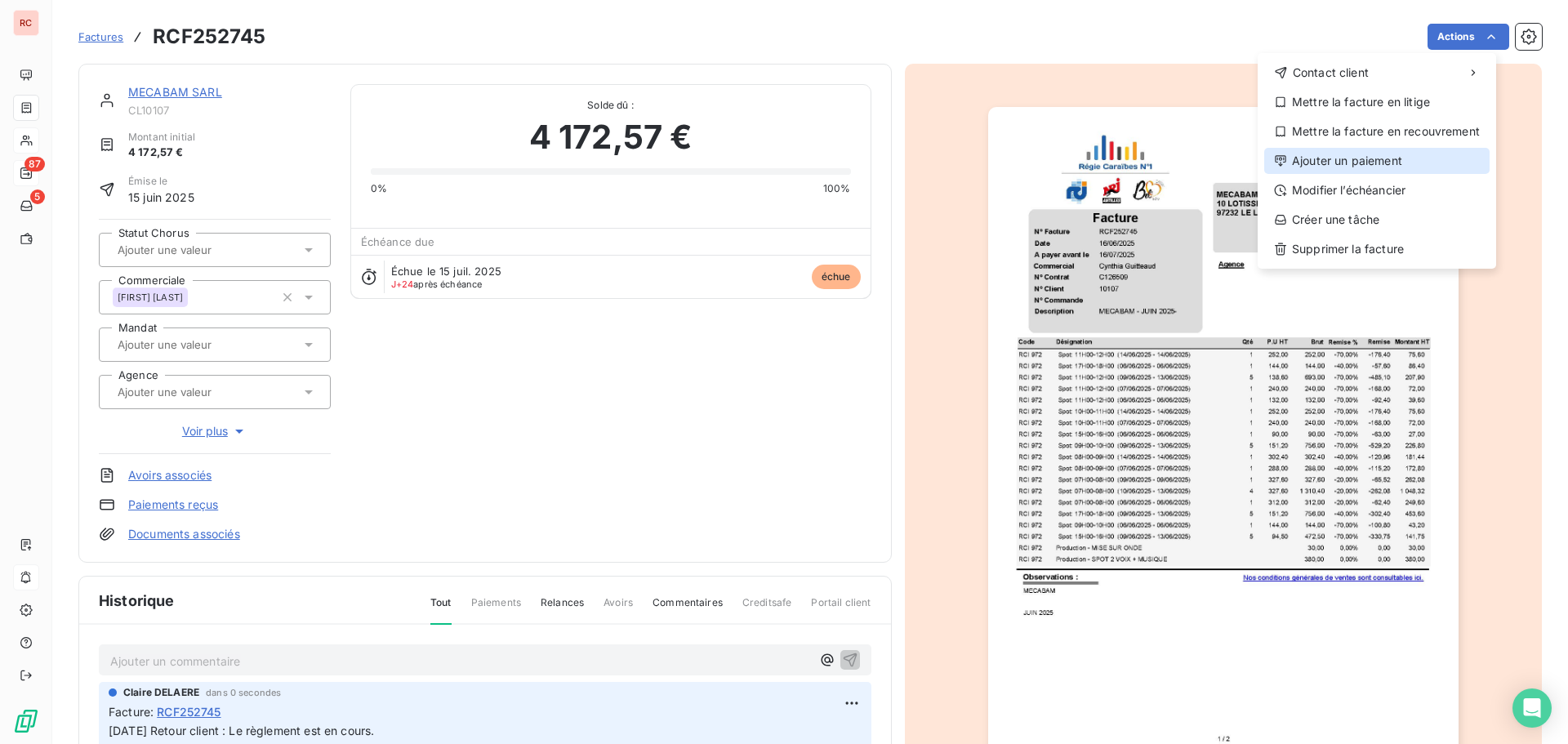click on "Ajouter un paiement" at bounding box center (1377, 161) 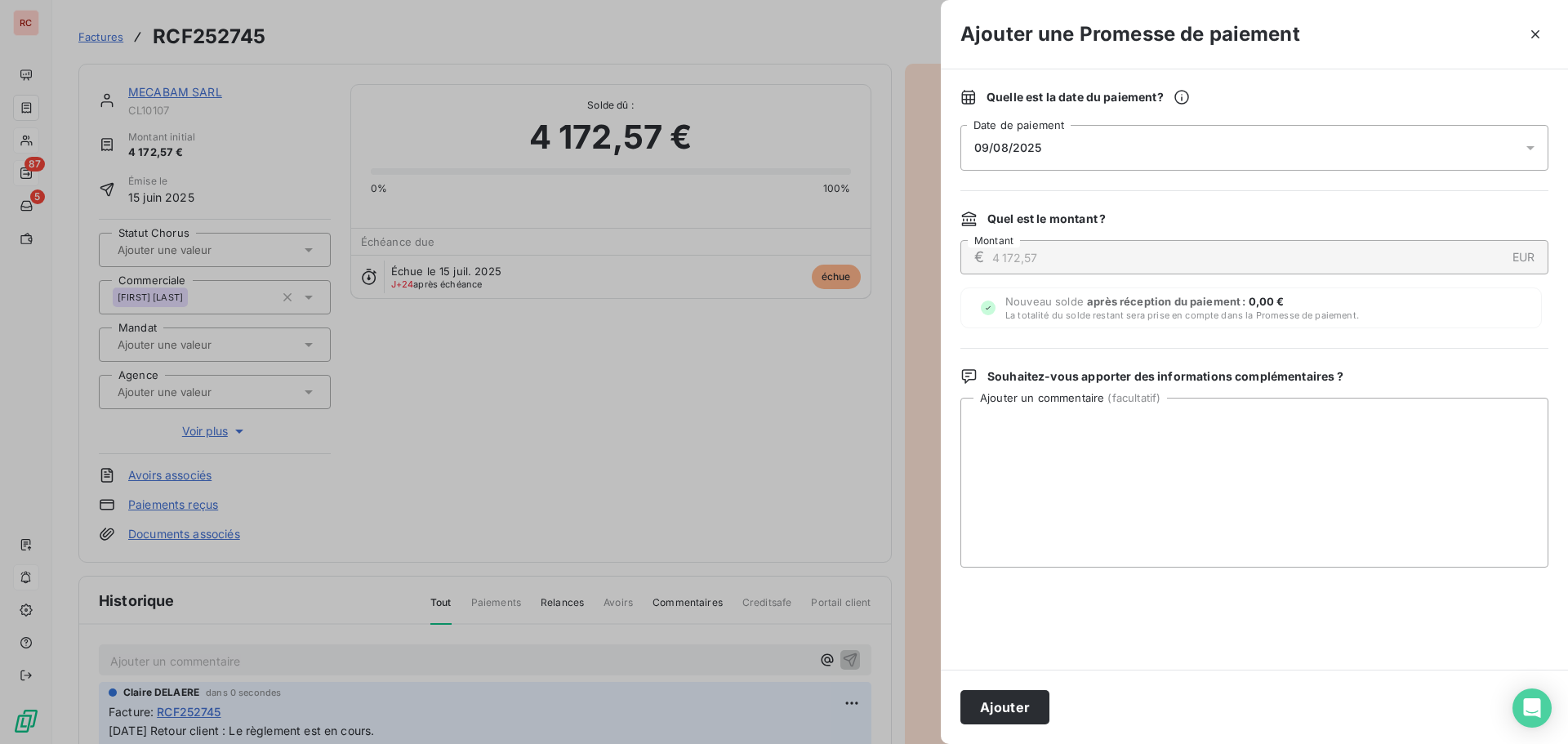 click 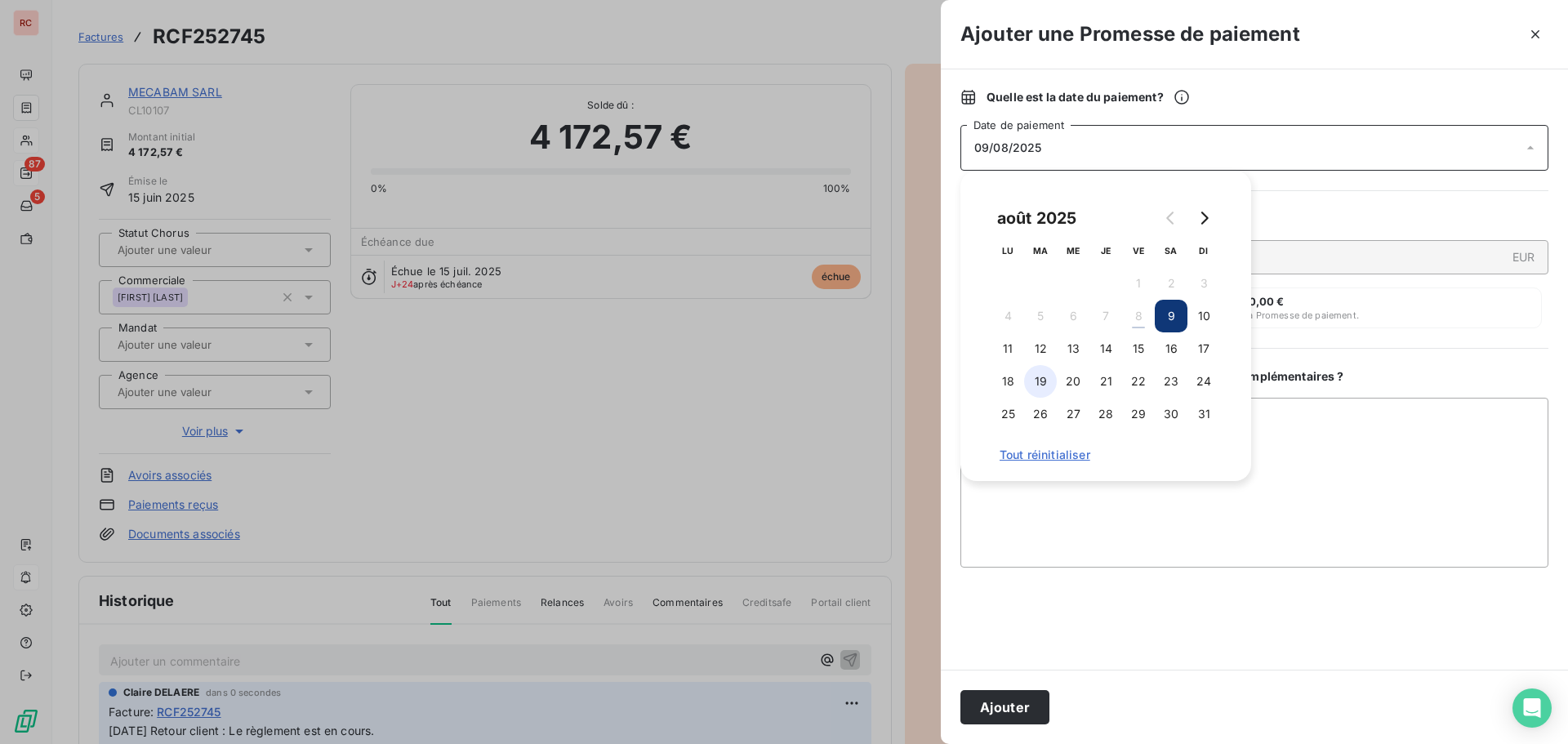 click on "19" at bounding box center (1040, 381) 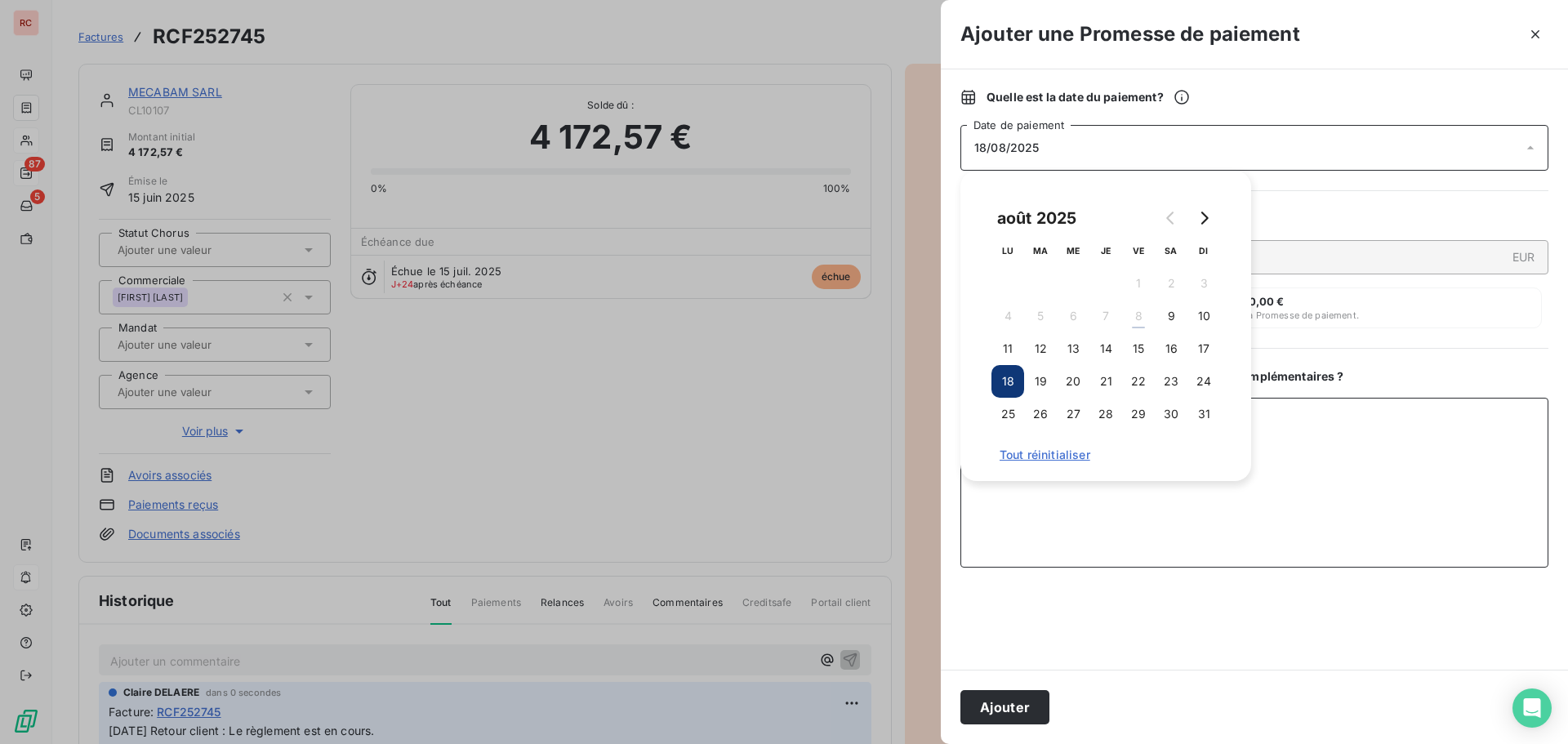 click on "Ajouter un commentaire   ( facultatif )" at bounding box center (1254, 483) 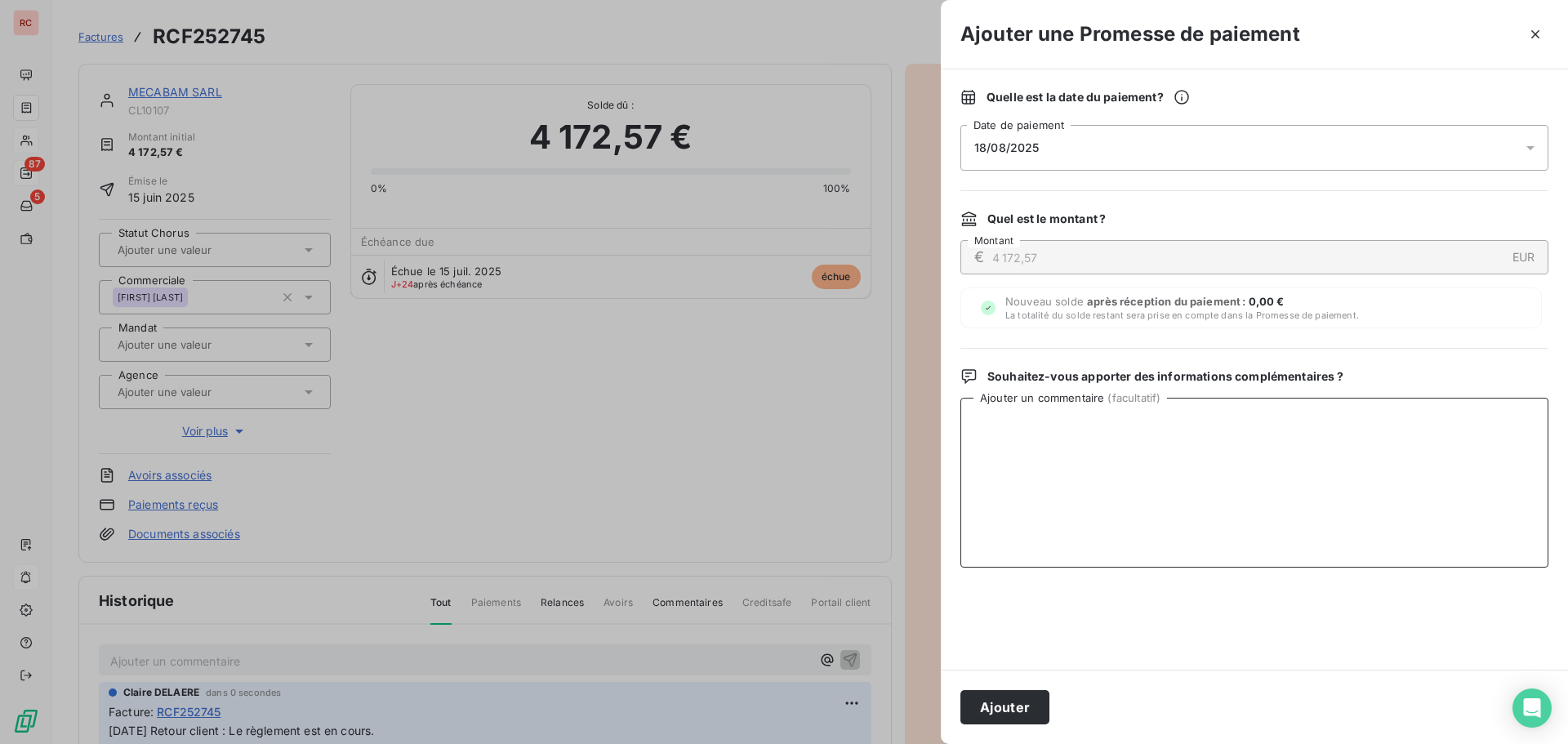 paste on "[DATE] Retour client : Le règlement est en cours.
Nos excuses pour el retard occasionnée." 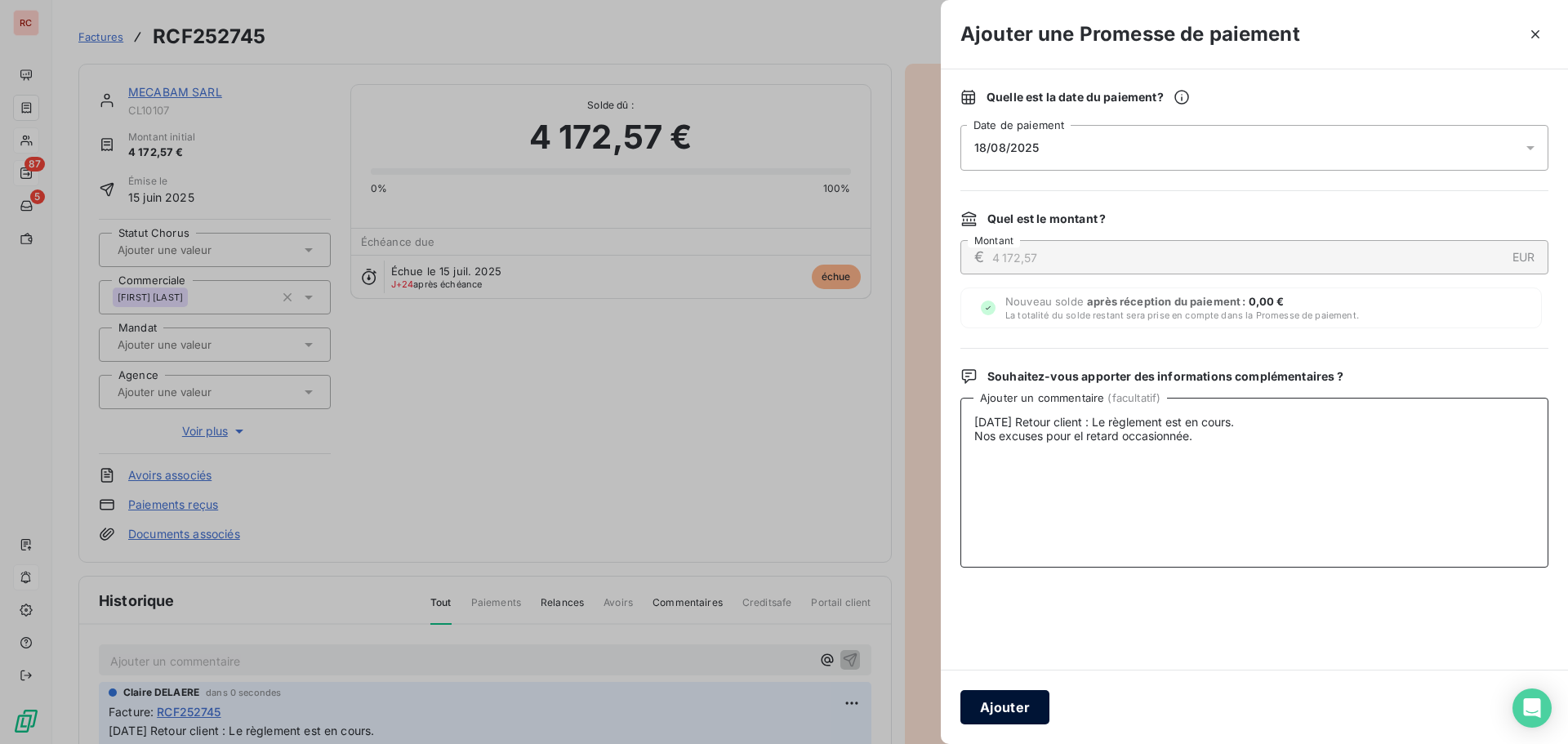 type on "[DATE] Retour client : Le règlement est en cours.
Nos excuses pour el retard occasionnée." 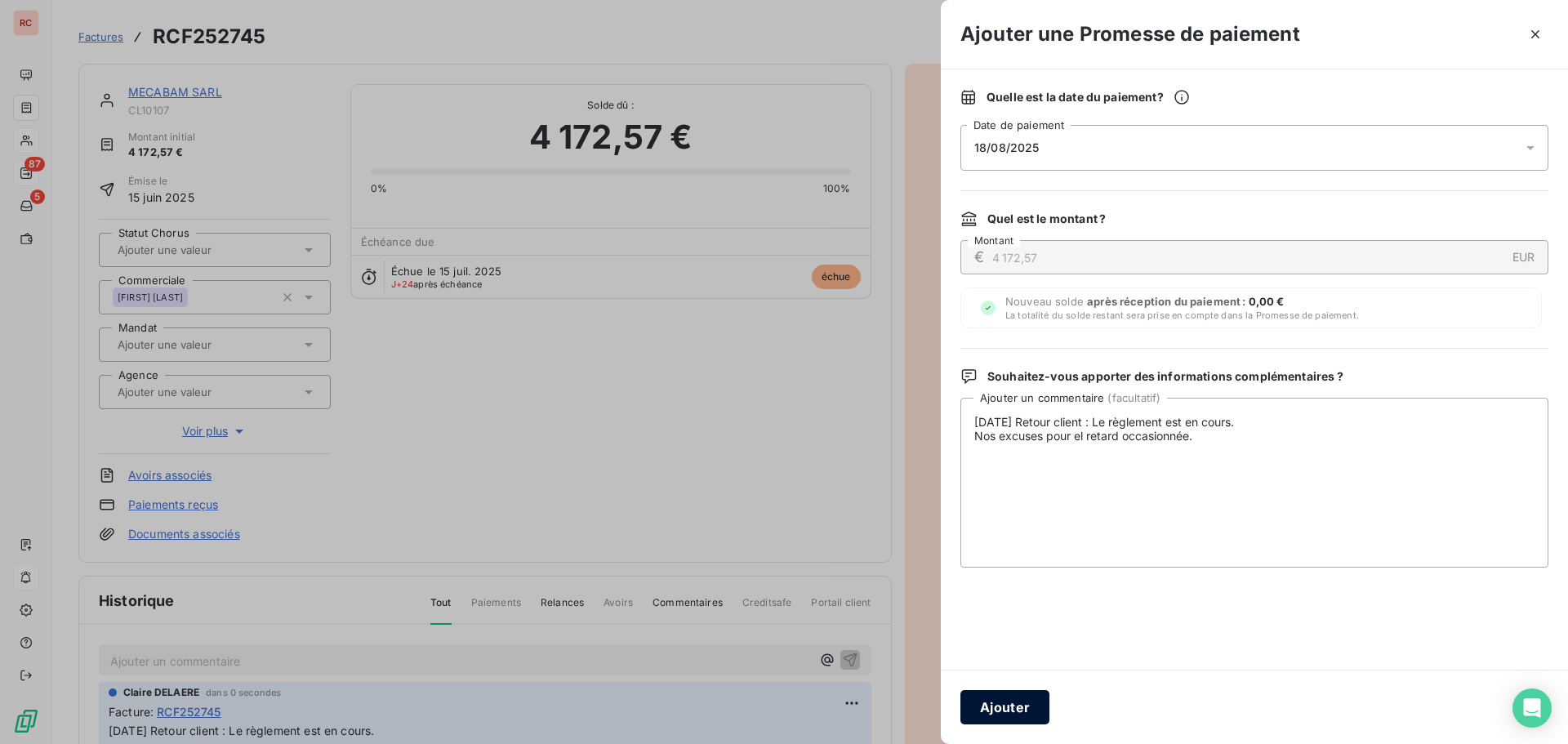 click on "Ajouter" at bounding box center [1004, 707] 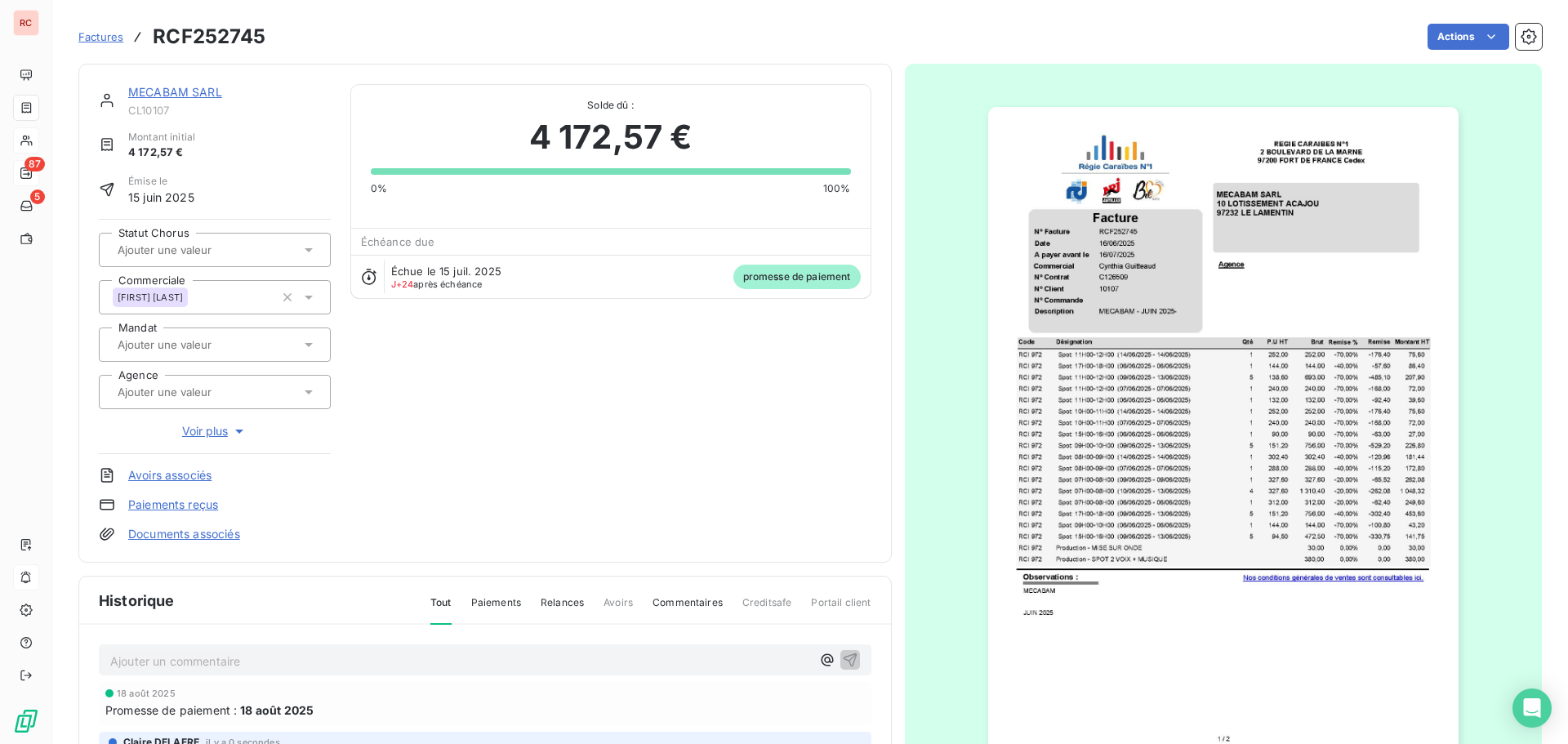 click on "MECABAM SARL" at bounding box center [175, 91] 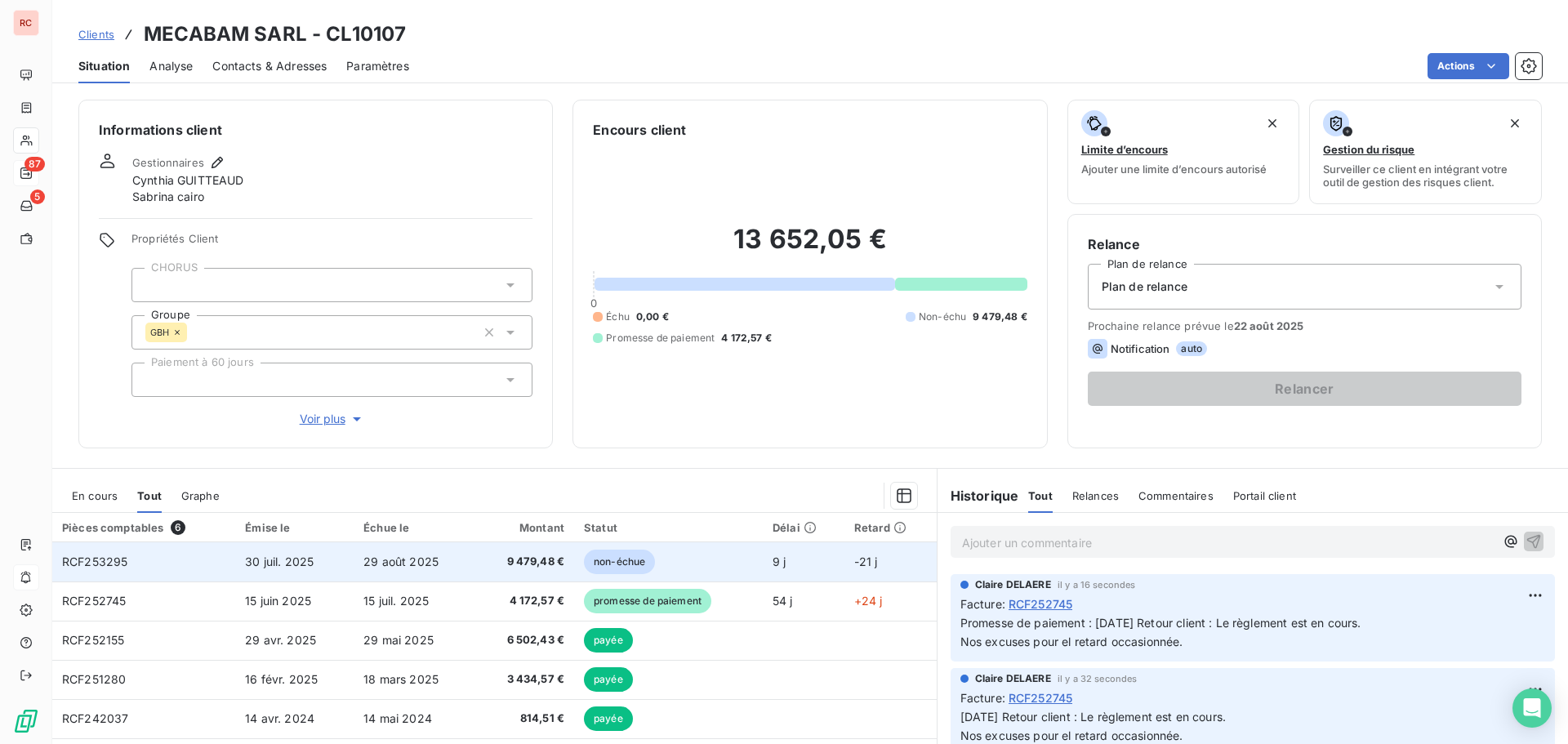 click on "29 août 2025" at bounding box center (414, 562) 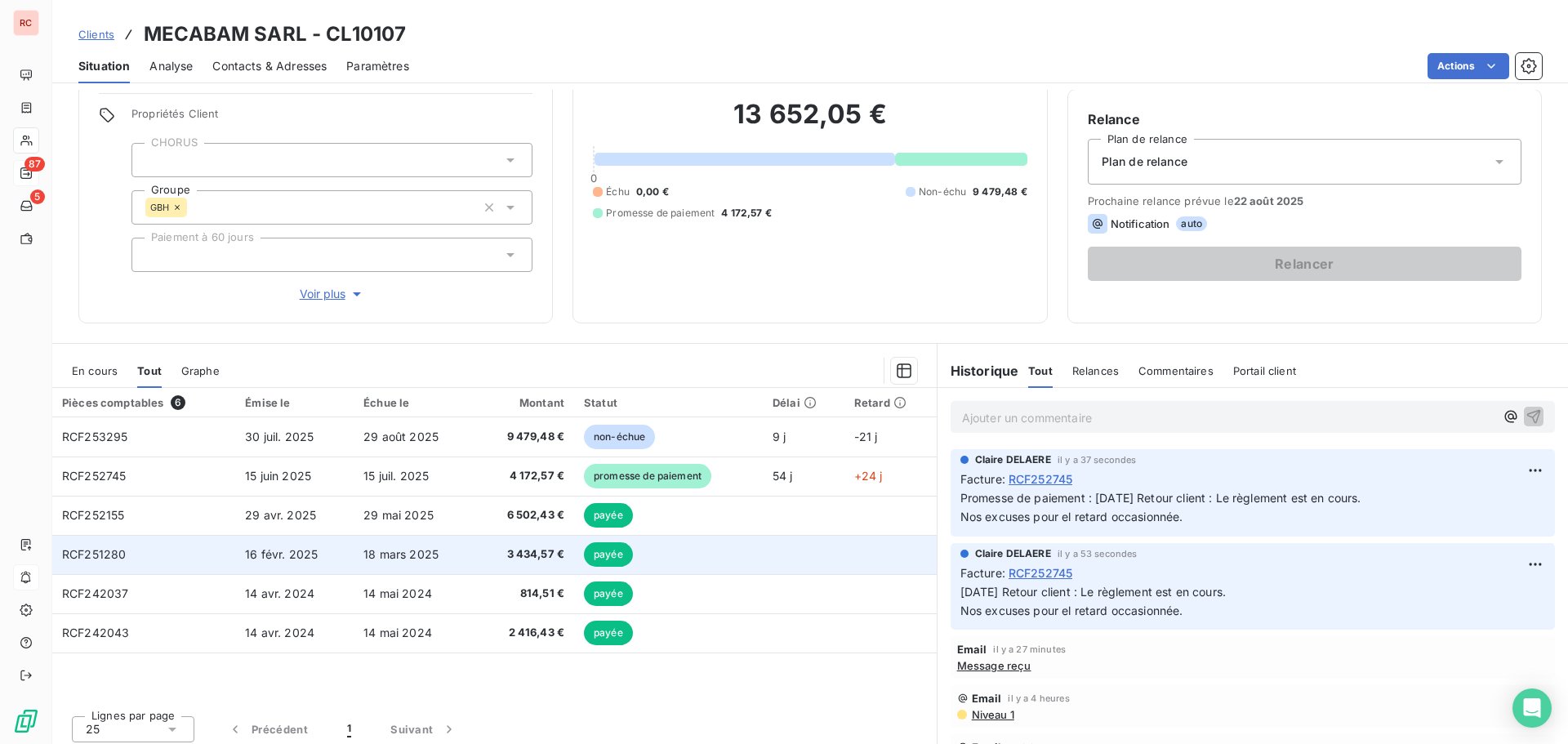 scroll, scrollTop: 132, scrollLeft: 0, axis: vertical 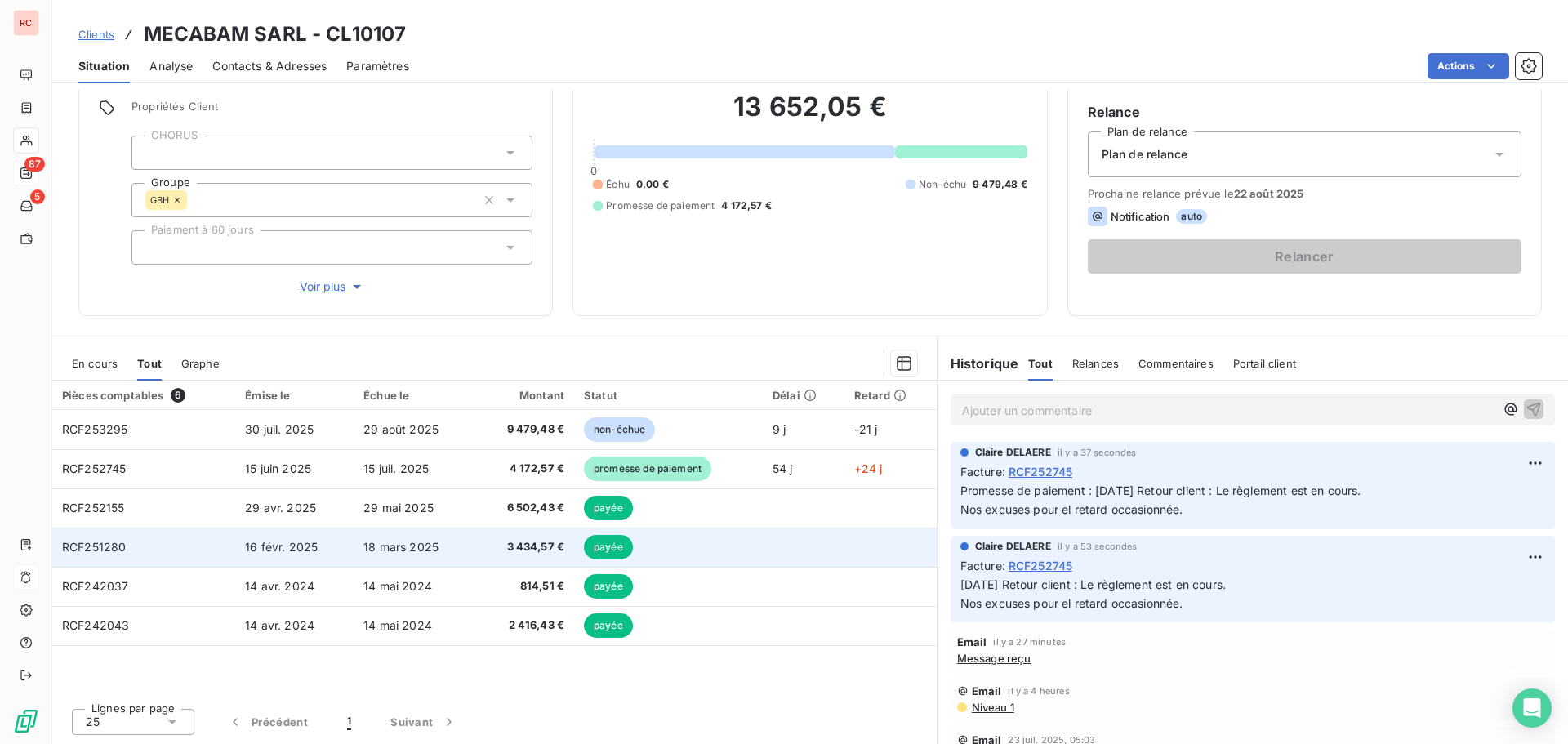 click on "18 mars 2025" at bounding box center (414, 547) 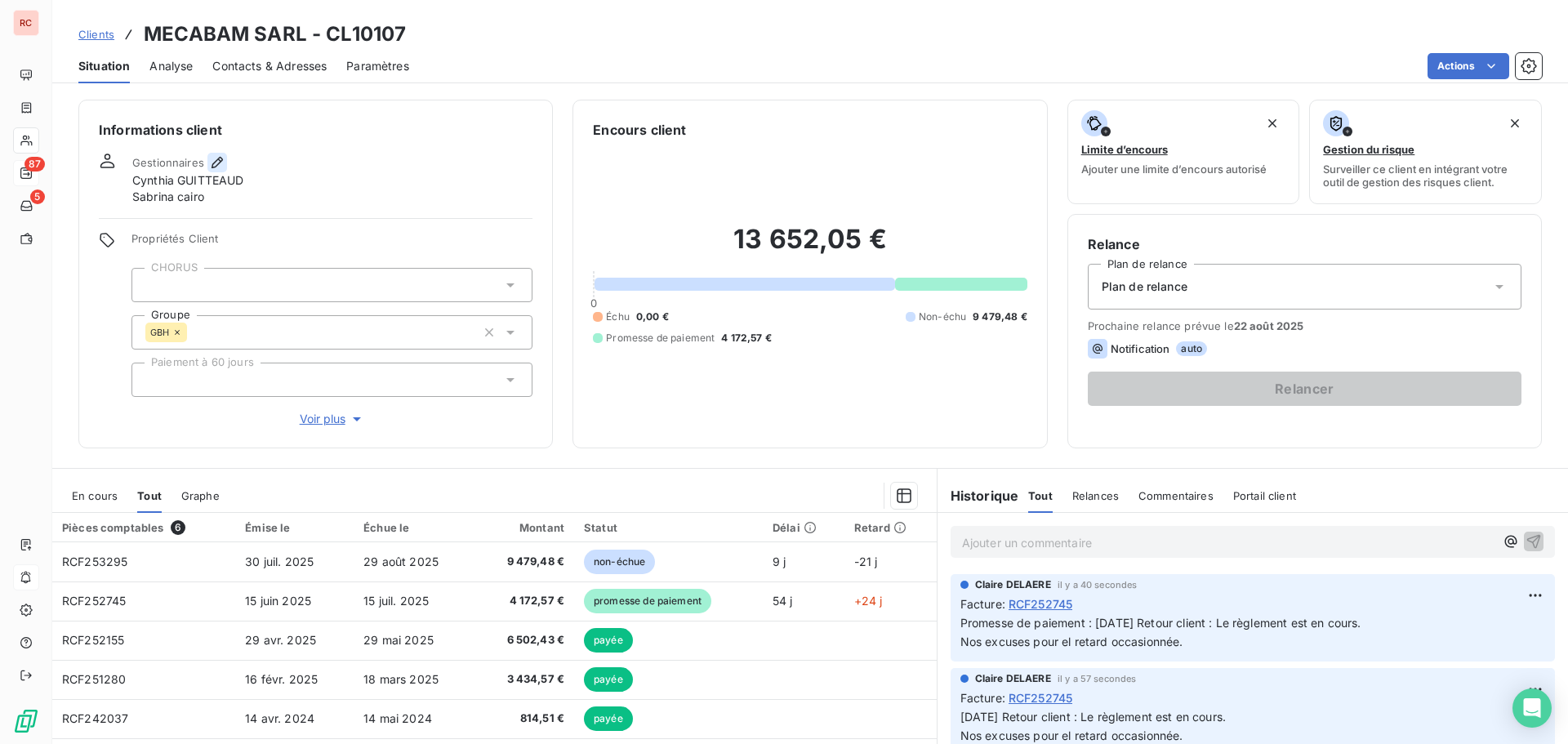 click 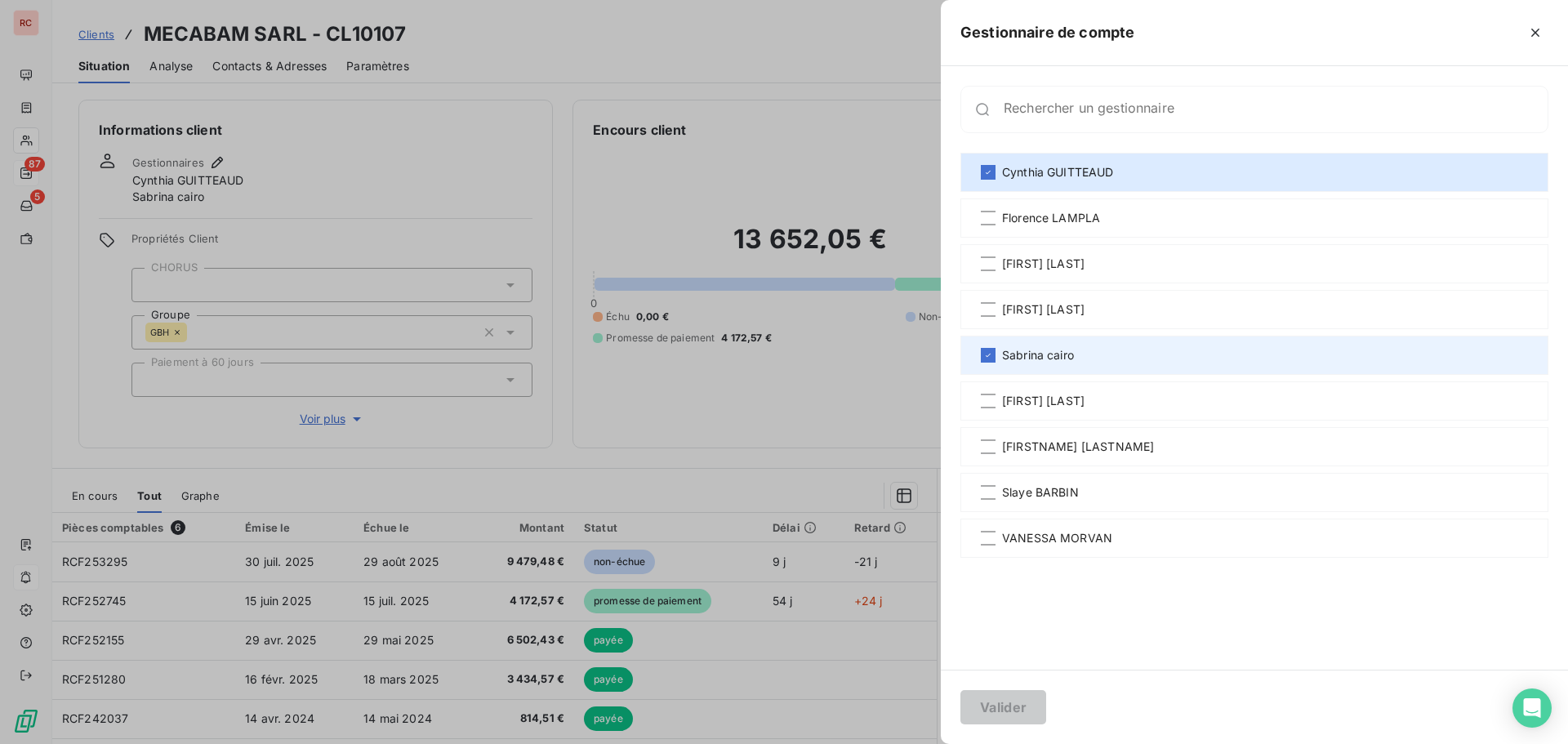 click on "Sabrina cairo" at bounding box center [1254, 355] 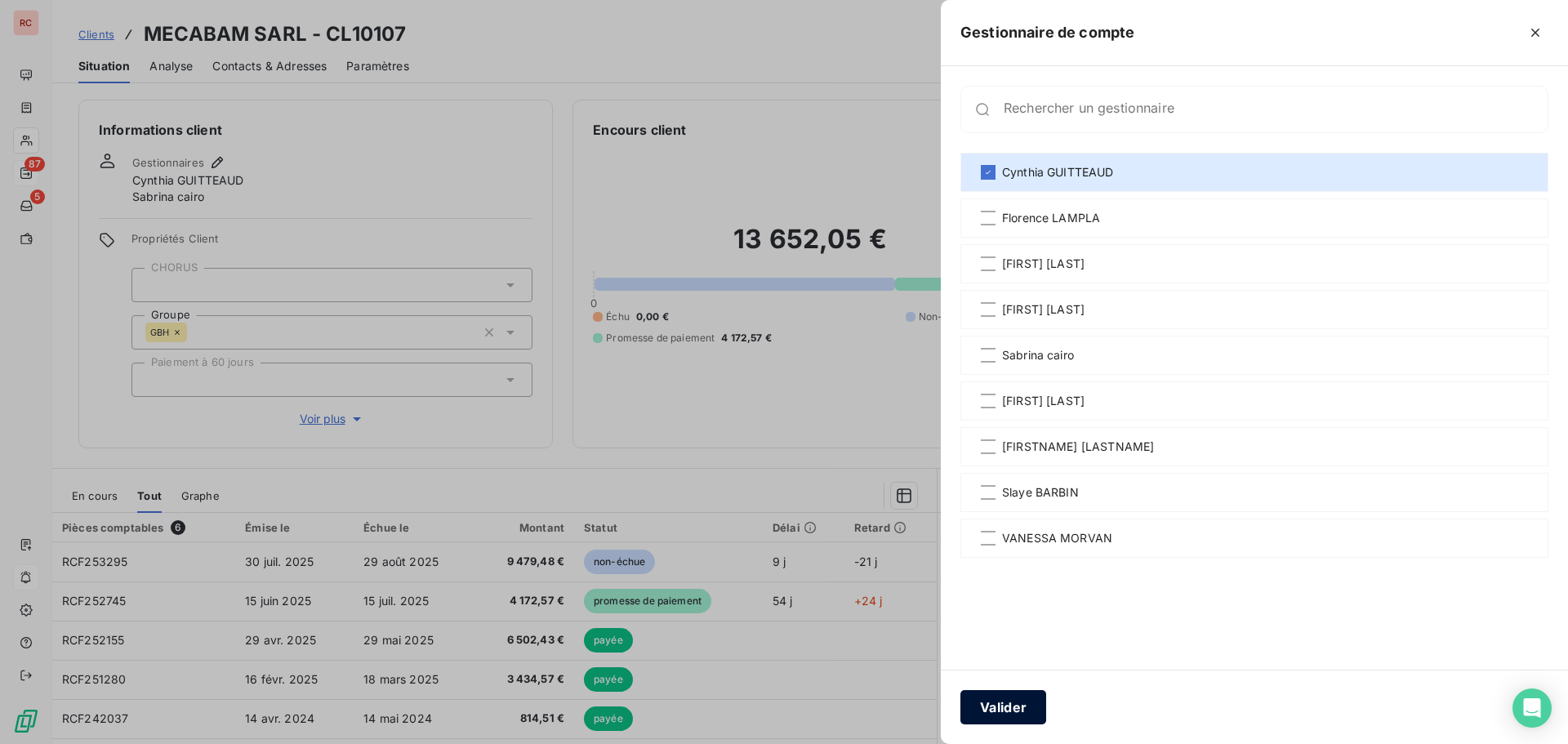 click on "Valider" at bounding box center [1003, 707] 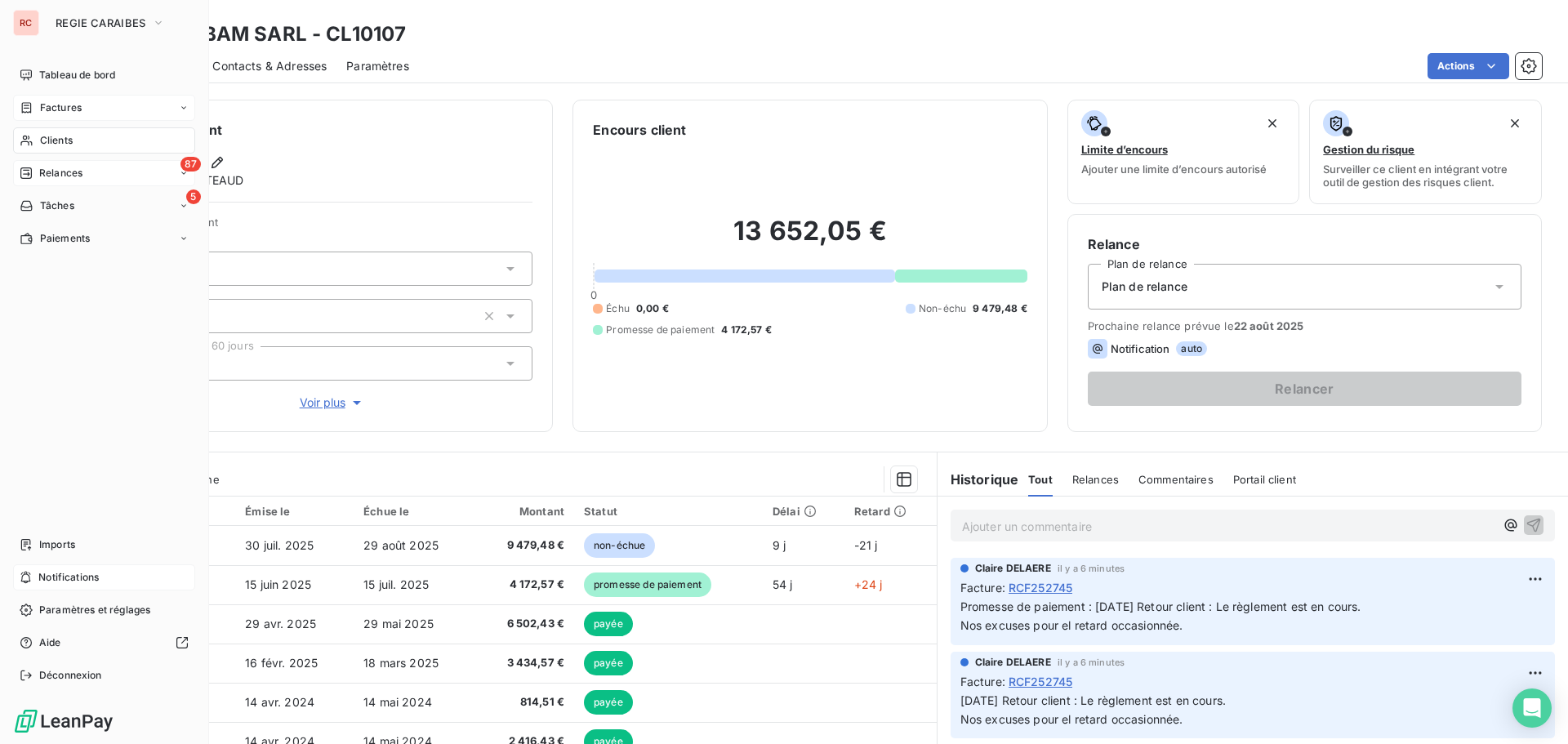 click on "Factures" at bounding box center (60, 108) 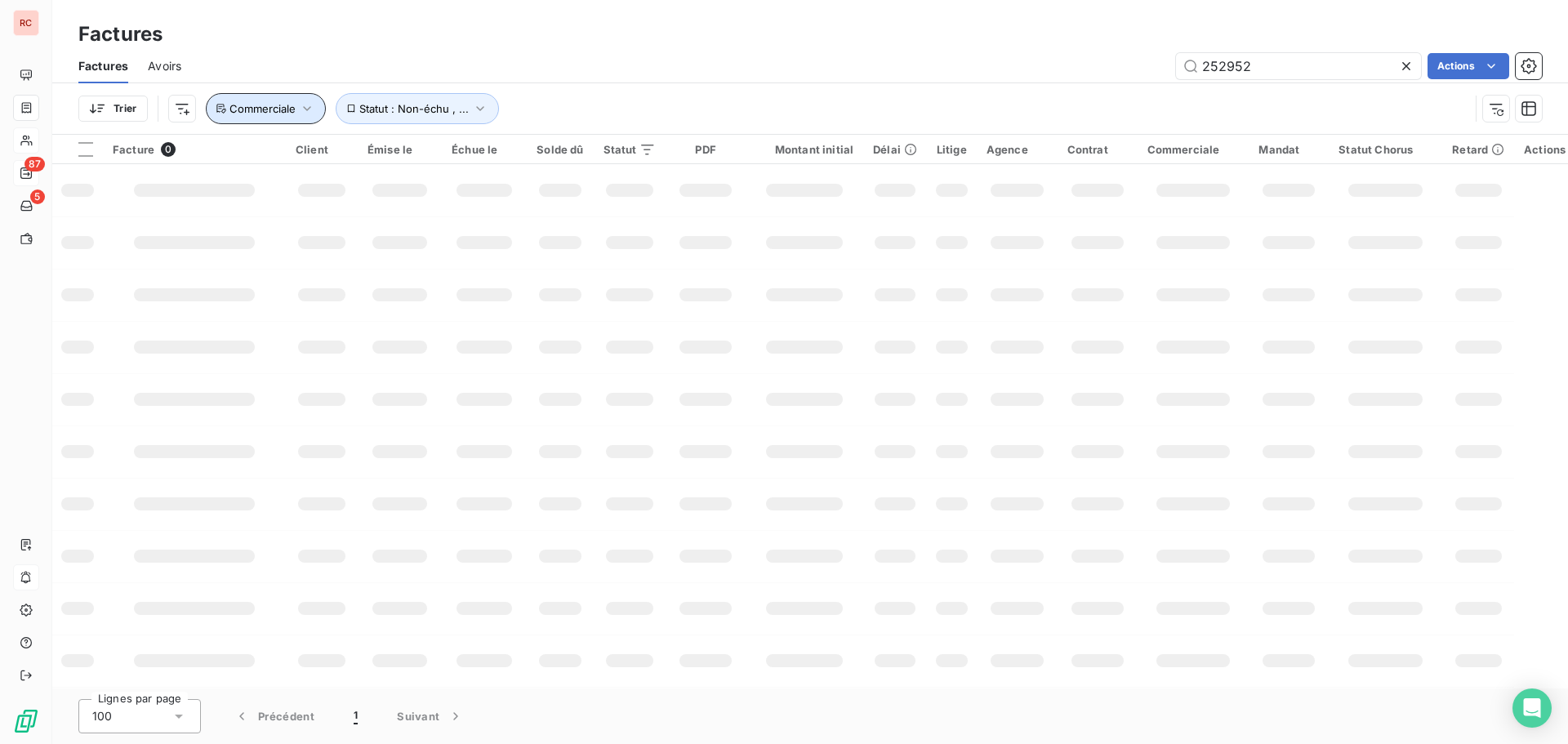 click 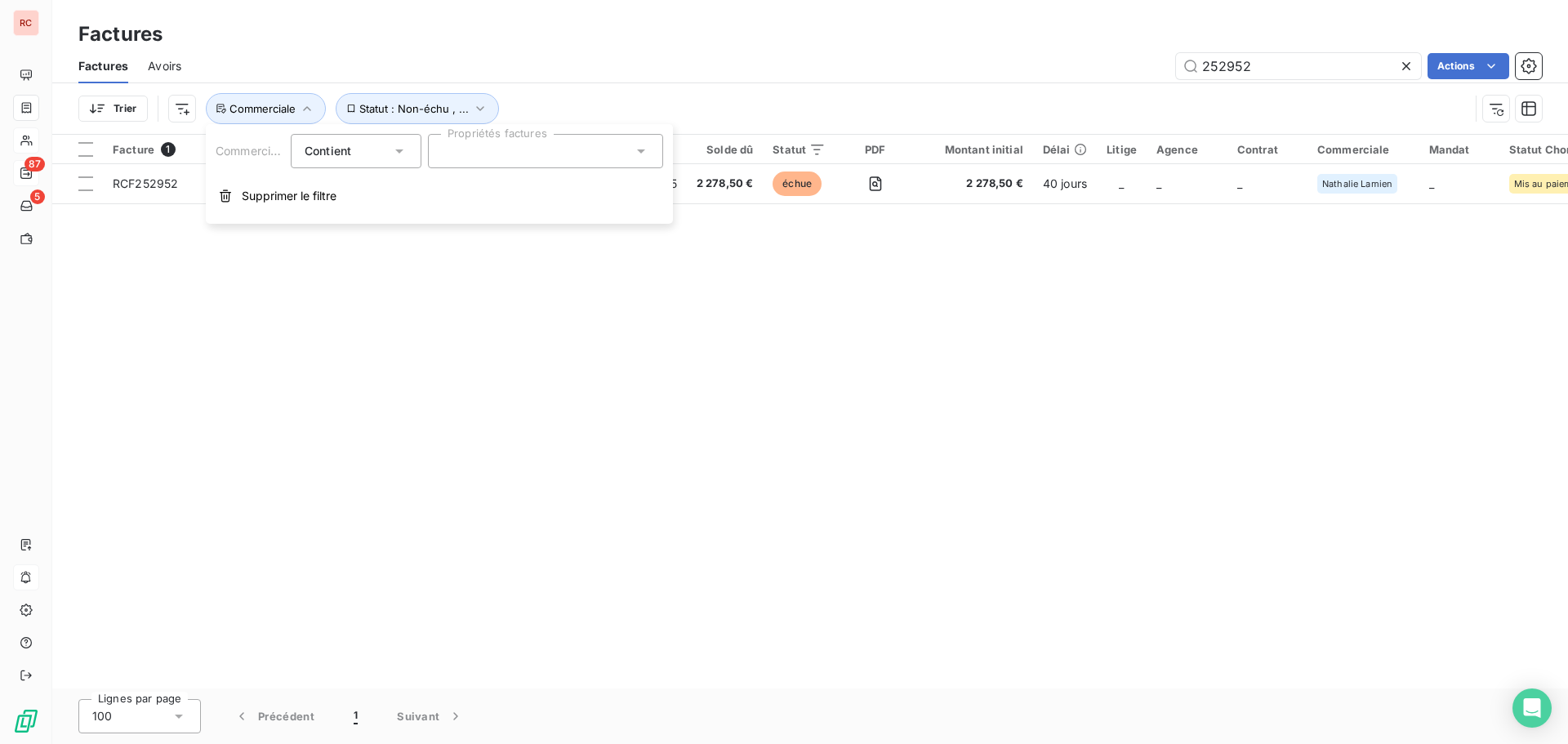 click at bounding box center [546, 151] 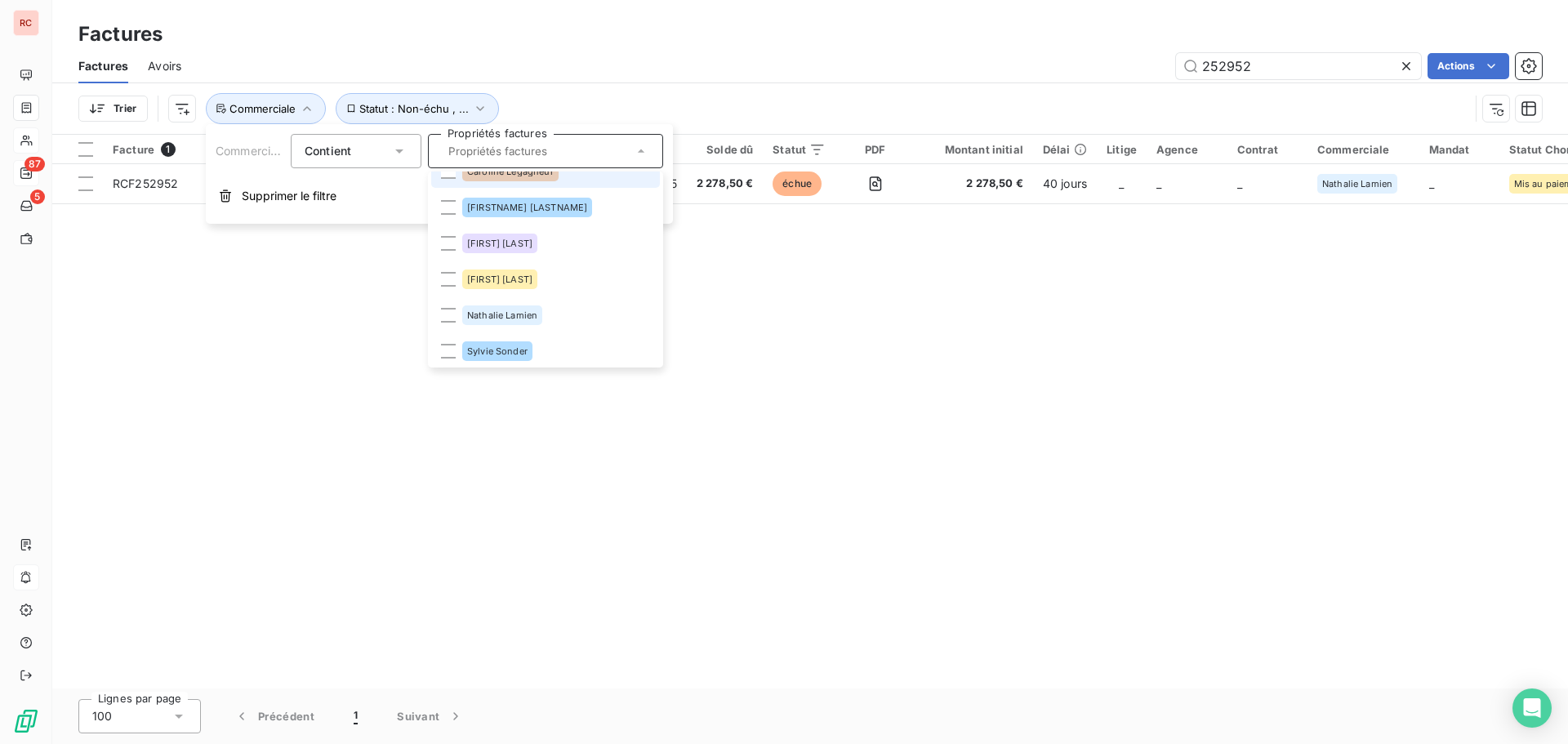 scroll, scrollTop: 245, scrollLeft: 0, axis: vertical 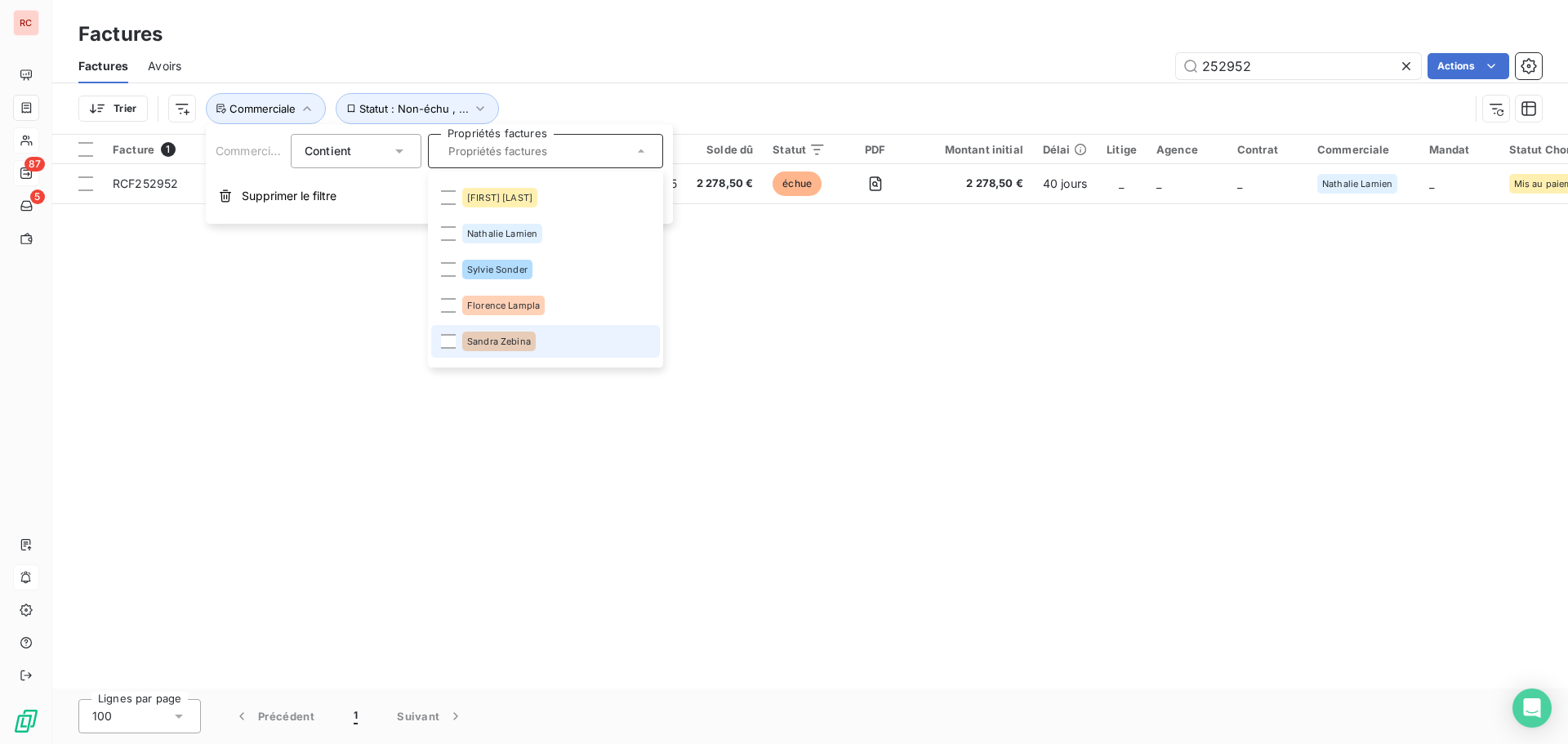 click on "Sandra Zebina" at bounding box center [499, 341] 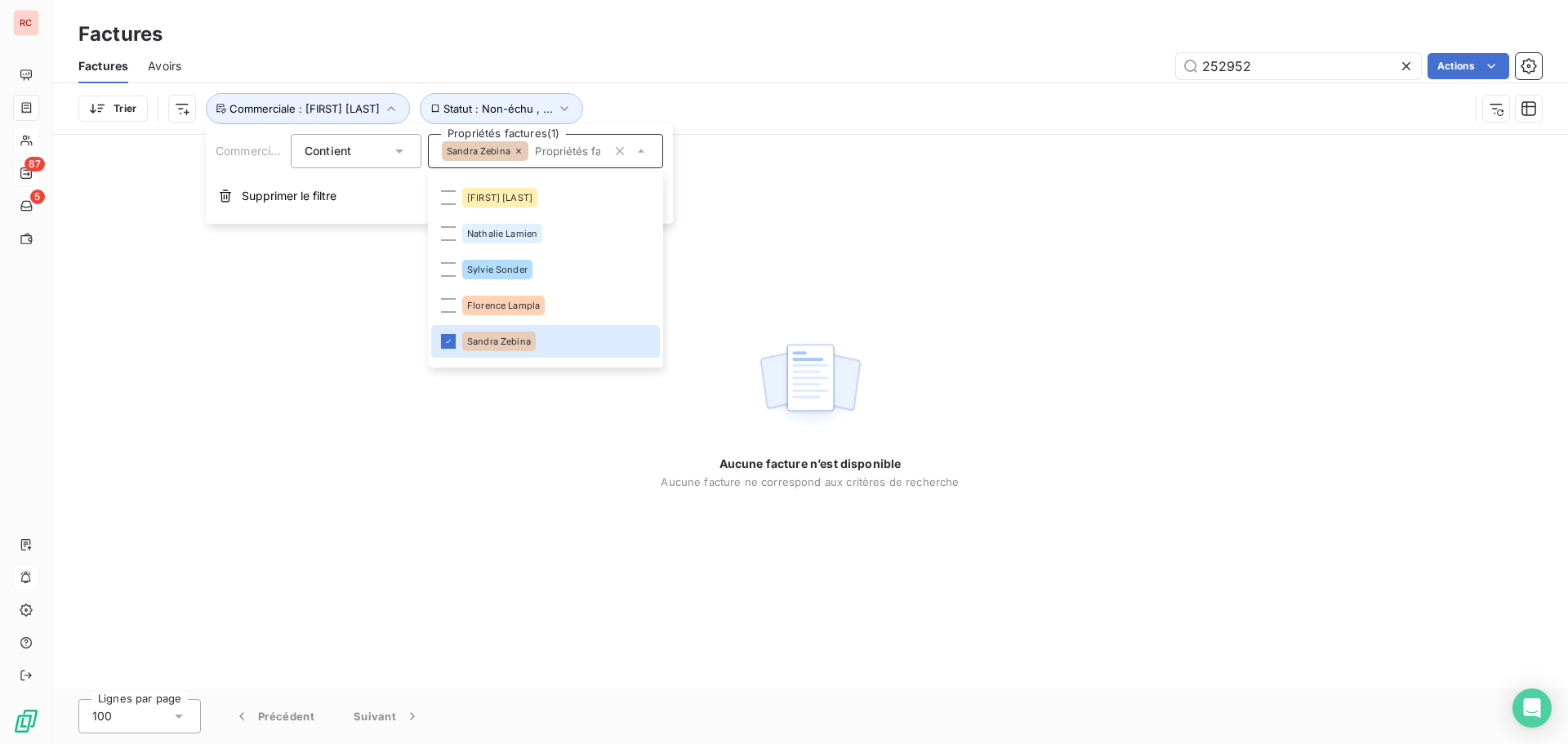 click on "Aucune facture n’est disponible Aucune facture ne correspond aux critères de recherche" at bounding box center (810, 412) 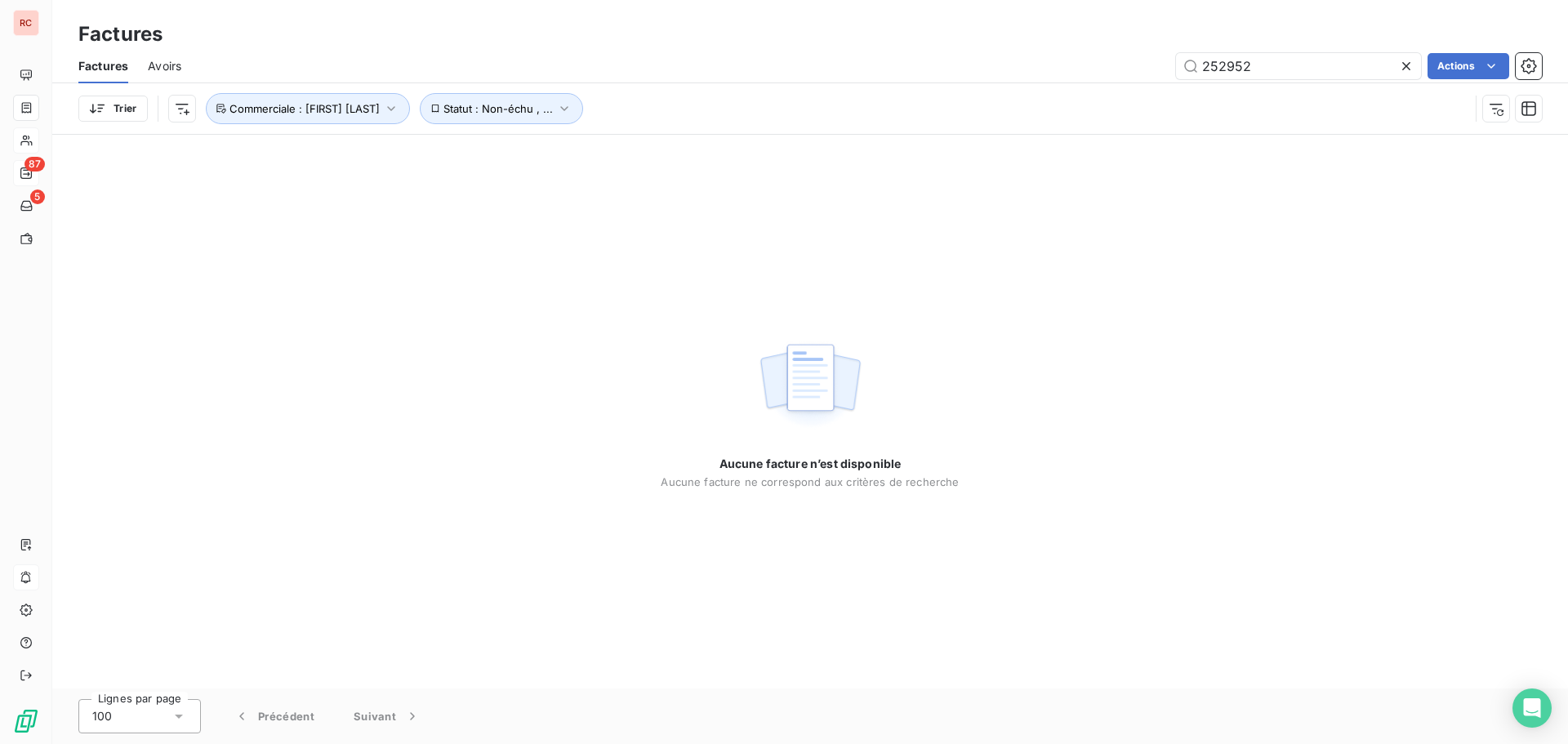 click 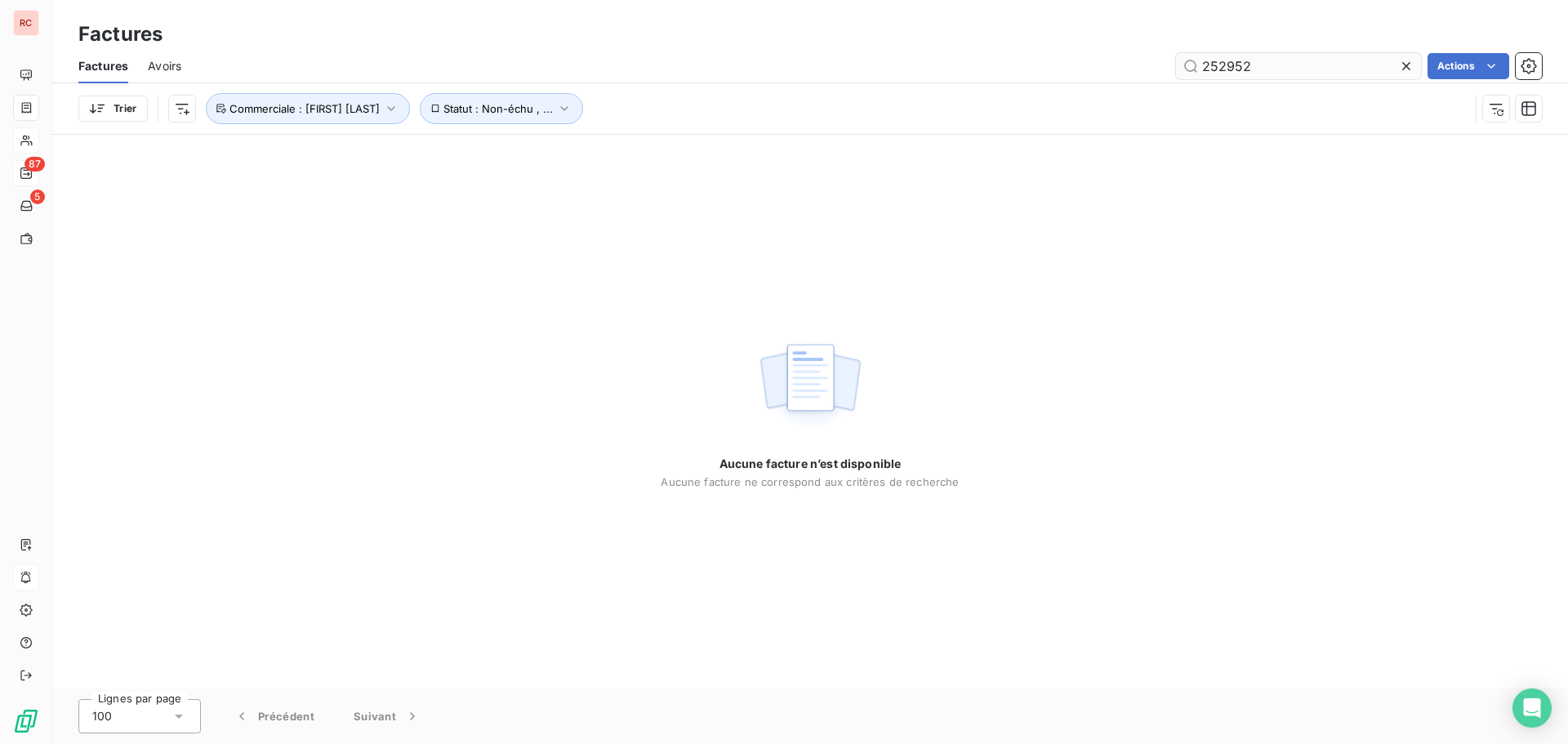 type 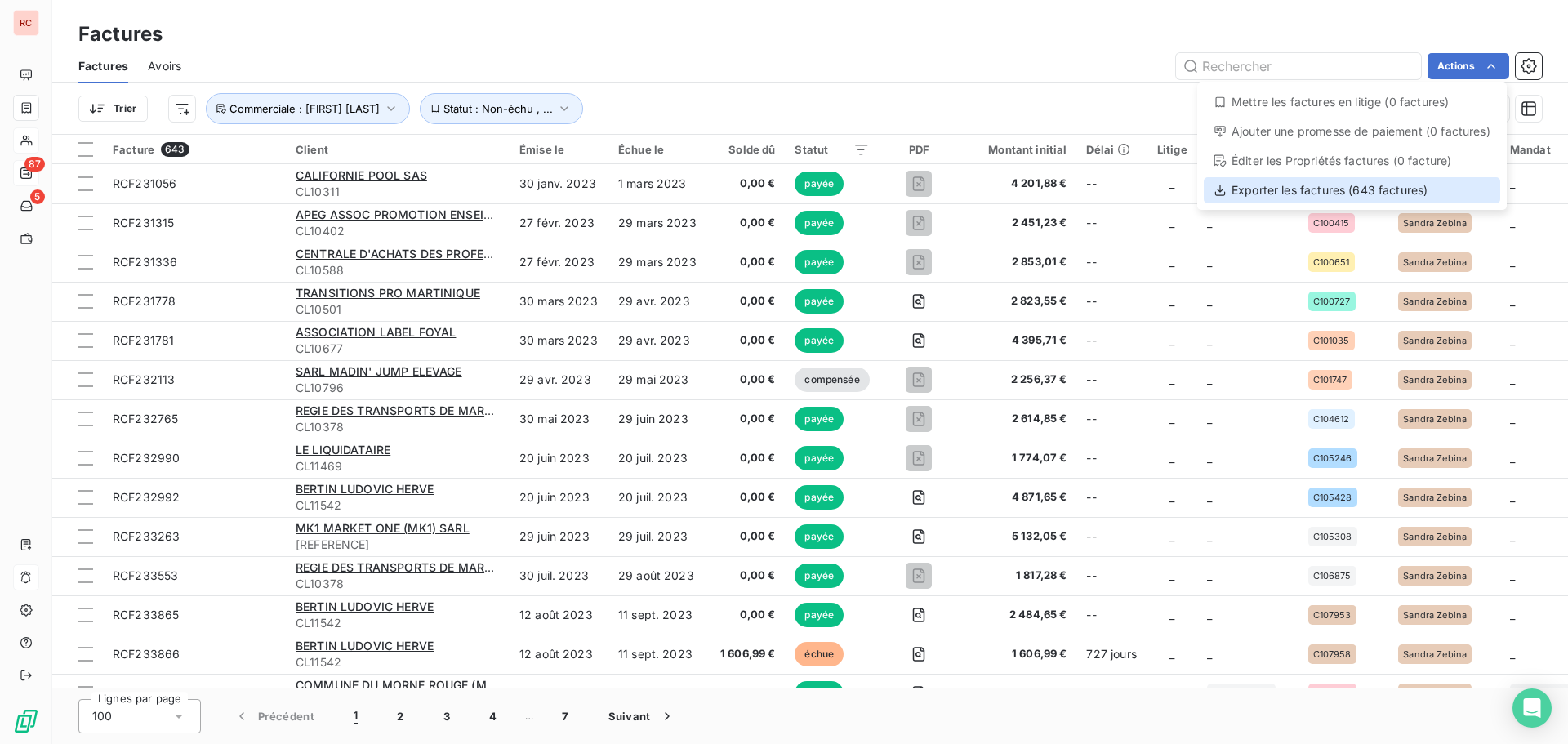 click on "Exporter les factures (643 factures)" at bounding box center [1352, 190] 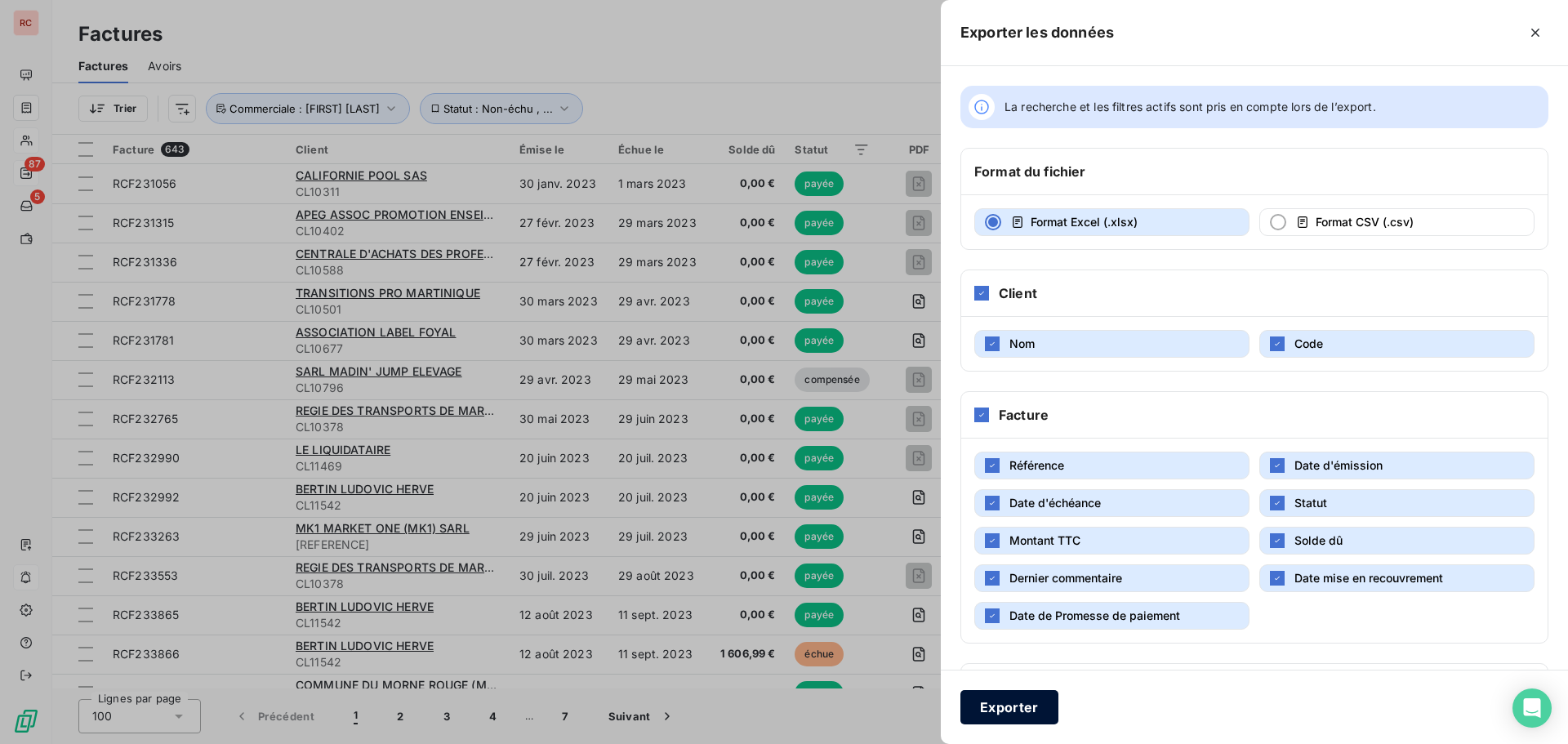click on "Exporter" at bounding box center (1009, 707) 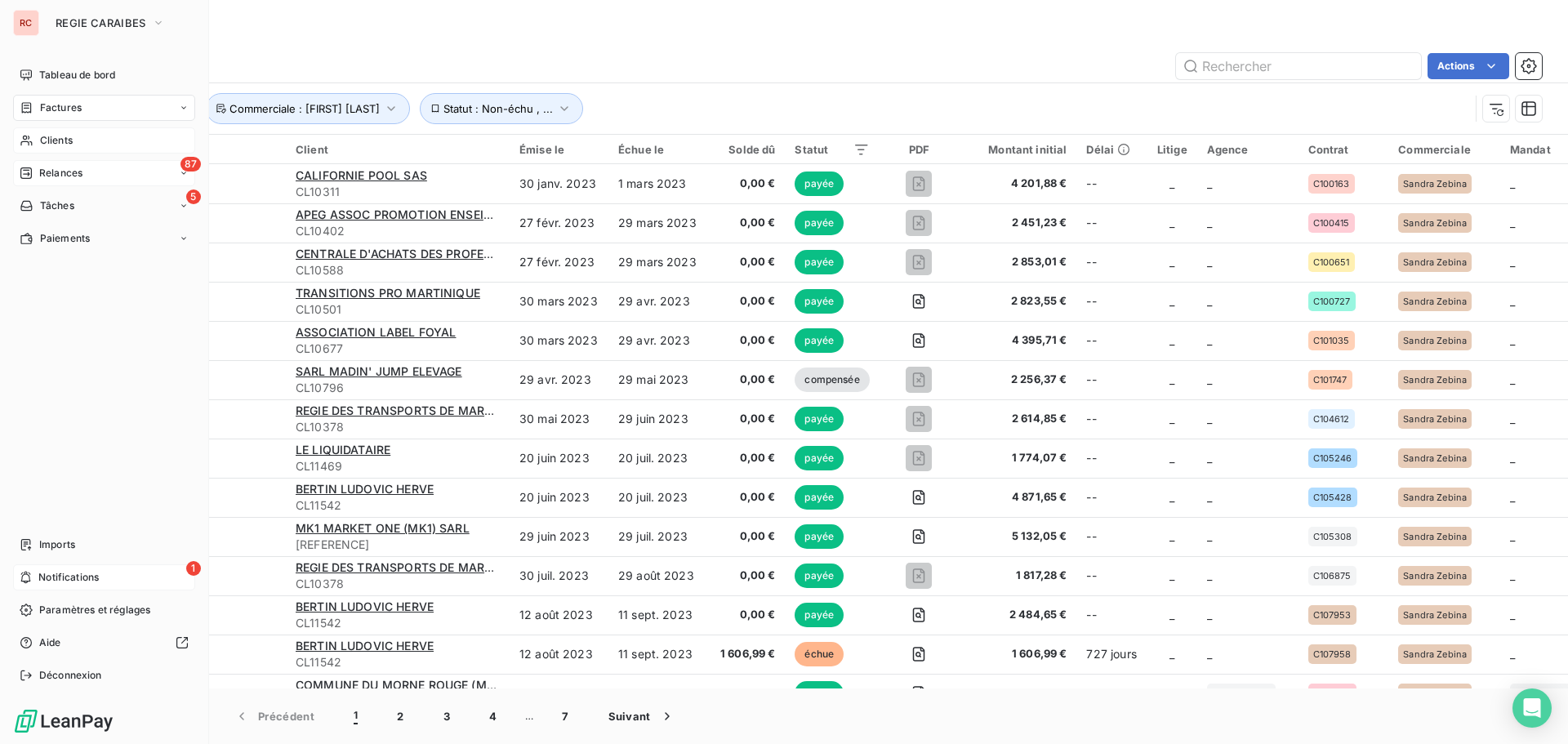 click on "Clients" at bounding box center (56, 140) 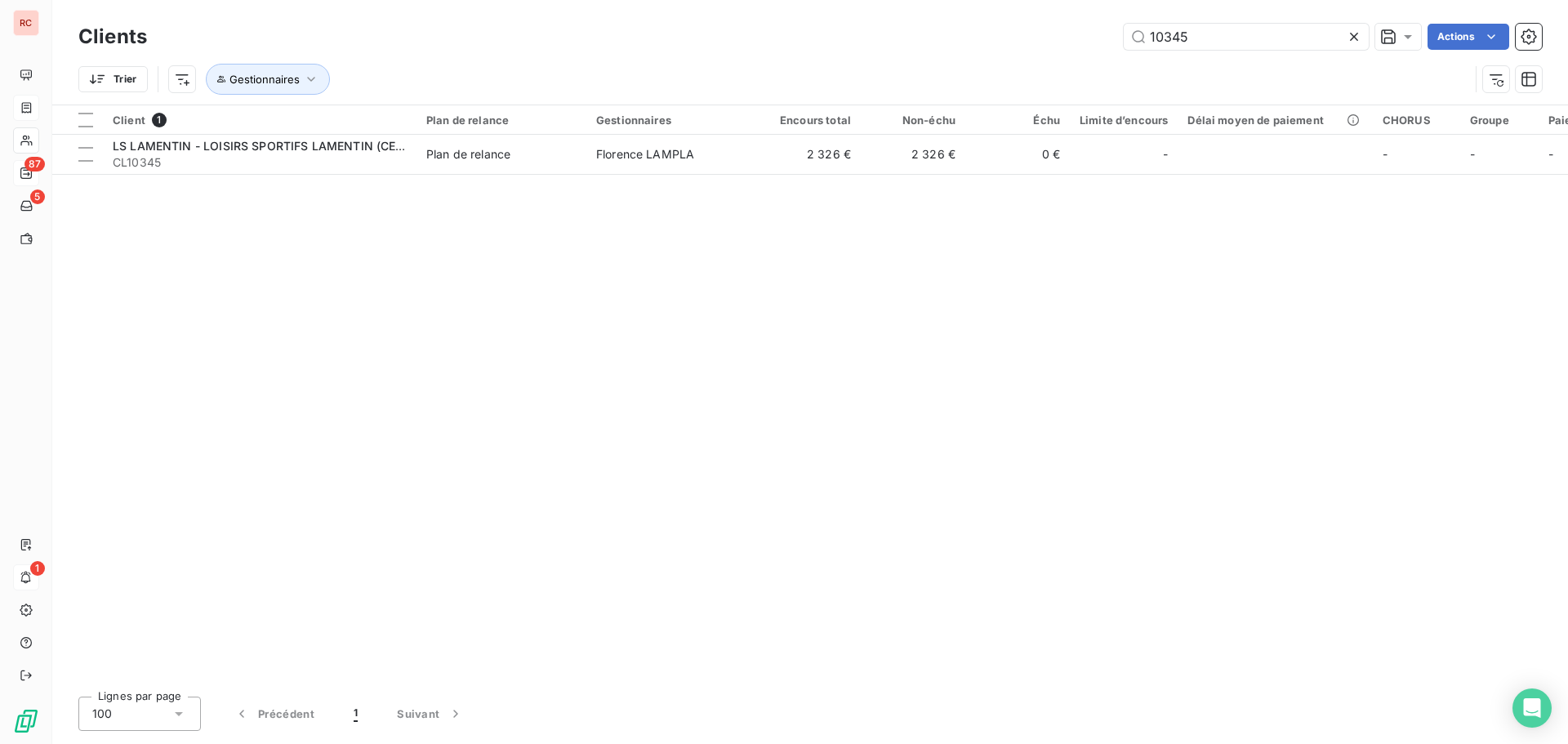 drag, startPoint x: 1208, startPoint y: 39, endPoint x: 1073, endPoint y: 41, distance: 135.01481 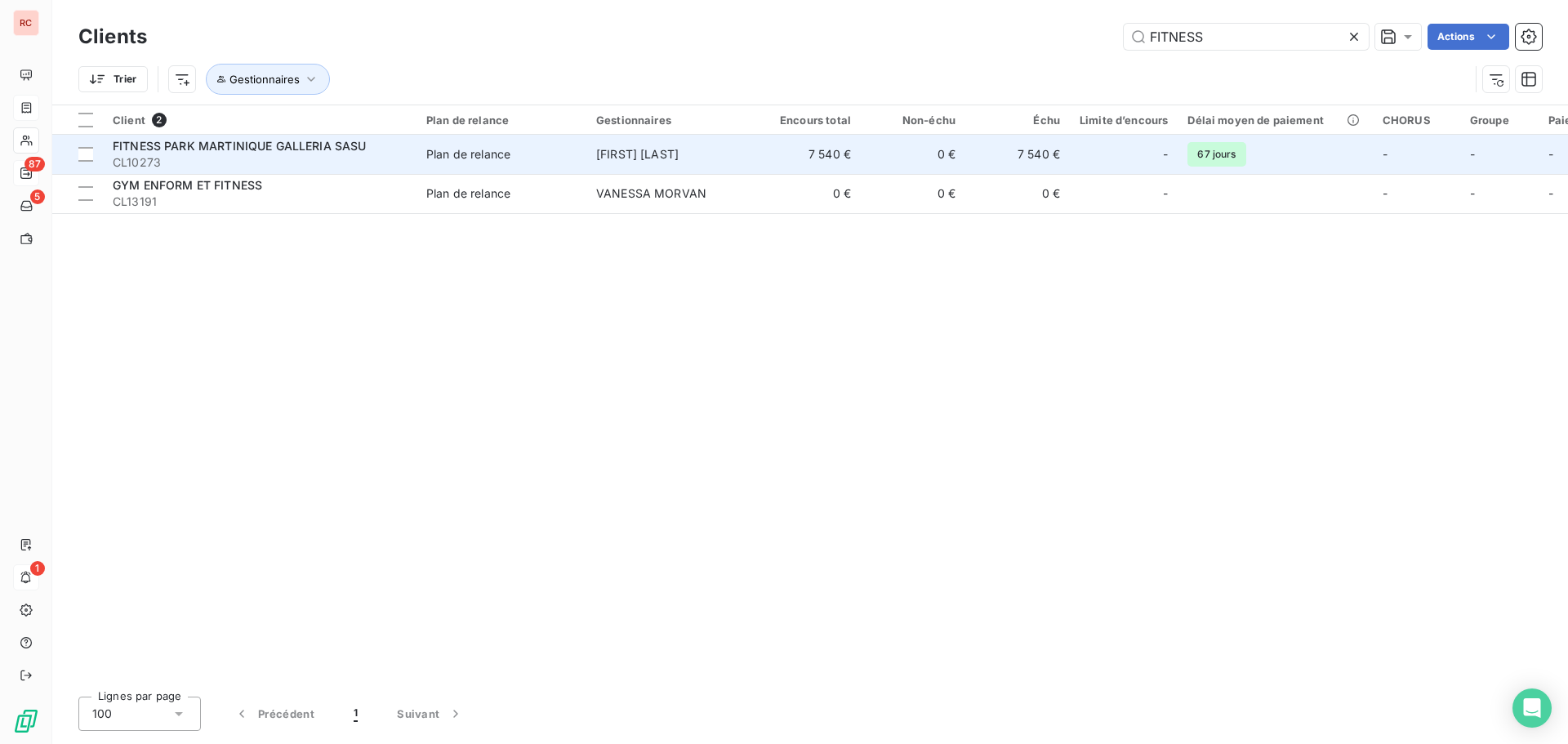type on "FITNESS" 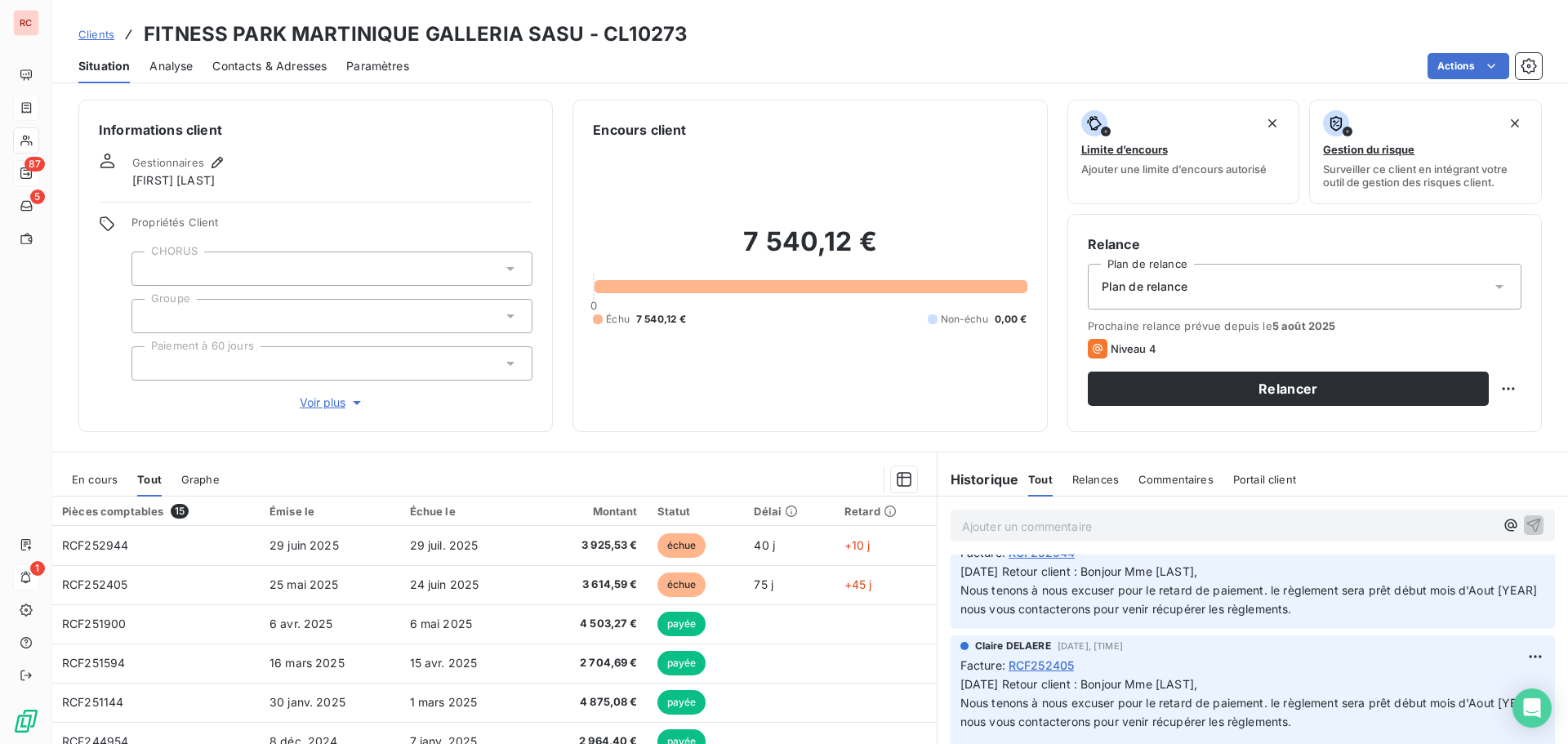 scroll, scrollTop: 0, scrollLeft: 0, axis: both 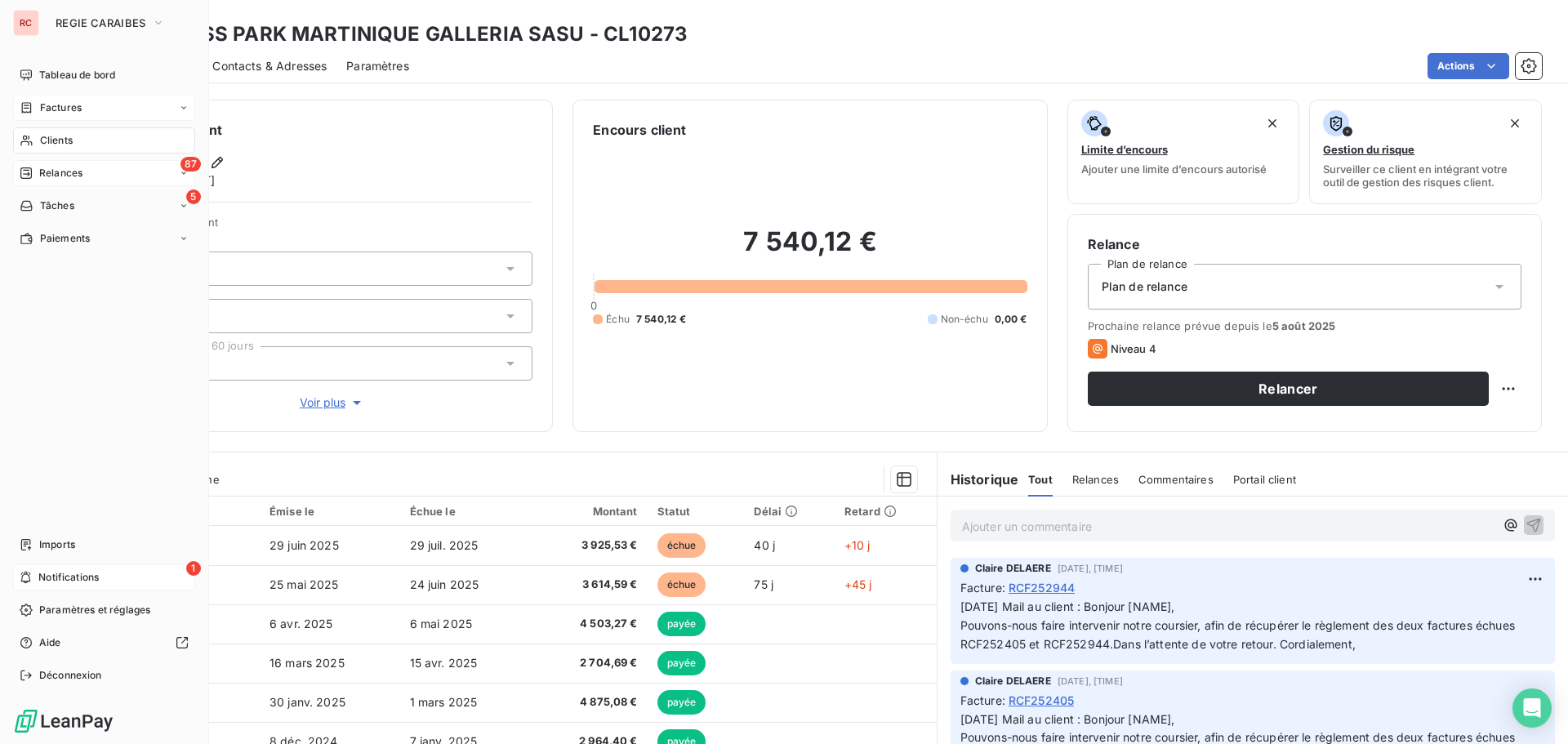 click on "Clients" at bounding box center [56, 140] 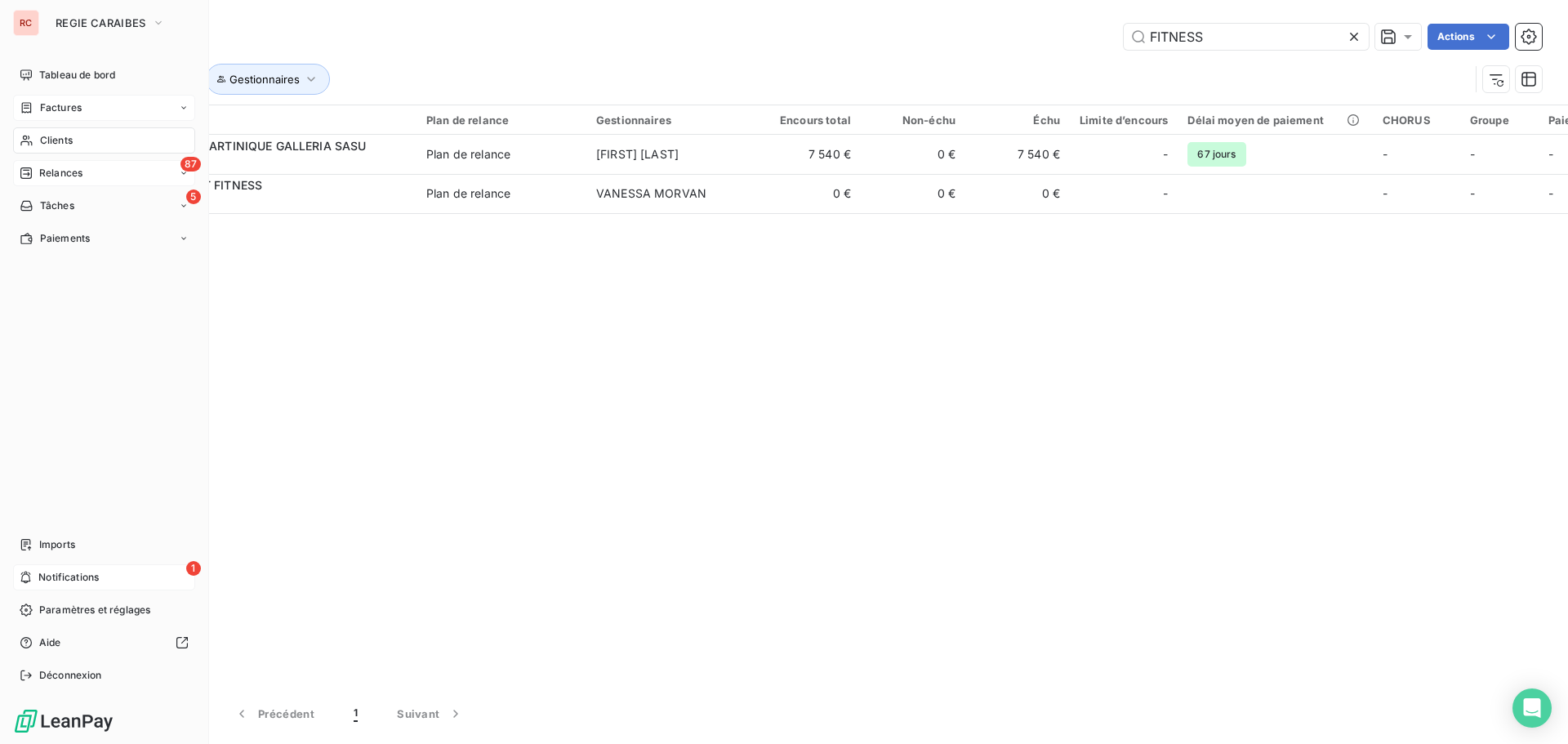 click on "Clients" at bounding box center (56, 140) 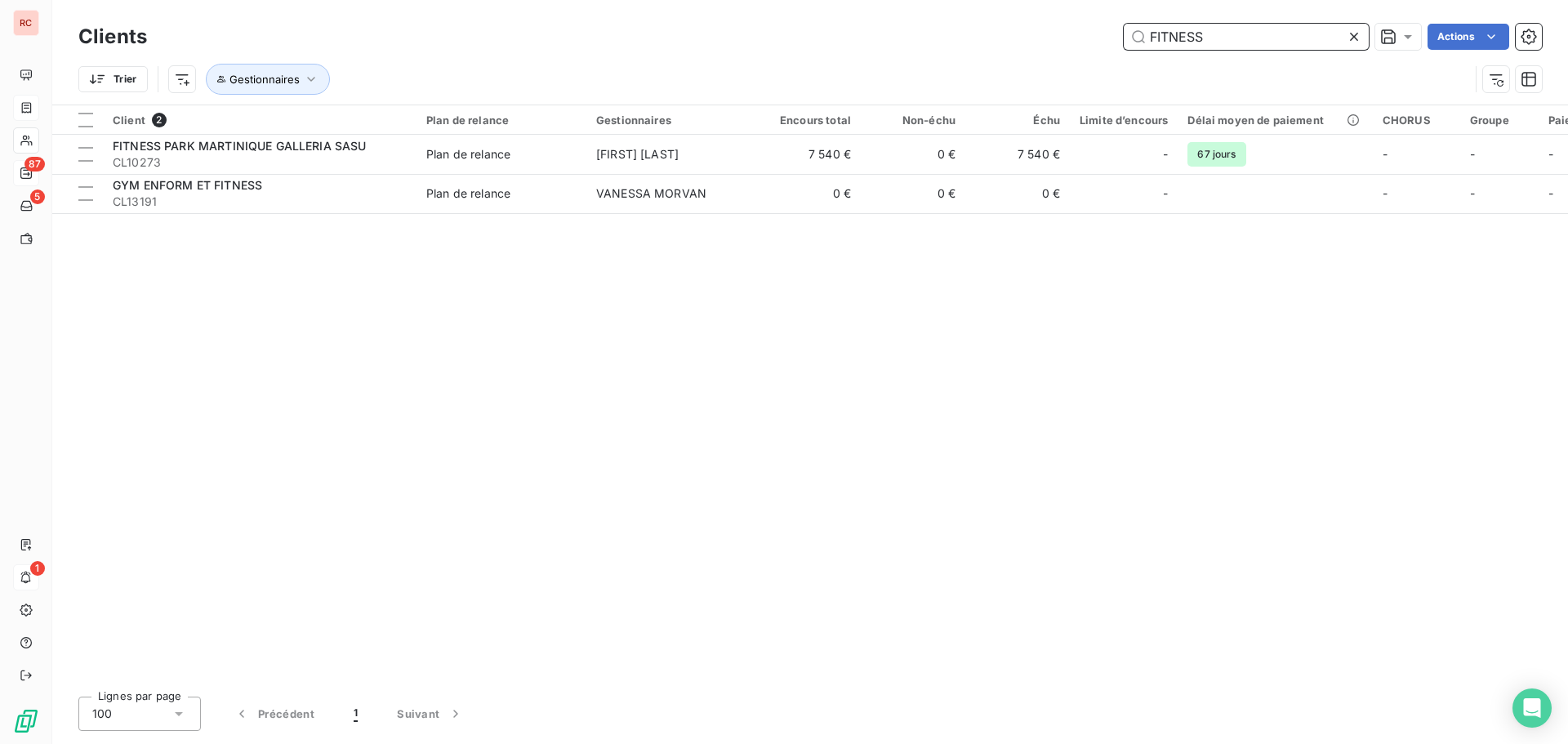 drag, startPoint x: 1216, startPoint y: 36, endPoint x: 996, endPoint y: 34, distance: 220.00909 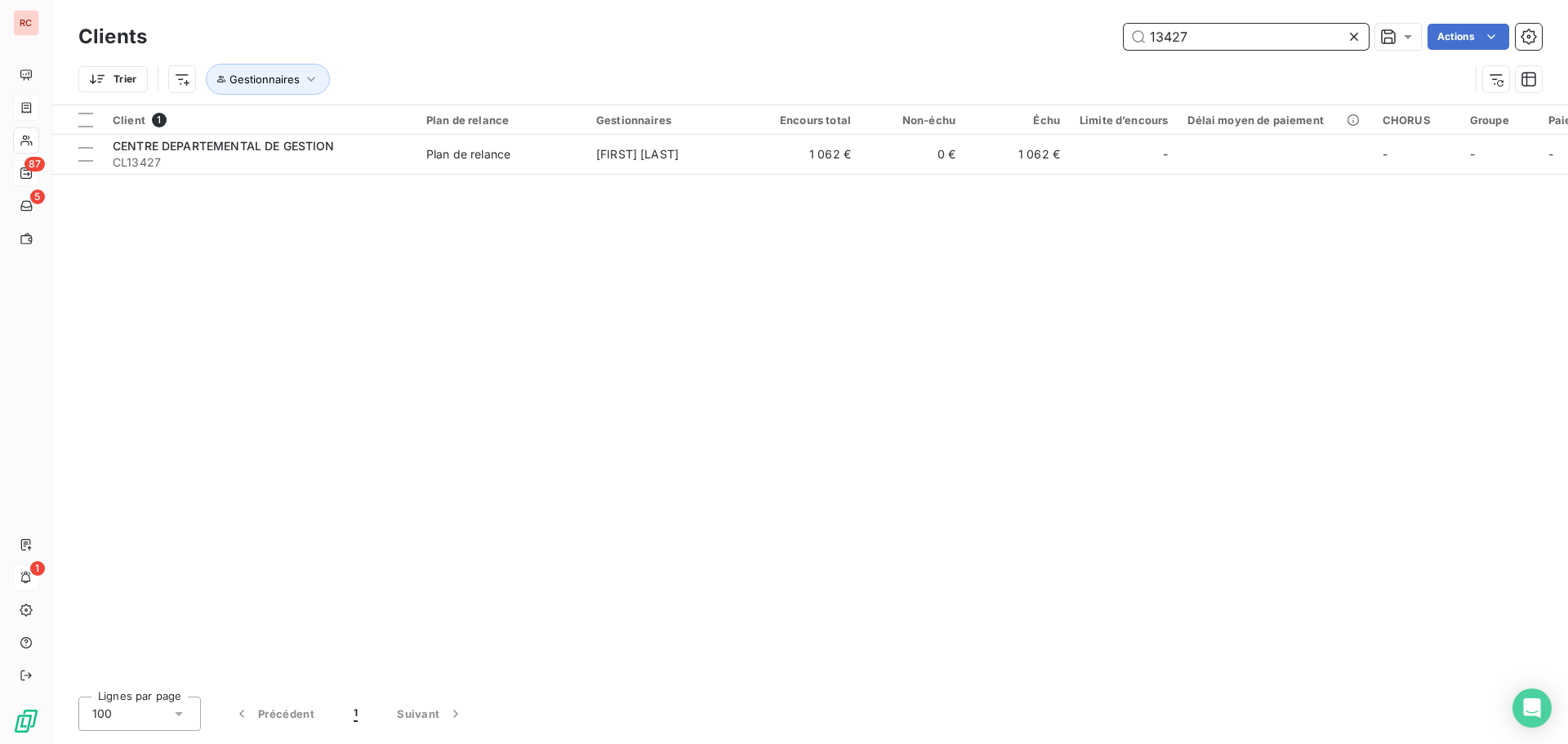 type on "13427" 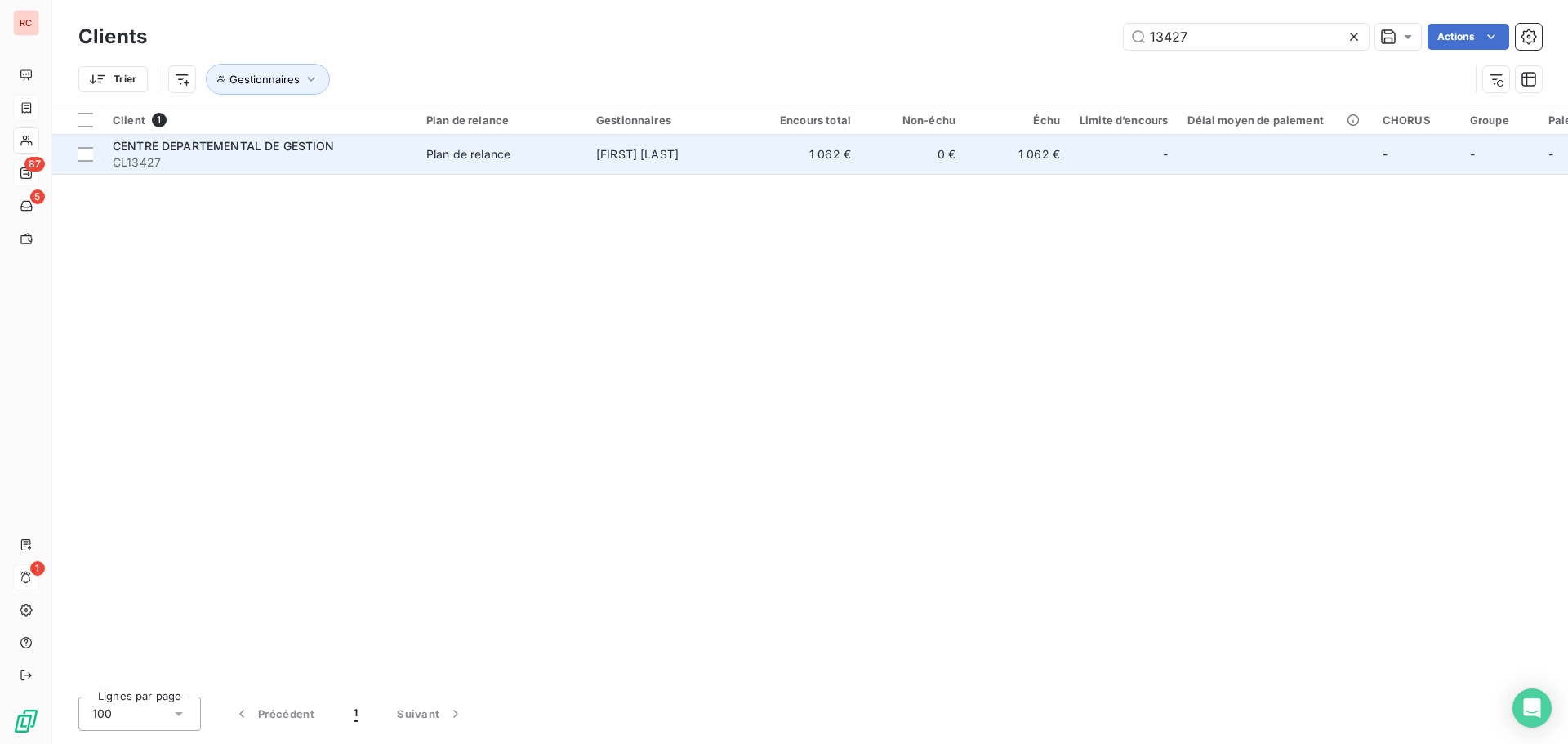 click on "Plan de relance" at bounding box center [501, 154] 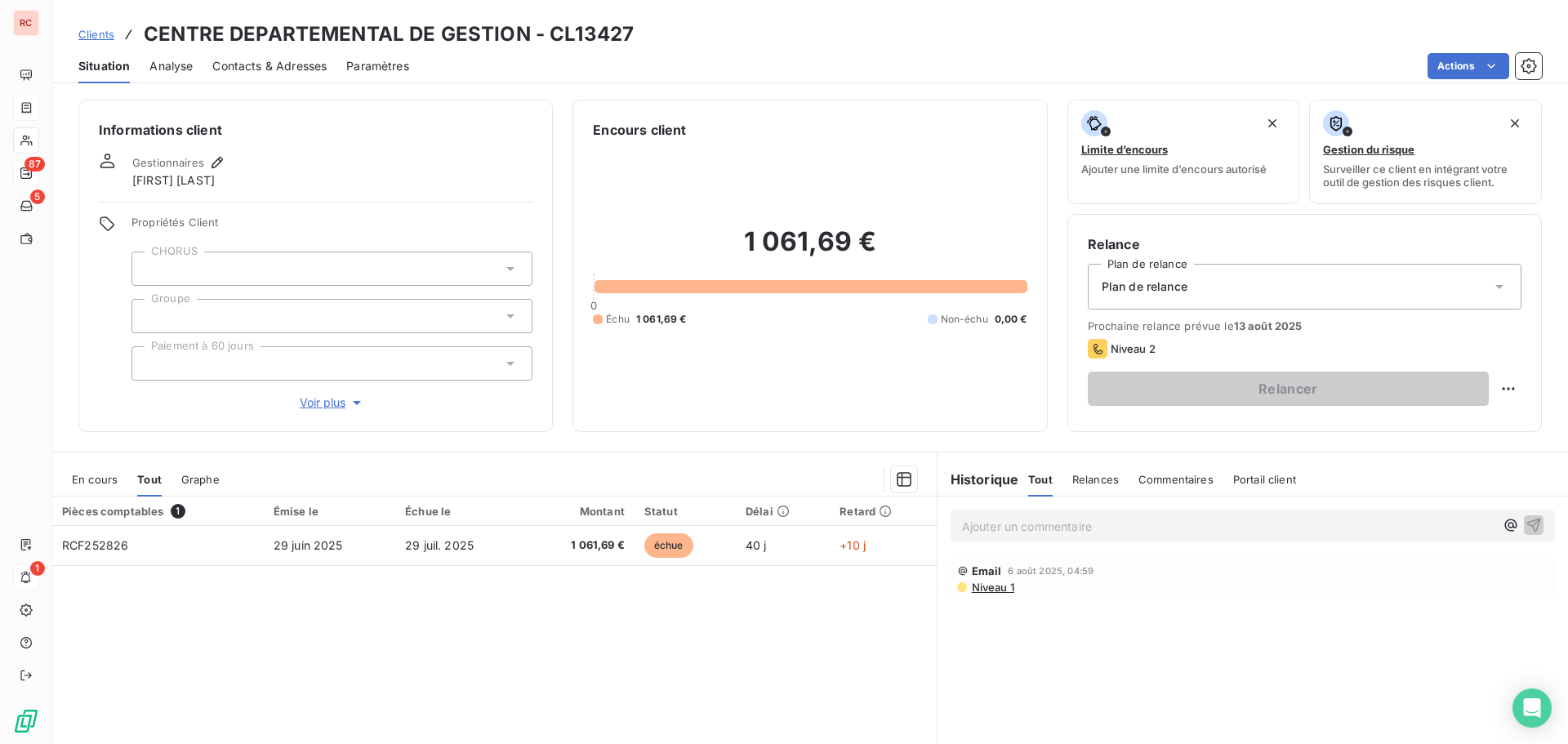 click on "Clients" at bounding box center [96, 34] 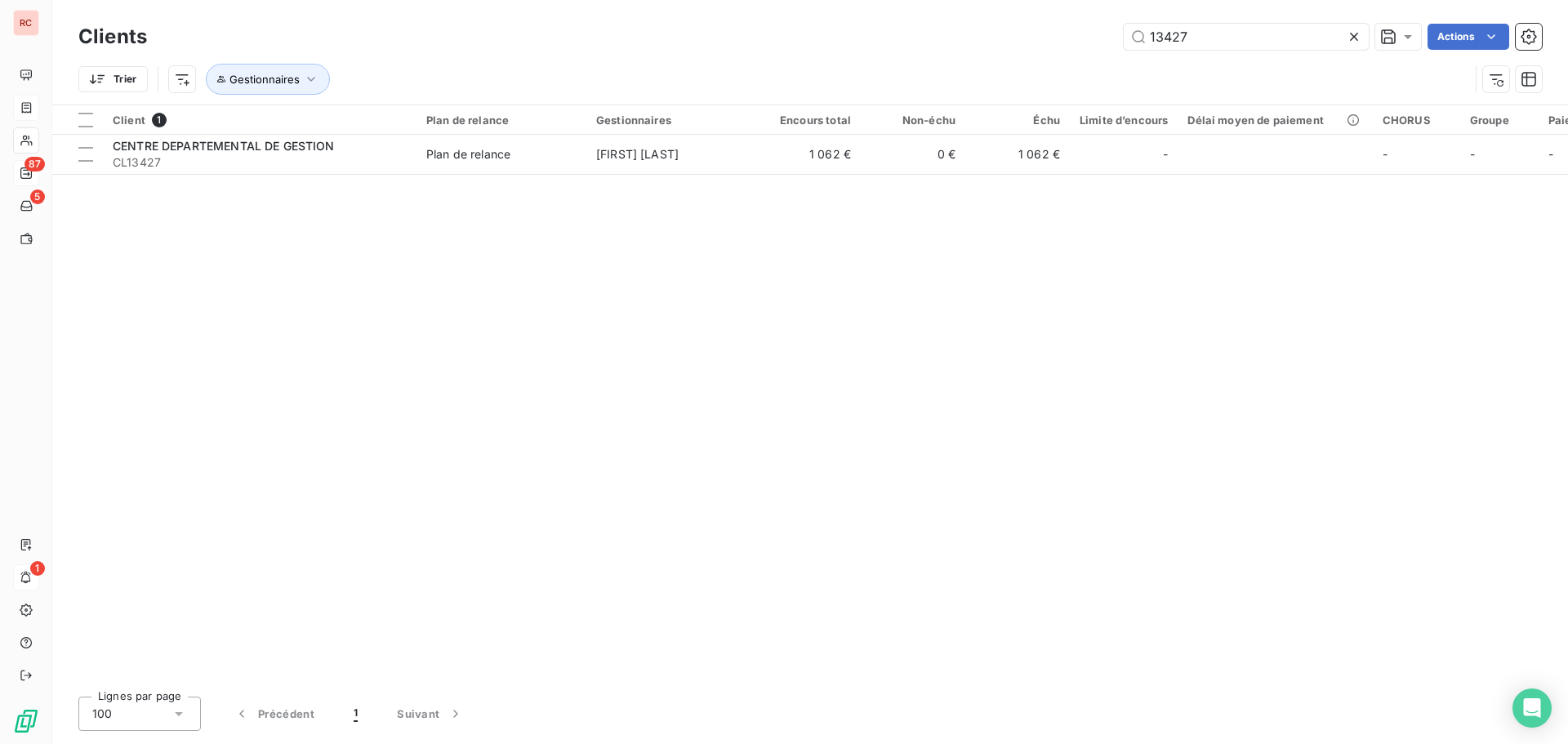 drag, startPoint x: 1204, startPoint y: 36, endPoint x: 1023, endPoint y: 51, distance: 181.62048 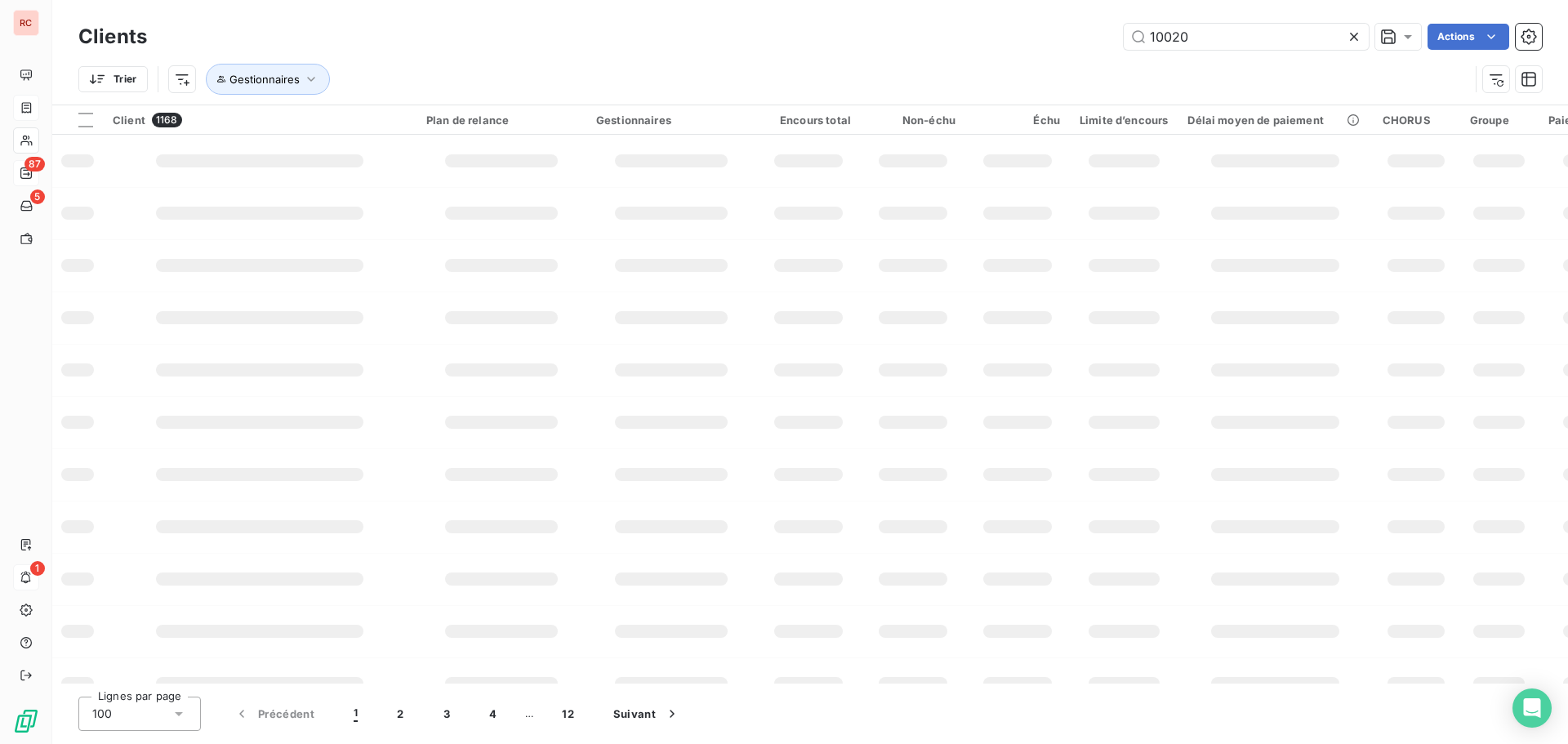 type on "10020" 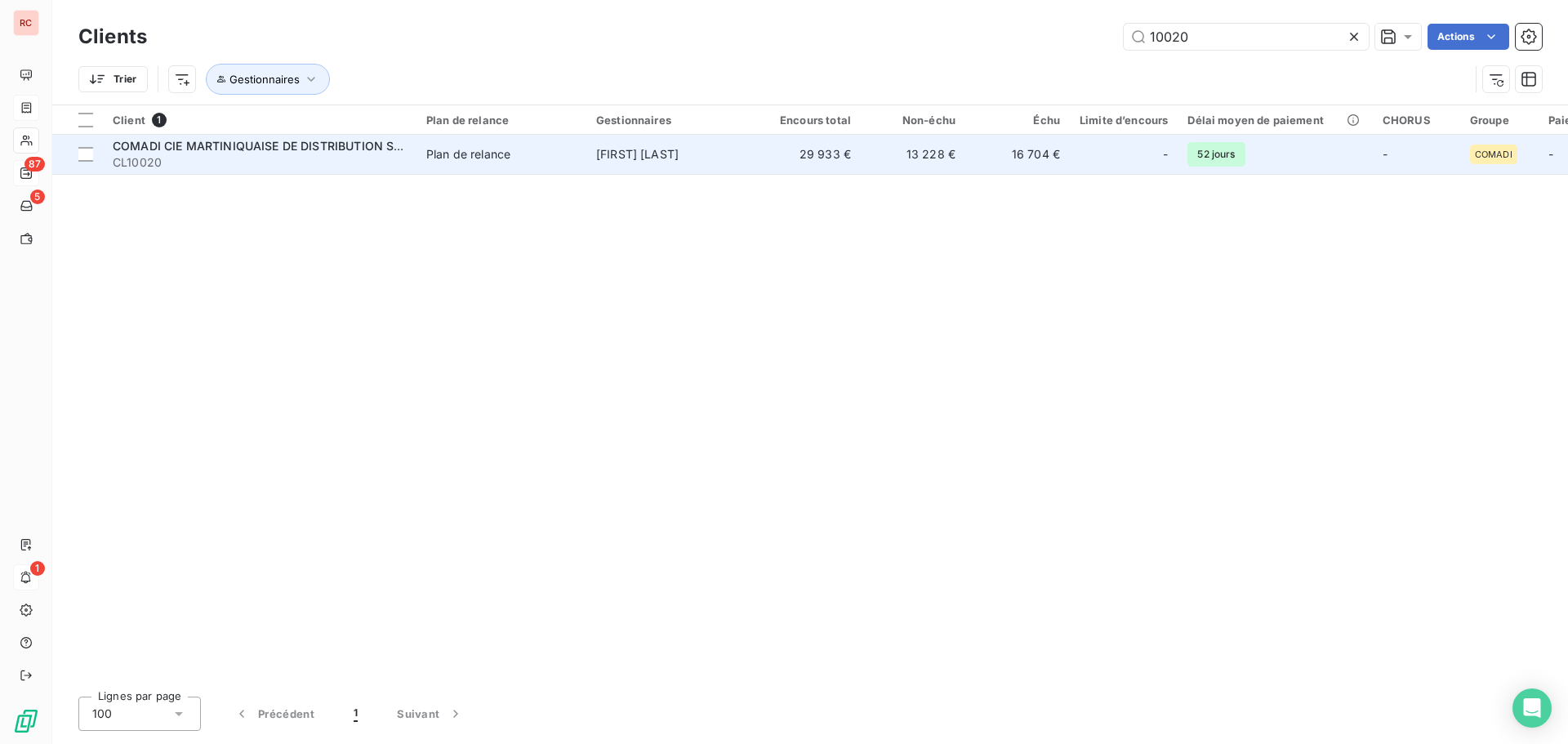 click on "Plan de relance" at bounding box center (501, 154) 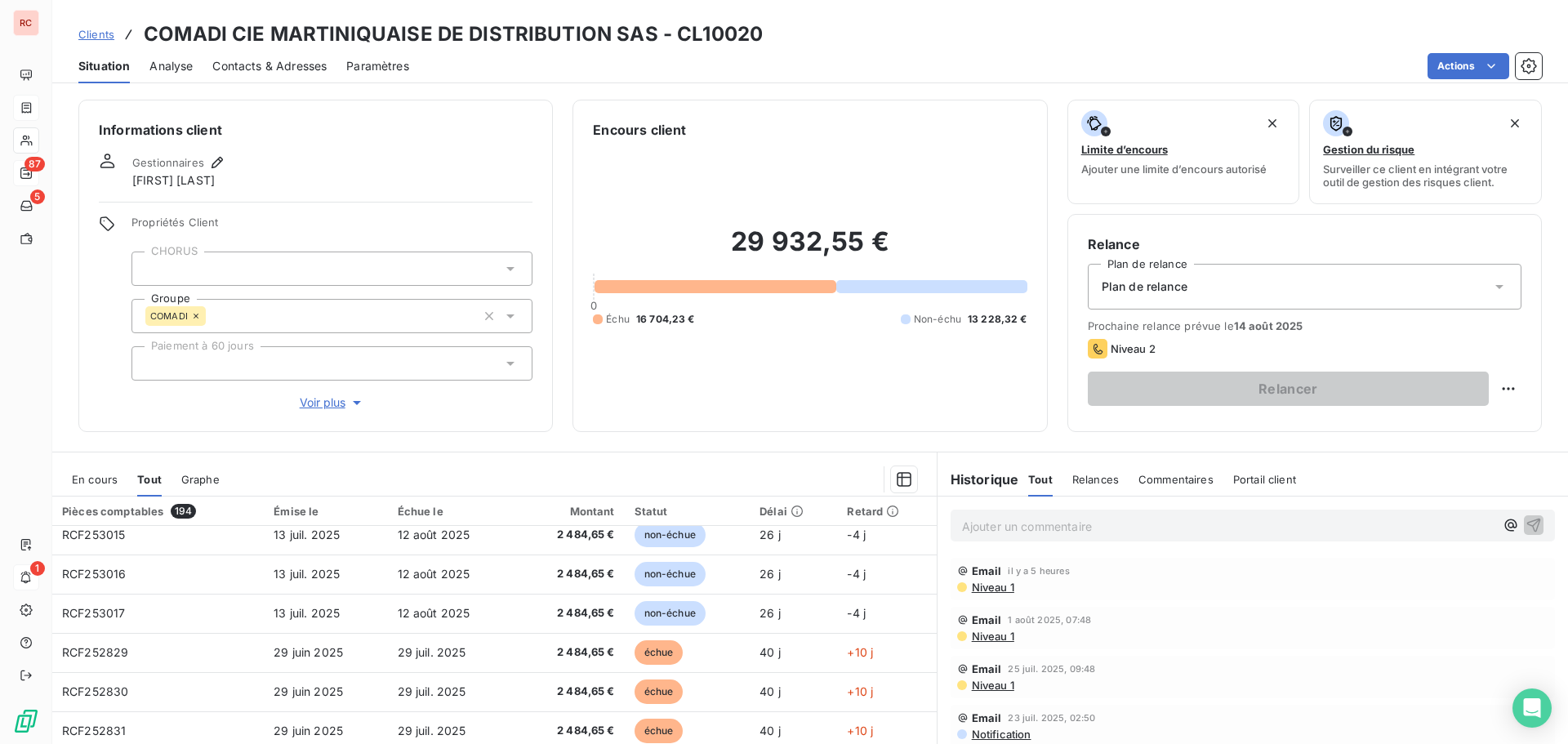 scroll, scrollTop: 0, scrollLeft: 0, axis: both 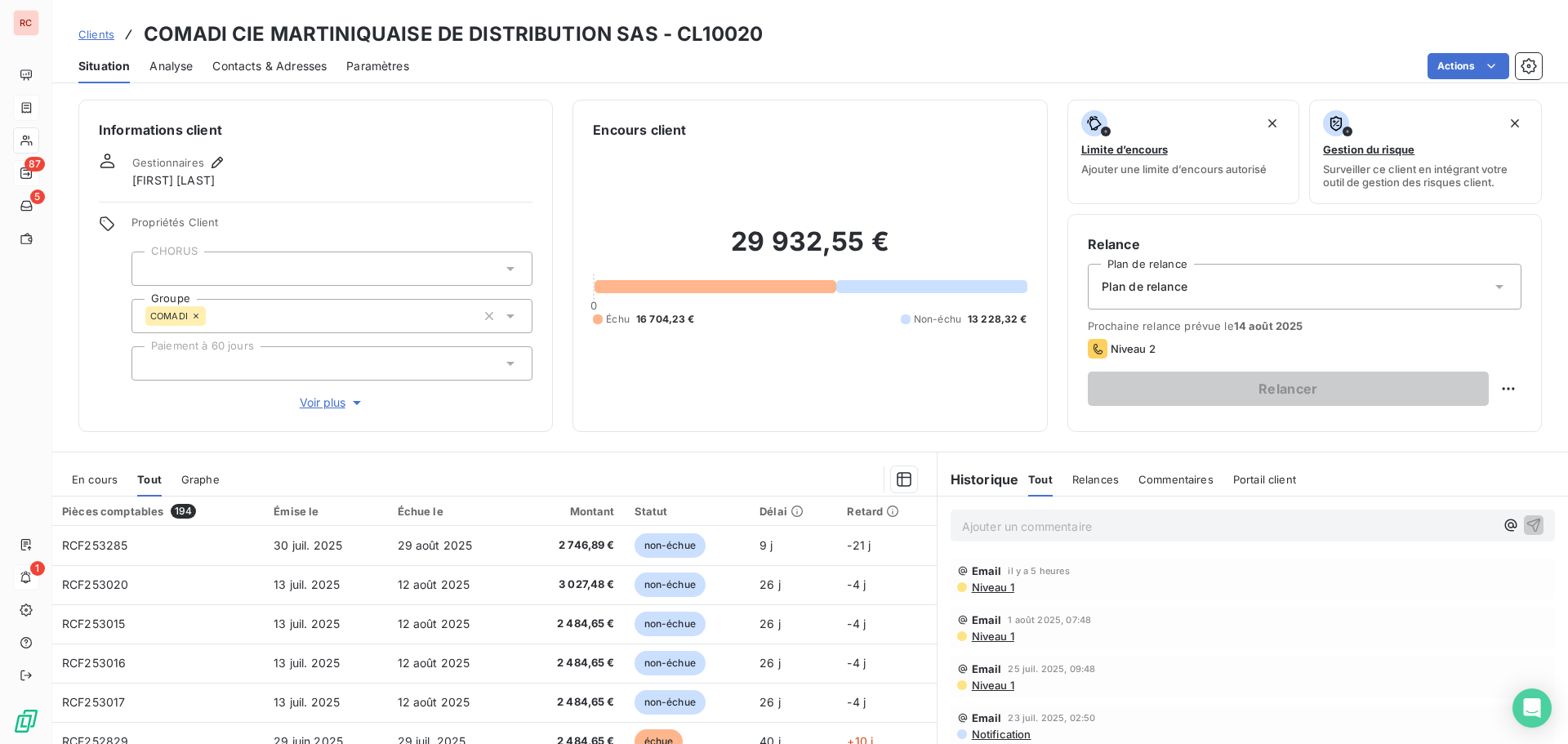 click on "Clients" at bounding box center [96, 34] 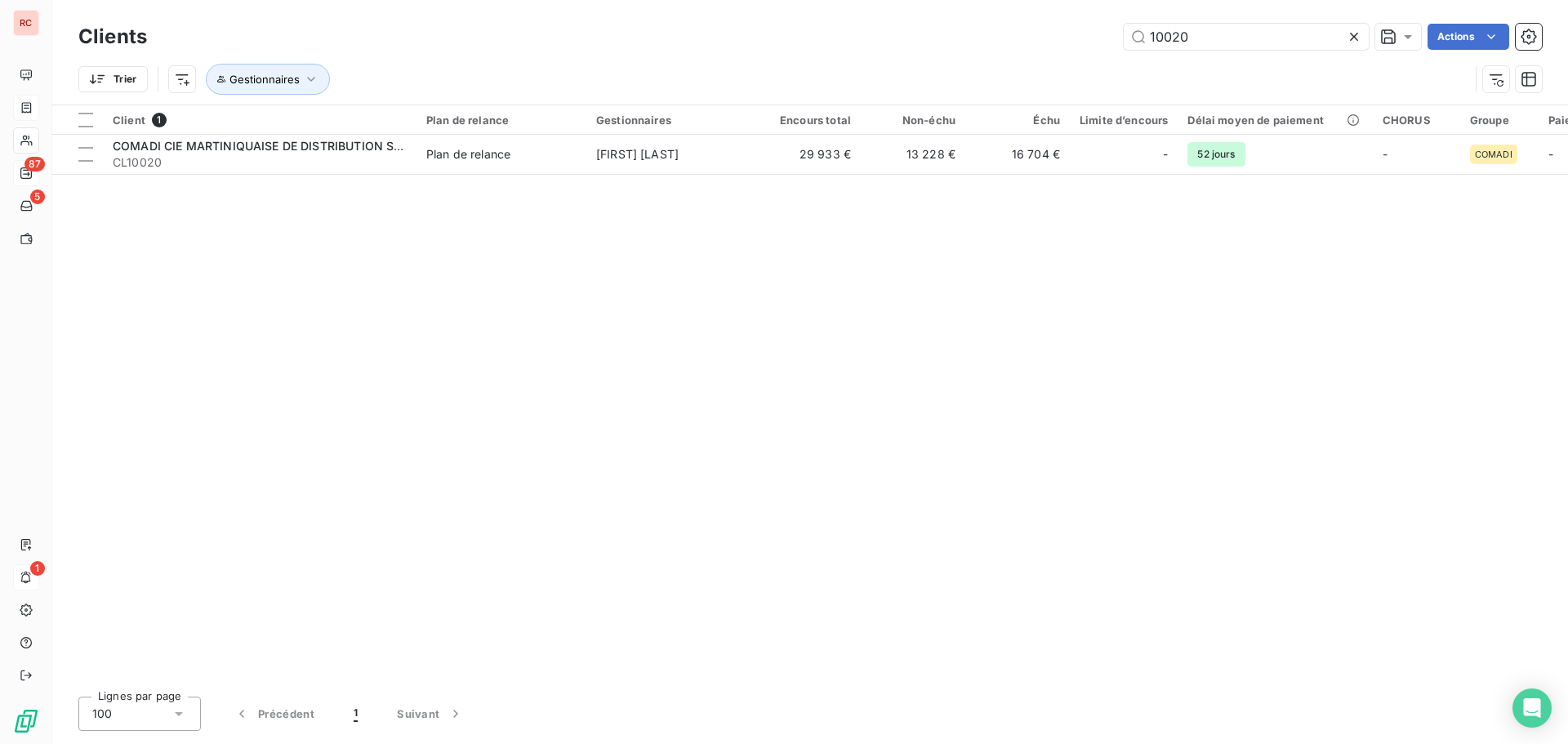 drag, startPoint x: 1222, startPoint y: 30, endPoint x: 1055, endPoint y: 30, distance: 167 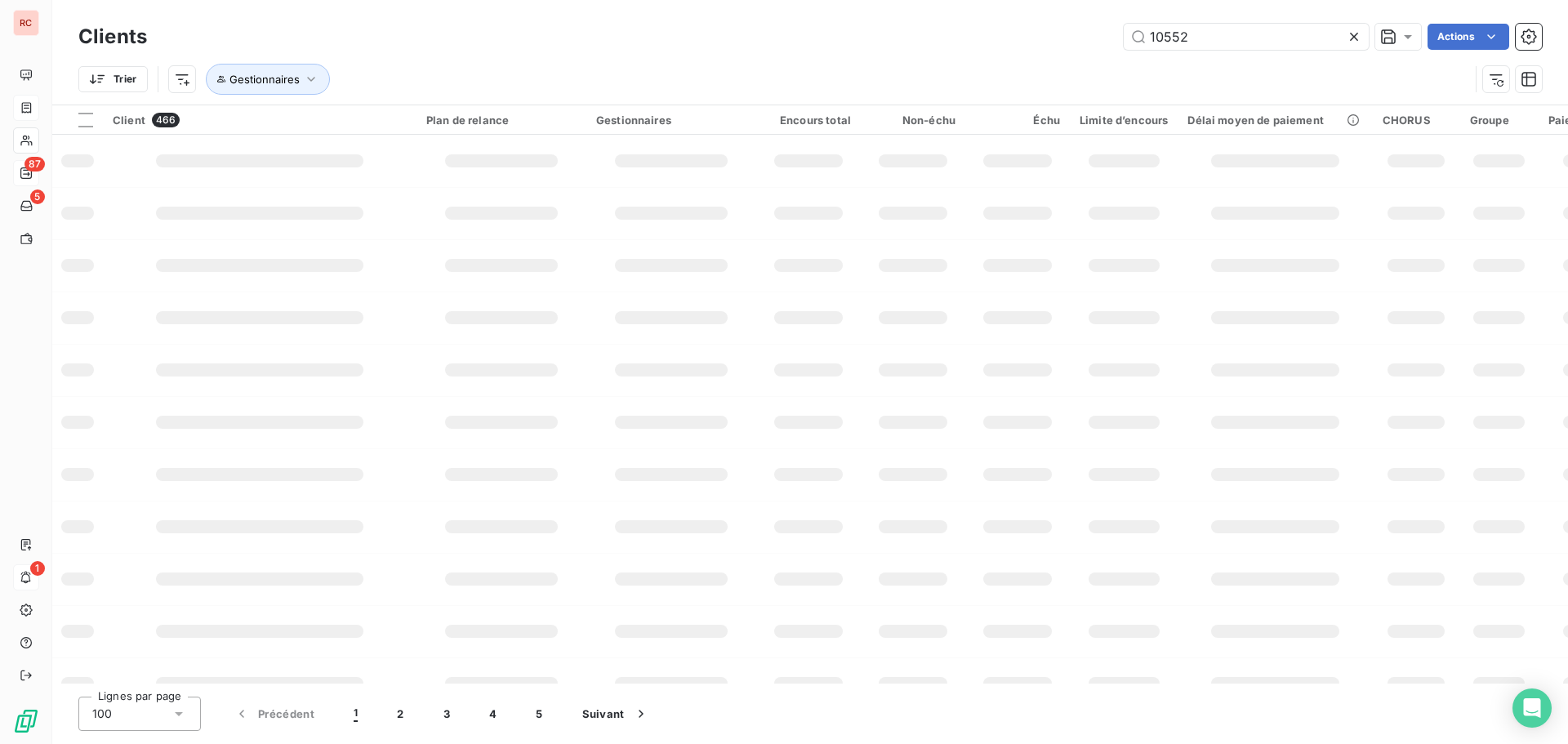 type on "10552" 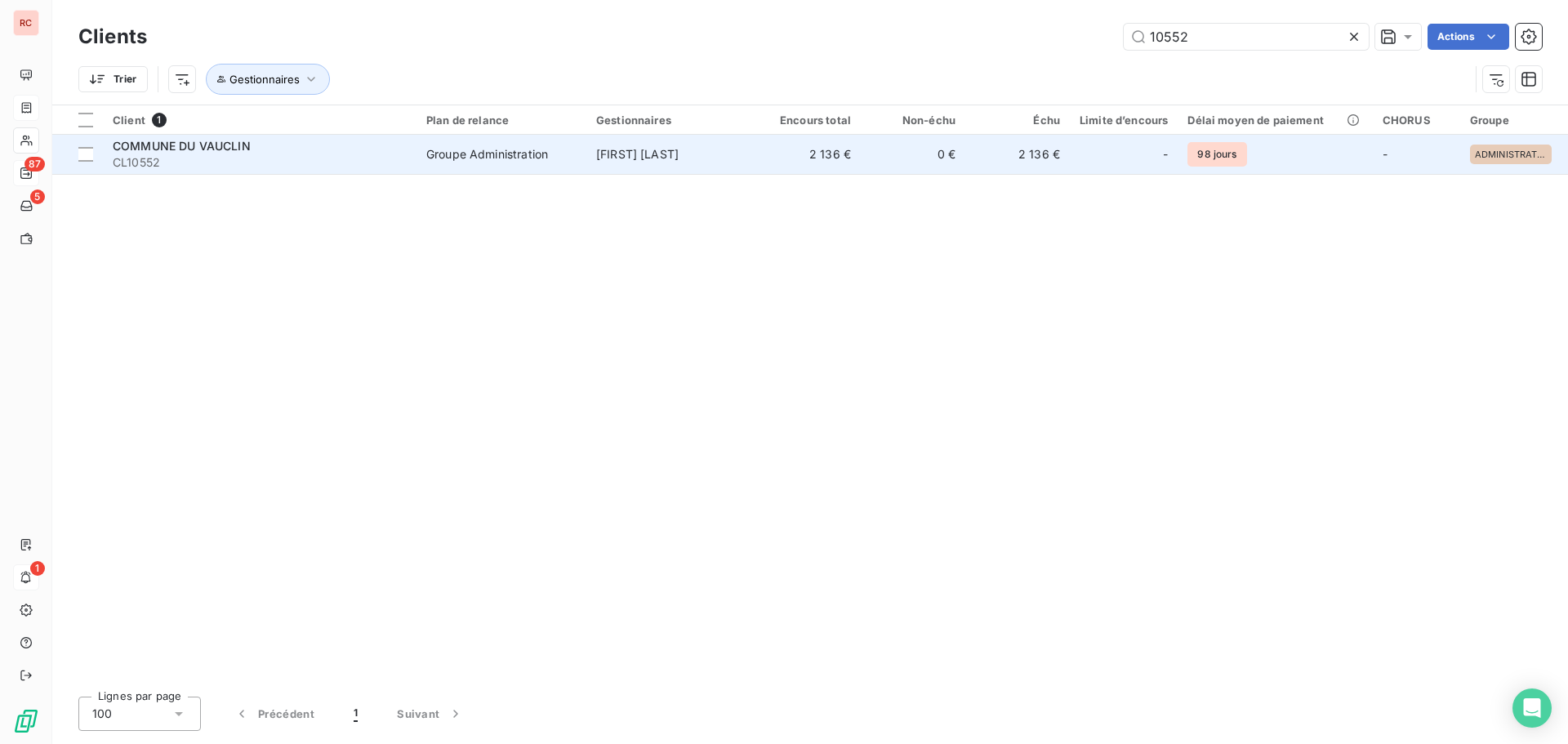 click on "Groupe Administration" at bounding box center [487, 154] 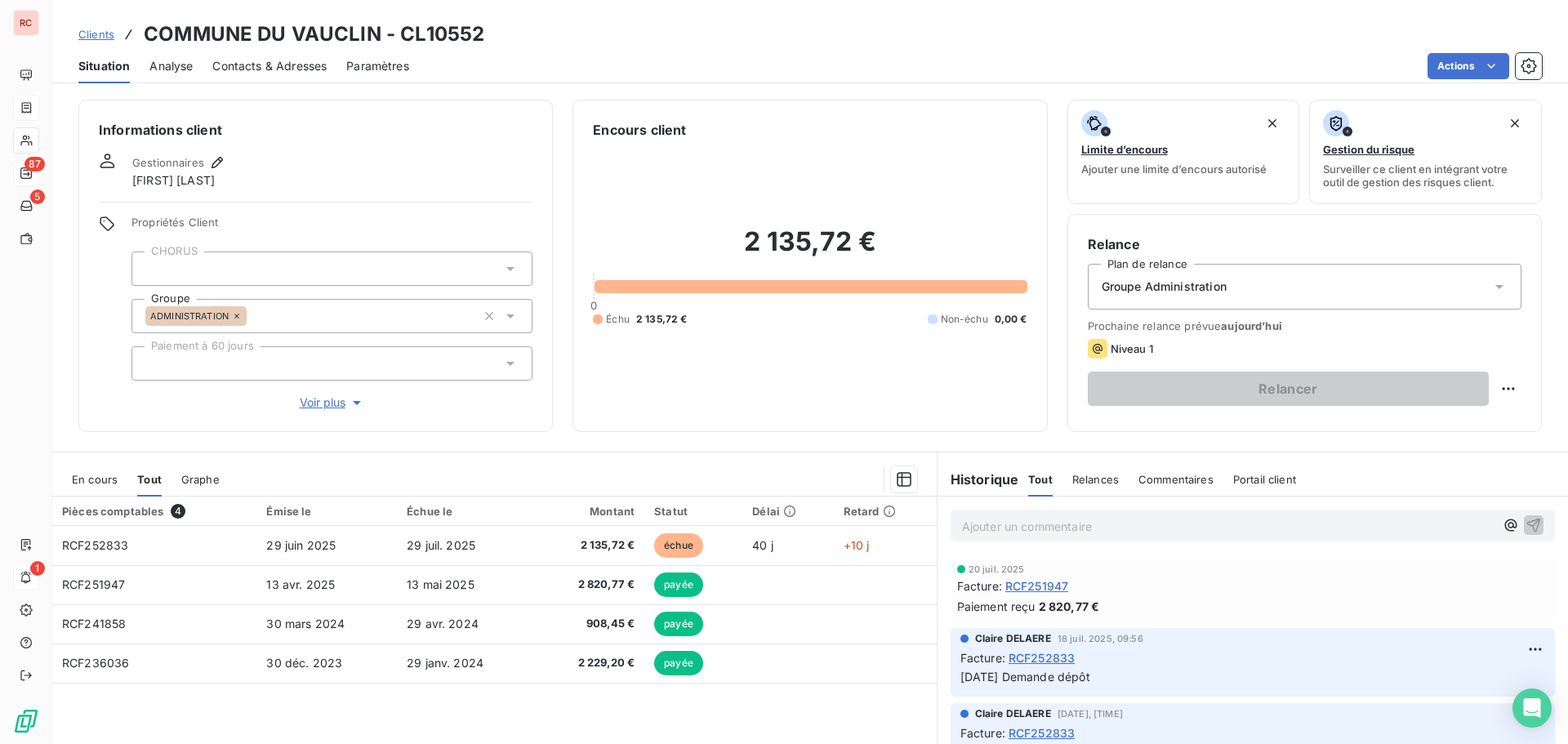 click on "En cours" at bounding box center [95, 479] 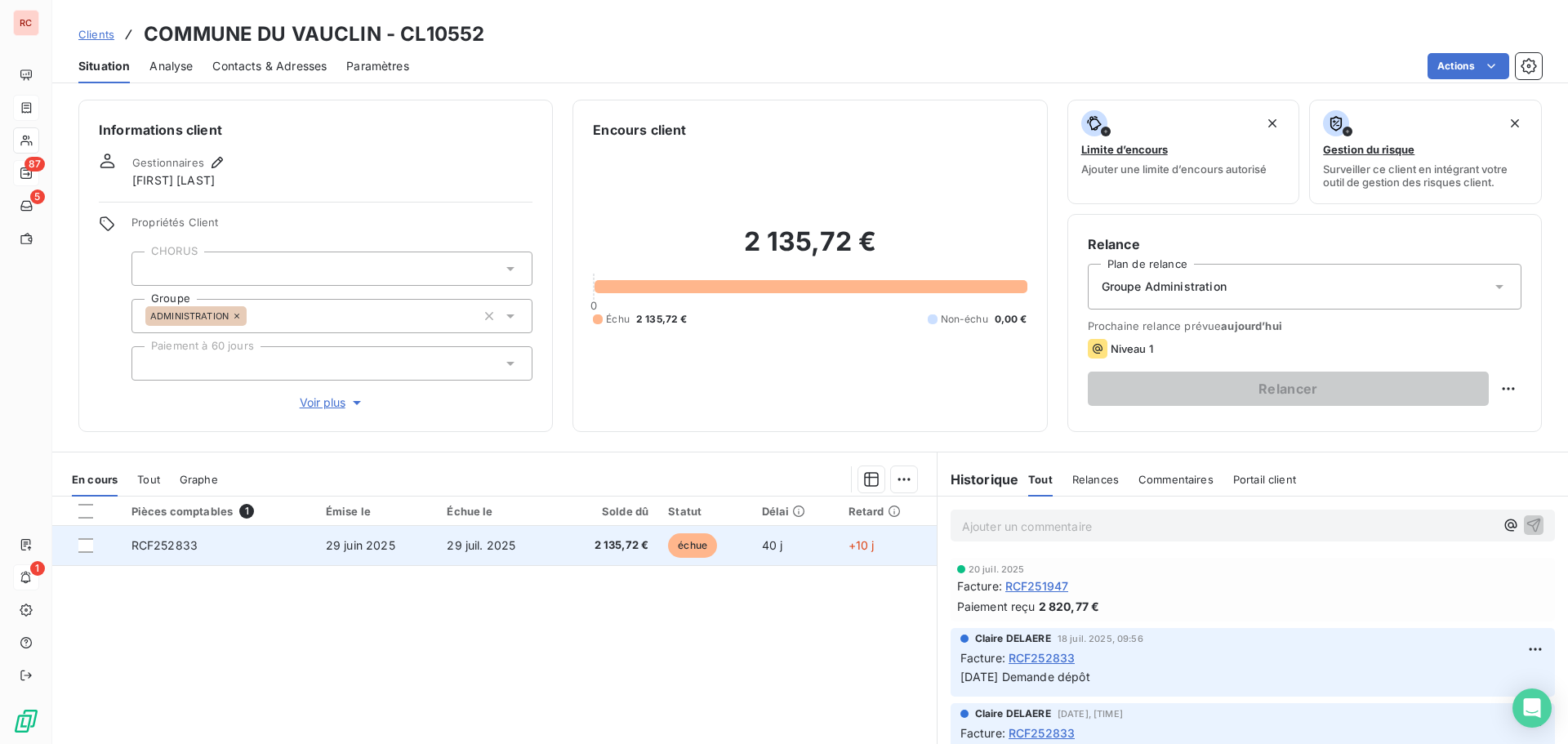 click on "29 juin 2025" at bounding box center [376, 546] 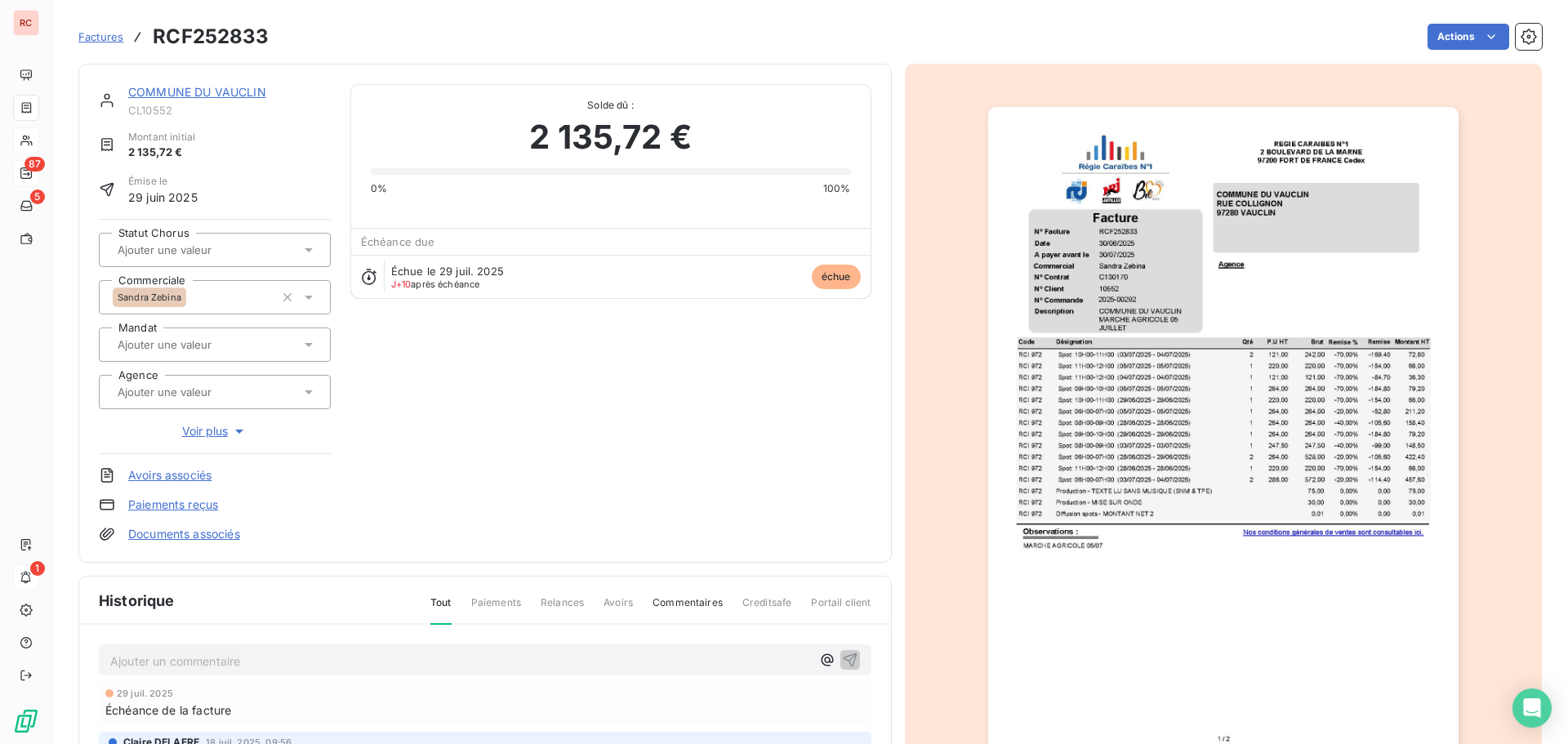 click 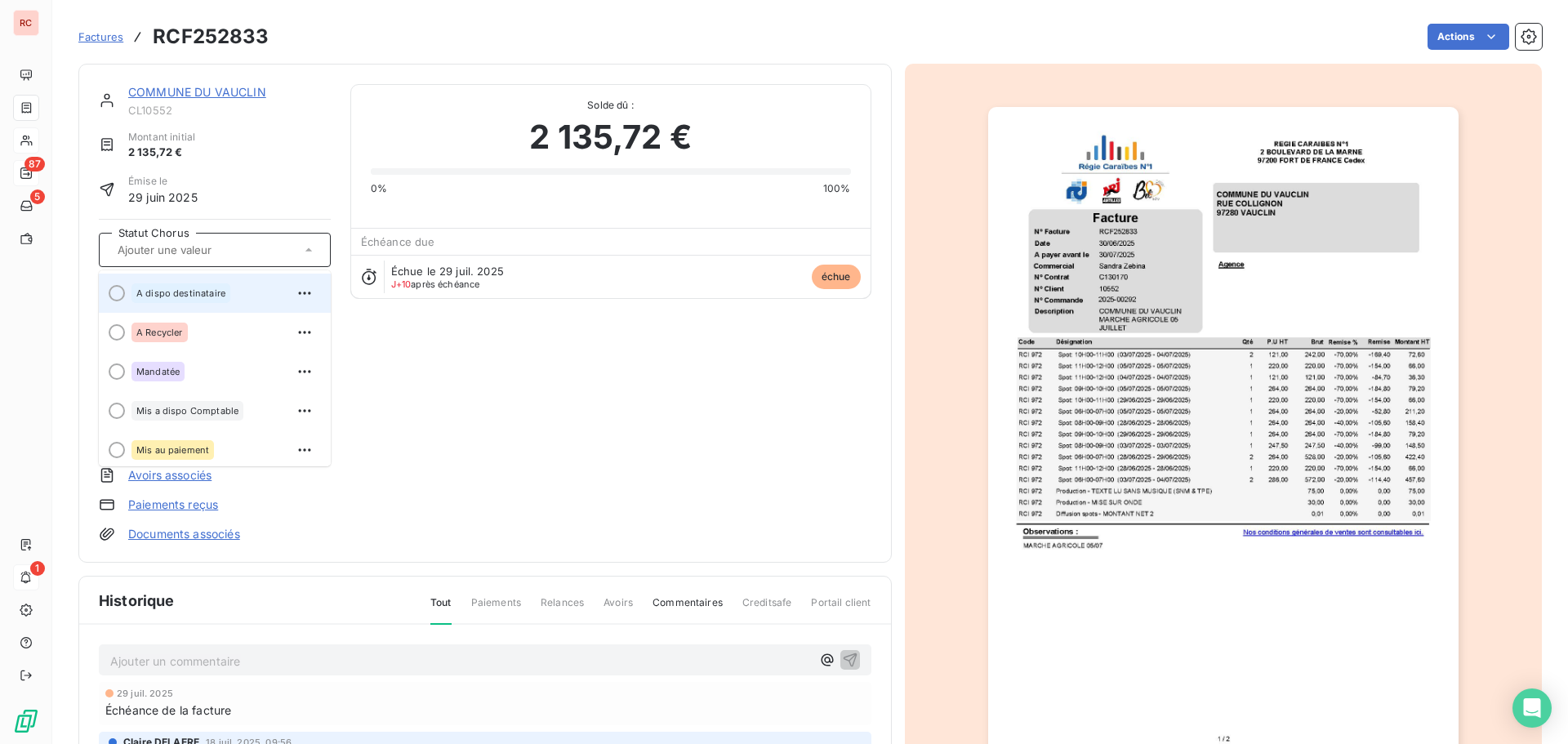 click on "A dispo destinataire" at bounding box center [225, 293] 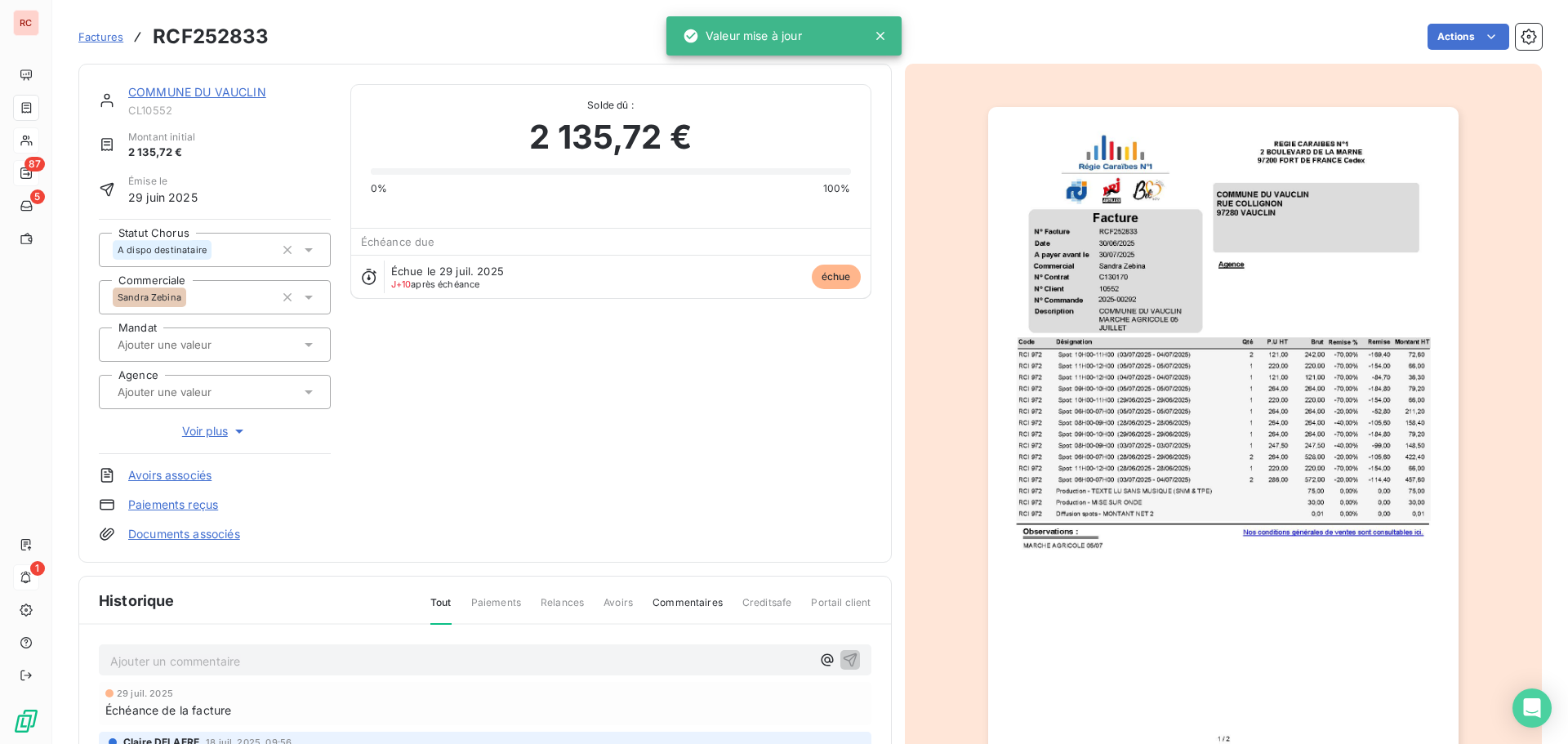 click on "Ajouter un commentaire ﻿" at bounding box center (461, 661) 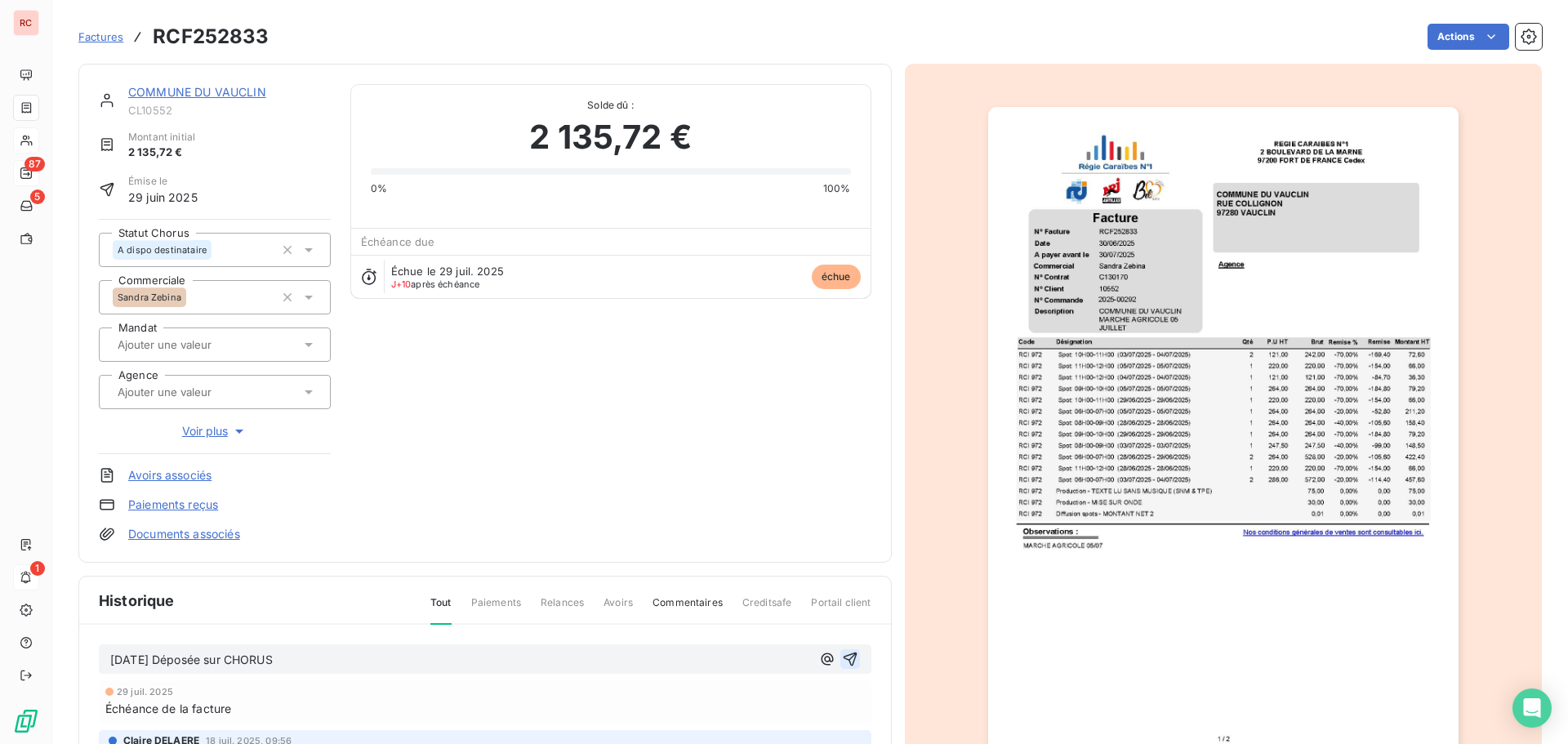 click 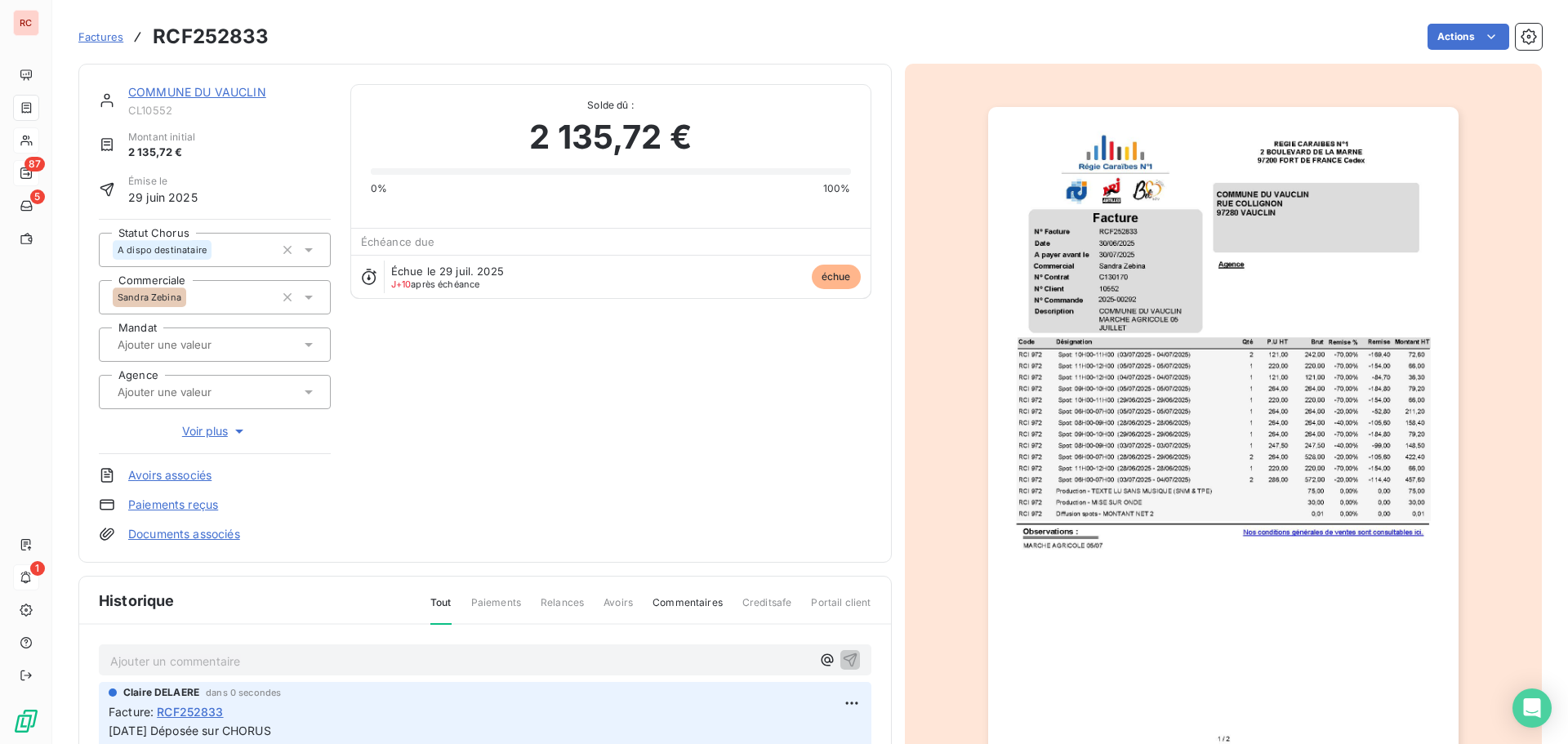 click on "COMMUNE DU VAUCLIN" at bounding box center (197, 91) 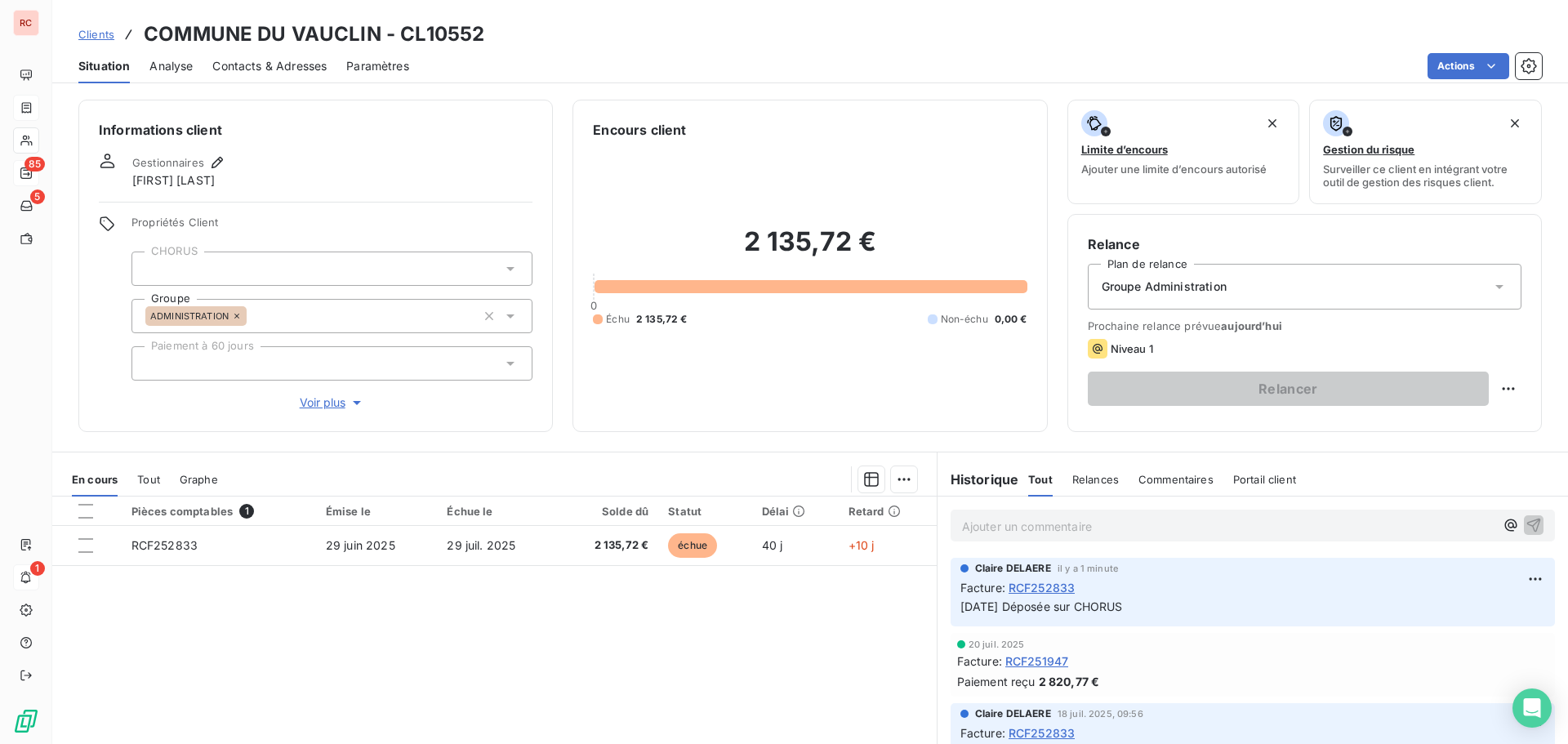 click on "Clients" at bounding box center (96, 34) 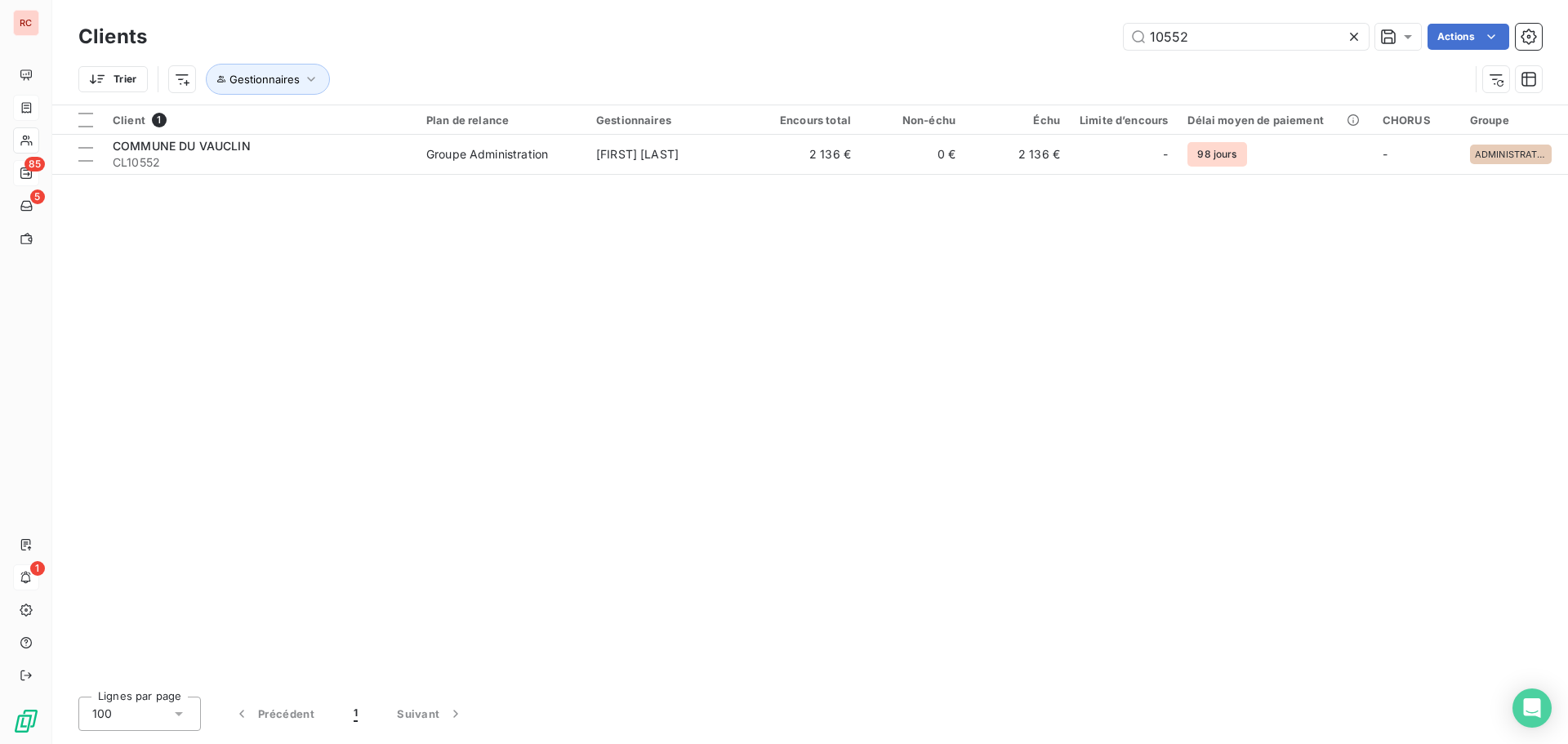 drag, startPoint x: 1192, startPoint y: 35, endPoint x: 1050, endPoint y: 35, distance: 142 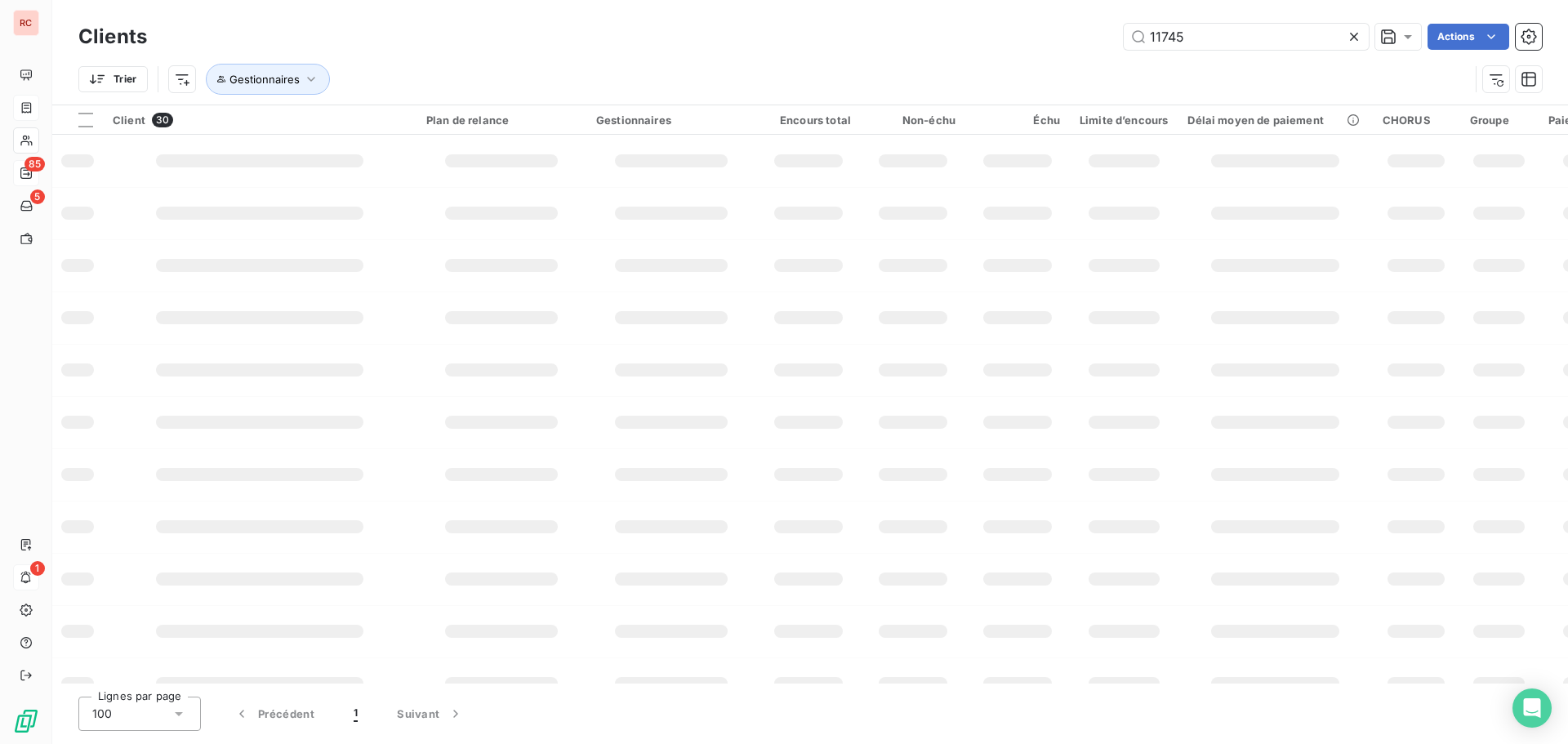 type on "11745" 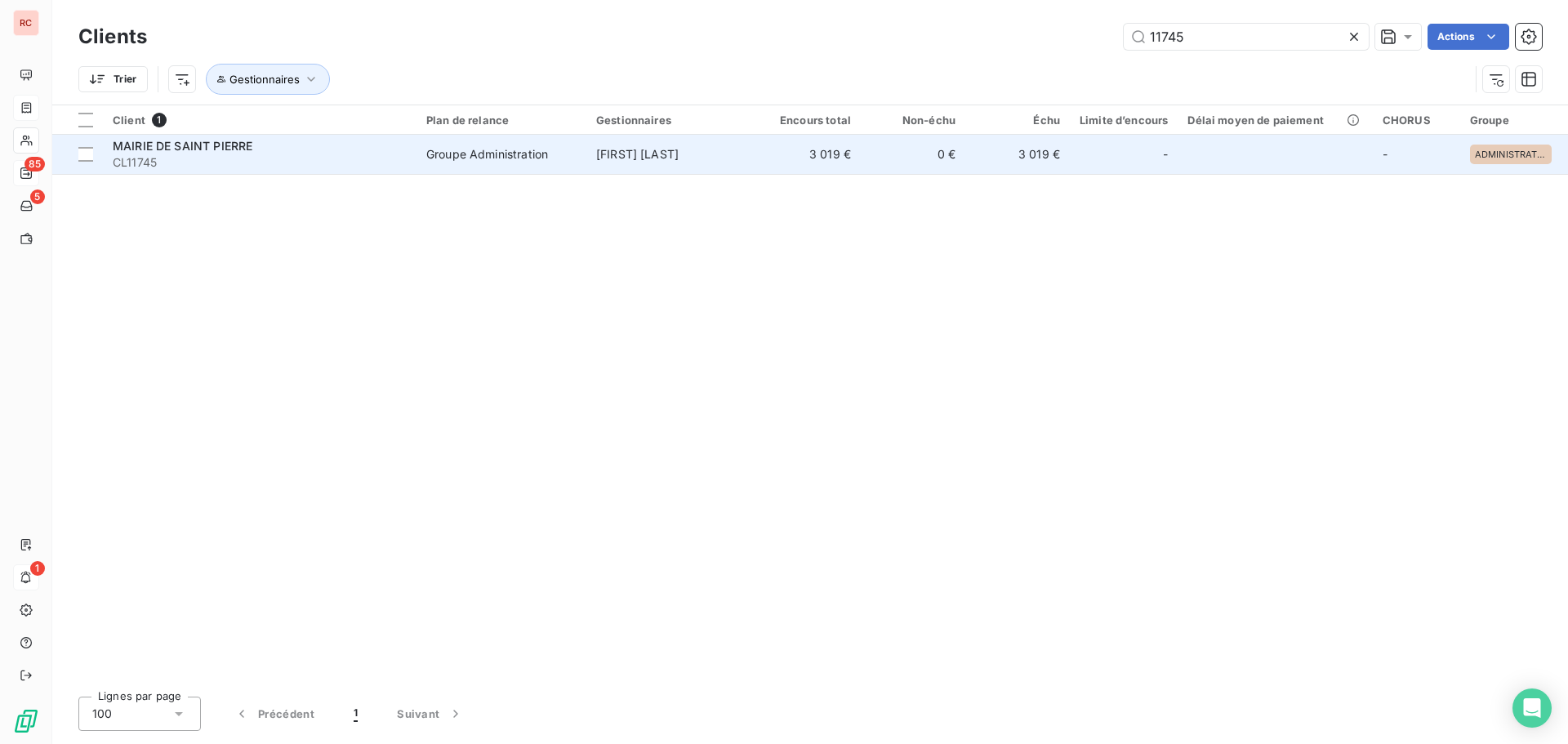 click on "Groupe Administration" at bounding box center (487, 154) 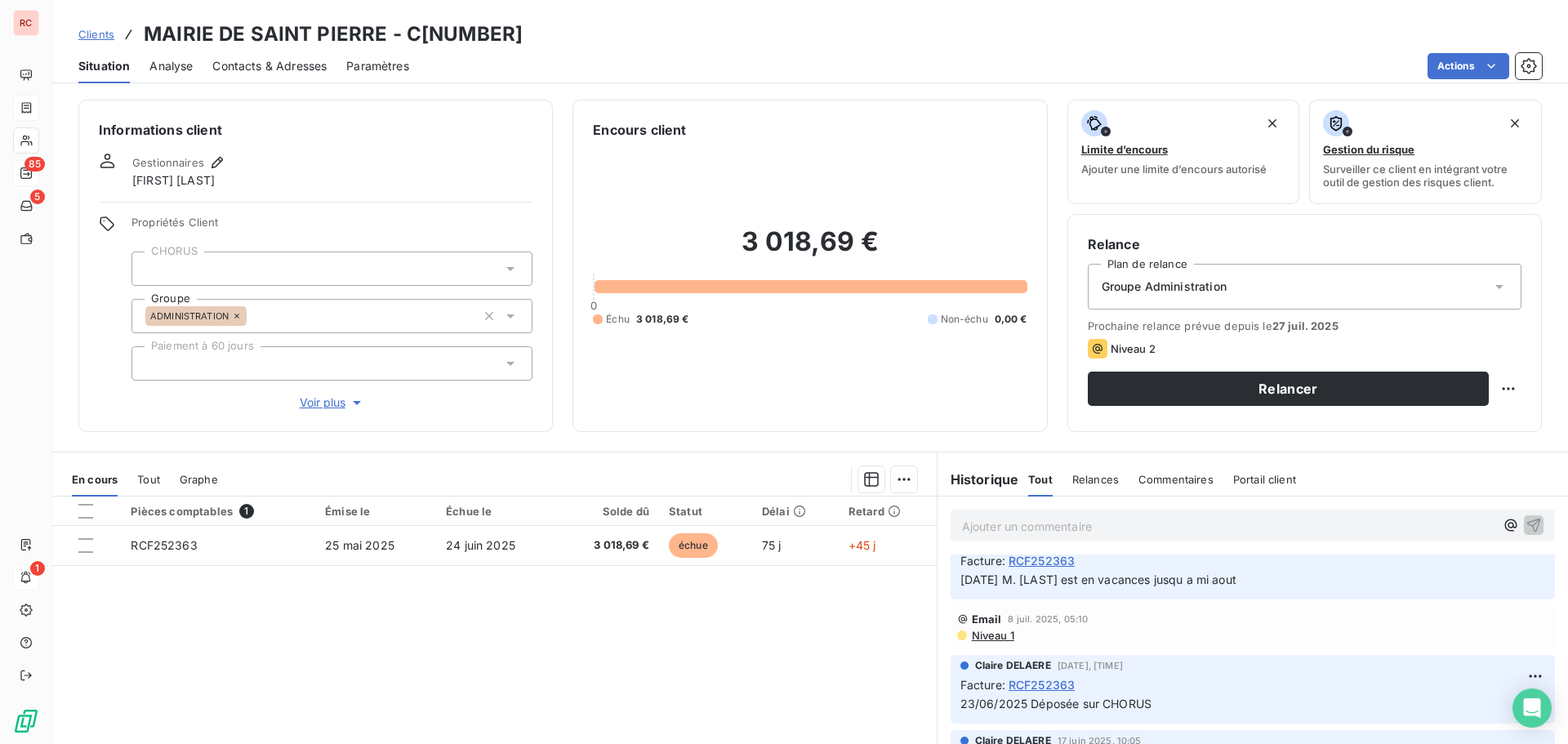 scroll, scrollTop: 0, scrollLeft: 0, axis: both 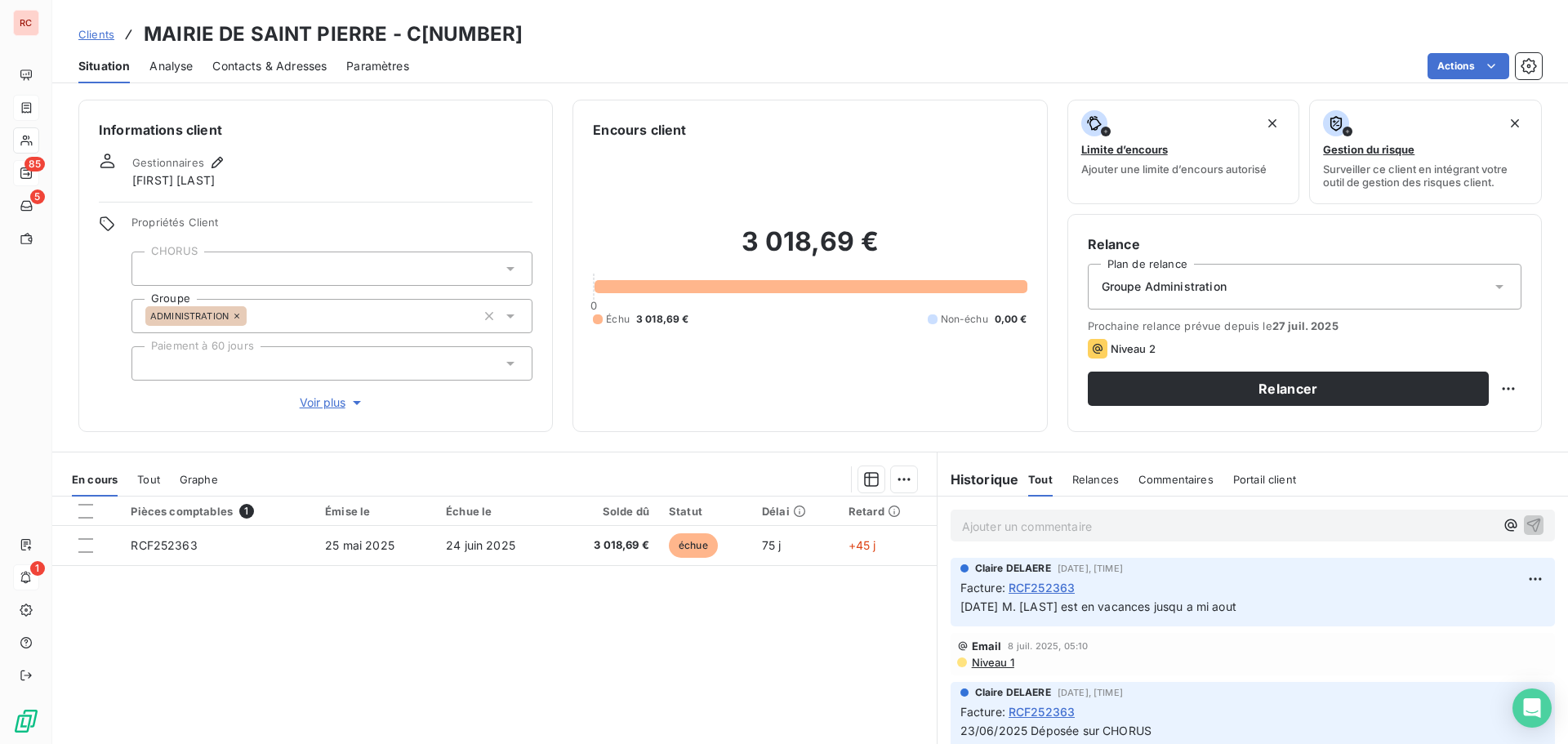 click on "Clients" at bounding box center [96, 34] 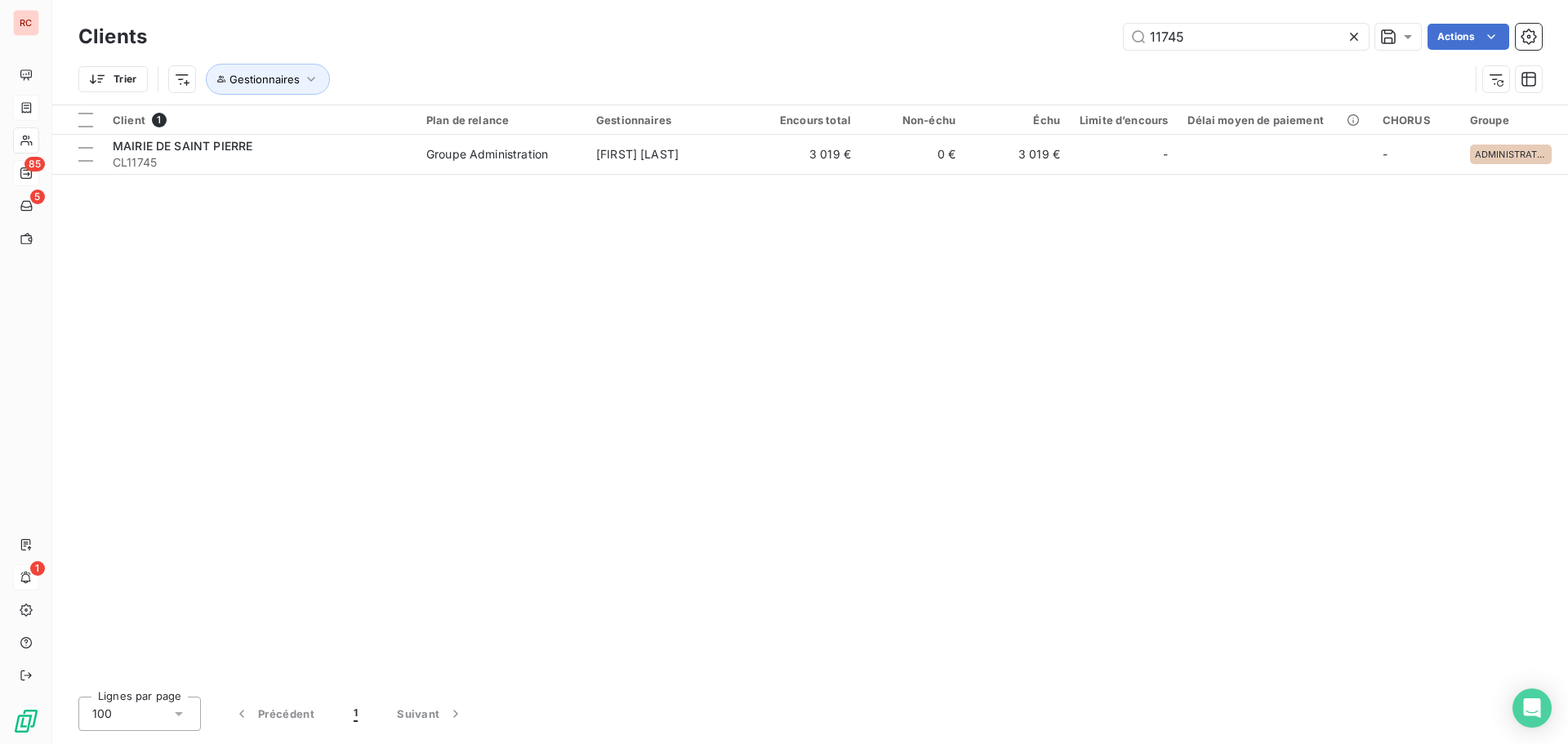 drag, startPoint x: 1223, startPoint y: 42, endPoint x: 1059, endPoint y: 41, distance: 164.003 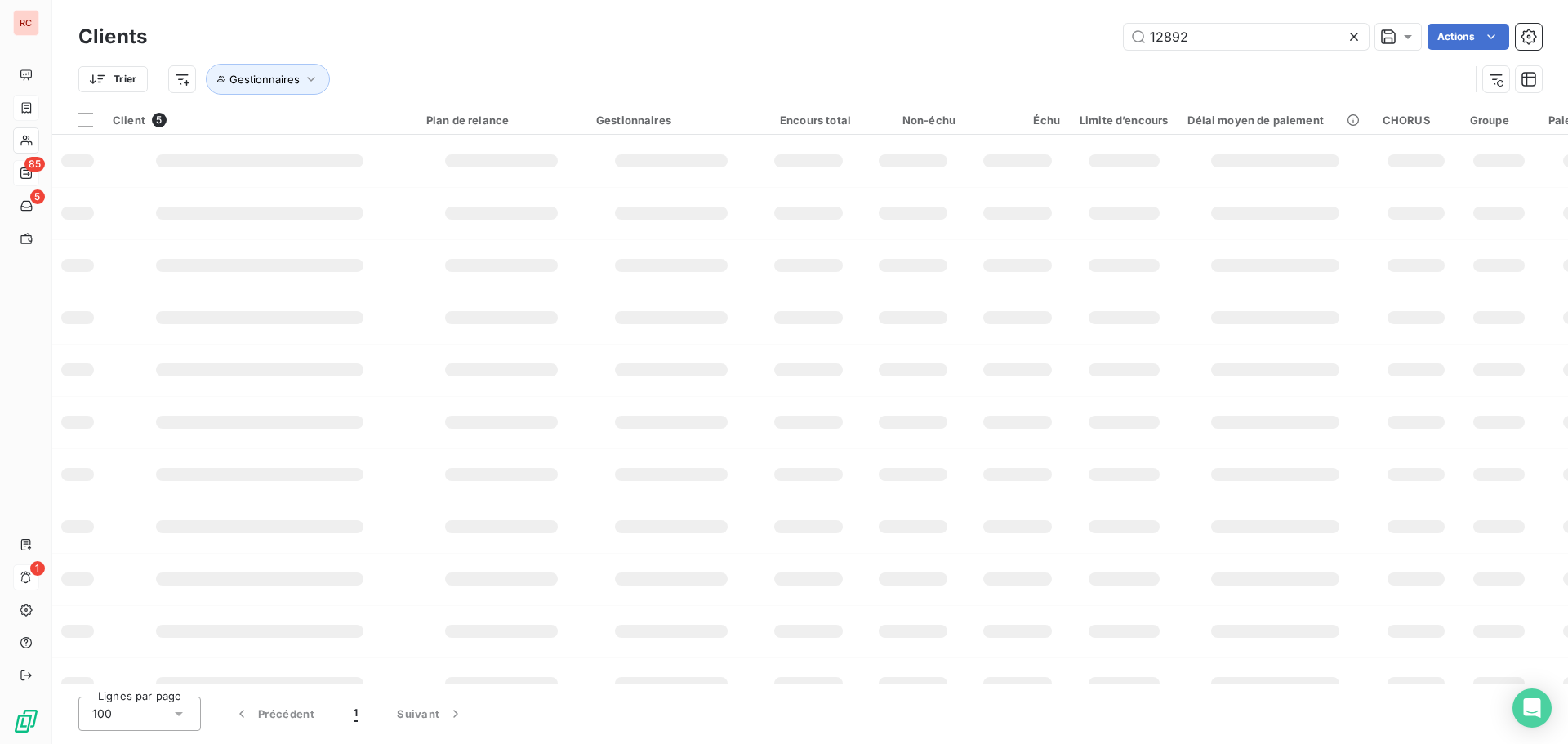 type on "12892" 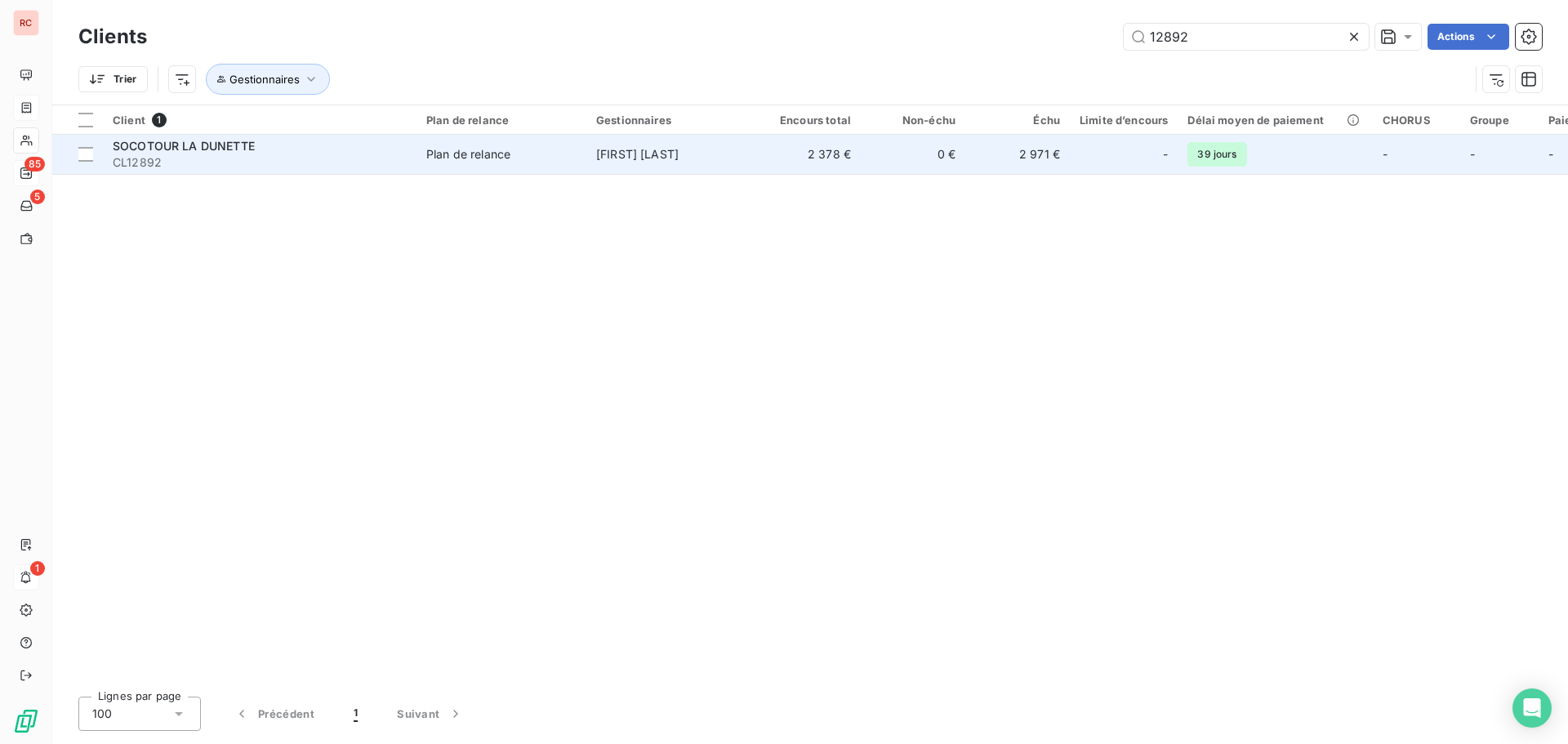 click on "[FIRST] [LAST]" at bounding box center [671, 154] 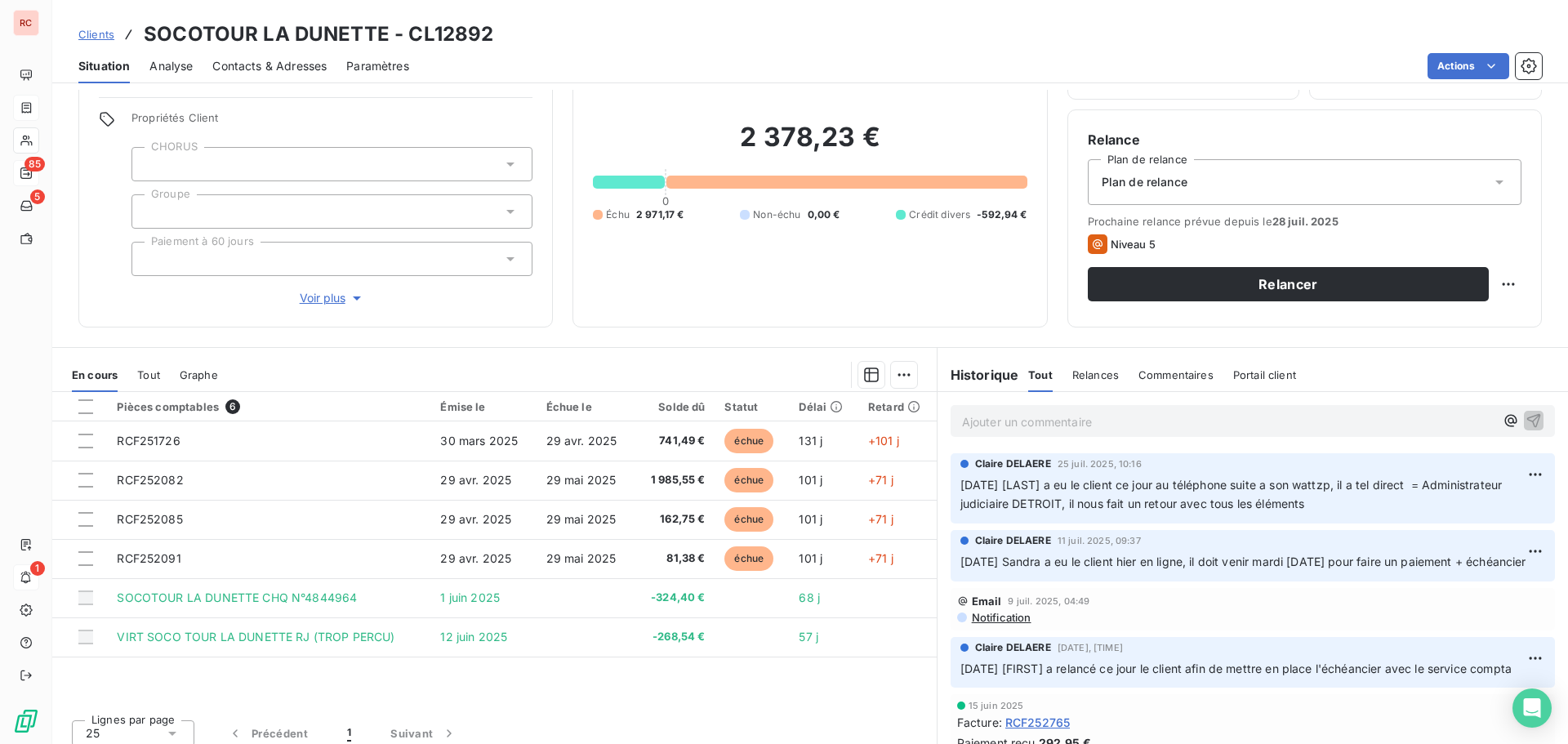 scroll, scrollTop: 116, scrollLeft: 0, axis: vertical 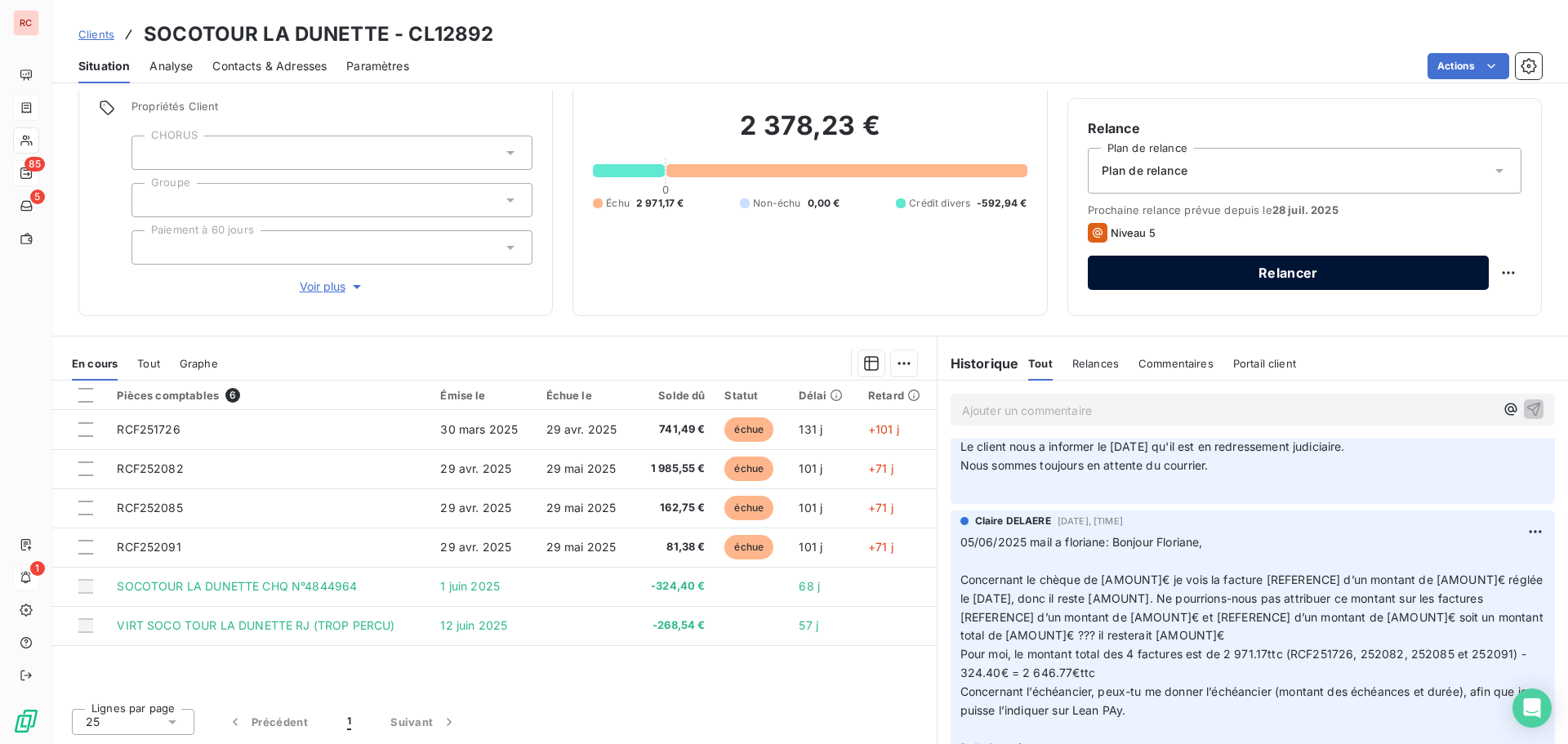 click on "Relancer" at bounding box center [1288, 273] 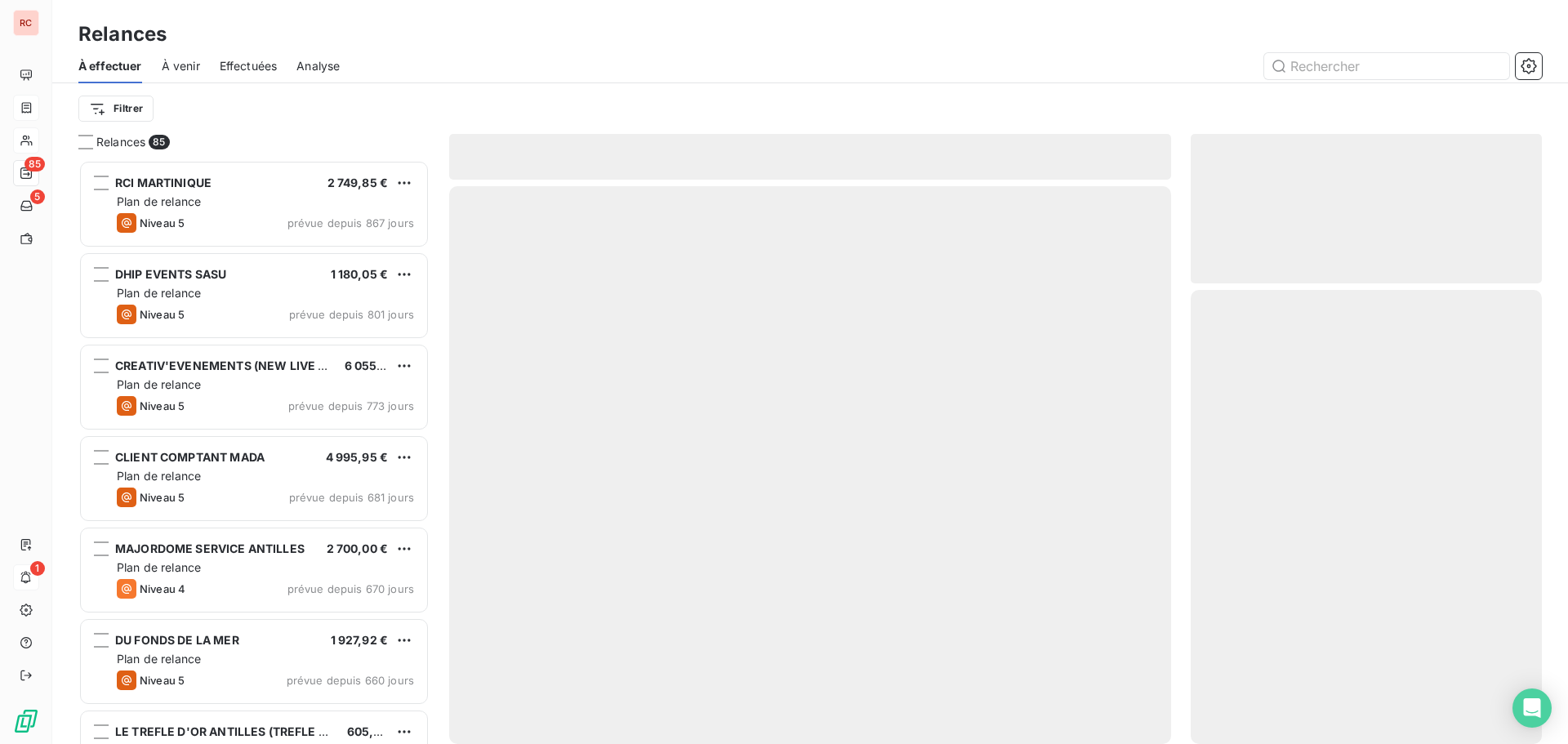 scroll, scrollTop: 13, scrollLeft: 13, axis: both 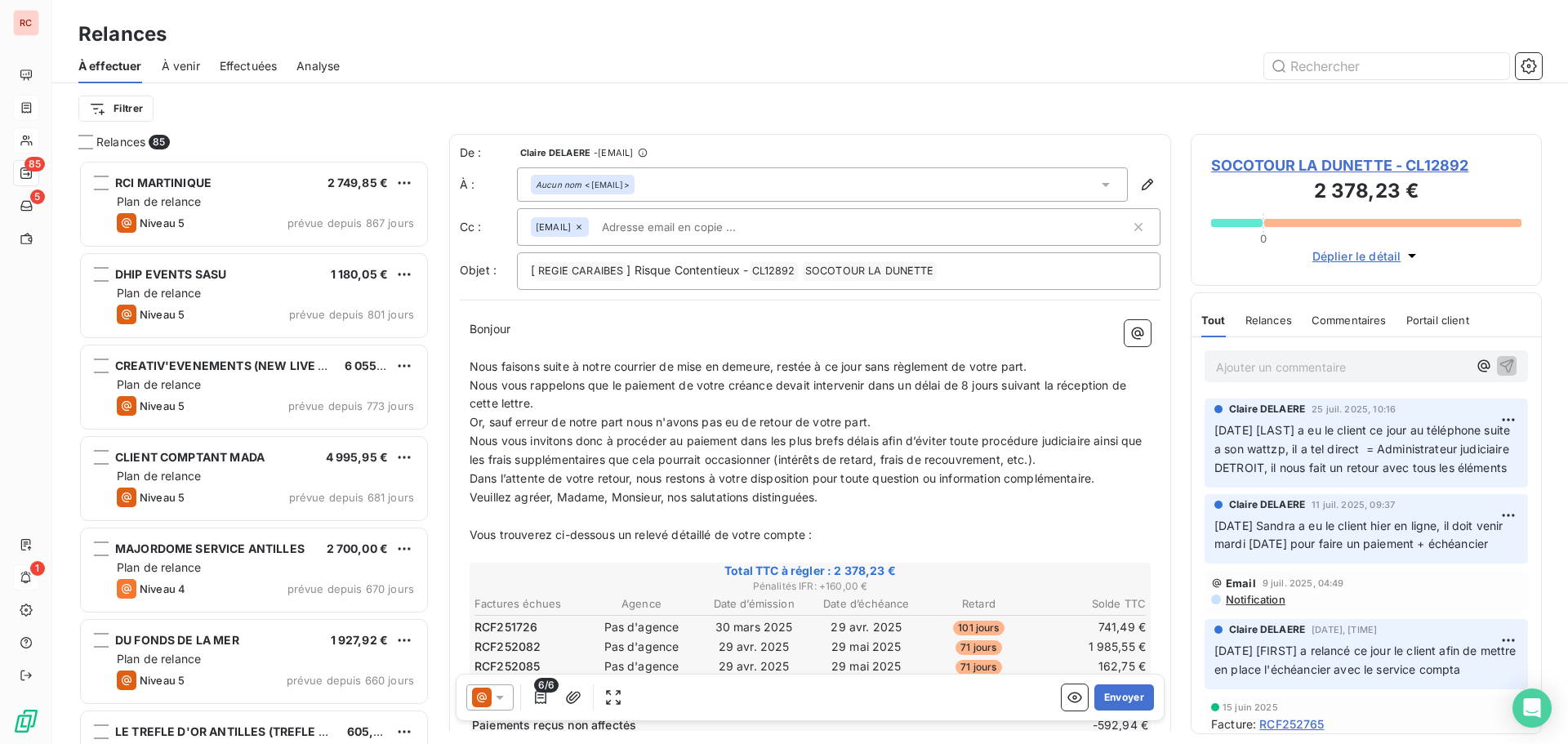 click 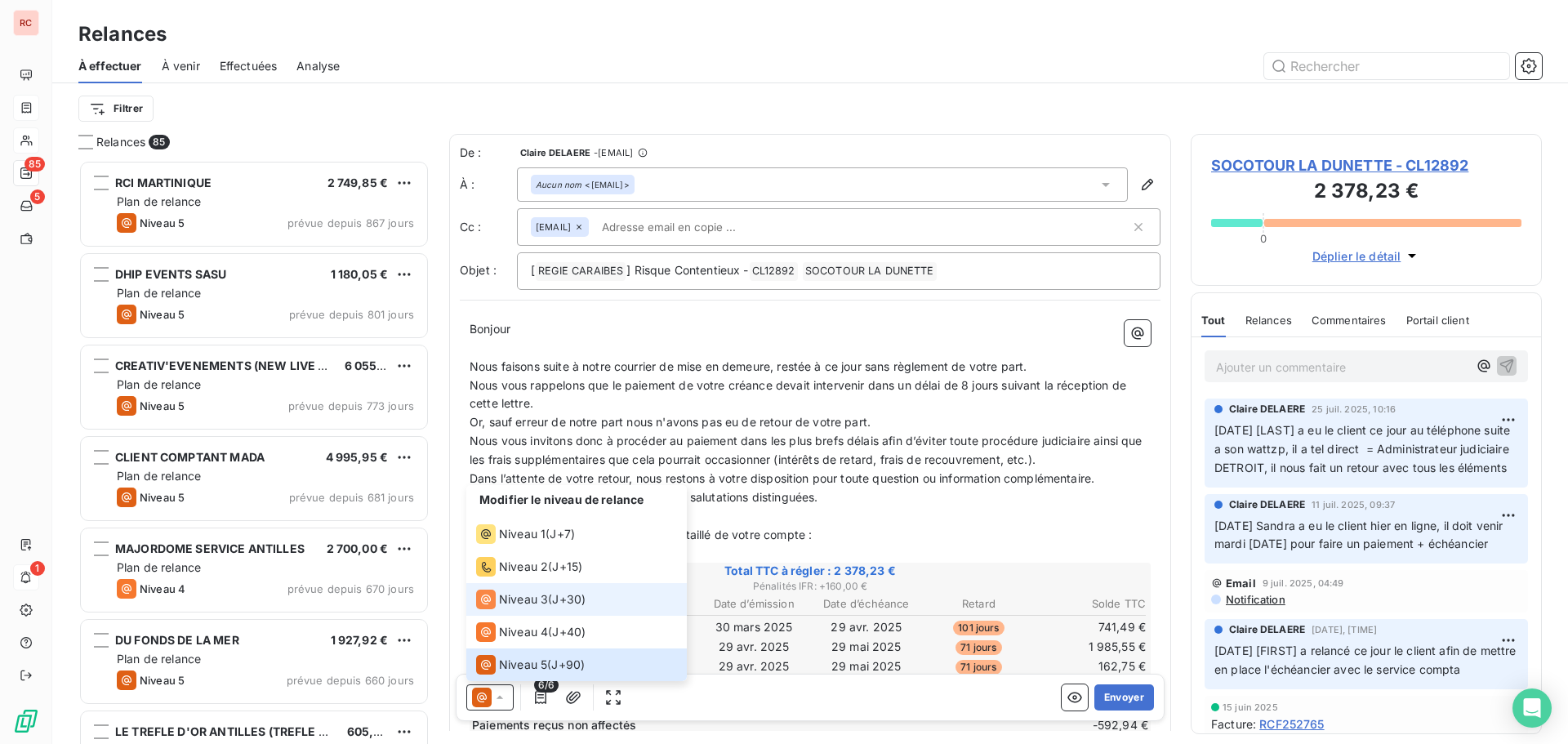 click on "Niveau 3" at bounding box center (523, 599) 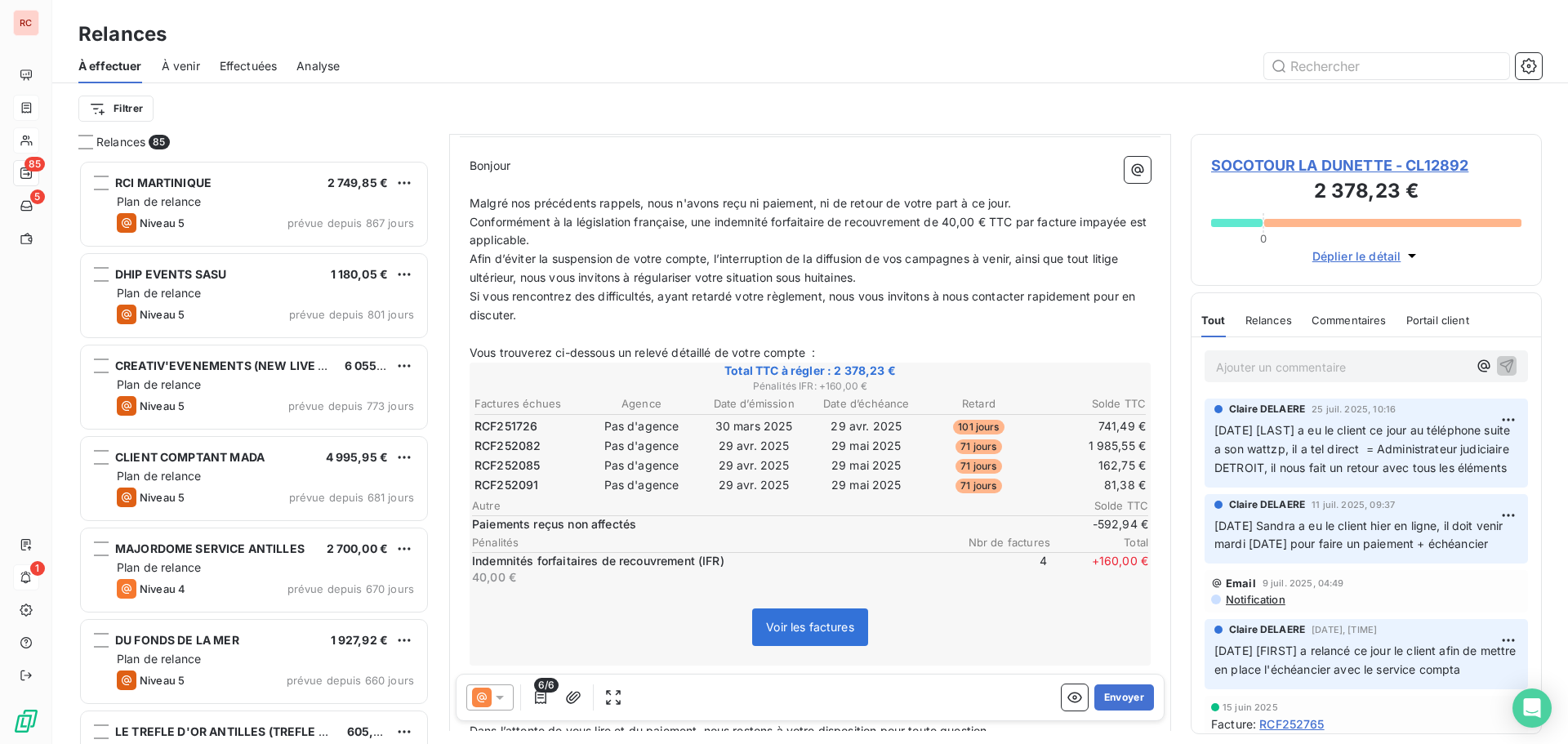 scroll, scrollTop: 246, scrollLeft: 0, axis: vertical 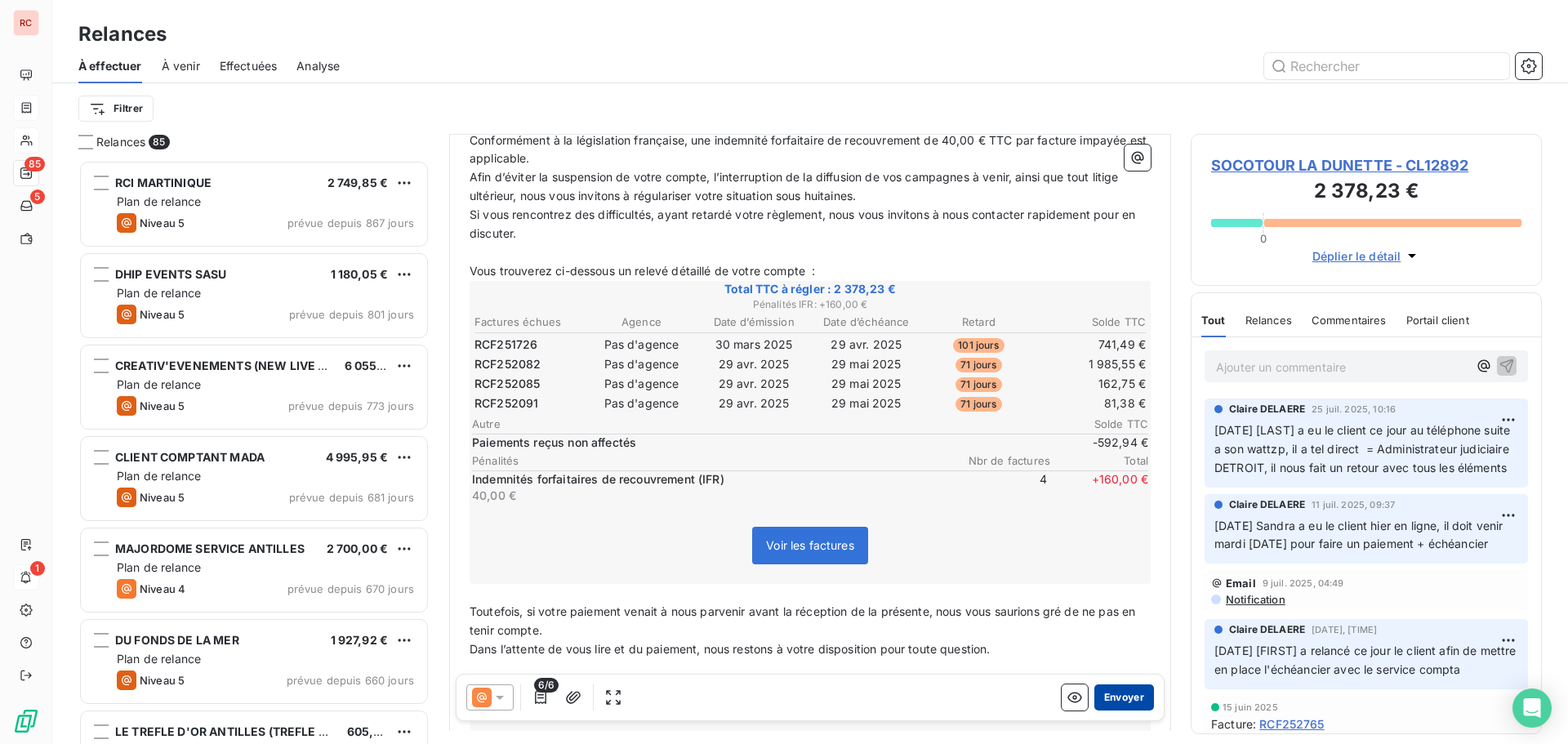 click on "Envoyer" at bounding box center [1124, 697] 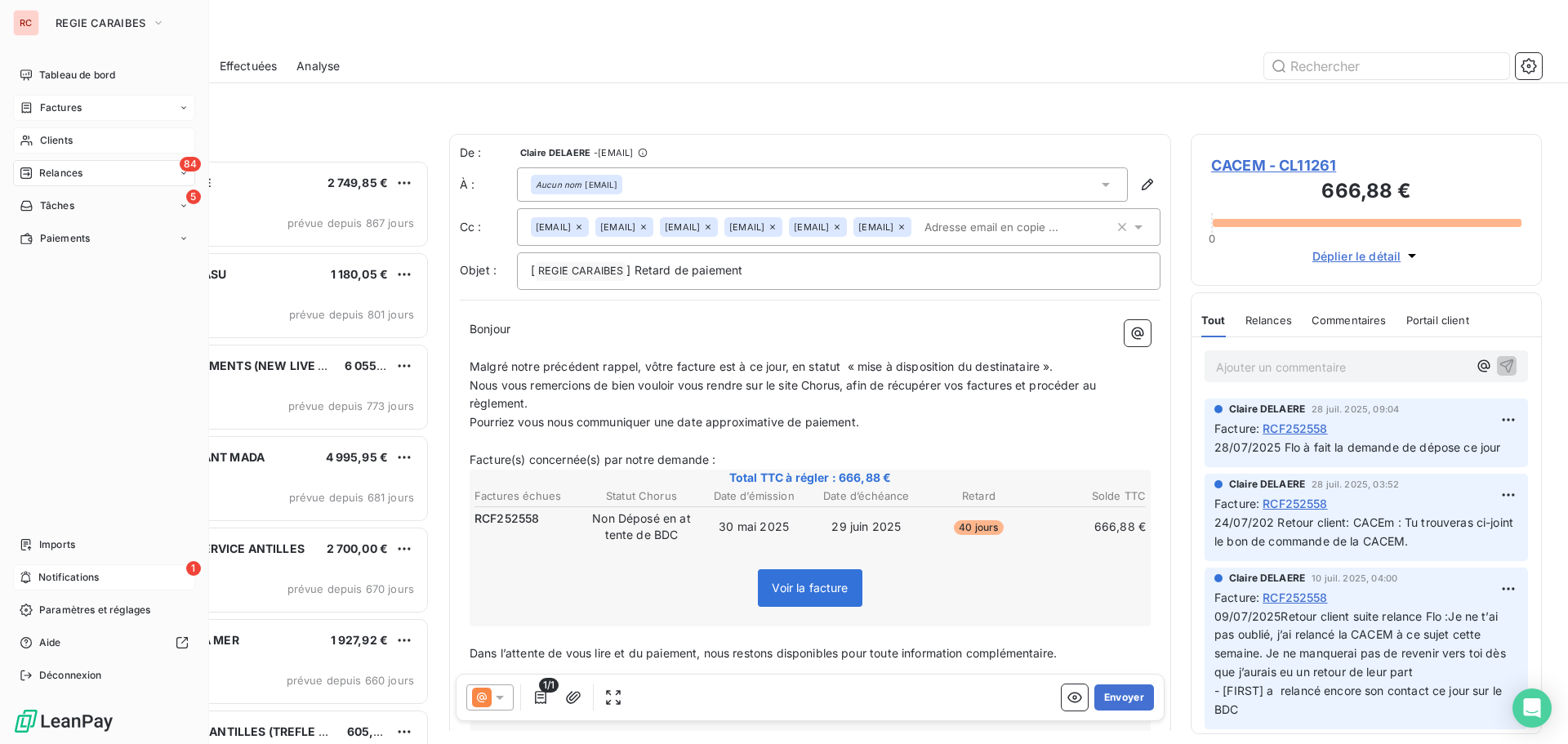 click on "Clients" at bounding box center [56, 140] 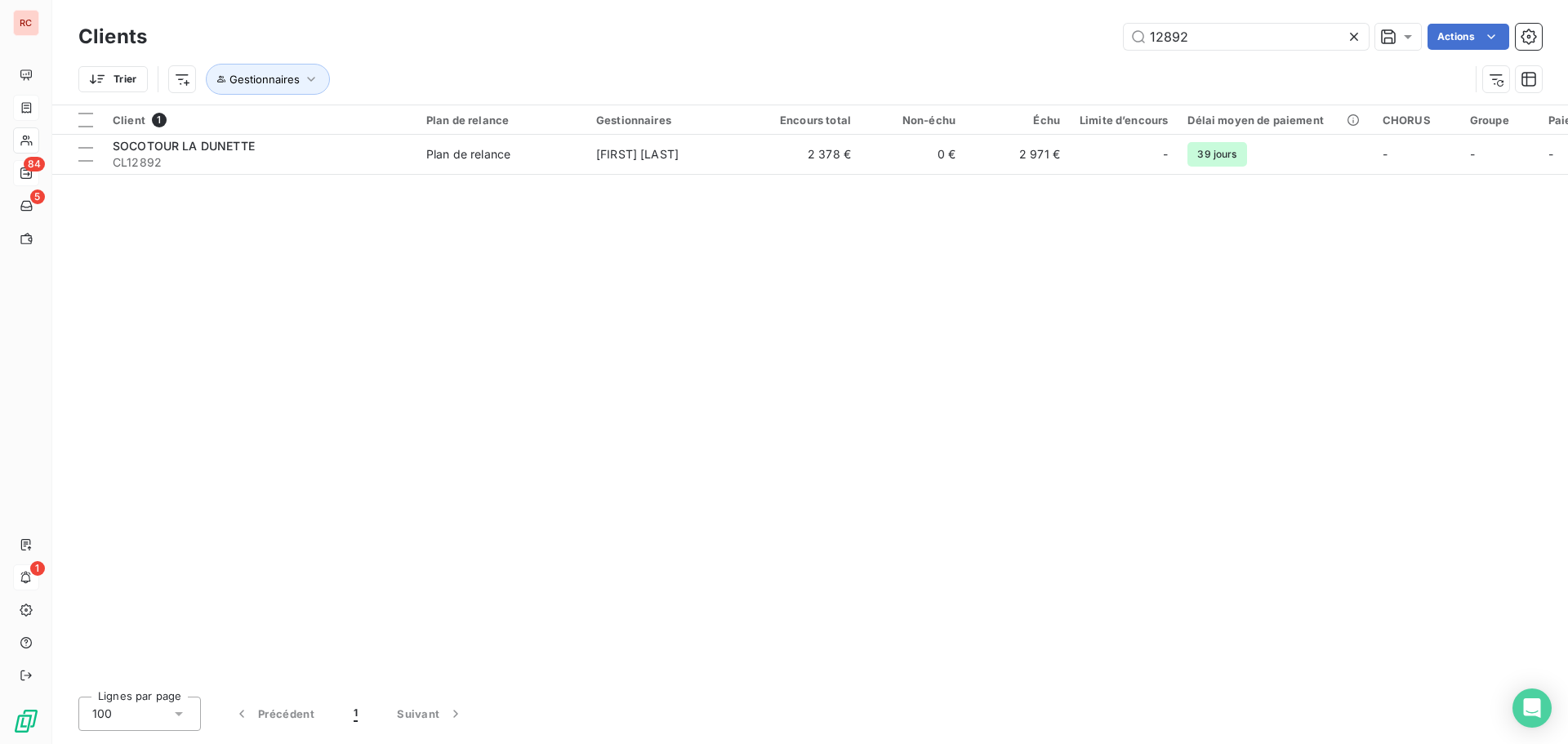 drag, startPoint x: 1247, startPoint y: 31, endPoint x: 1055, endPoint y: 33, distance: 192.01042 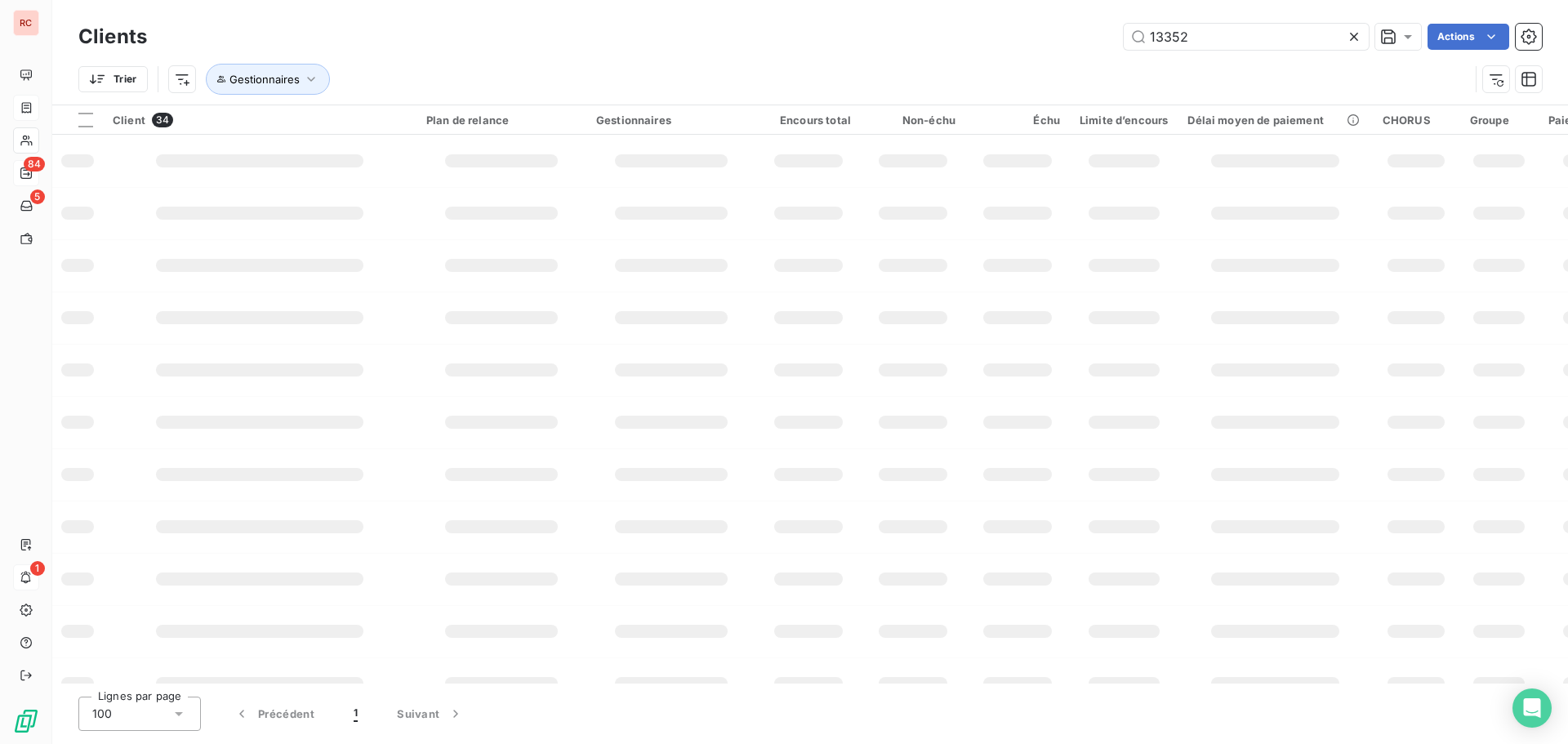 type on "13352" 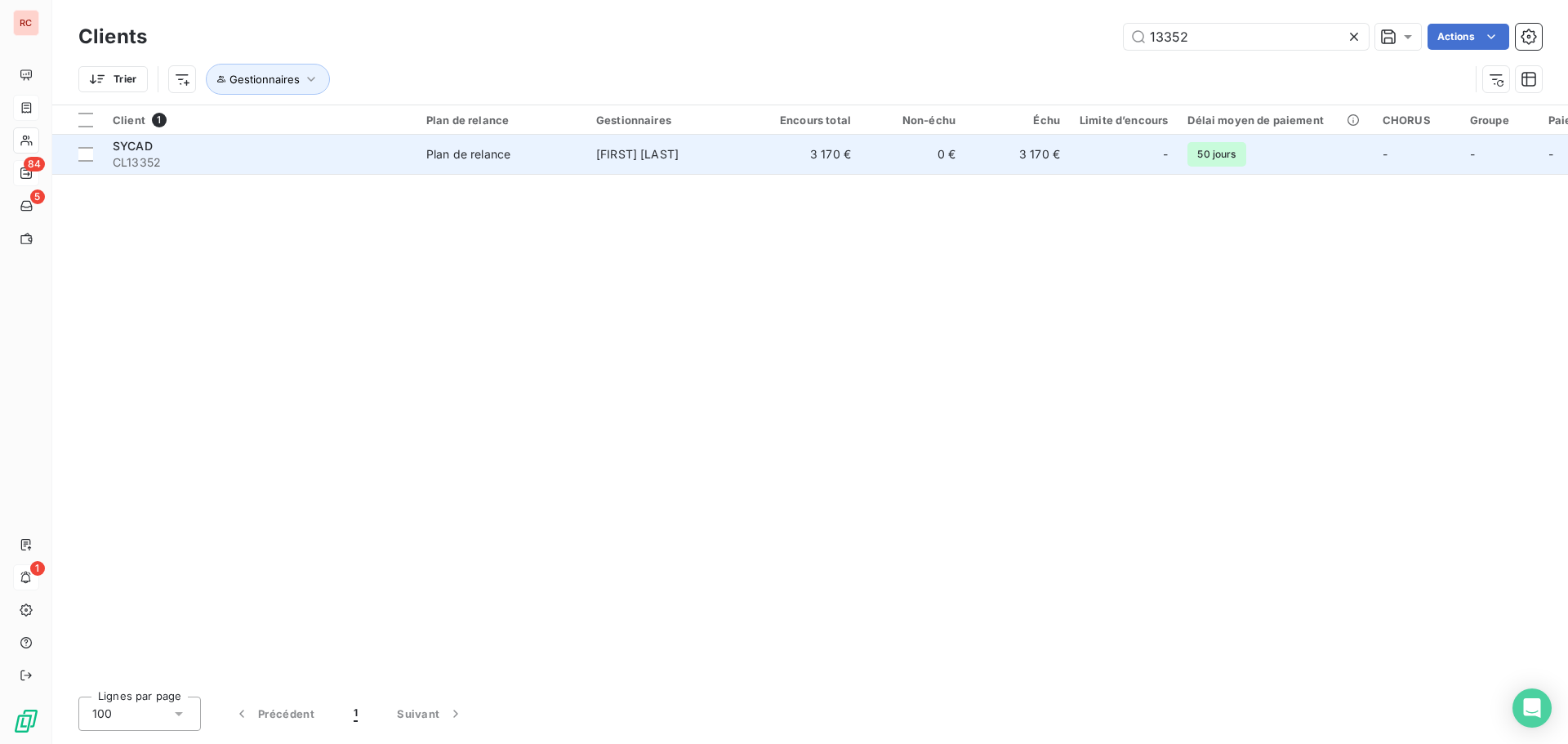 click on "SYCAD CL13352" at bounding box center (260, 154) 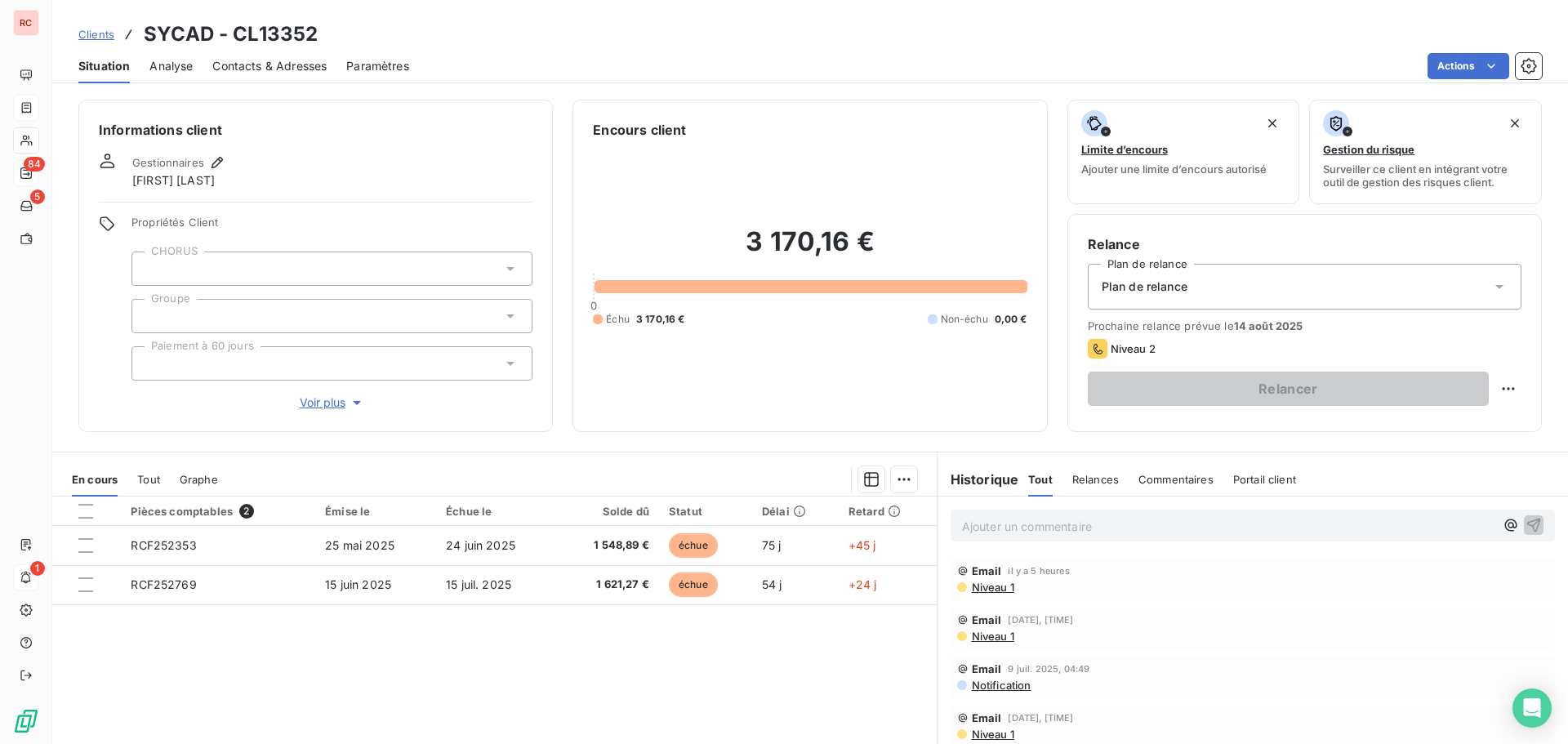 click on "Contacts & Adresses" at bounding box center (270, 66) 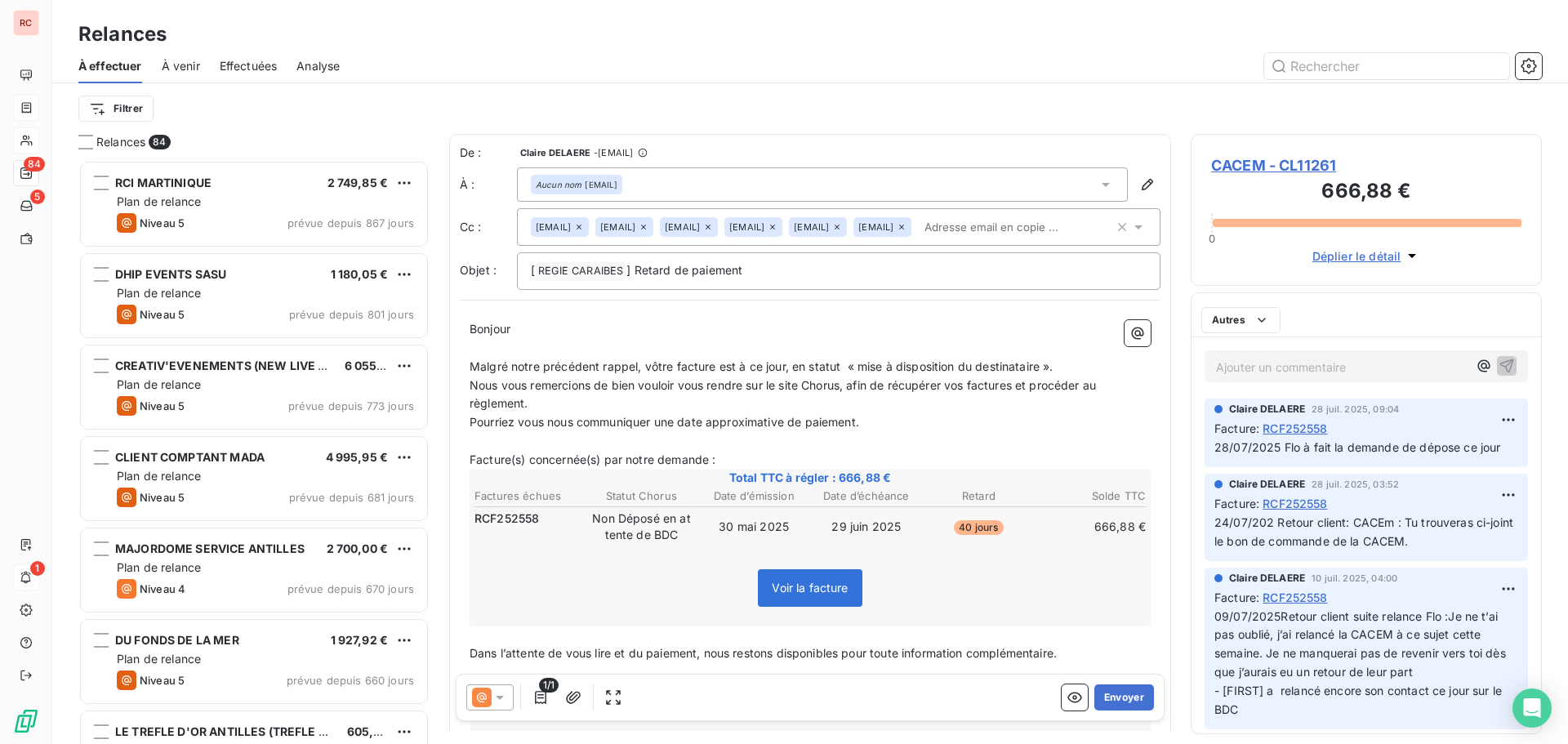 scroll, scrollTop: 13, scrollLeft: 13, axis: both 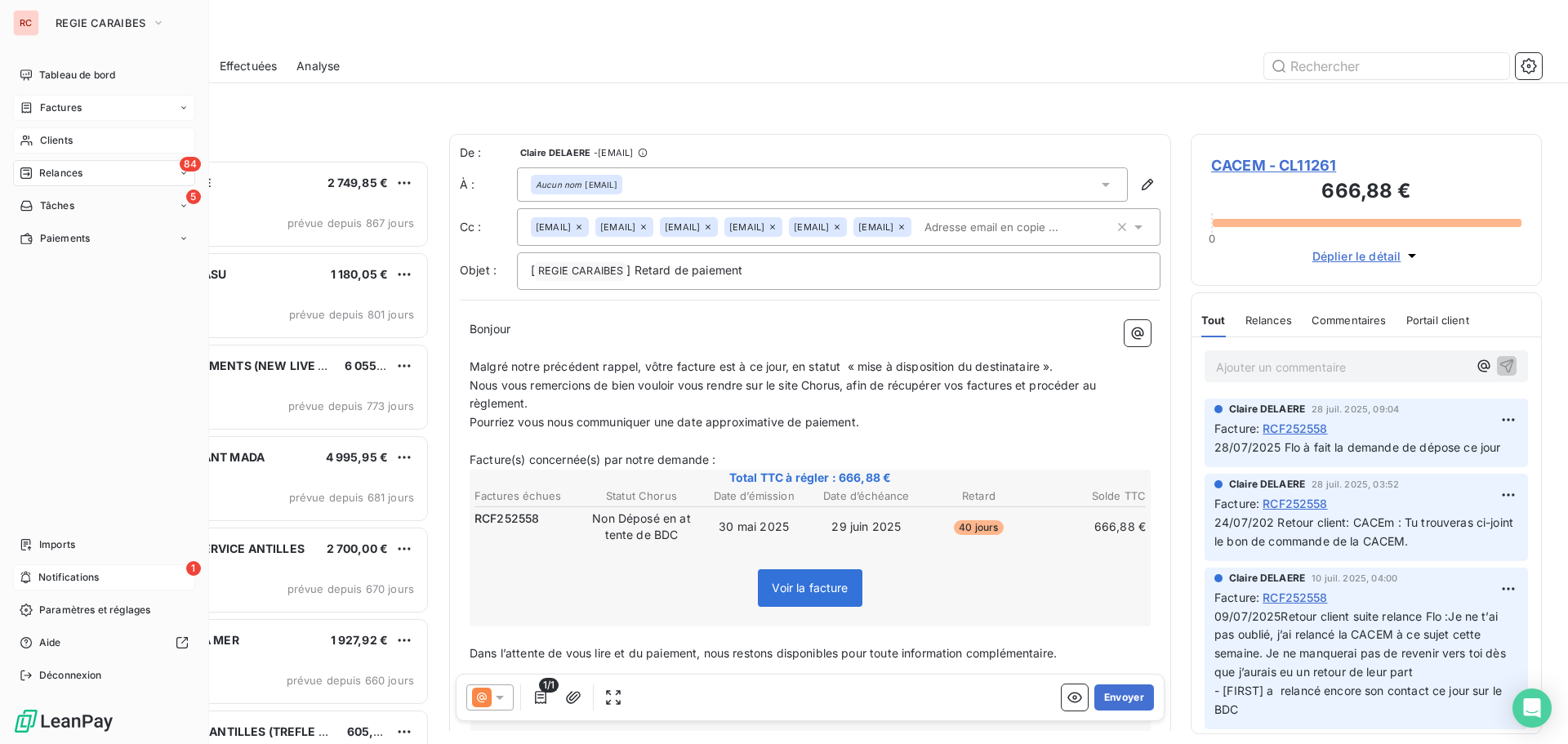 click on "Clients" at bounding box center (56, 140) 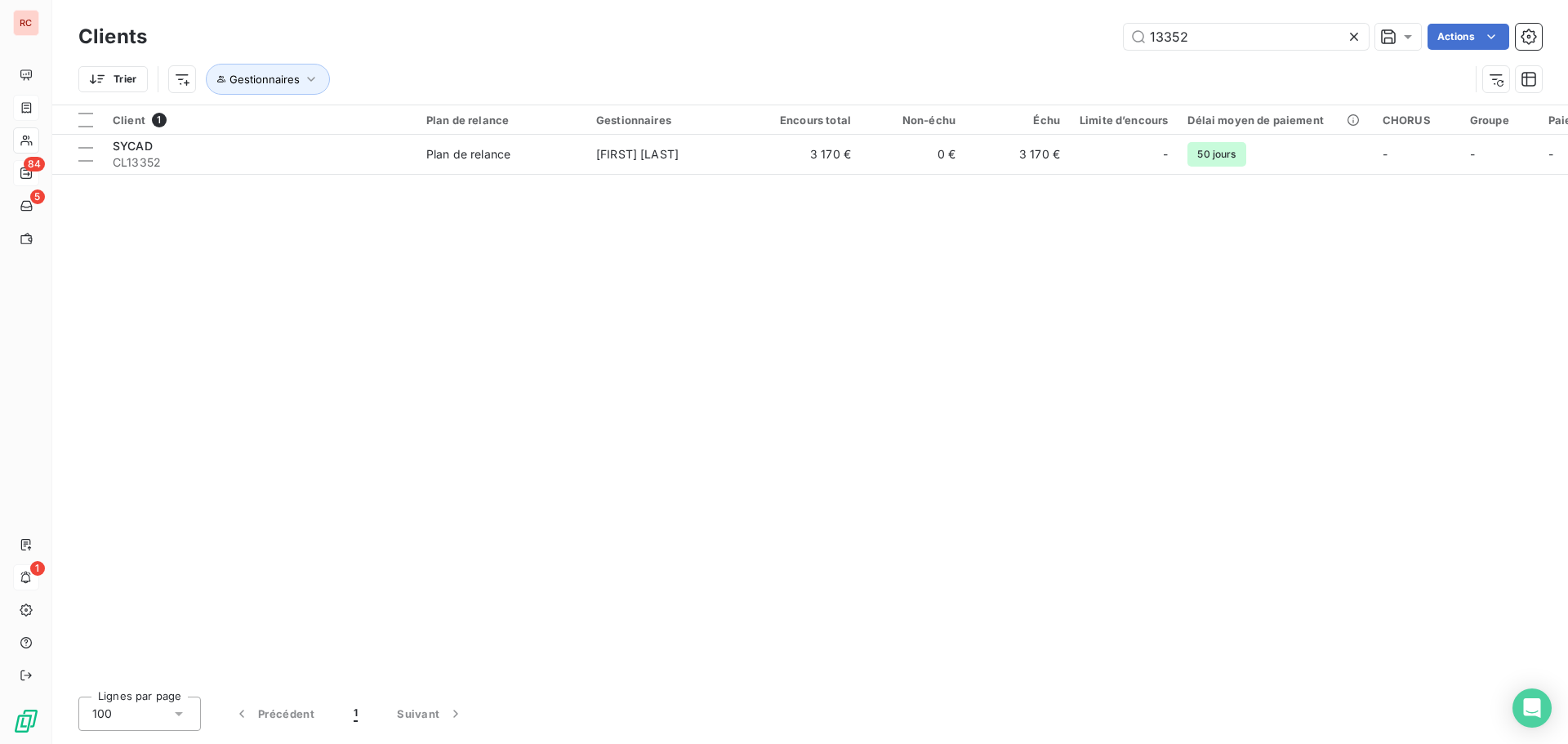 drag, startPoint x: 1262, startPoint y: 42, endPoint x: 1036, endPoint y: 47, distance: 226.0553 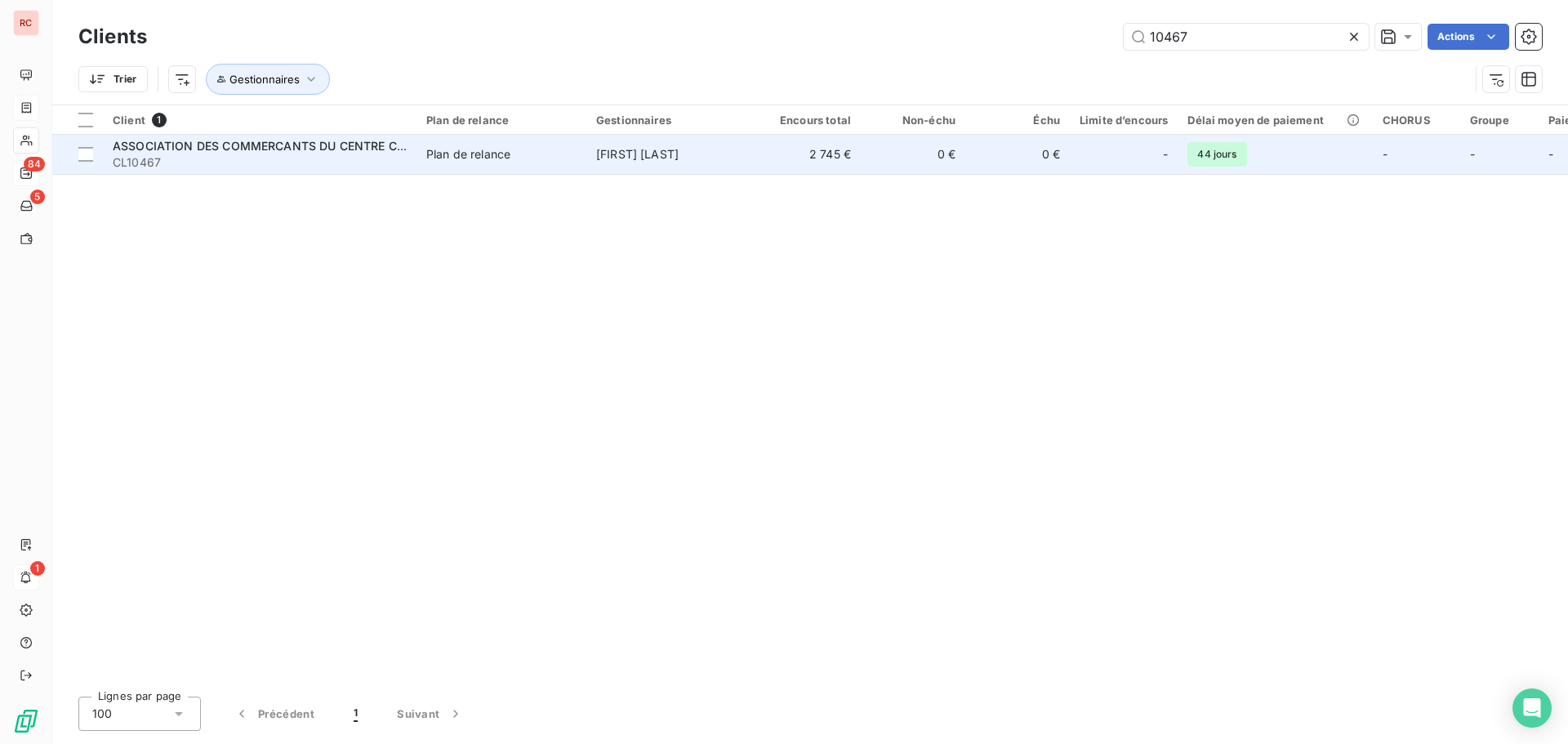type on "10467" 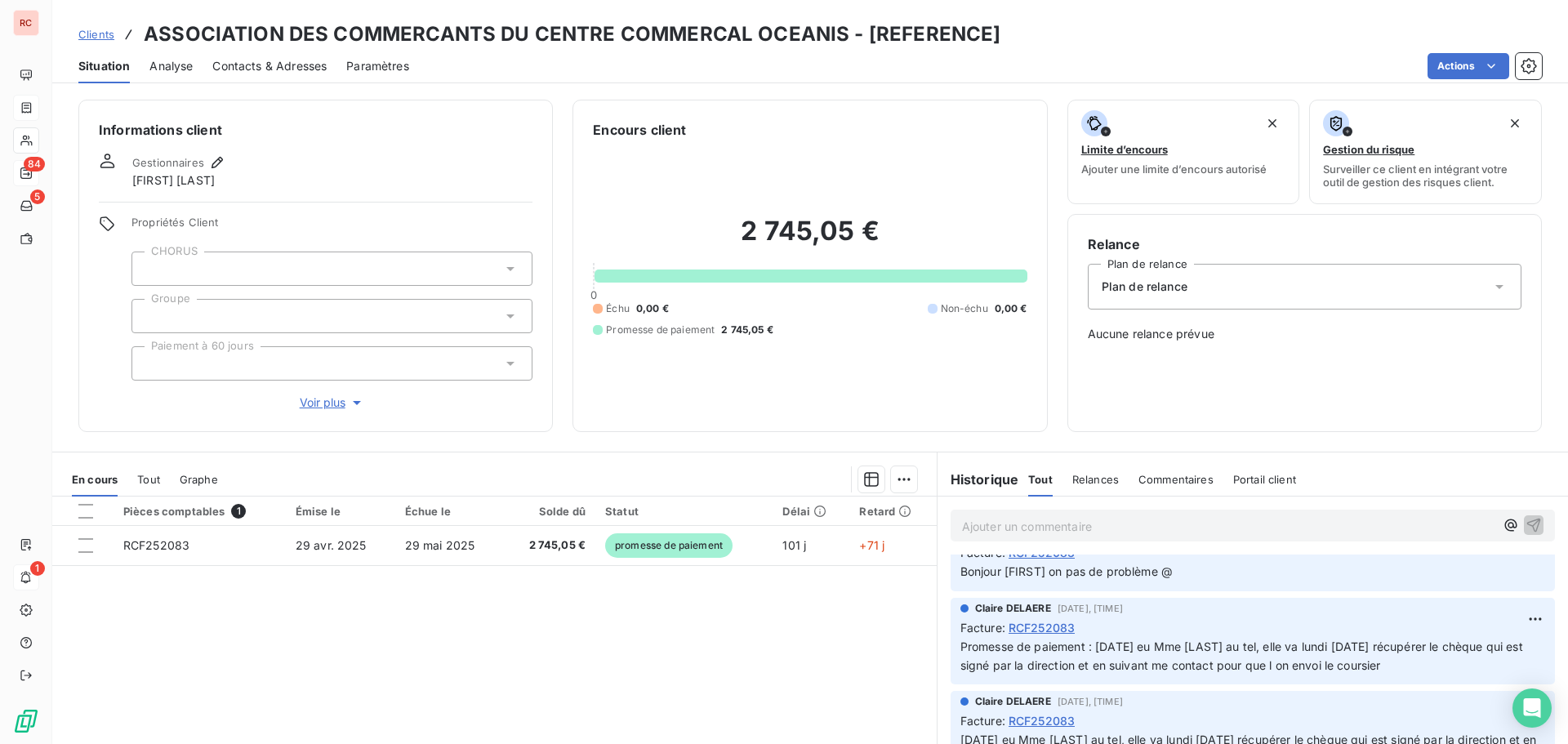 scroll, scrollTop: 82, scrollLeft: 0, axis: vertical 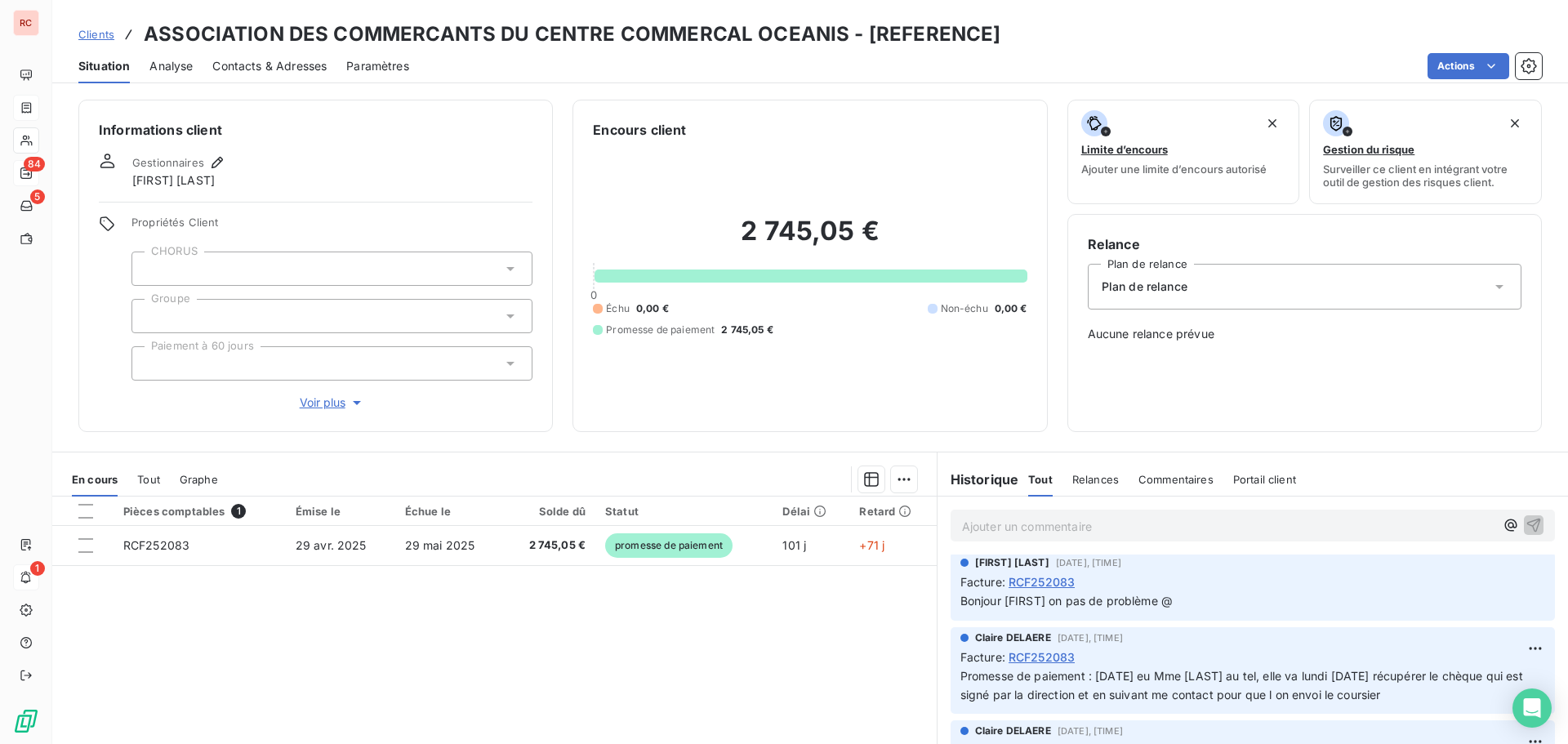 click on "Contacts & Adresses" at bounding box center [270, 66] 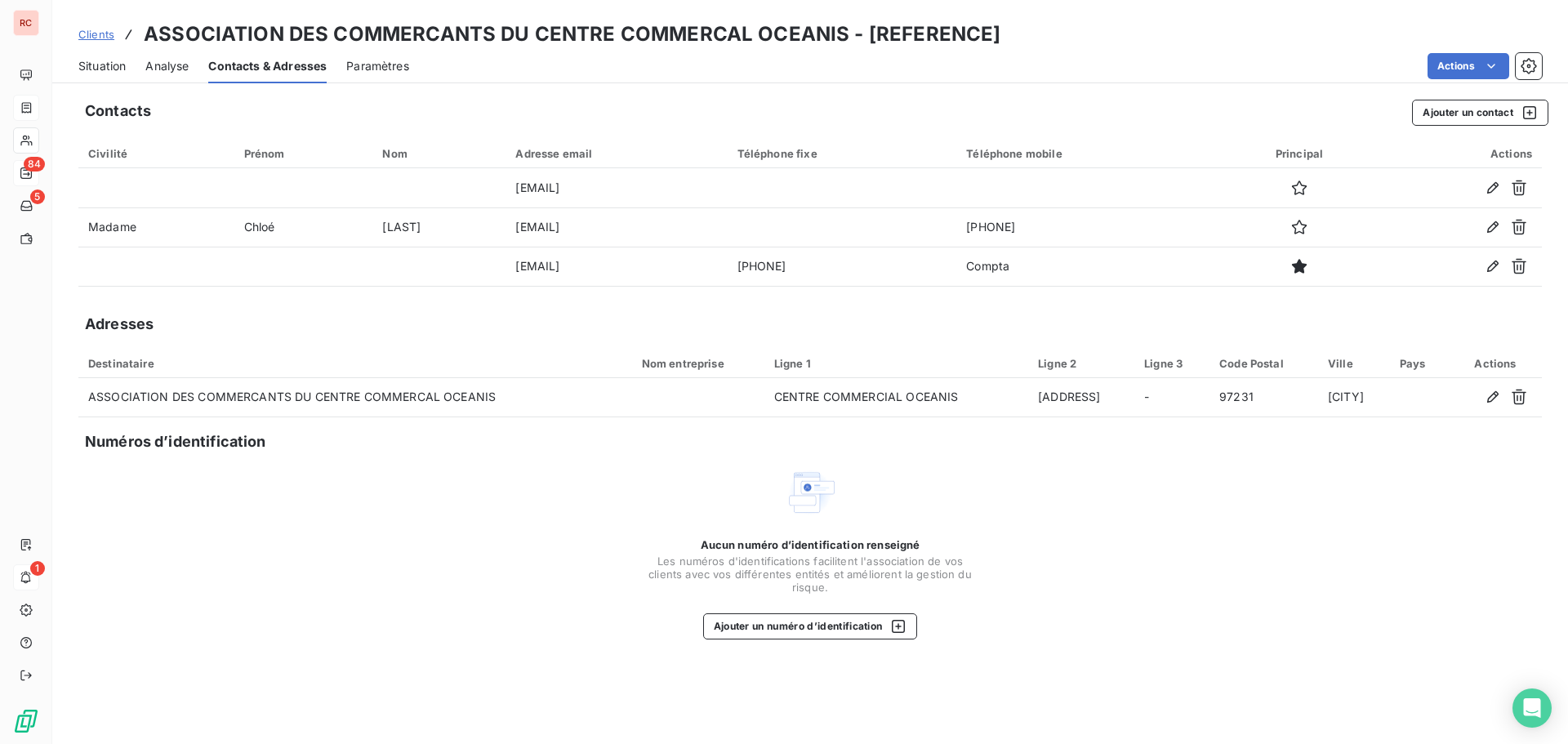 click on "Situation" at bounding box center [102, 66] 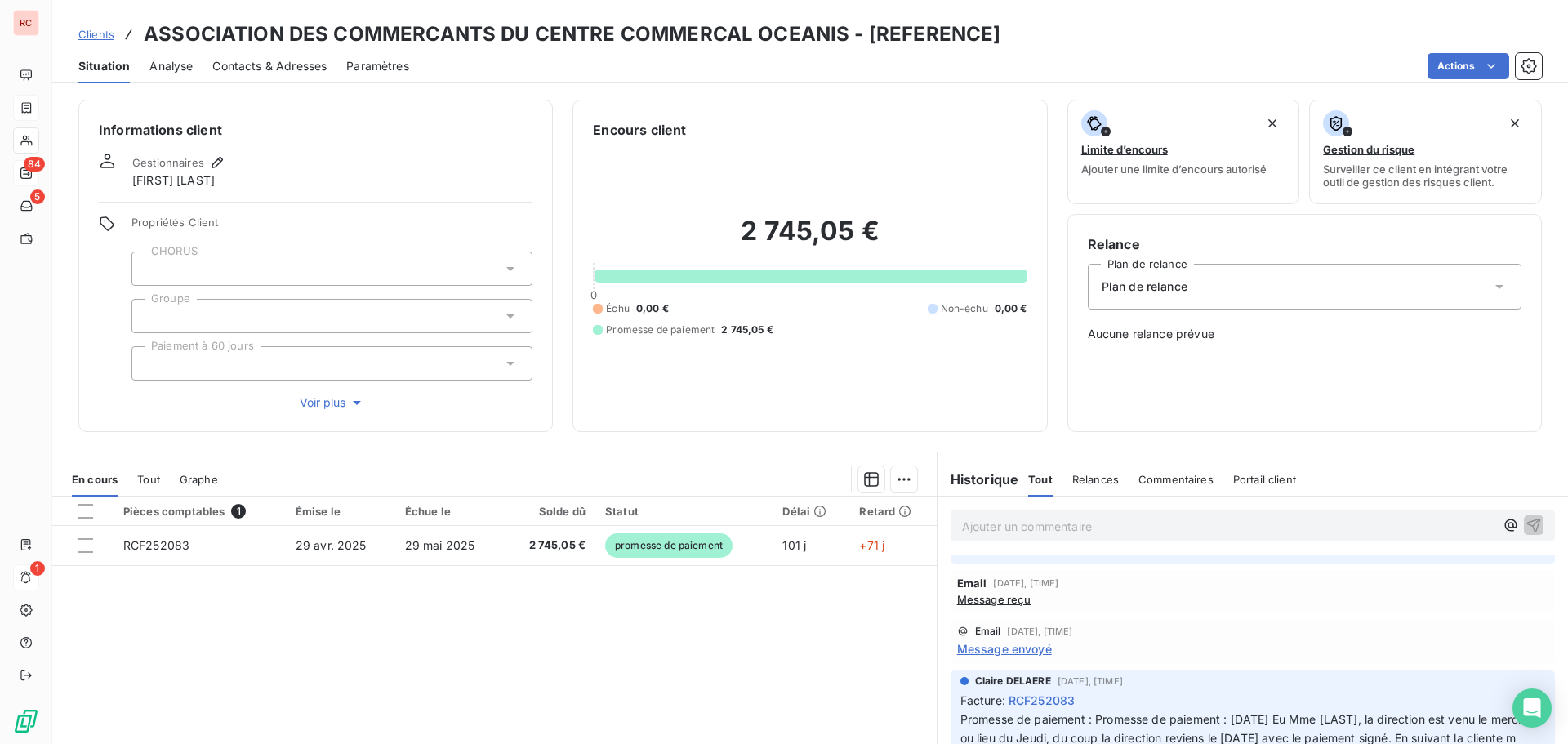 scroll, scrollTop: 245, scrollLeft: 0, axis: vertical 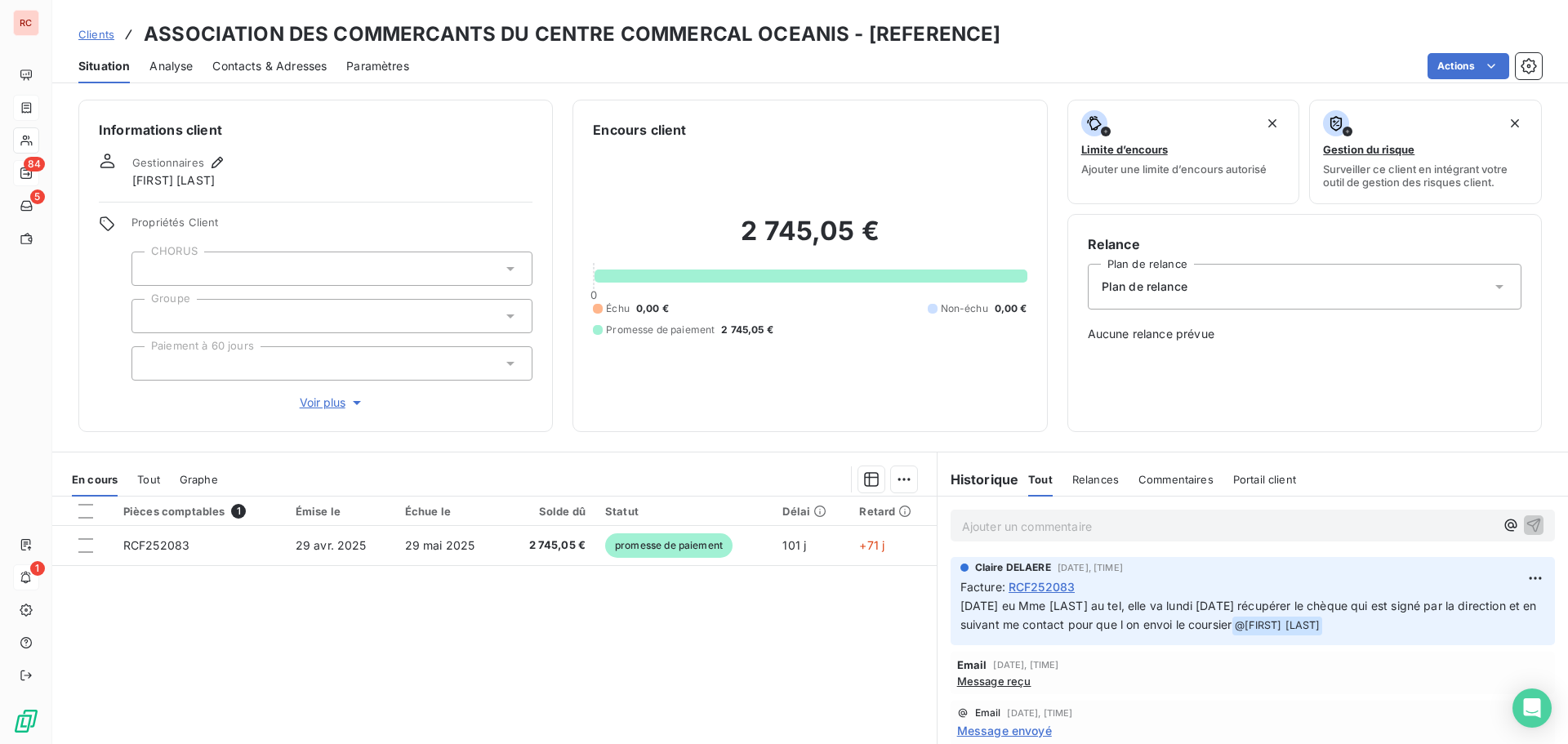 click on "Message reçu" at bounding box center [994, 681] 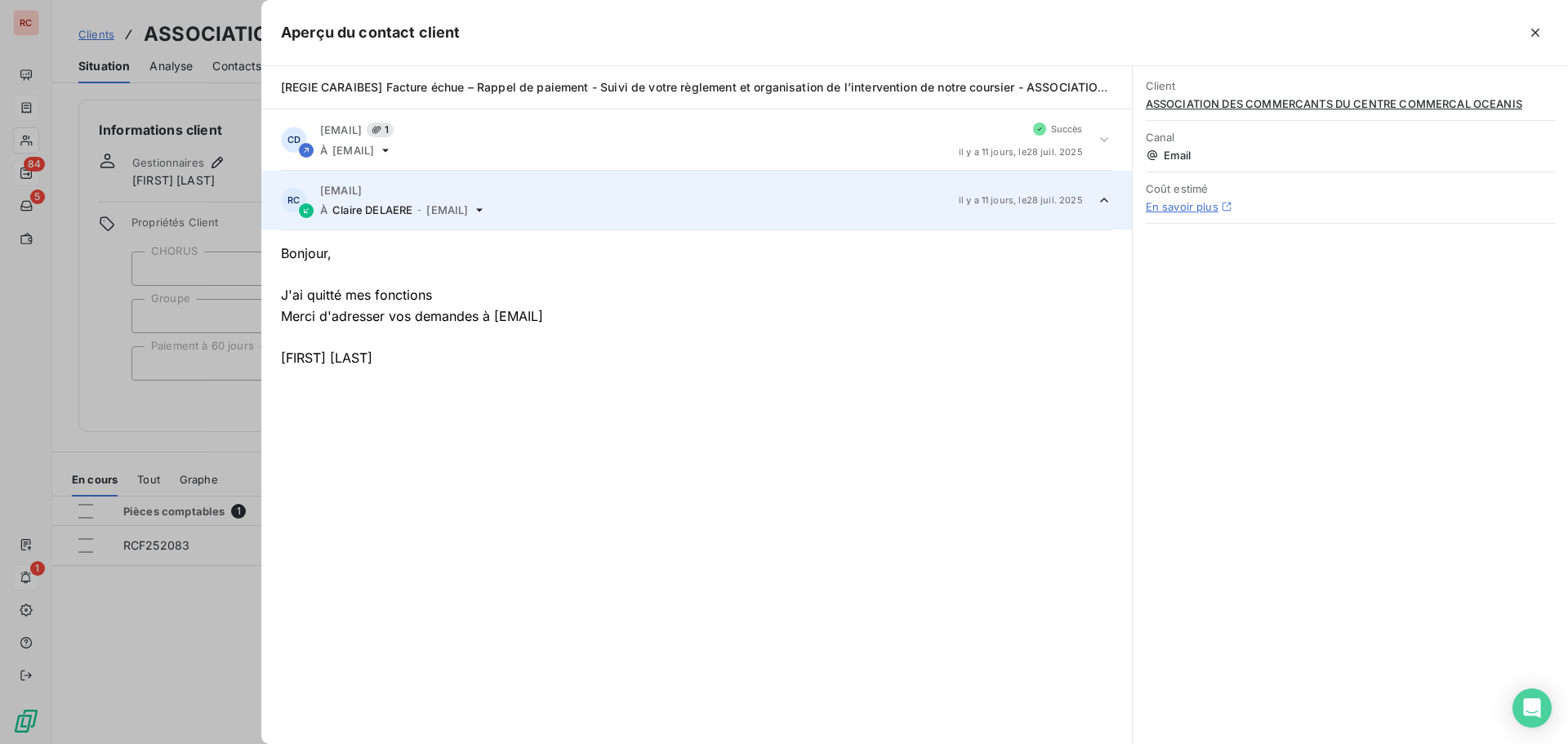 click at bounding box center [784, 372] 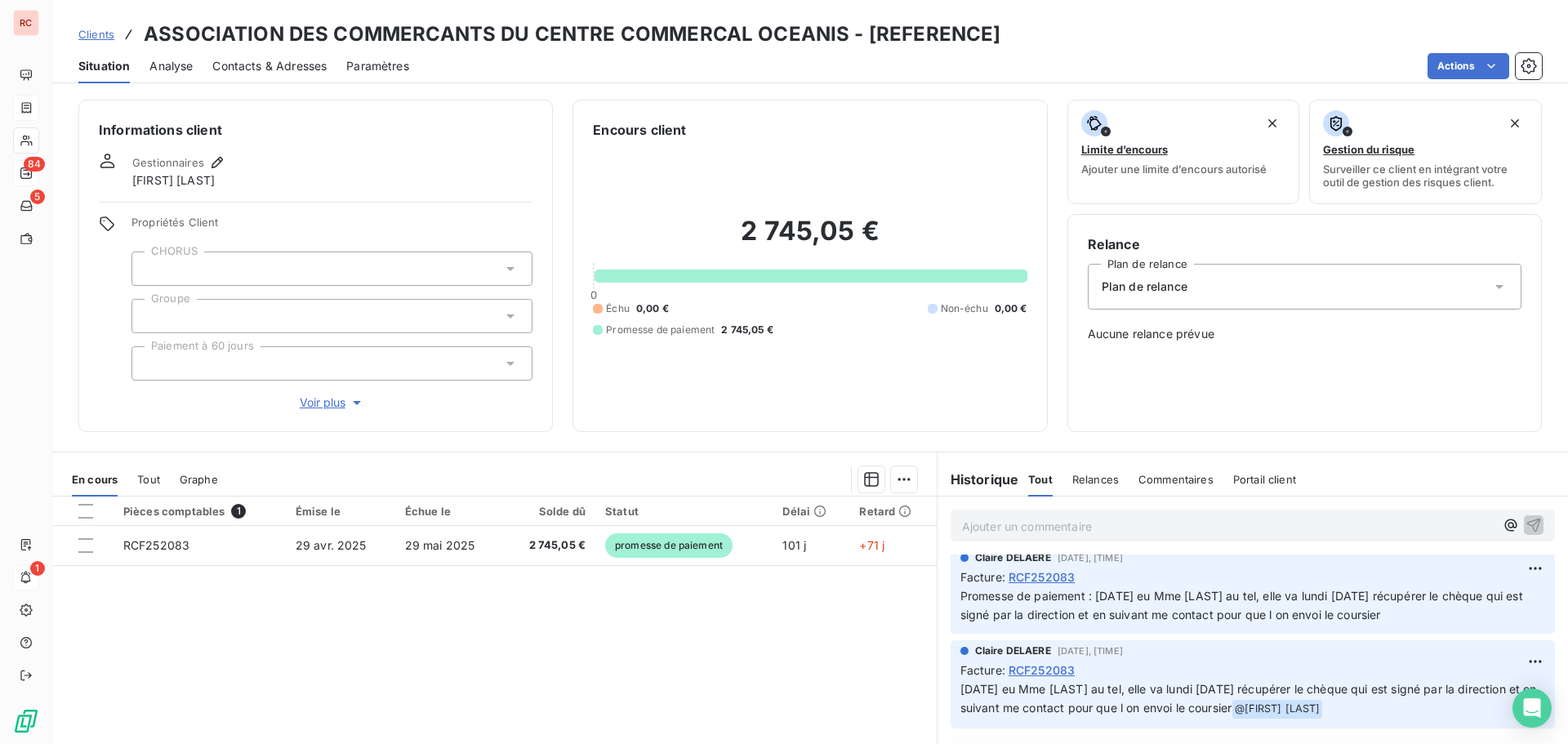 scroll, scrollTop: 163, scrollLeft: 0, axis: vertical 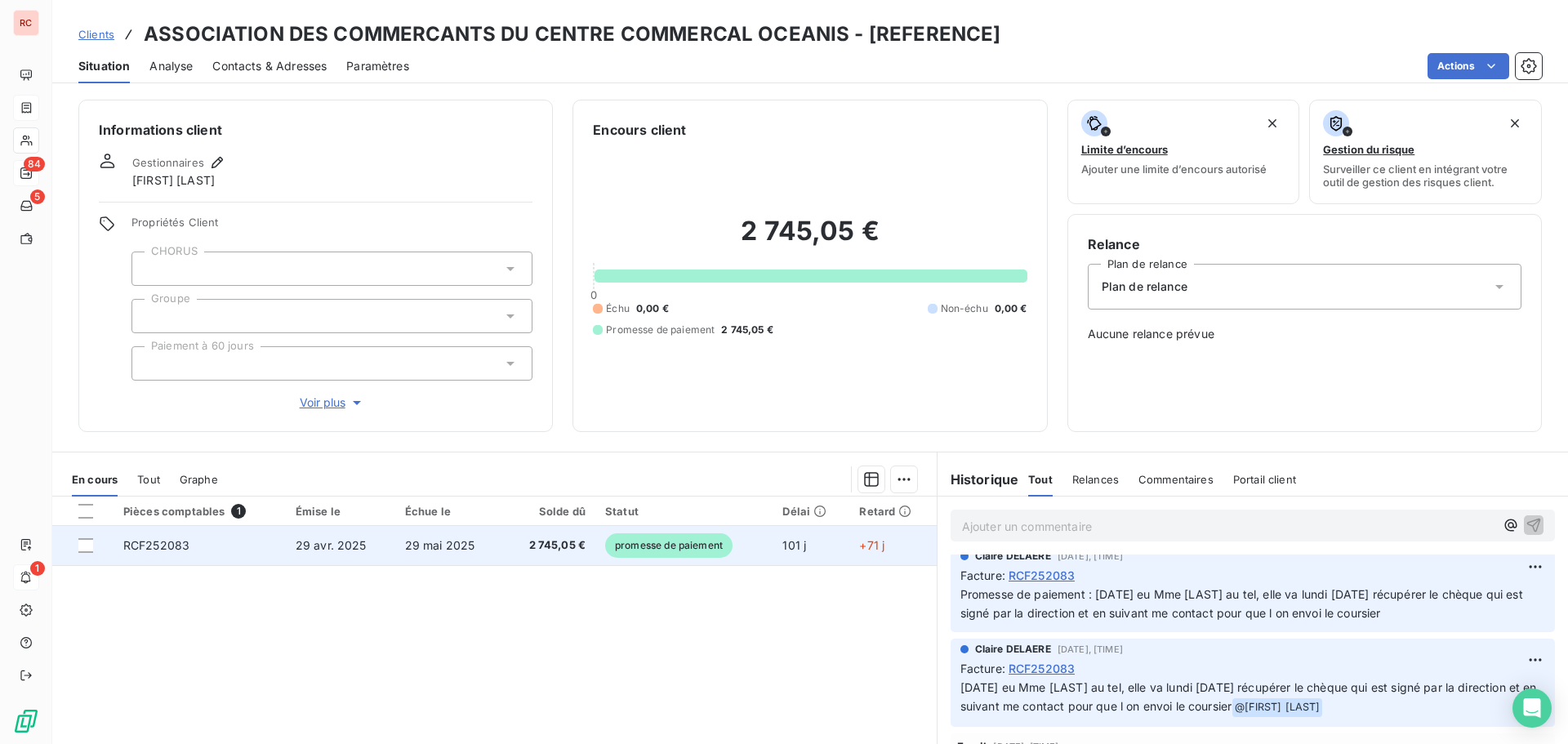 click on "29 mai 2025" at bounding box center (440, 545) 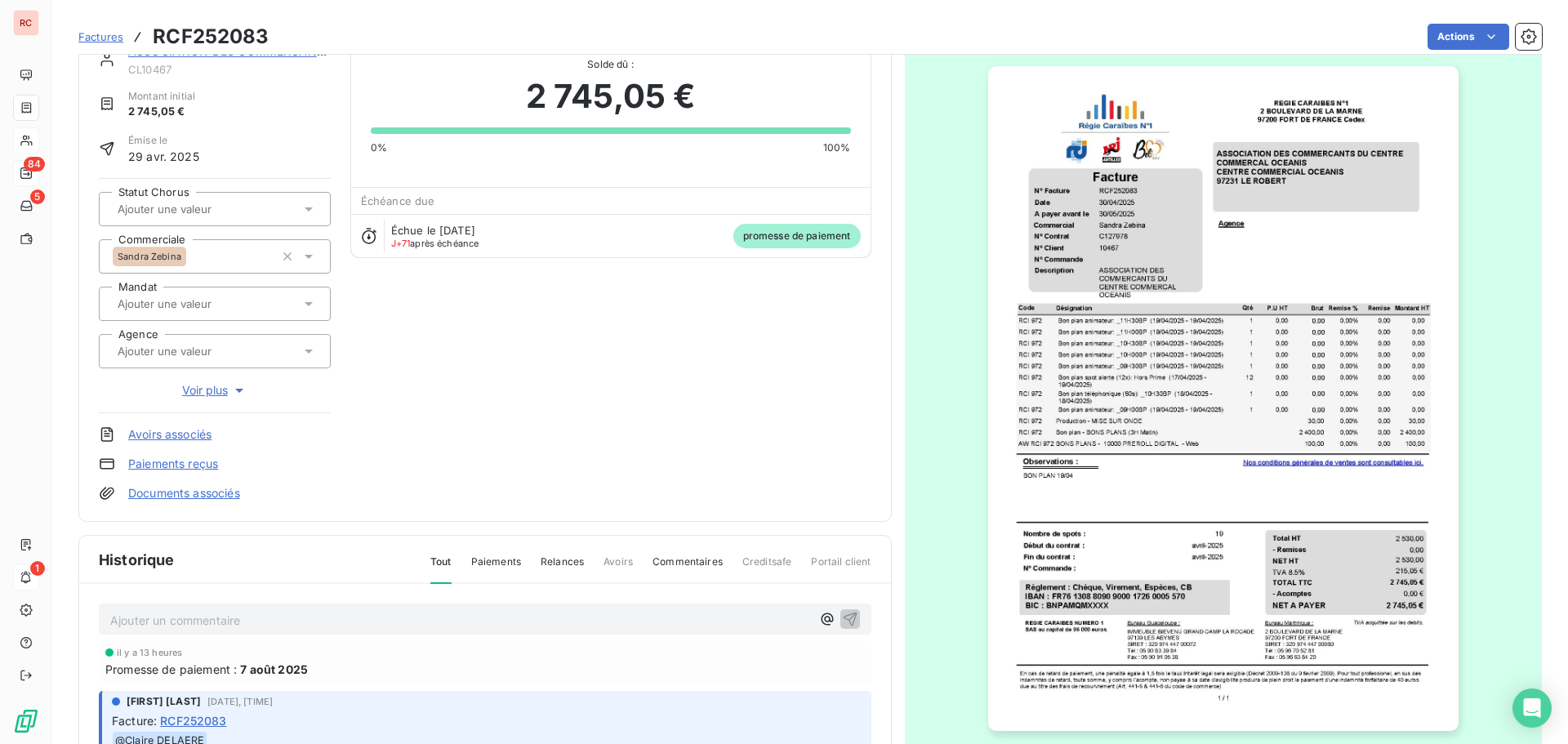 scroll, scrollTop: 82, scrollLeft: 0, axis: vertical 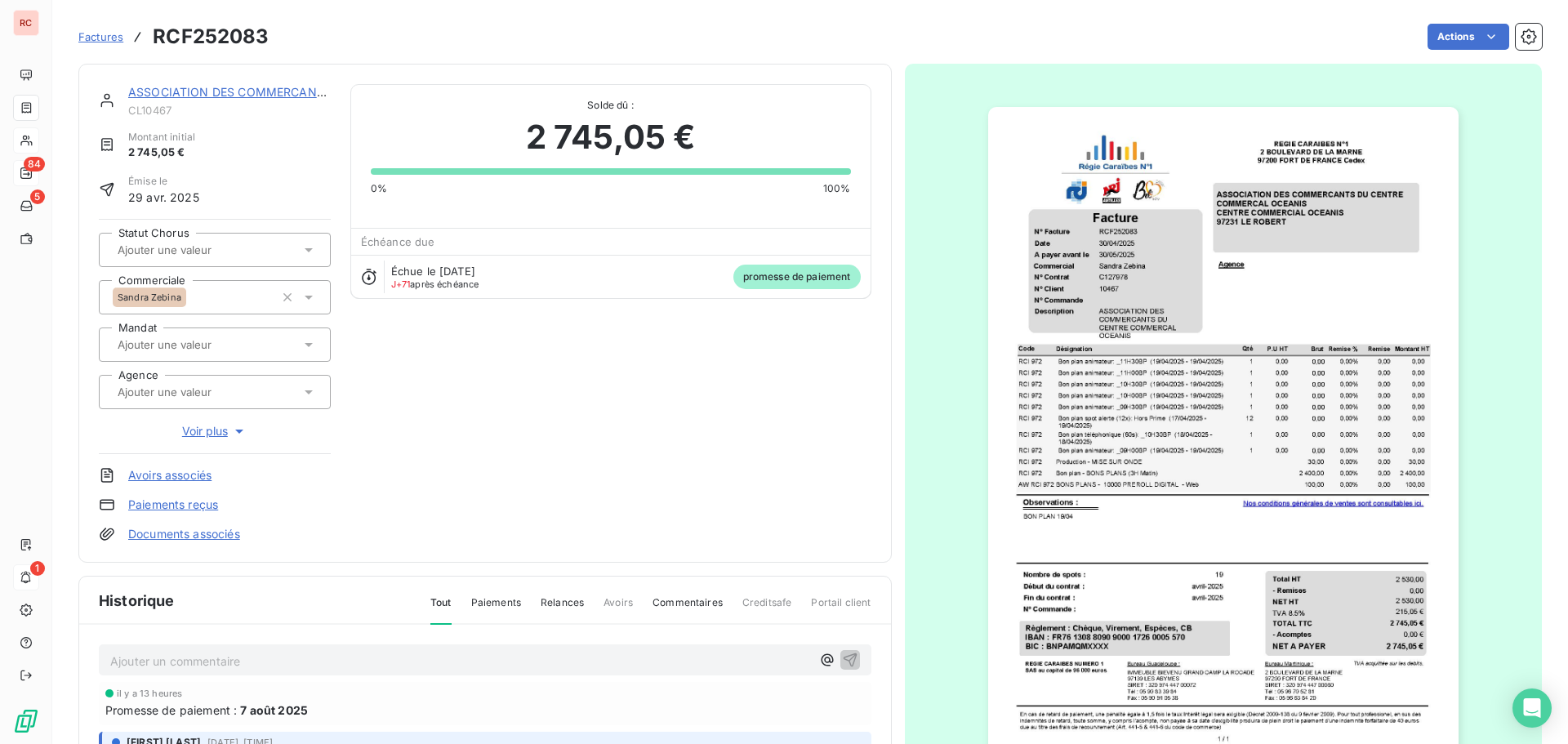 click on "ASSOCIATION DES COMMERCANTS DU CENTRE COMMERCAL OCEANIS" at bounding box center (332, 91) 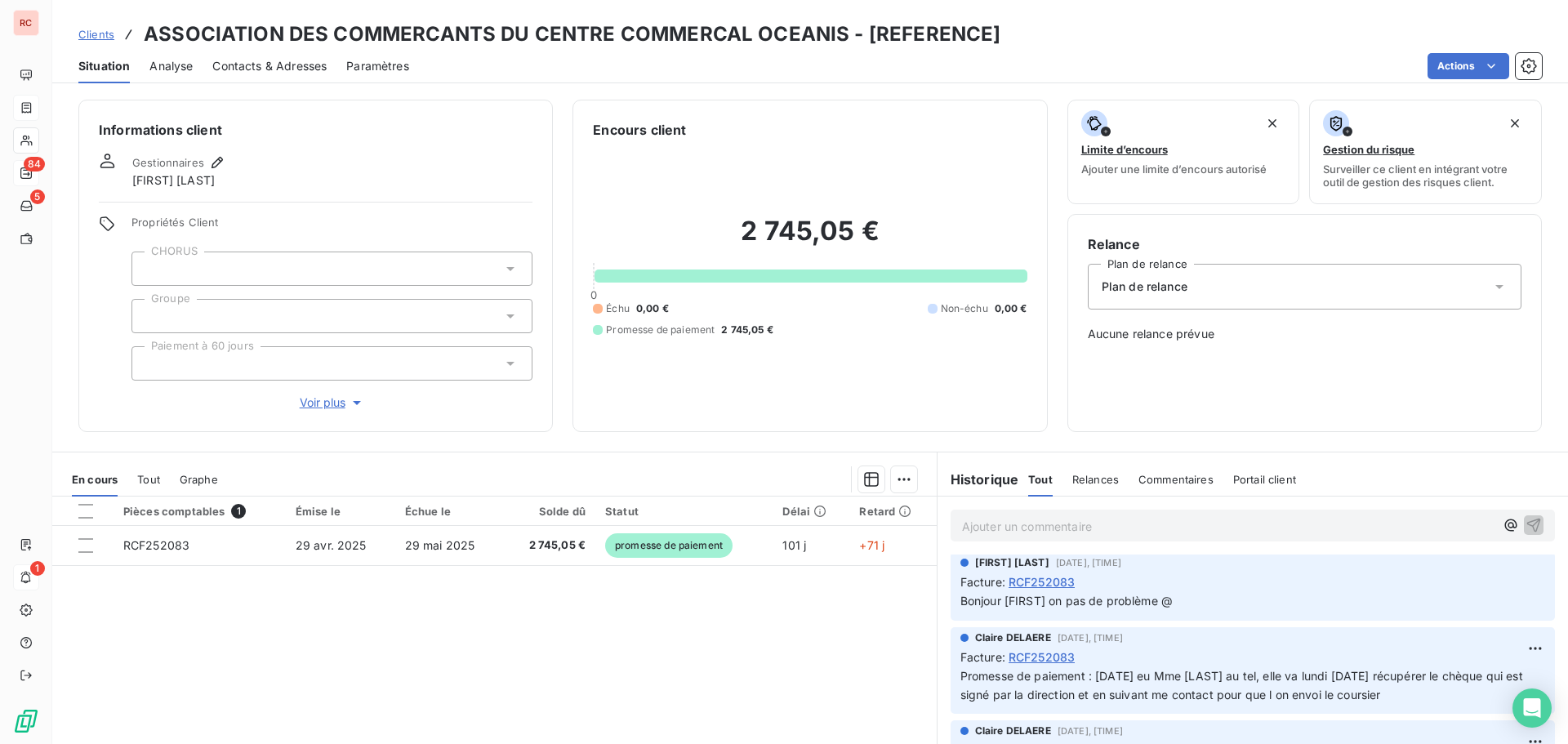 scroll, scrollTop: 0, scrollLeft: 0, axis: both 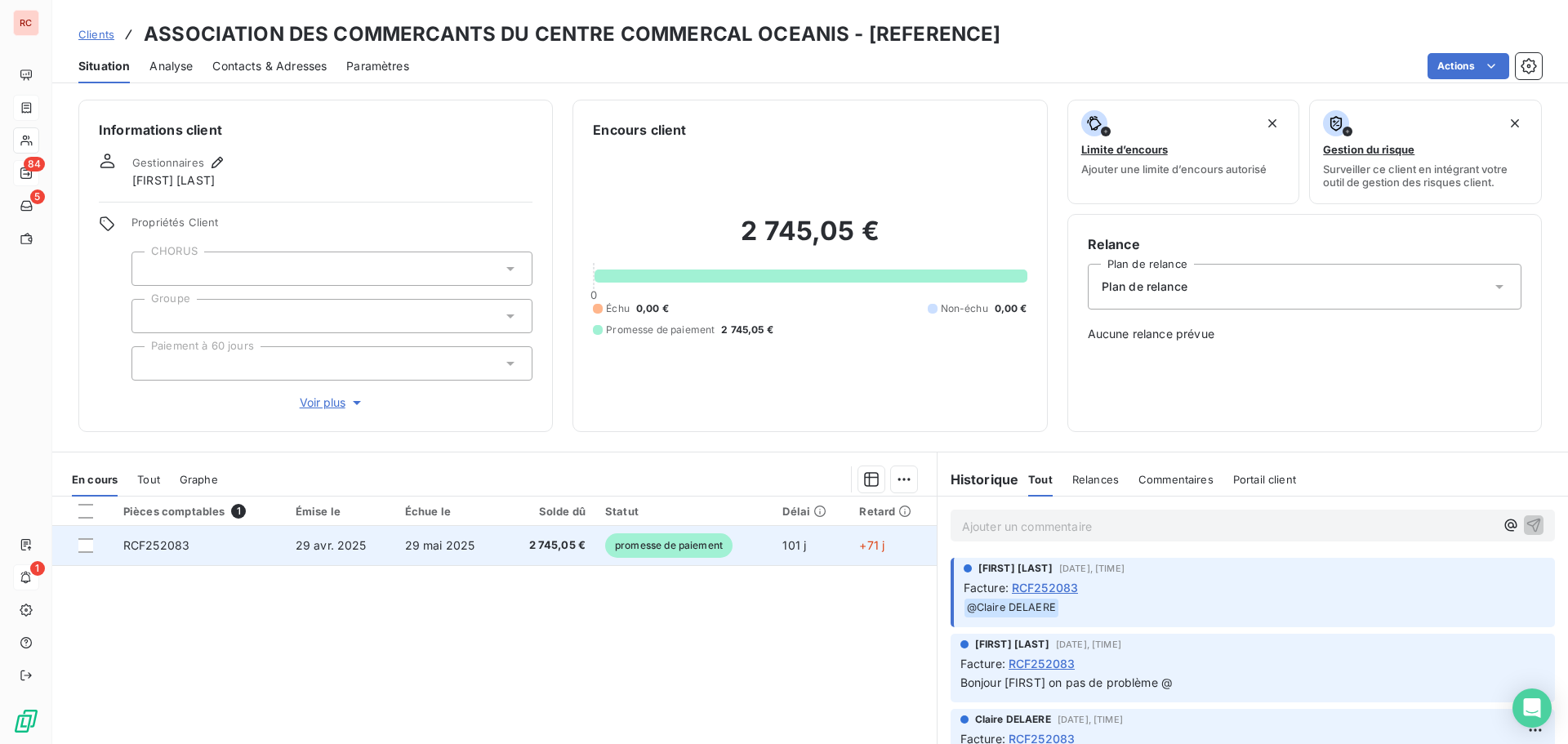 click on "29 mai 2025" at bounding box center [440, 545] 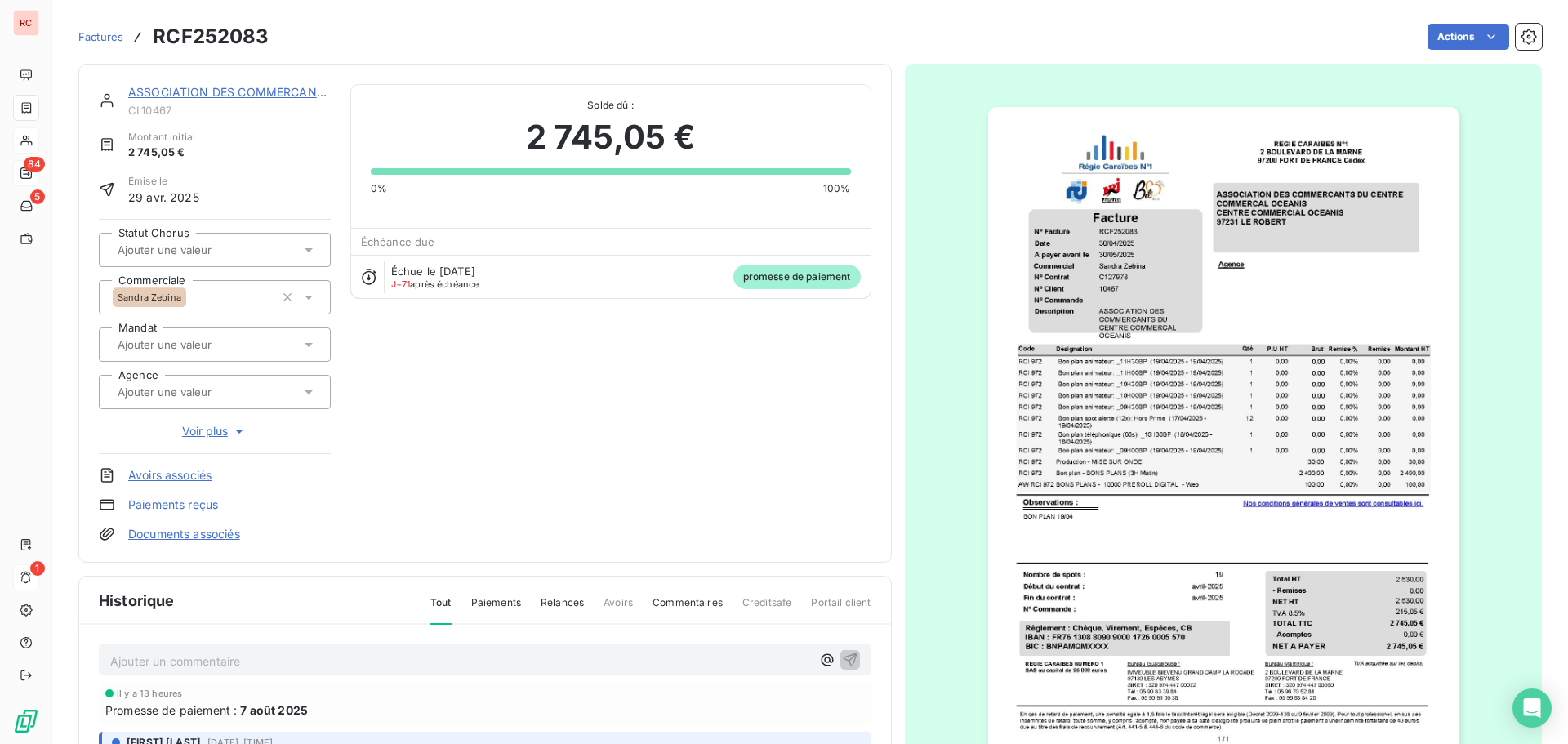click on "Ajouter un commentaire ﻿" at bounding box center [461, 661] 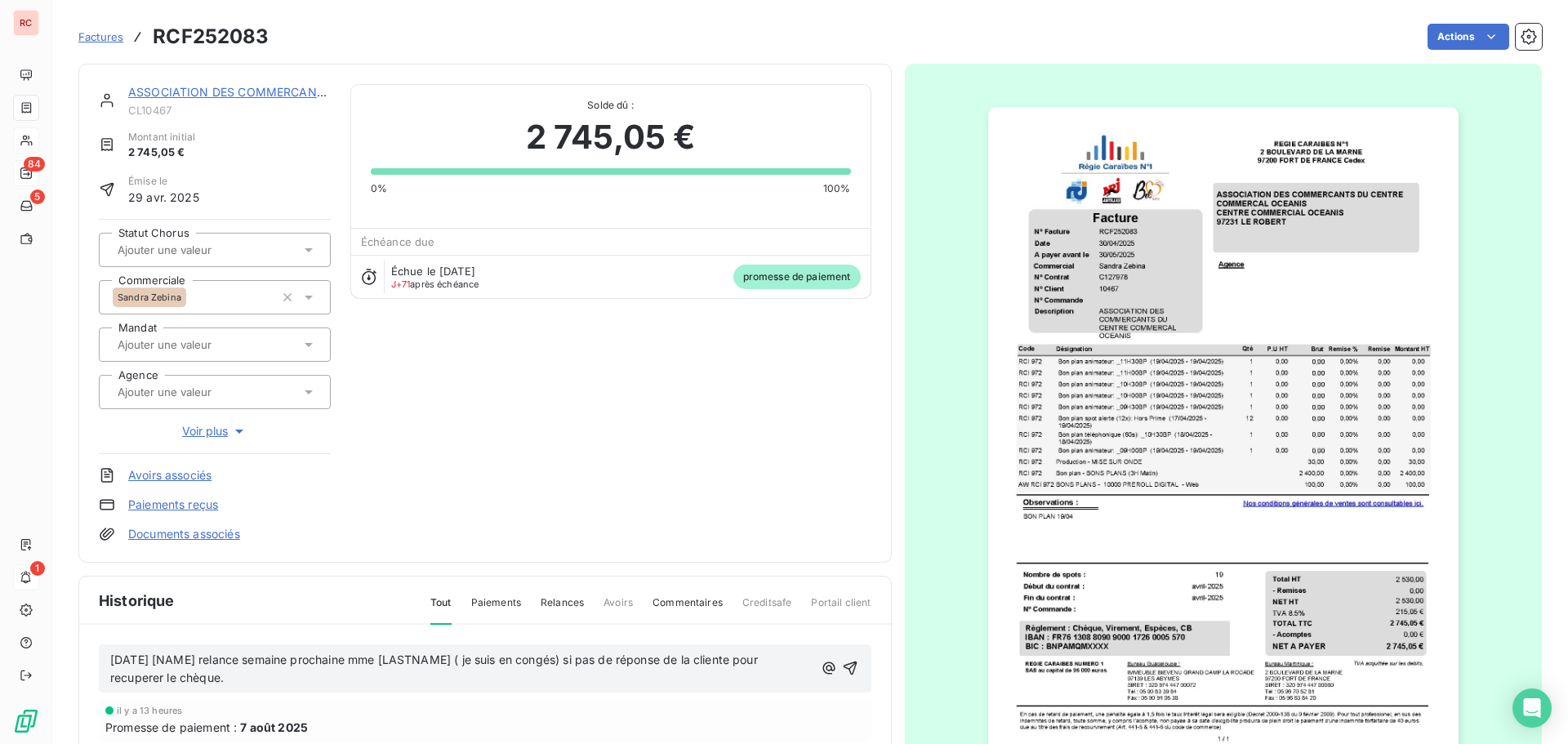 click on "[DATE] [NAME] relance semaine prochaine mme [LASTNAME] ( je suis en congés) si pas de réponse de la cliente pour recuperer le chèque." at bounding box center [435, 669] 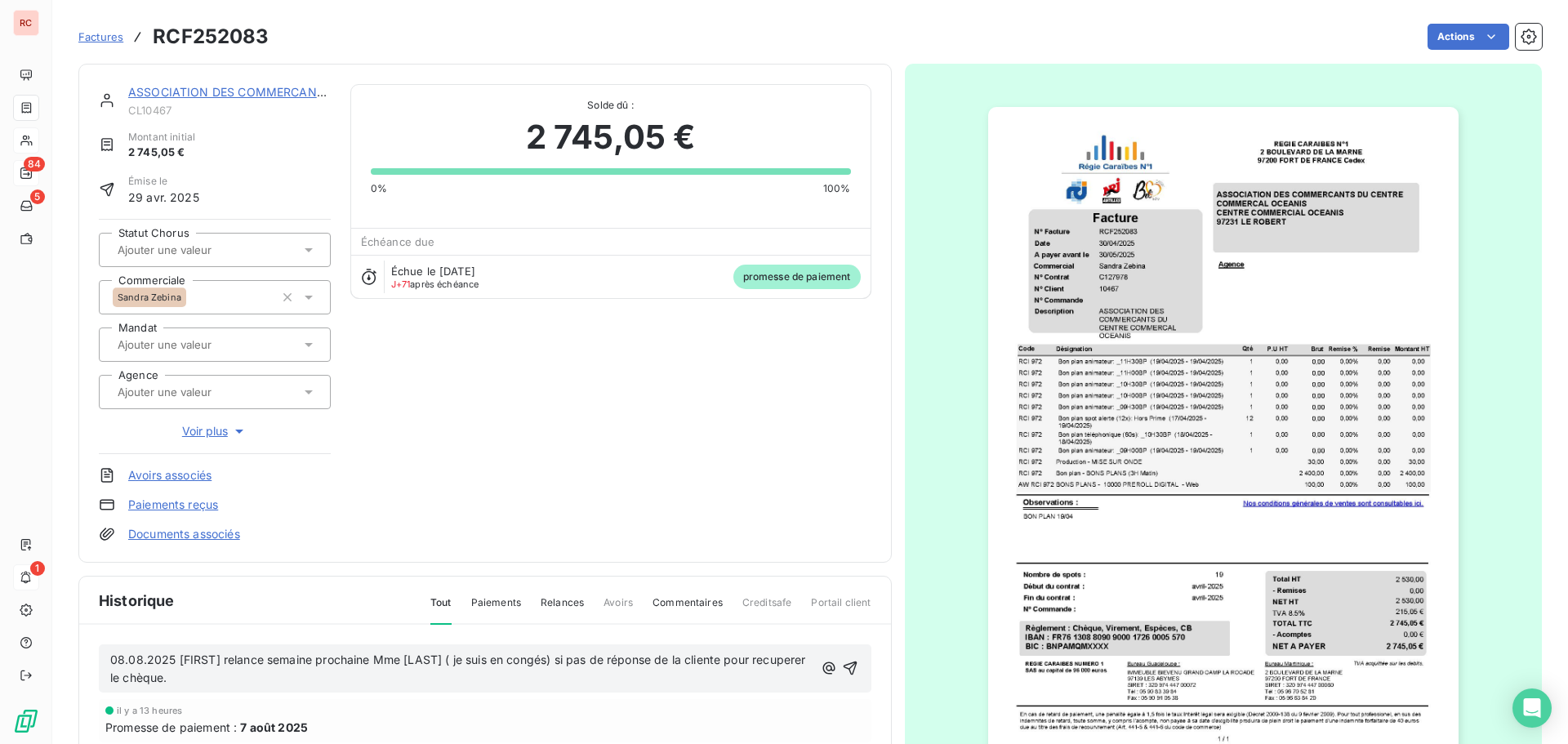 click on "08.08.2025 [FIRST] relance semaine prochaine Mme [LAST] ( je suis en congés) si pas de réponse de la cliente pour recuperer le chèque." at bounding box center [461, 670] 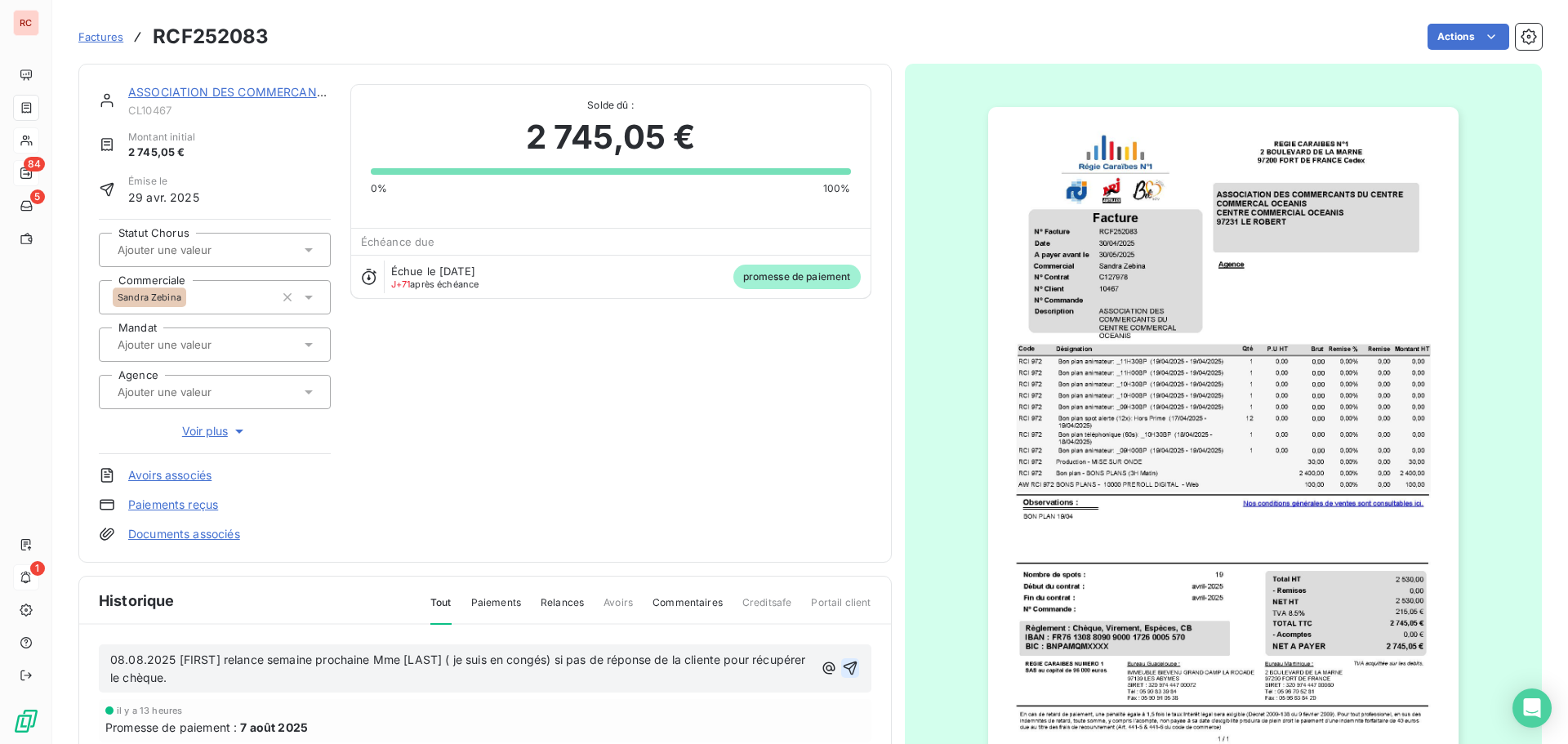 click 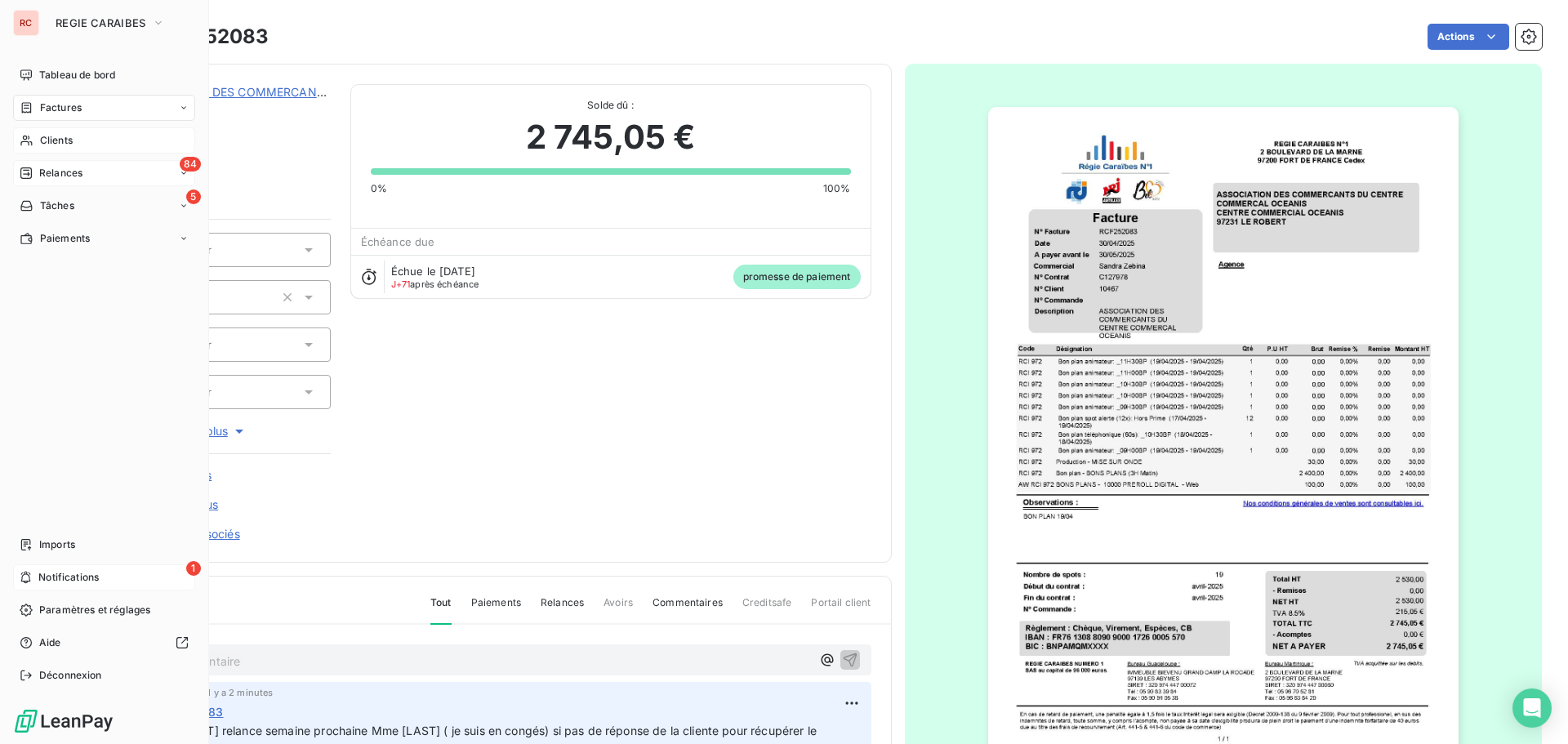 click on "Clients" at bounding box center (104, 140) 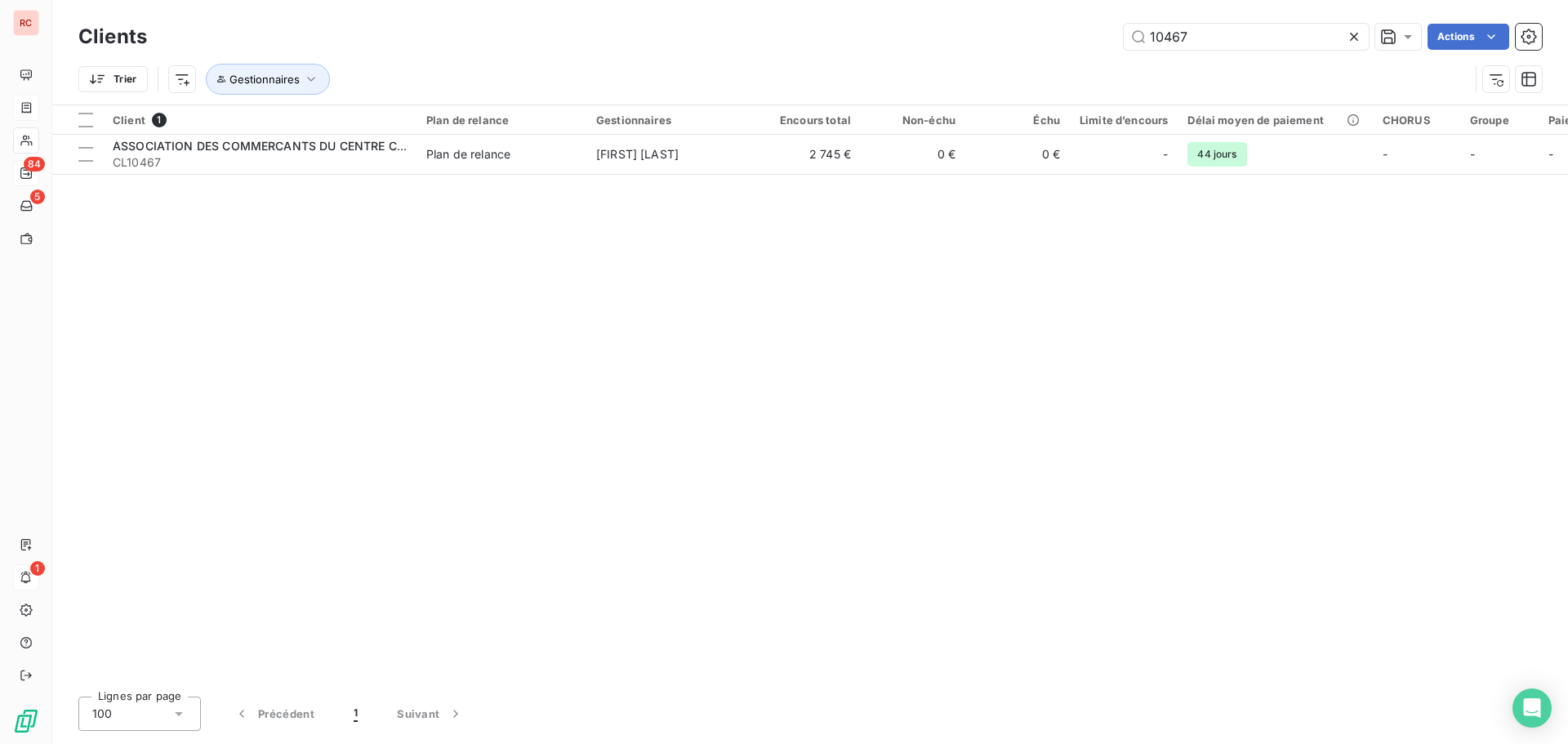 drag, startPoint x: 1178, startPoint y: 30, endPoint x: 1031, endPoint y: 30, distance: 147 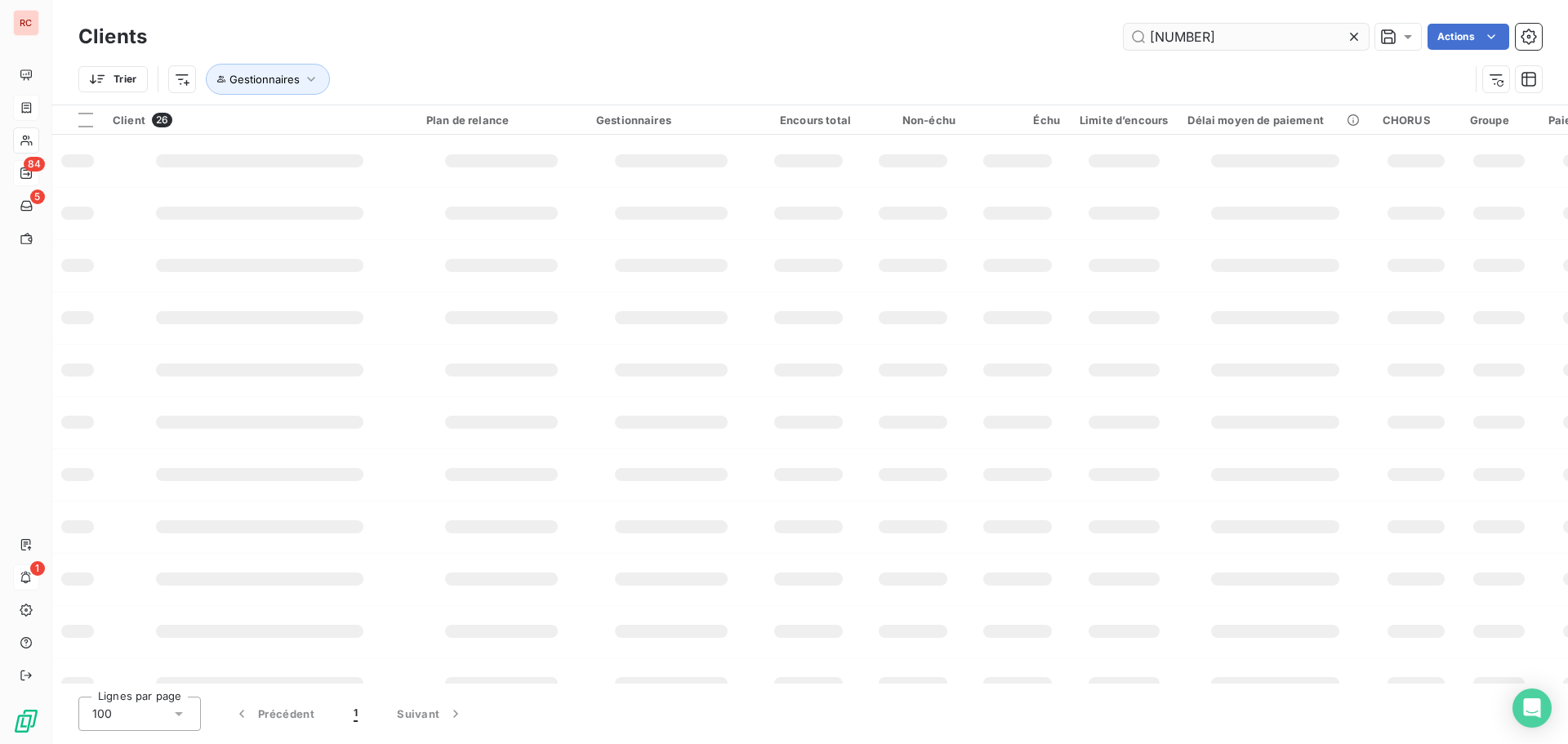 type on "[NUMBER]" 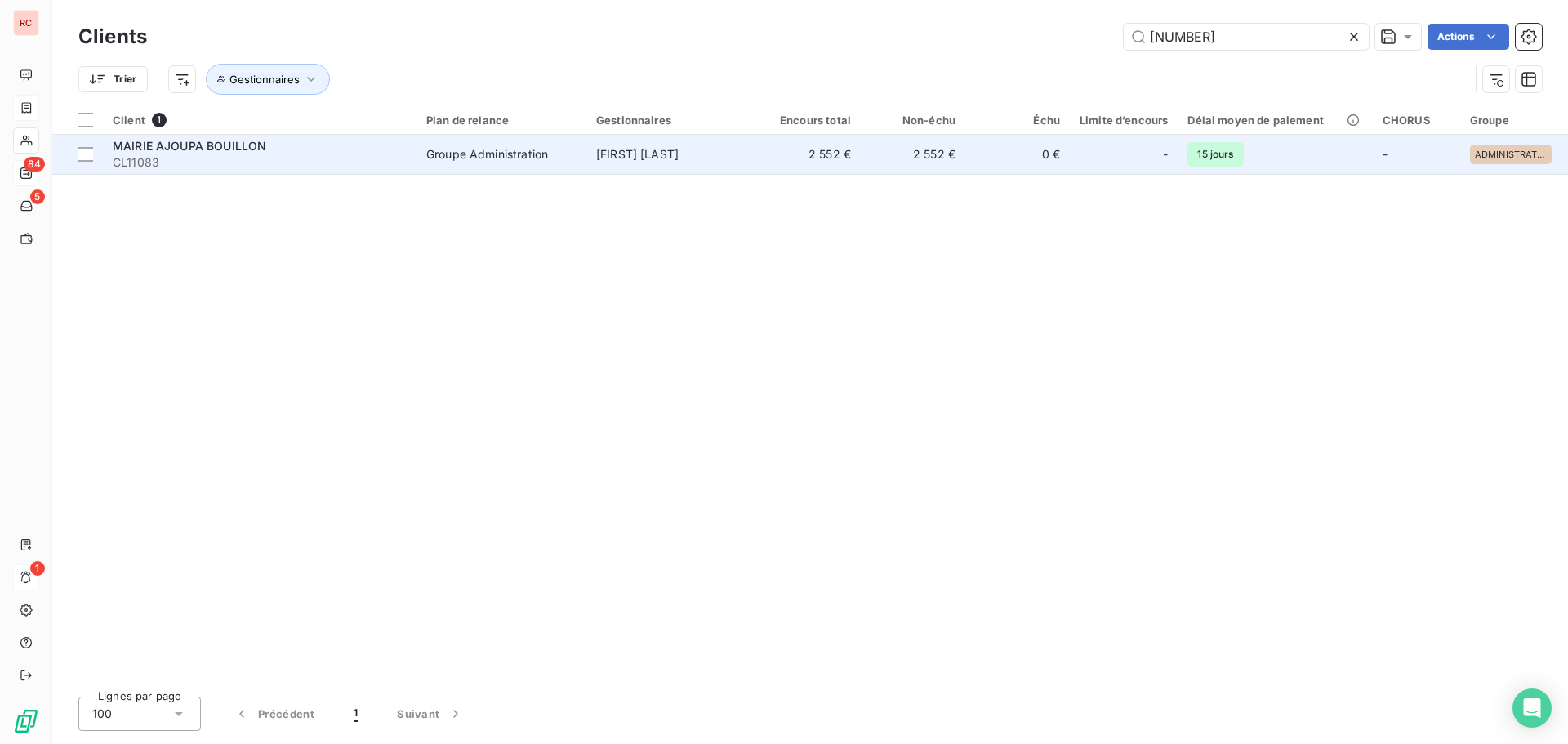 click on "Groupe Administration" at bounding box center [501, 154] 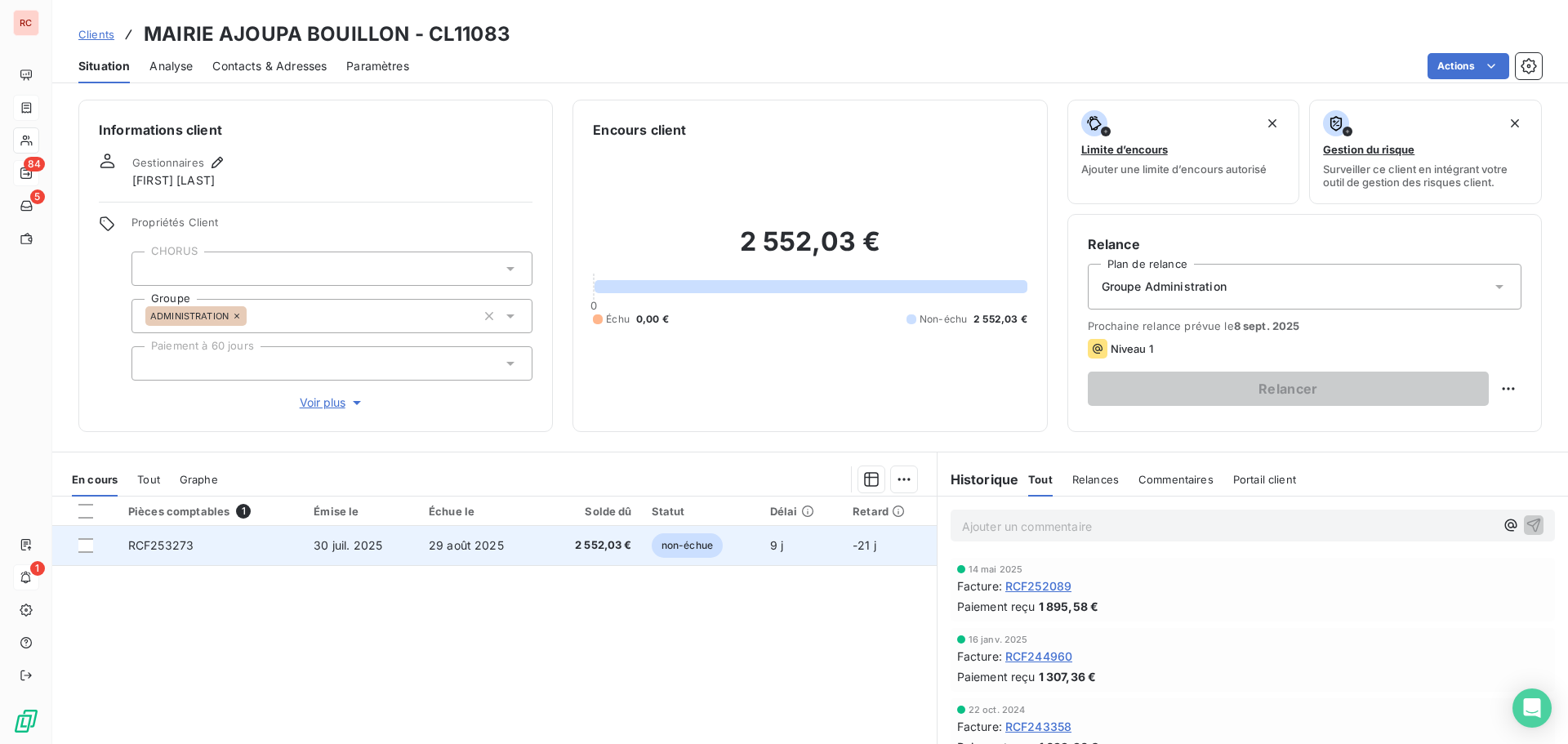 click on "29 août 2025" at bounding box center [480, 546] 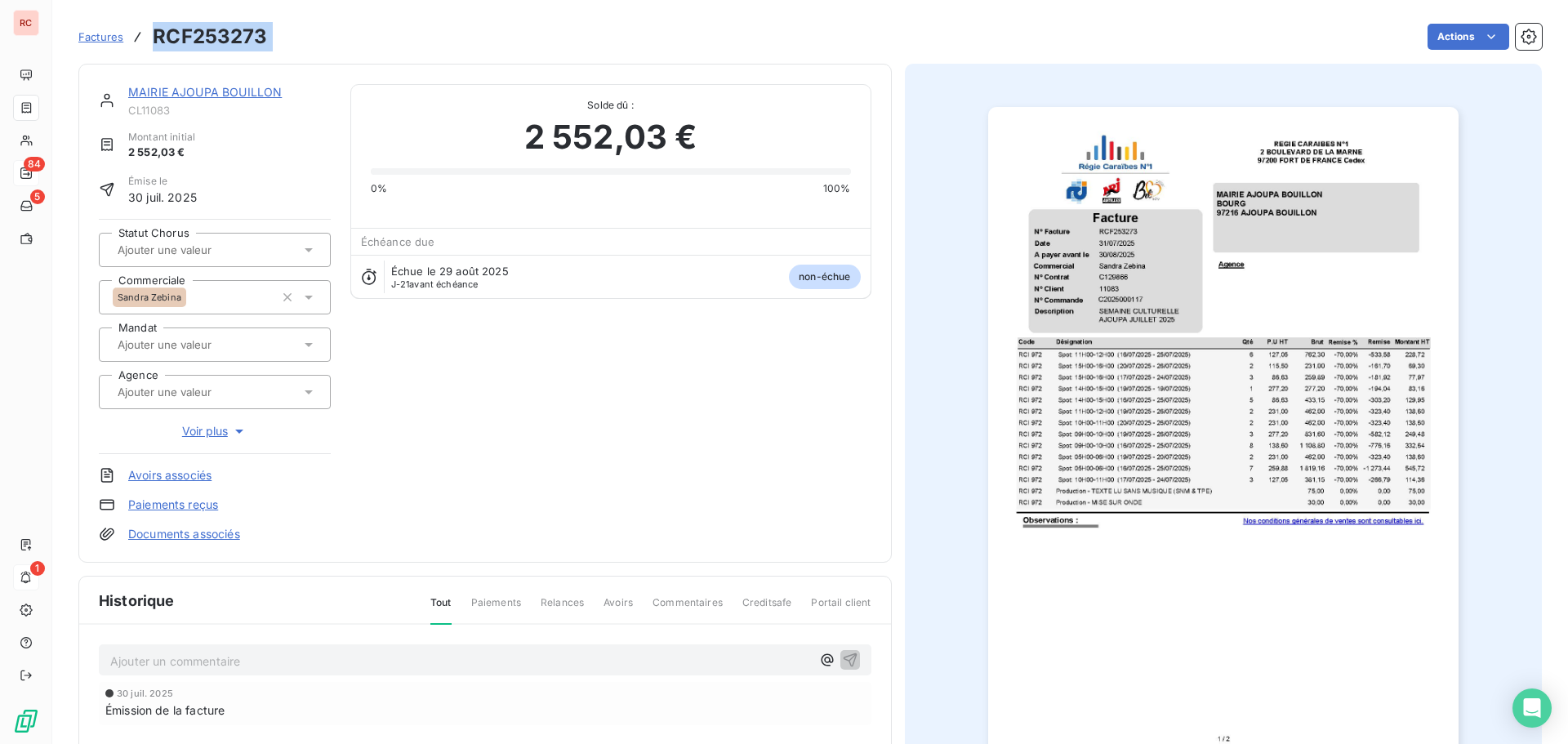 drag, startPoint x: 275, startPoint y: 38, endPoint x: 150, endPoint y: 29, distance: 125.32358 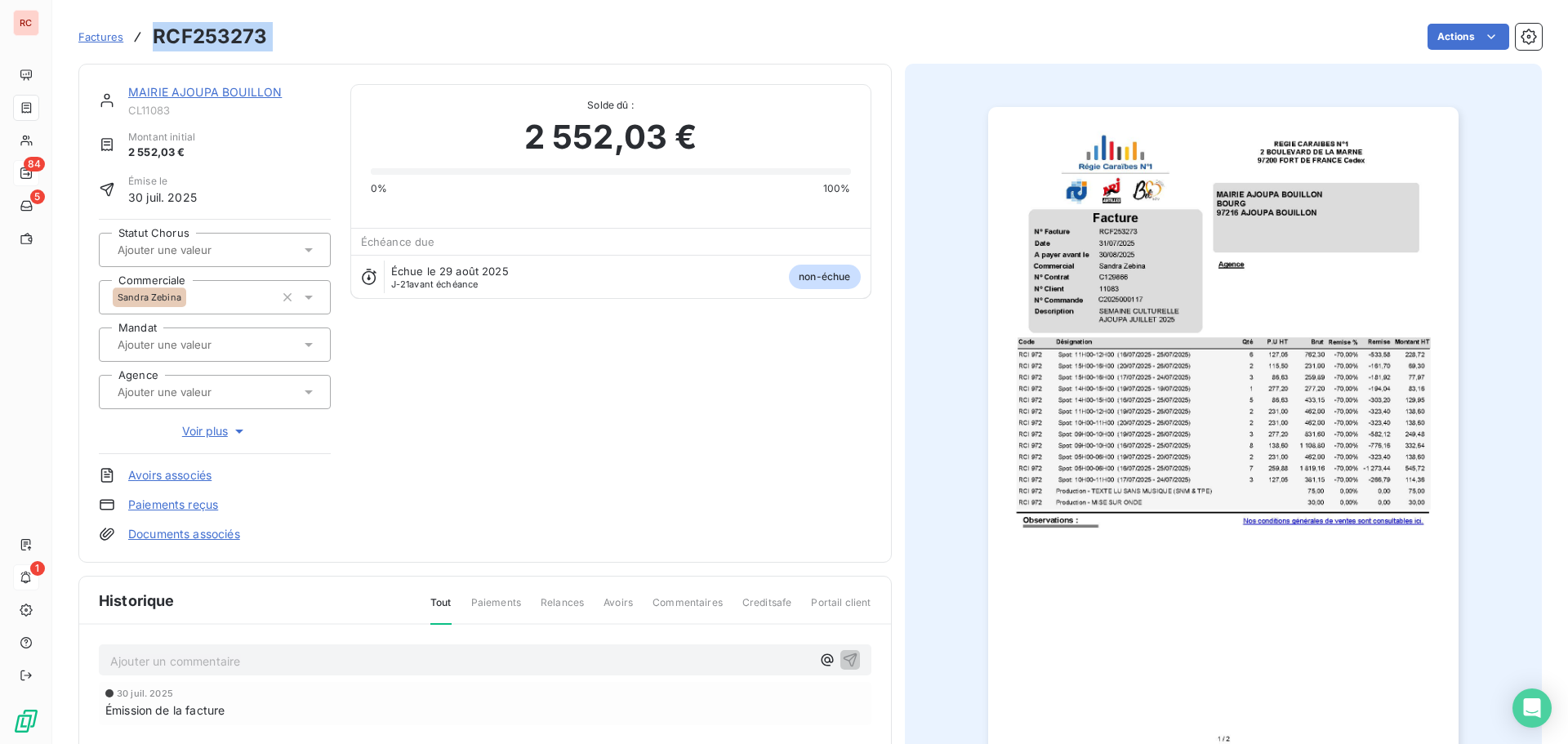 click on "Factures [REFERENCE] Actions" at bounding box center [810, 37] 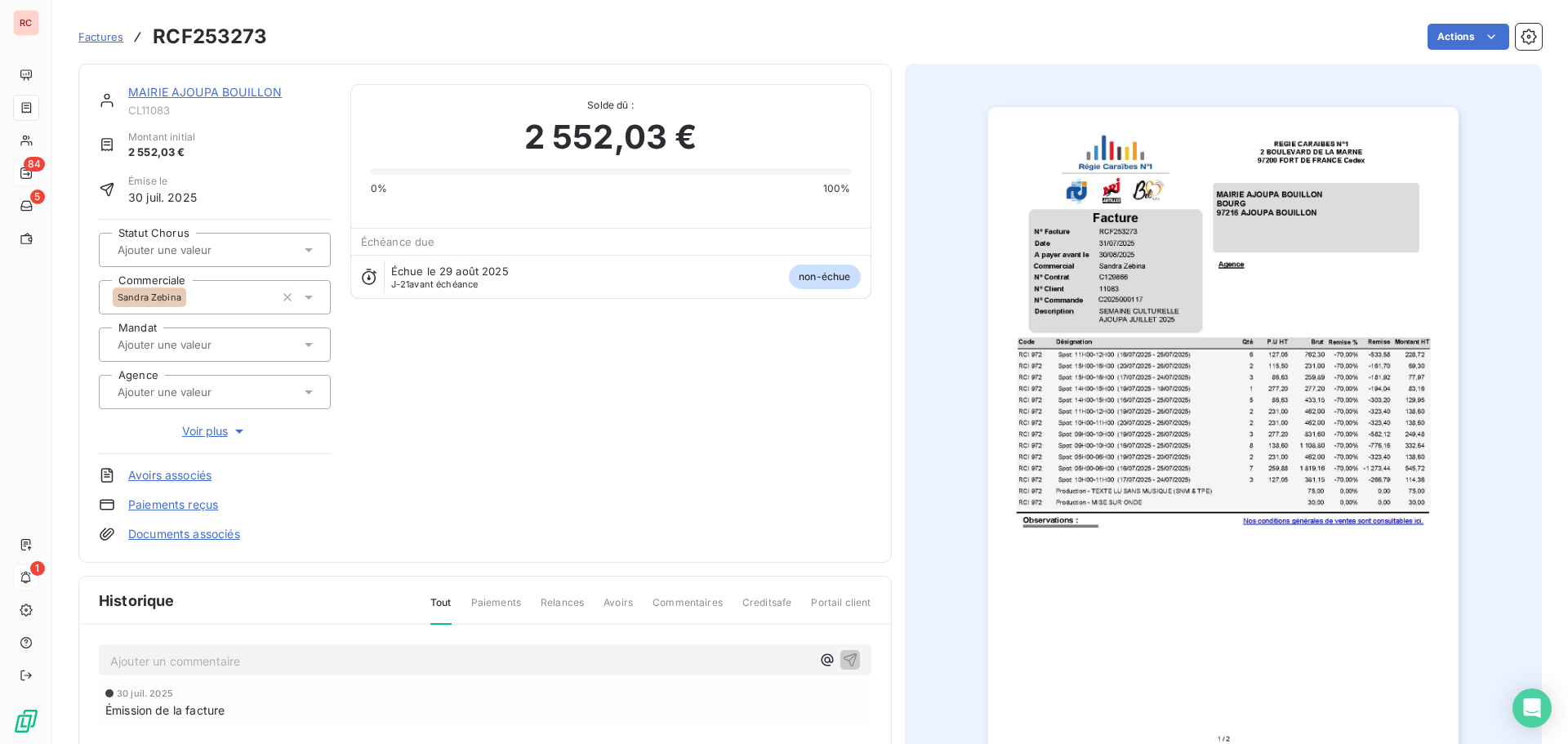 click 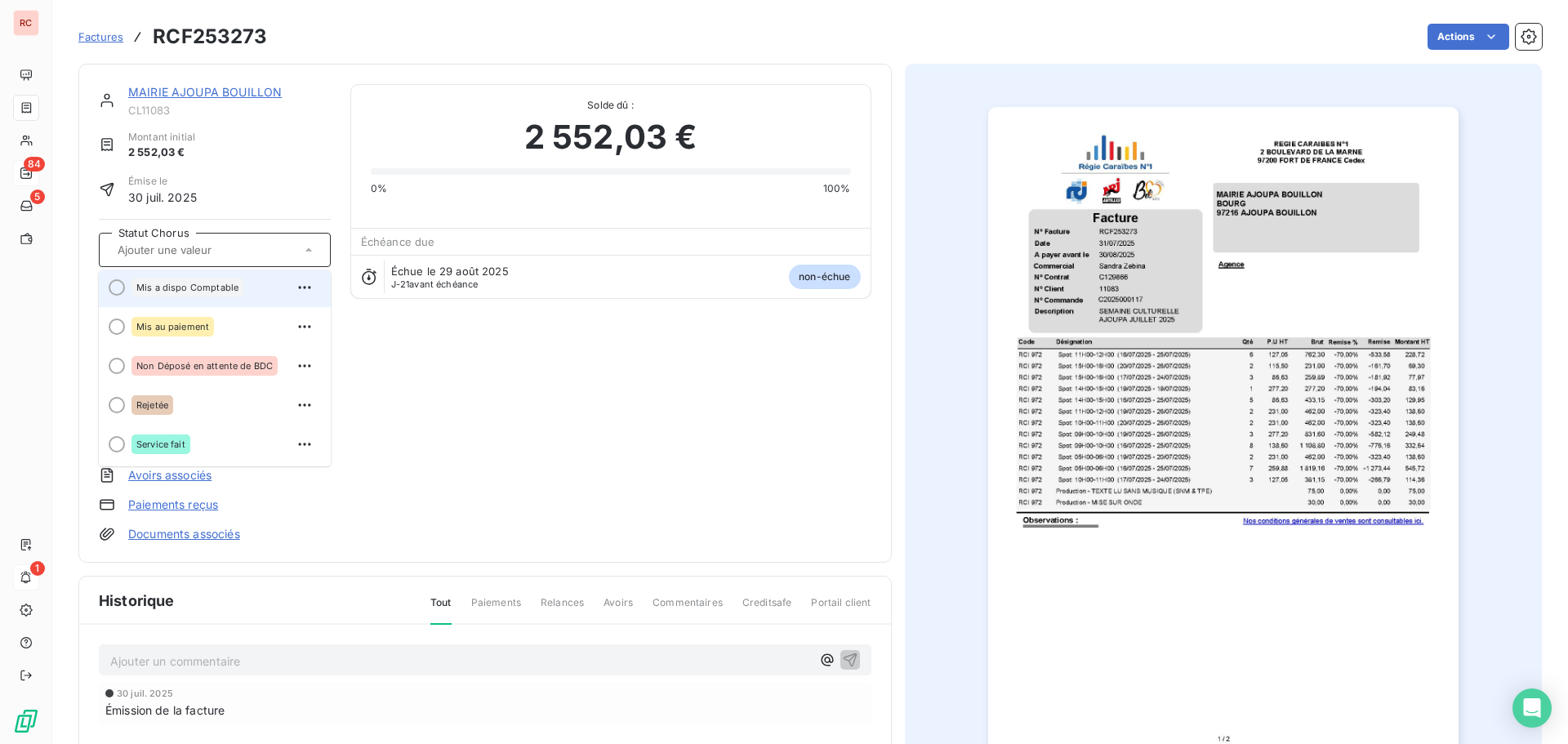scroll, scrollTop: 124, scrollLeft: 0, axis: vertical 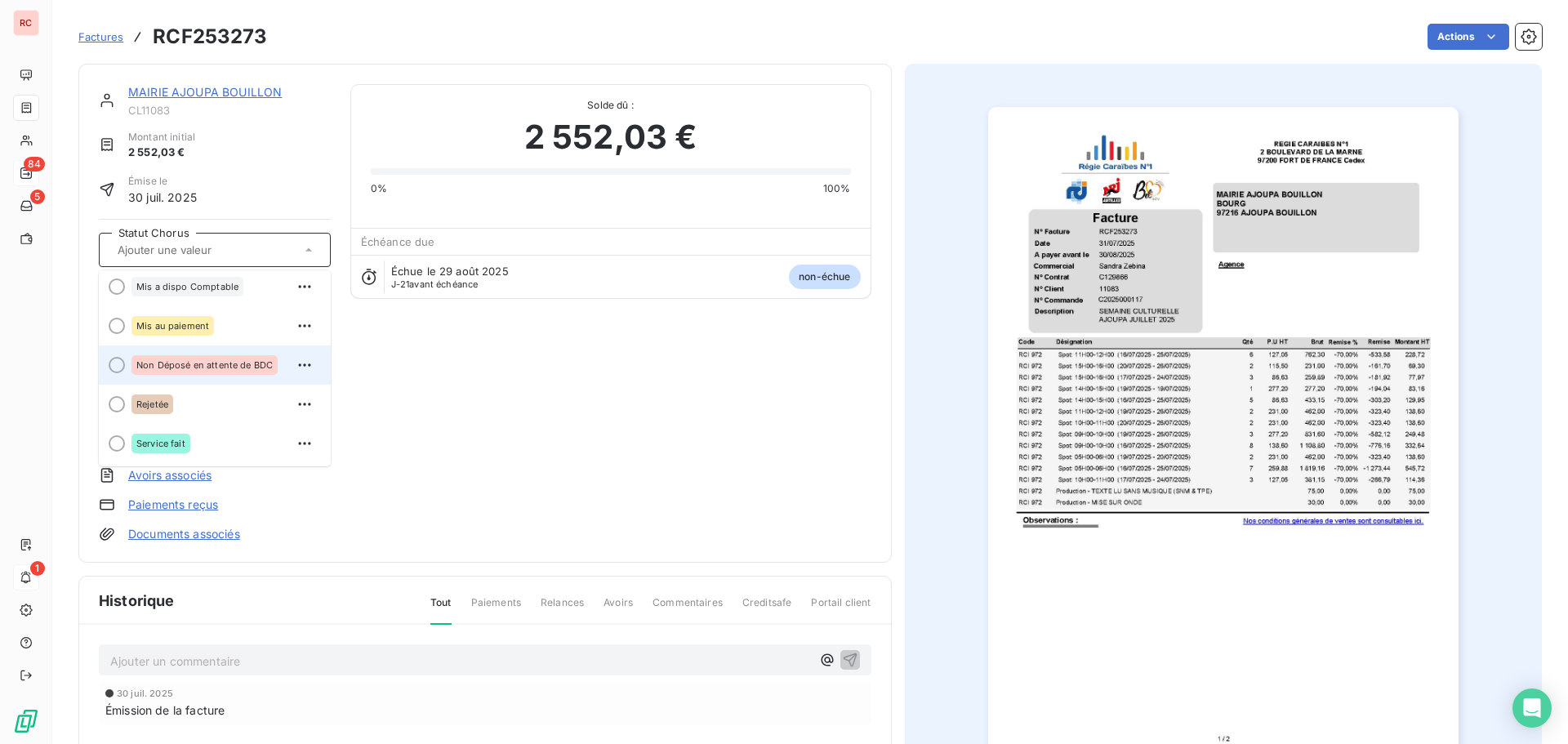 click on "Non Déposé en attente de BDC" at bounding box center (204, 365) 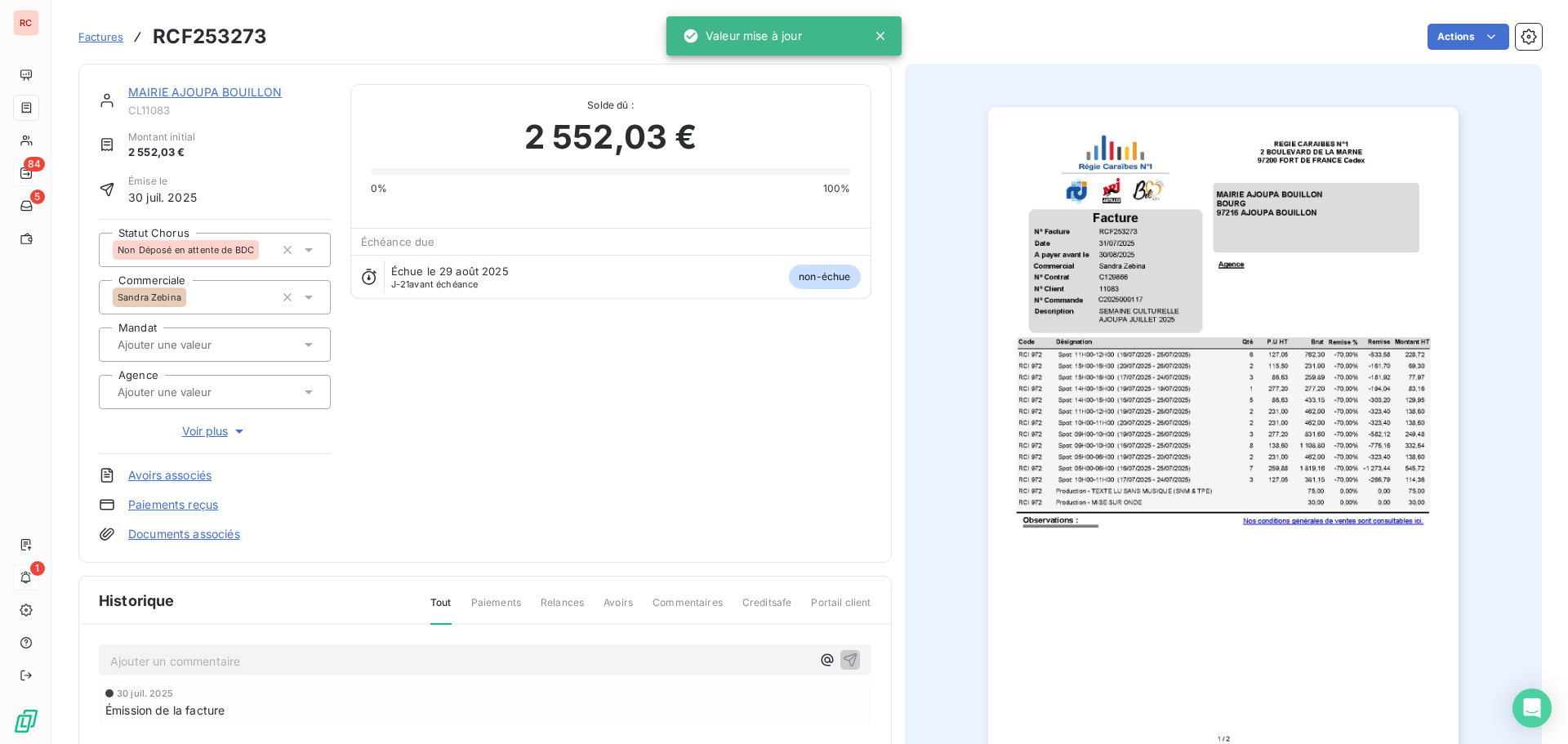 click on "Ajouter un commentaire ﻿" at bounding box center (461, 661) 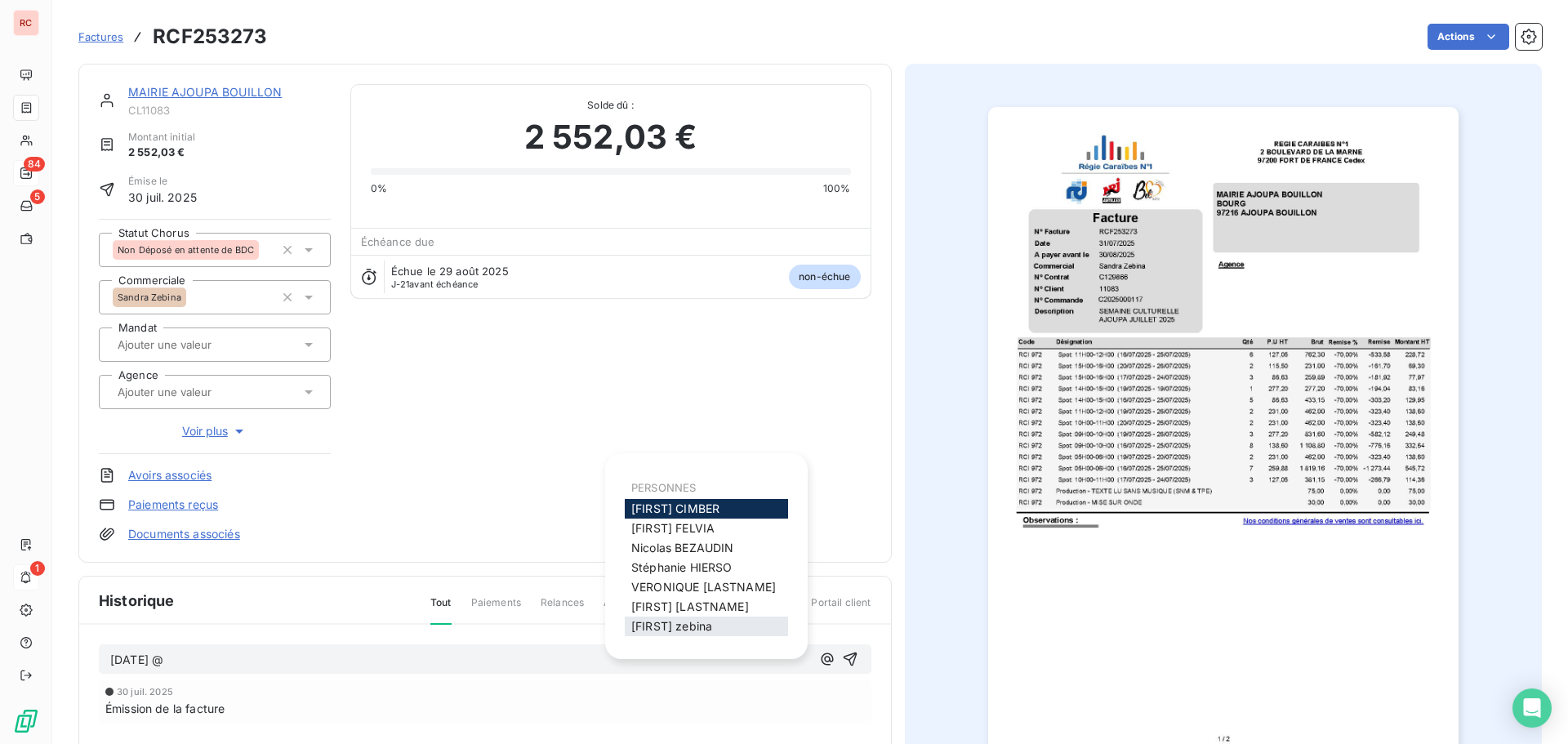 click on "[FIRST]   [LAST]" at bounding box center (671, 626) 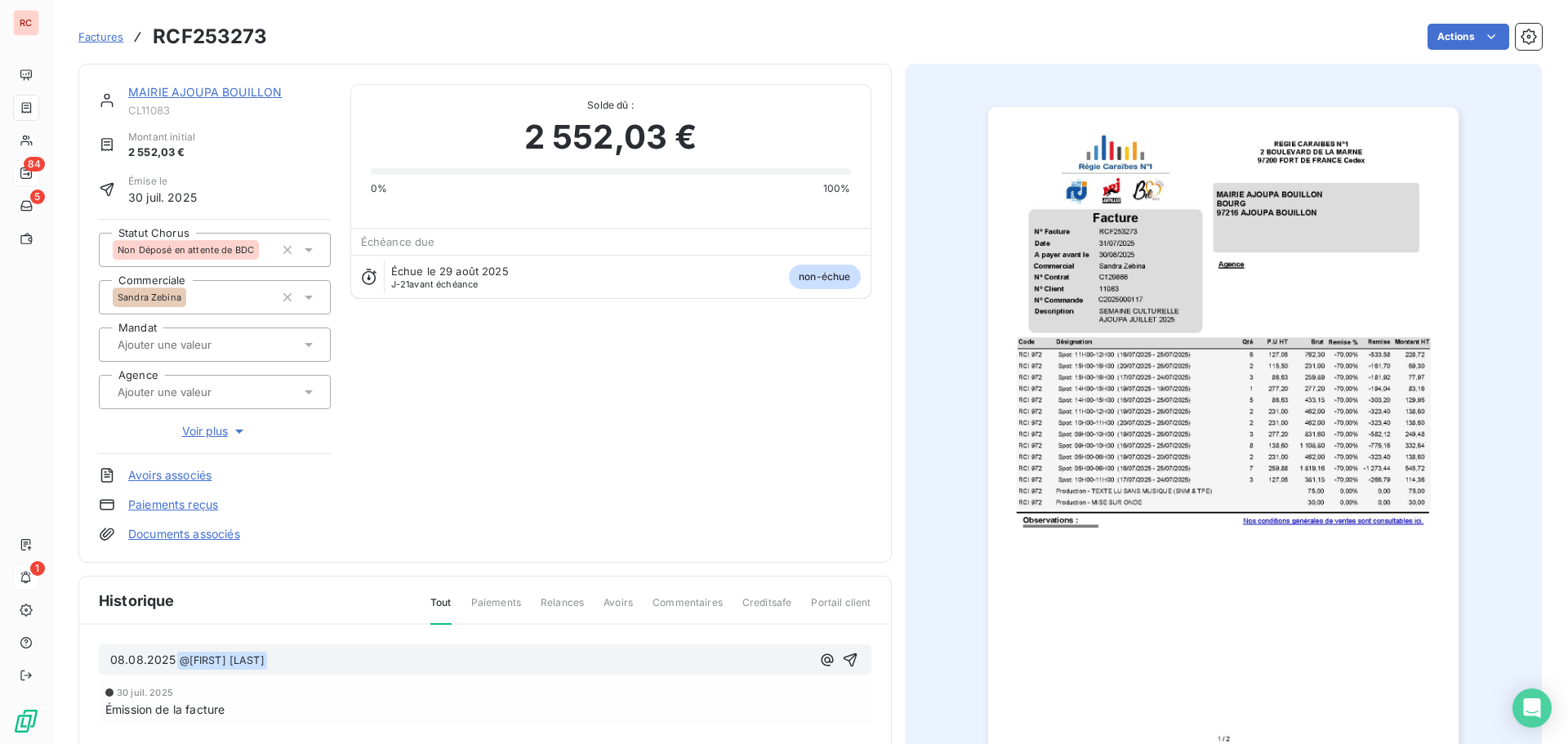 click on "[DATE] @ [LAST] ﻿ ﻿" at bounding box center [461, 661] 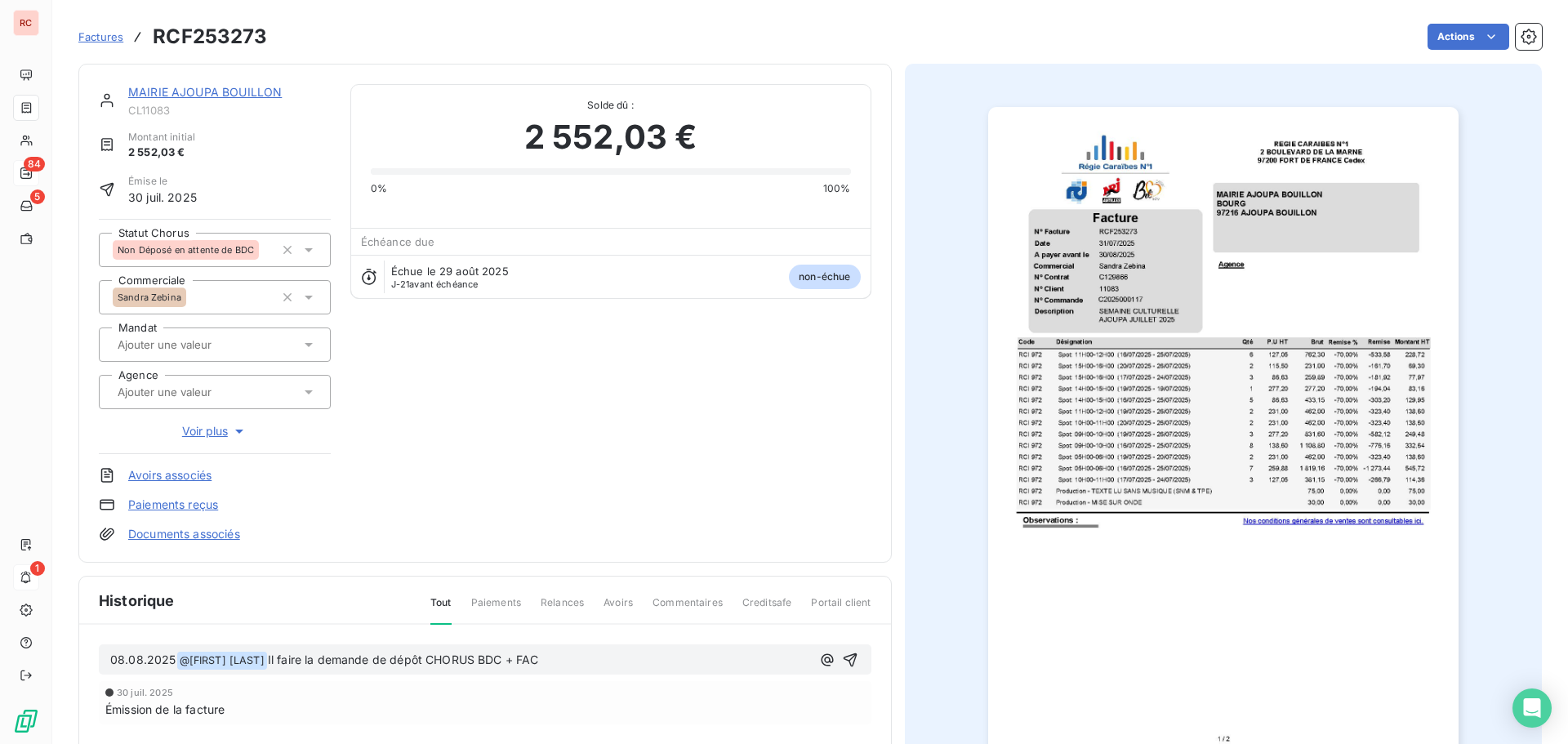 click on "[DATE]  @ [FIRST] ﻿  Il faire la demande de dépôt CHORUS BDC + FAC" at bounding box center (461, 661) 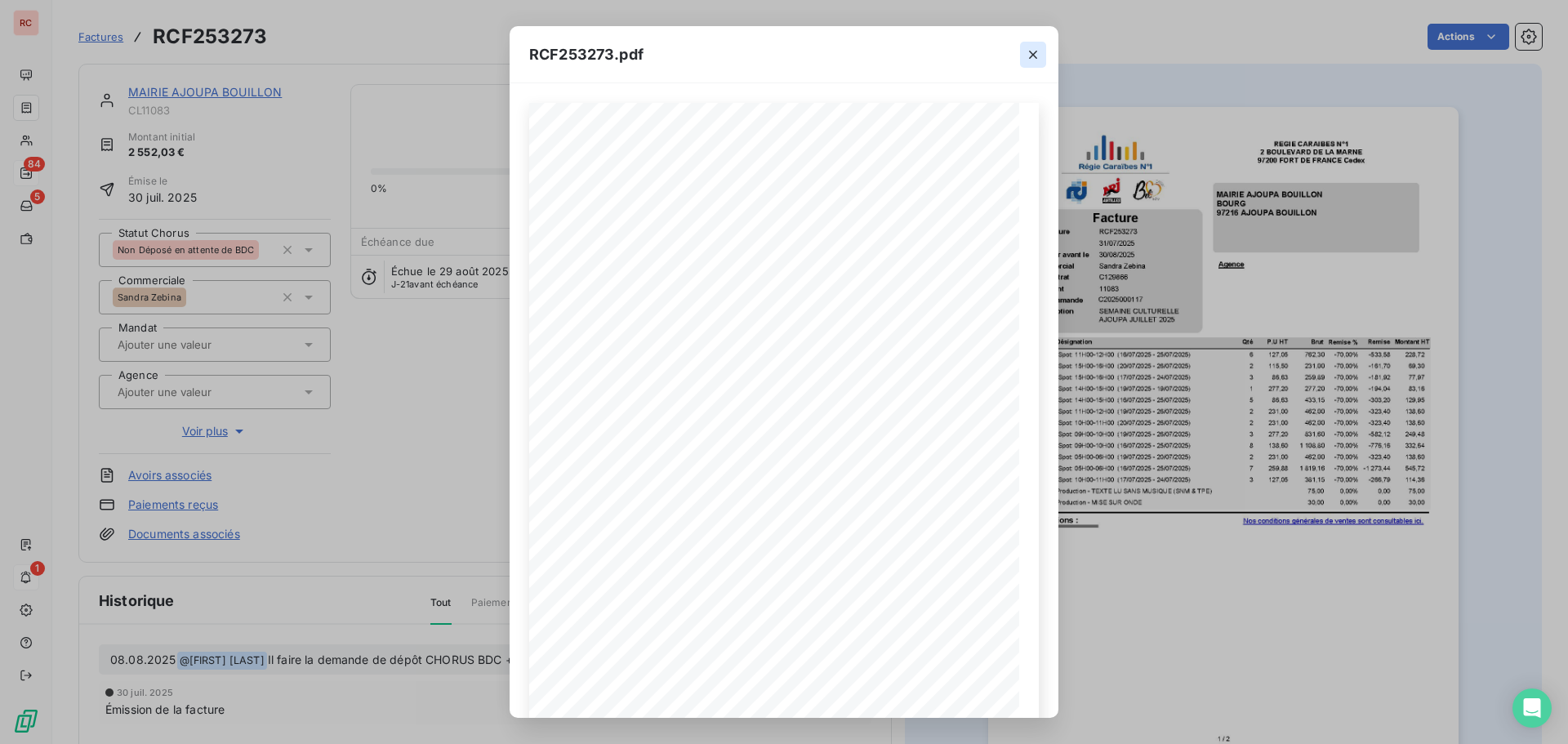 click 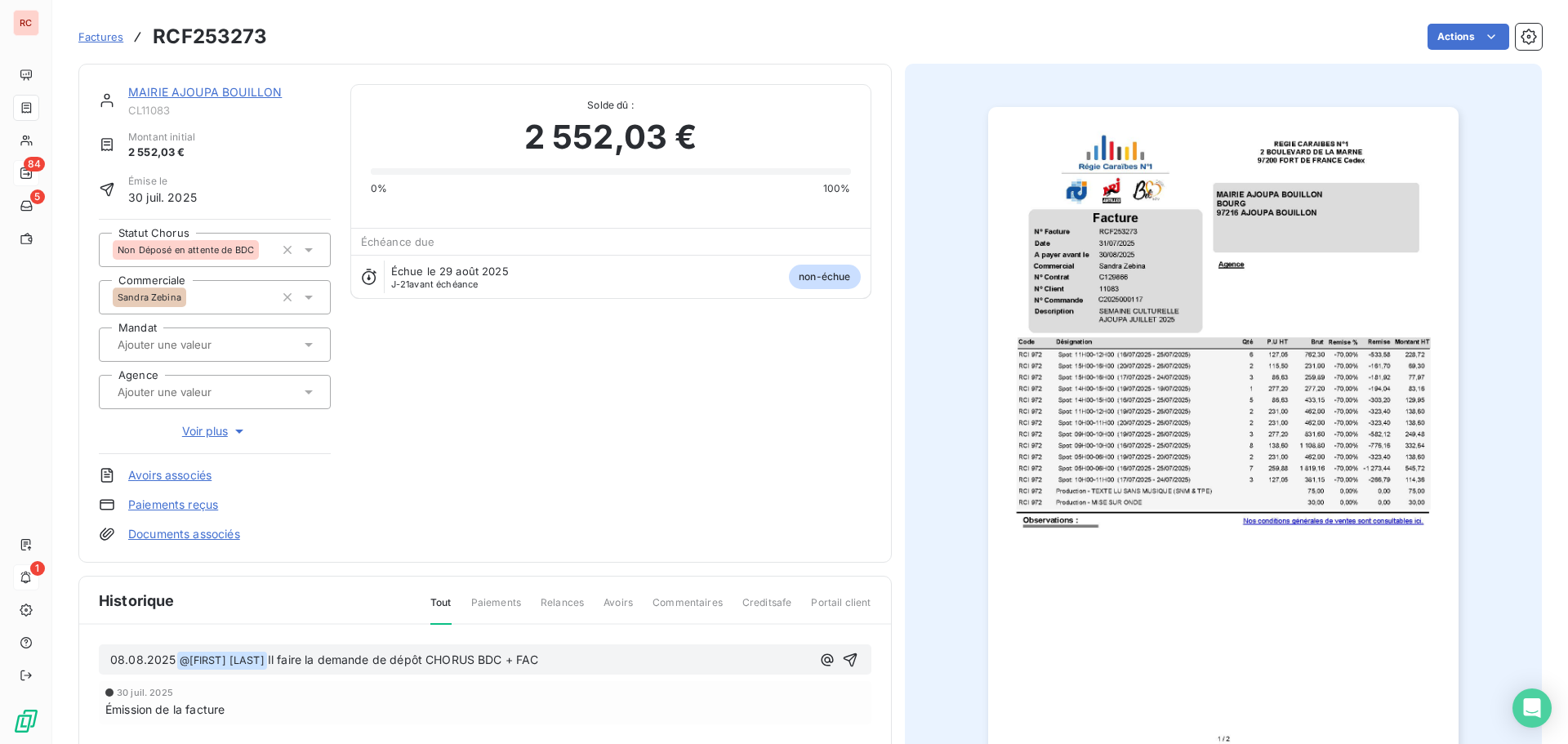 click on "[DATE]  @ [FIRST] ﻿  Il faire la demande de dépôt CHORUS BDC + FAC" at bounding box center (485, 660) 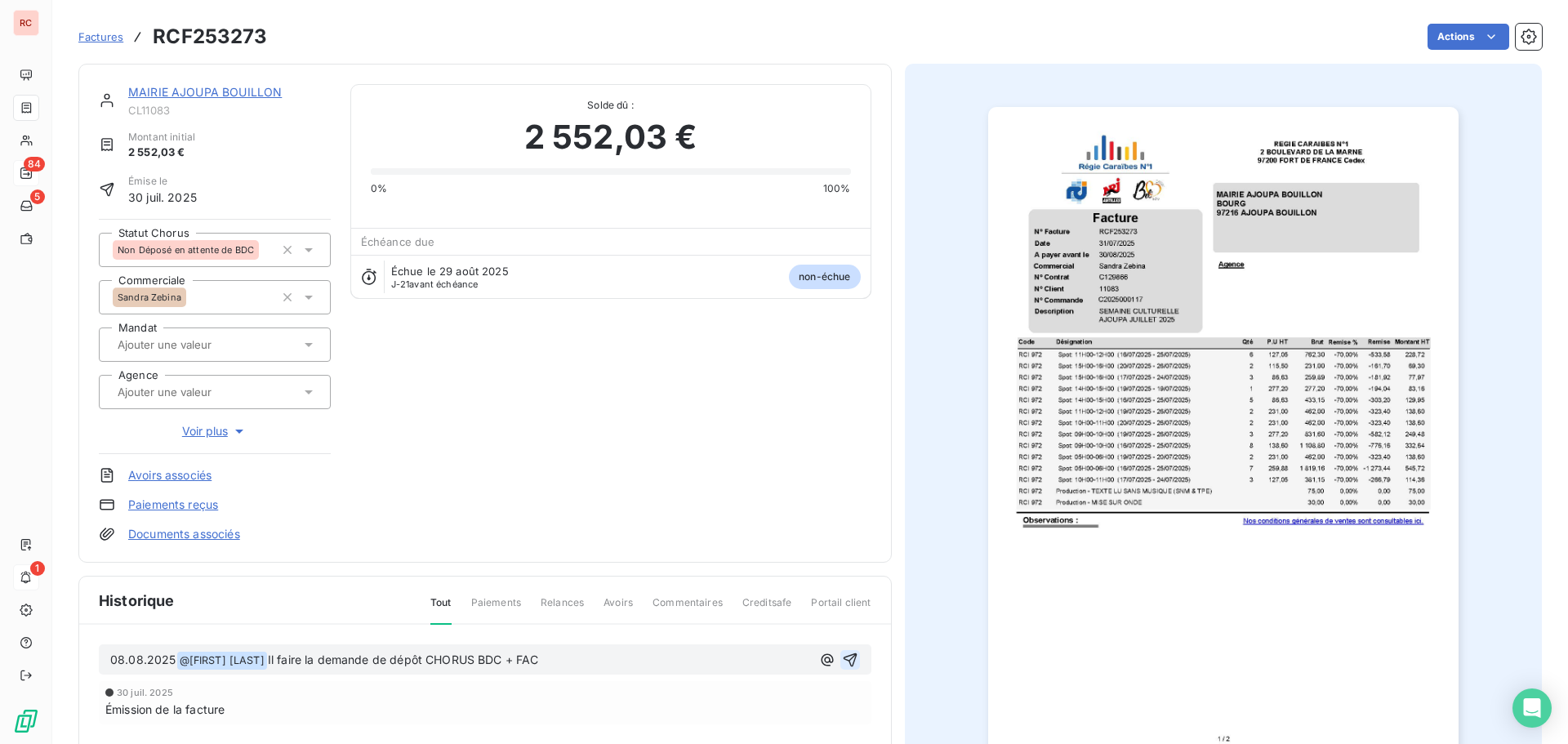 click 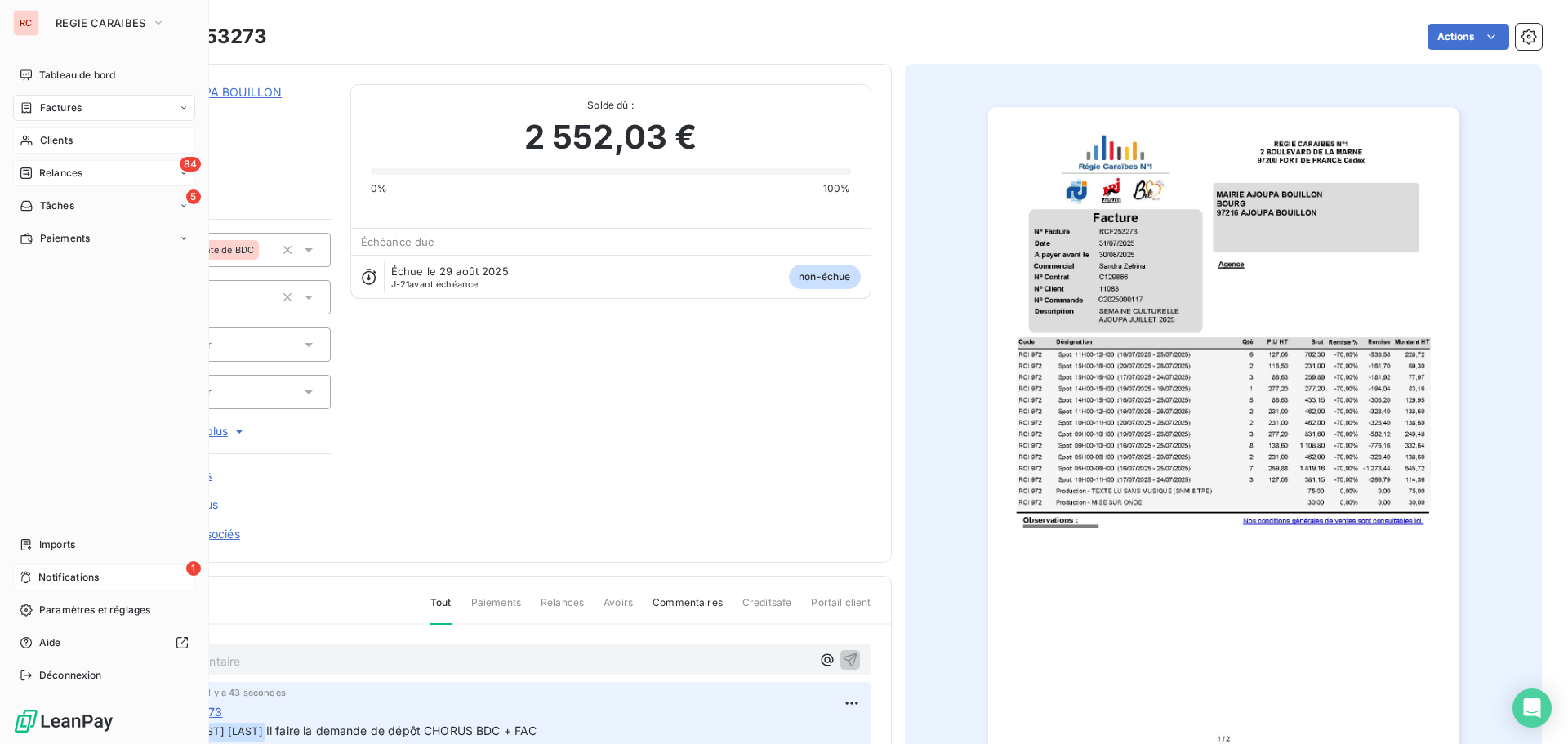 click on "Clients" at bounding box center (56, 140) 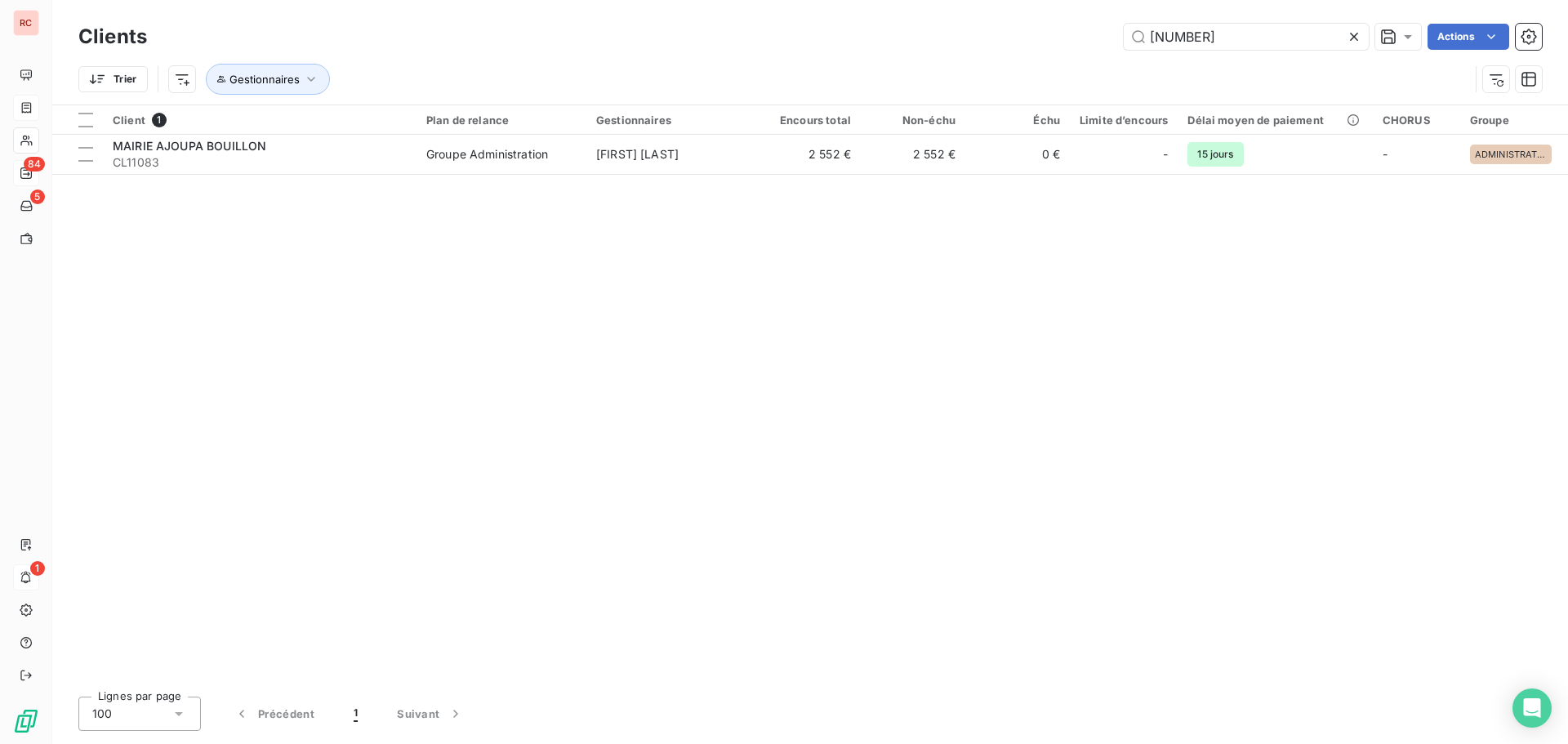 drag, startPoint x: 1100, startPoint y: 33, endPoint x: 1033, endPoint y: 33, distance: 67 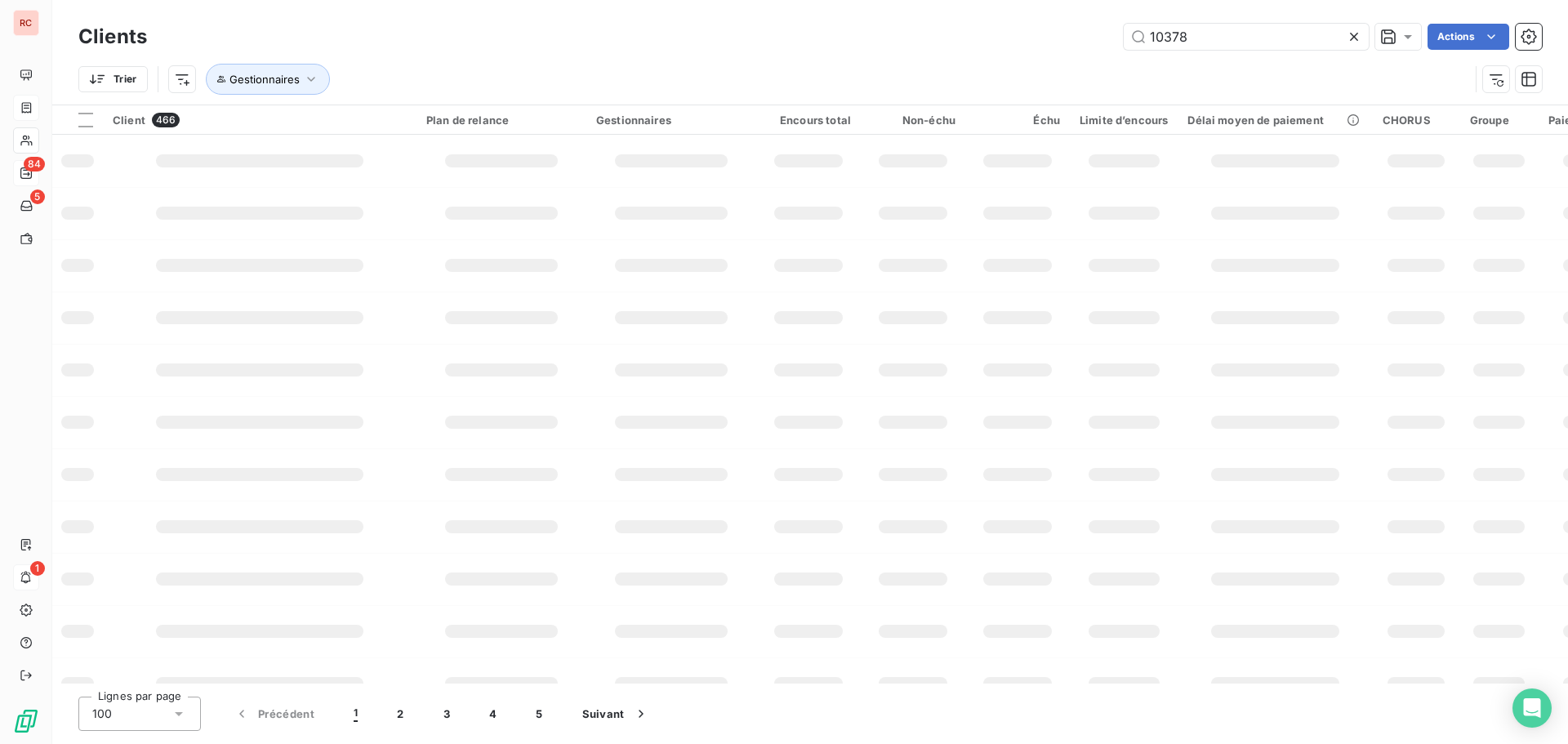 type on "10378" 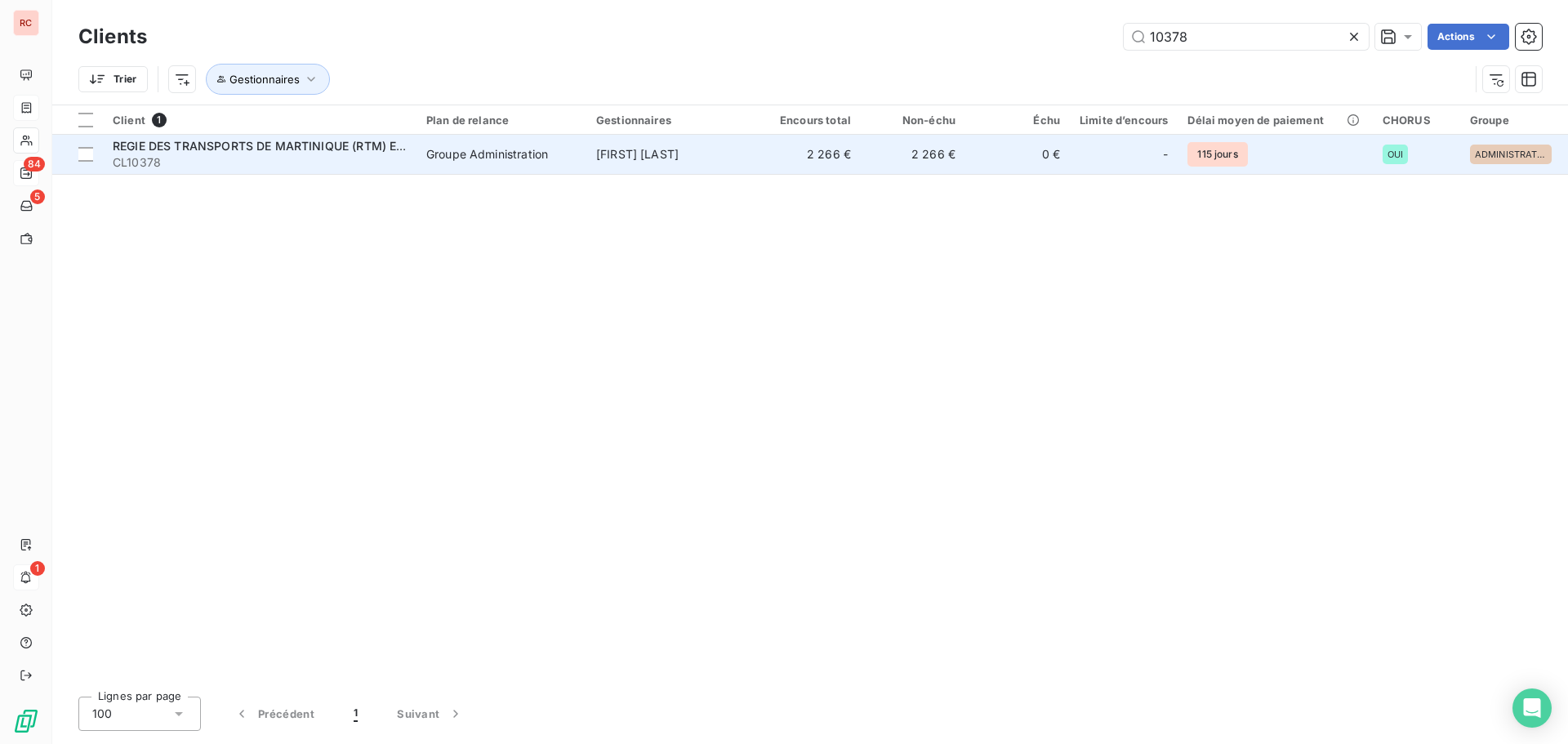 click on "CL10378" at bounding box center (260, 163) 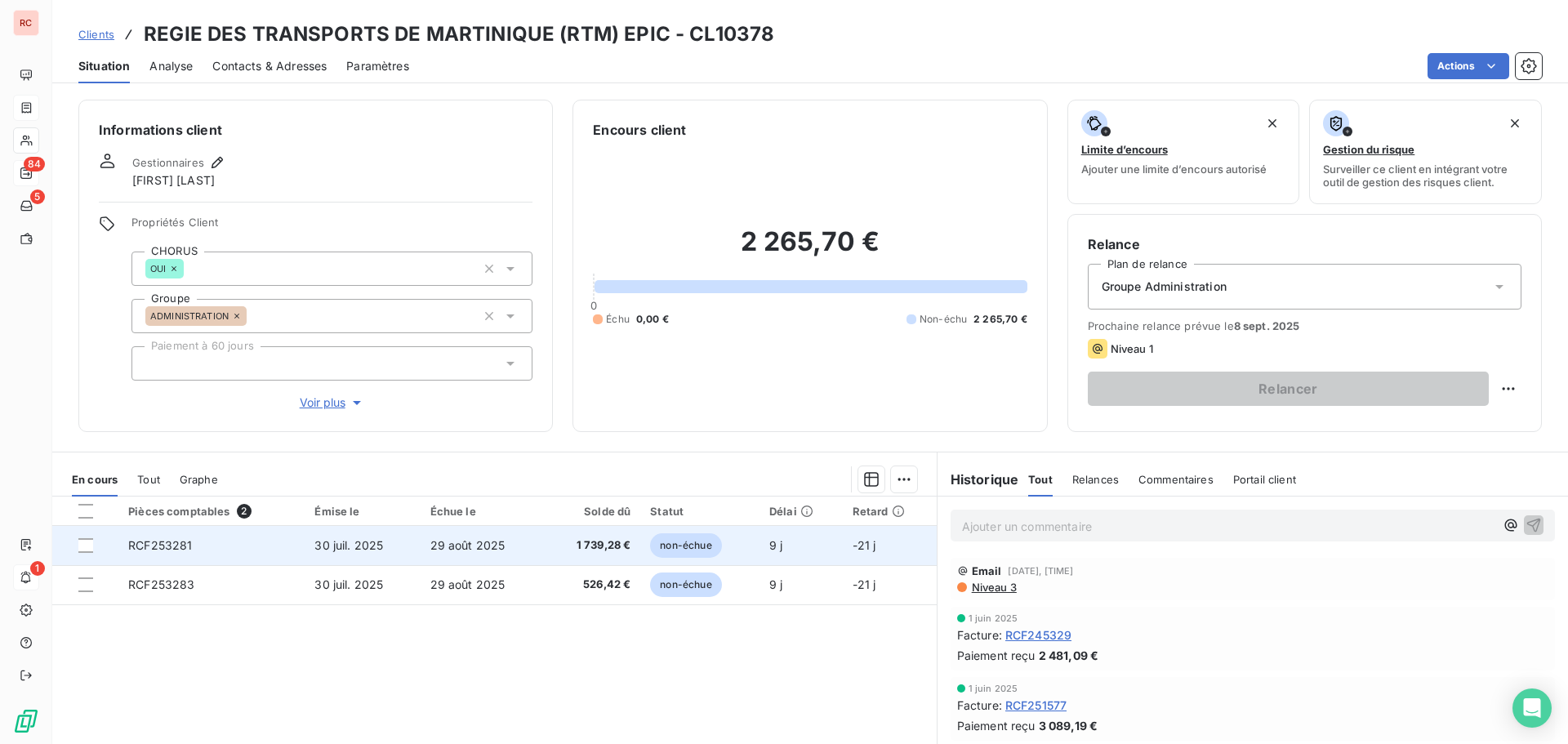click on "1 739,28 €" at bounding box center (592, 546) 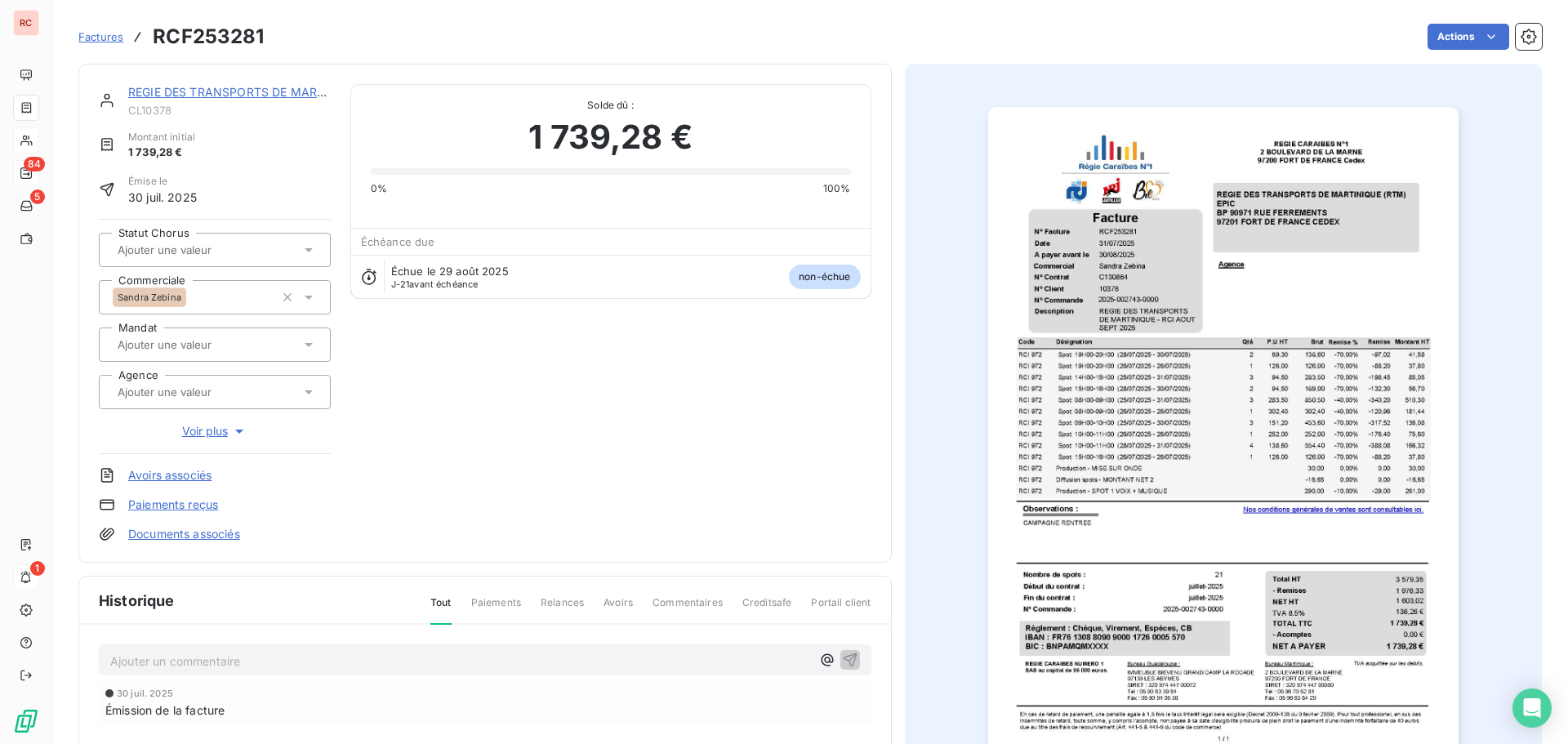 scroll, scrollTop: 2, scrollLeft: 0, axis: vertical 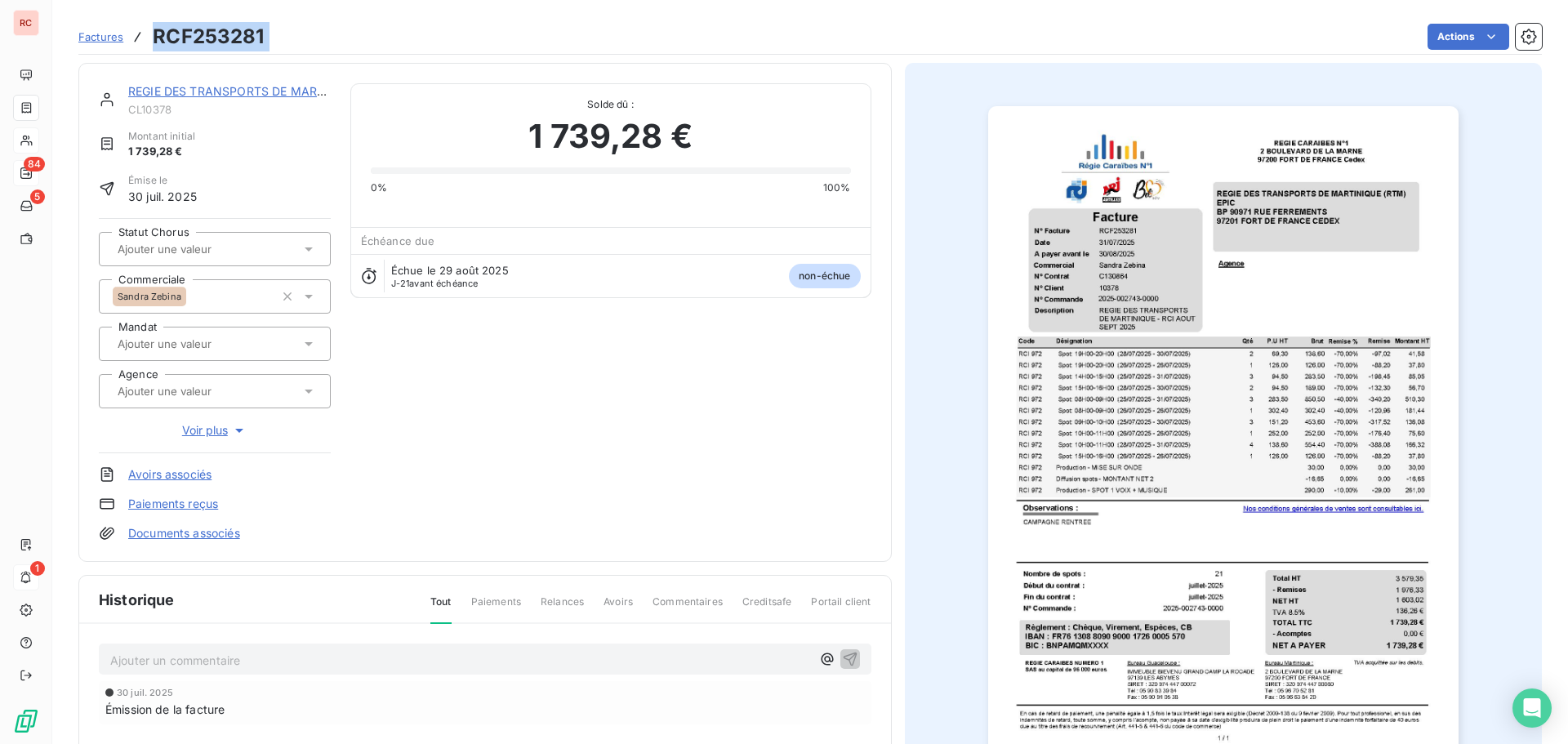 drag, startPoint x: 278, startPoint y: 26, endPoint x: 155, endPoint y: 36, distance: 123.40583 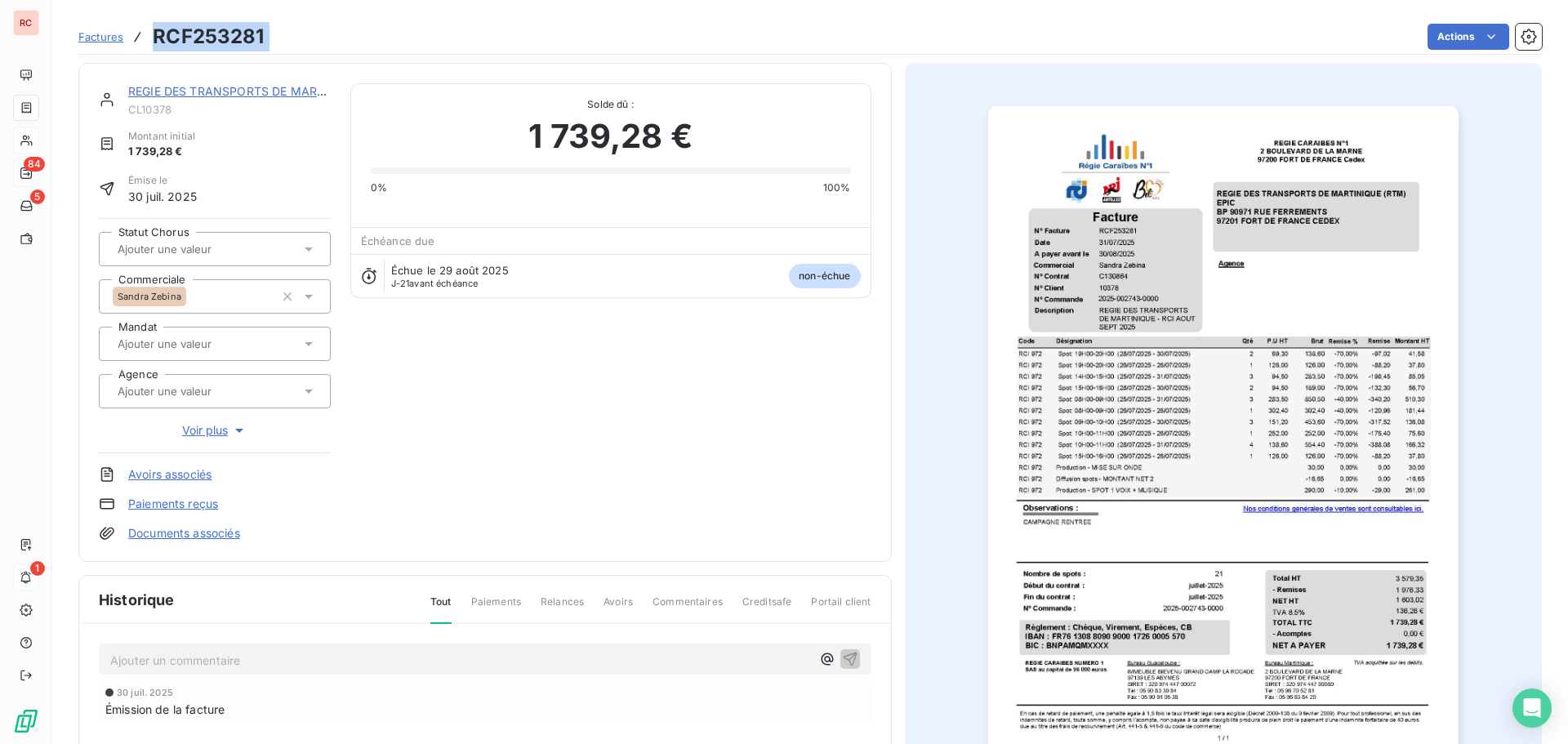 click on "Factures RCF253281 Actions" at bounding box center (810, 37) 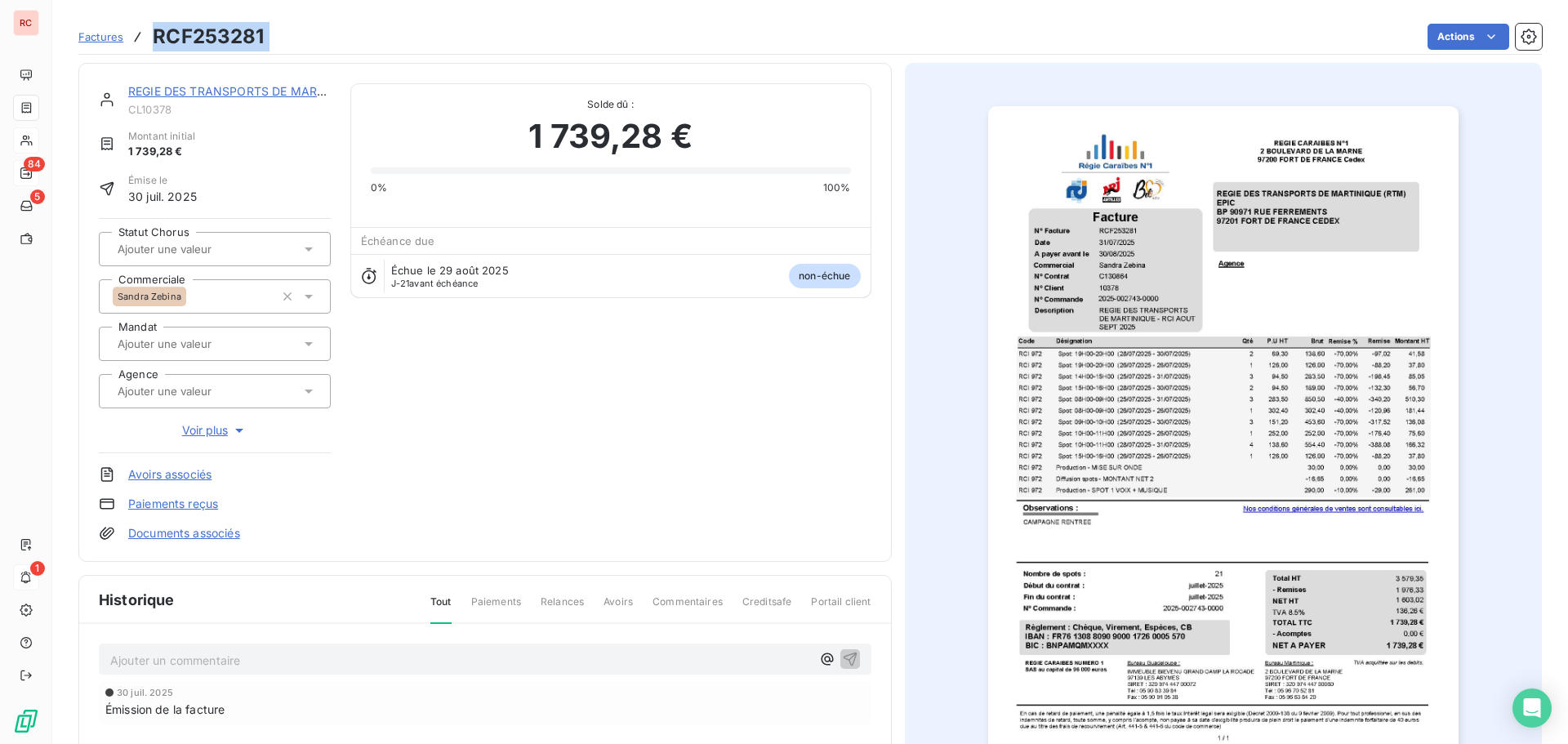 copy on "RCF253281 Actions" 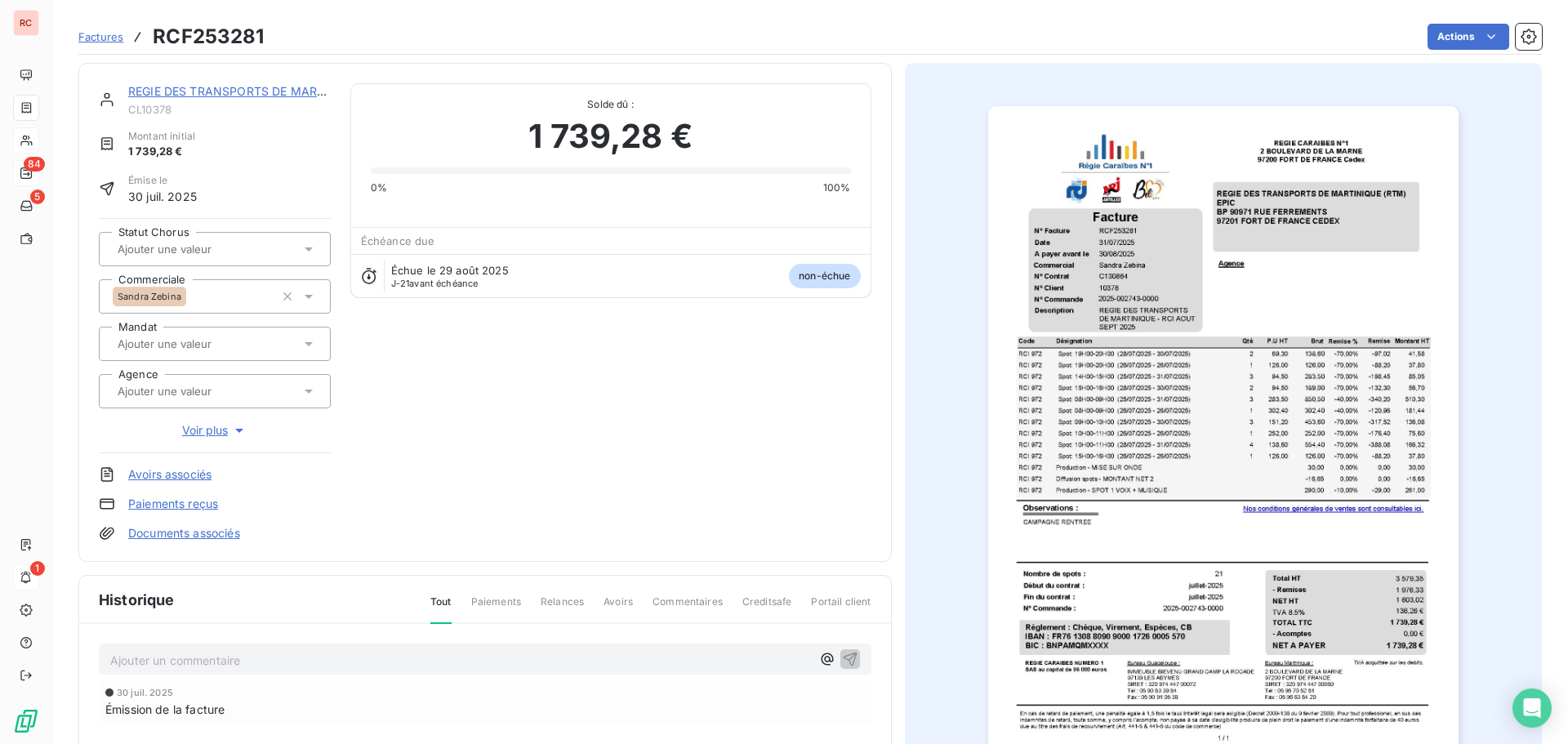 click on "Ajouter un commentaire ﻿" at bounding box center (461, 660) 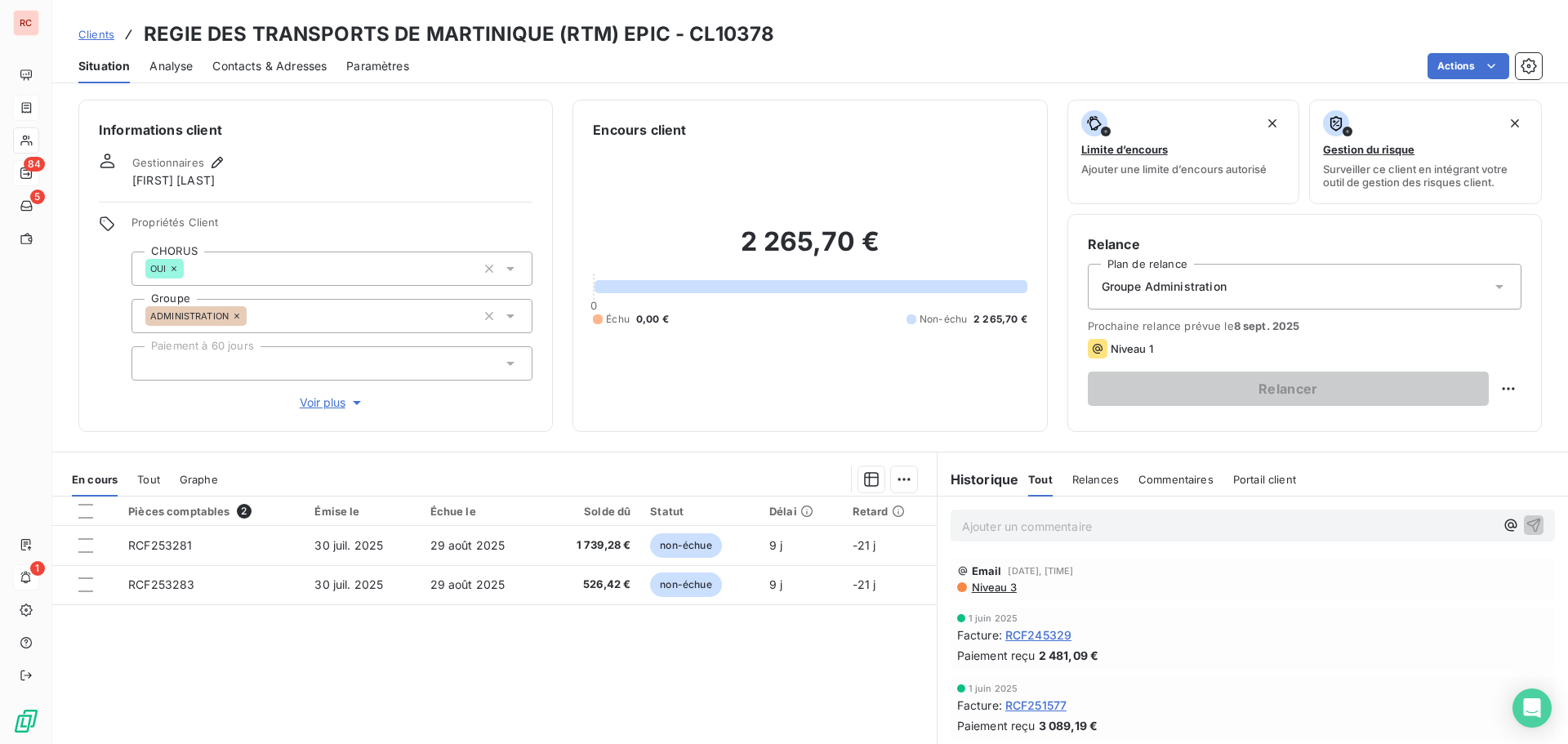 click on "Clients" at bounding box center (96, 34) 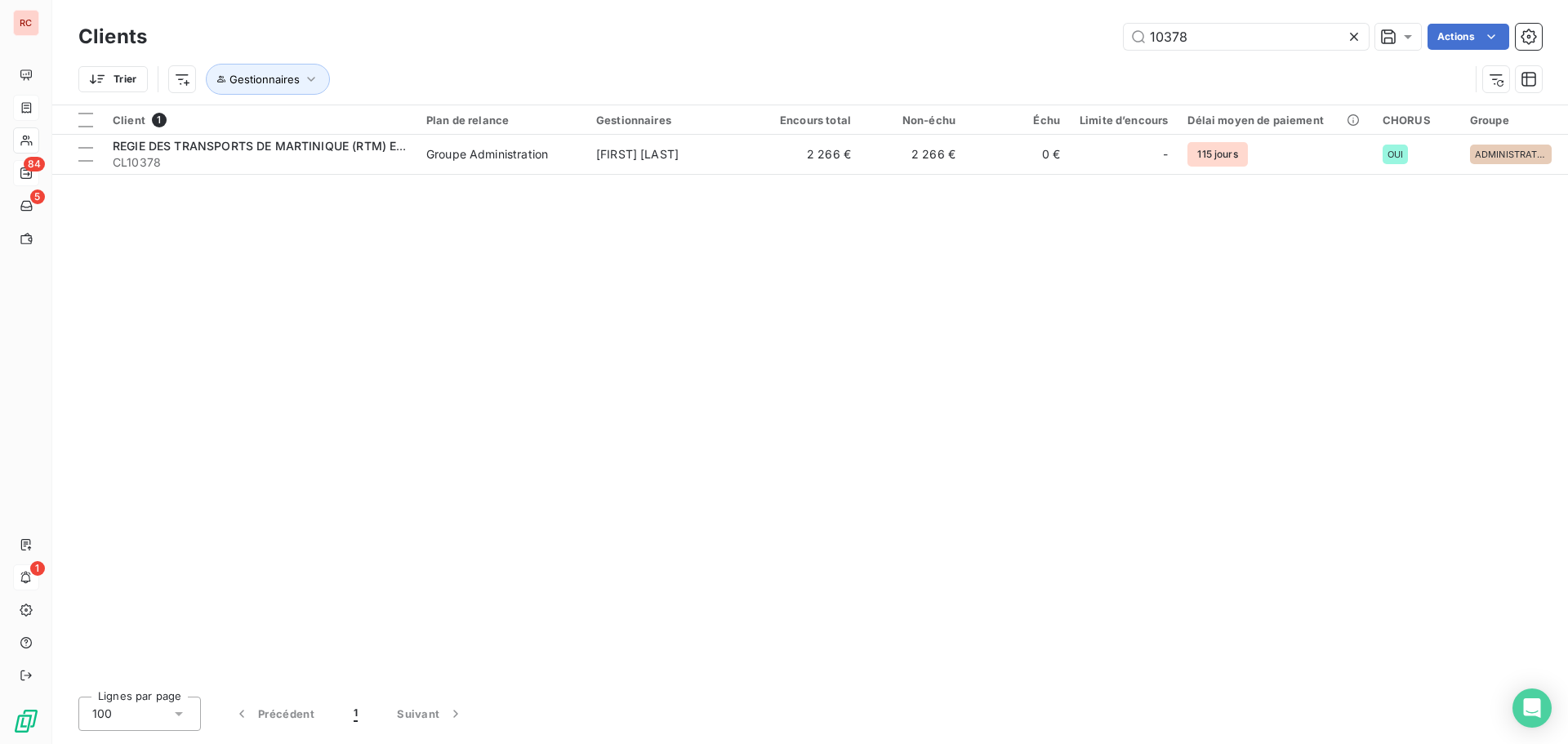 drag, startPoint x: 1196, startPoint y: 31, endPoint x: 1076, endPoint y: 33, distance: 120.01667 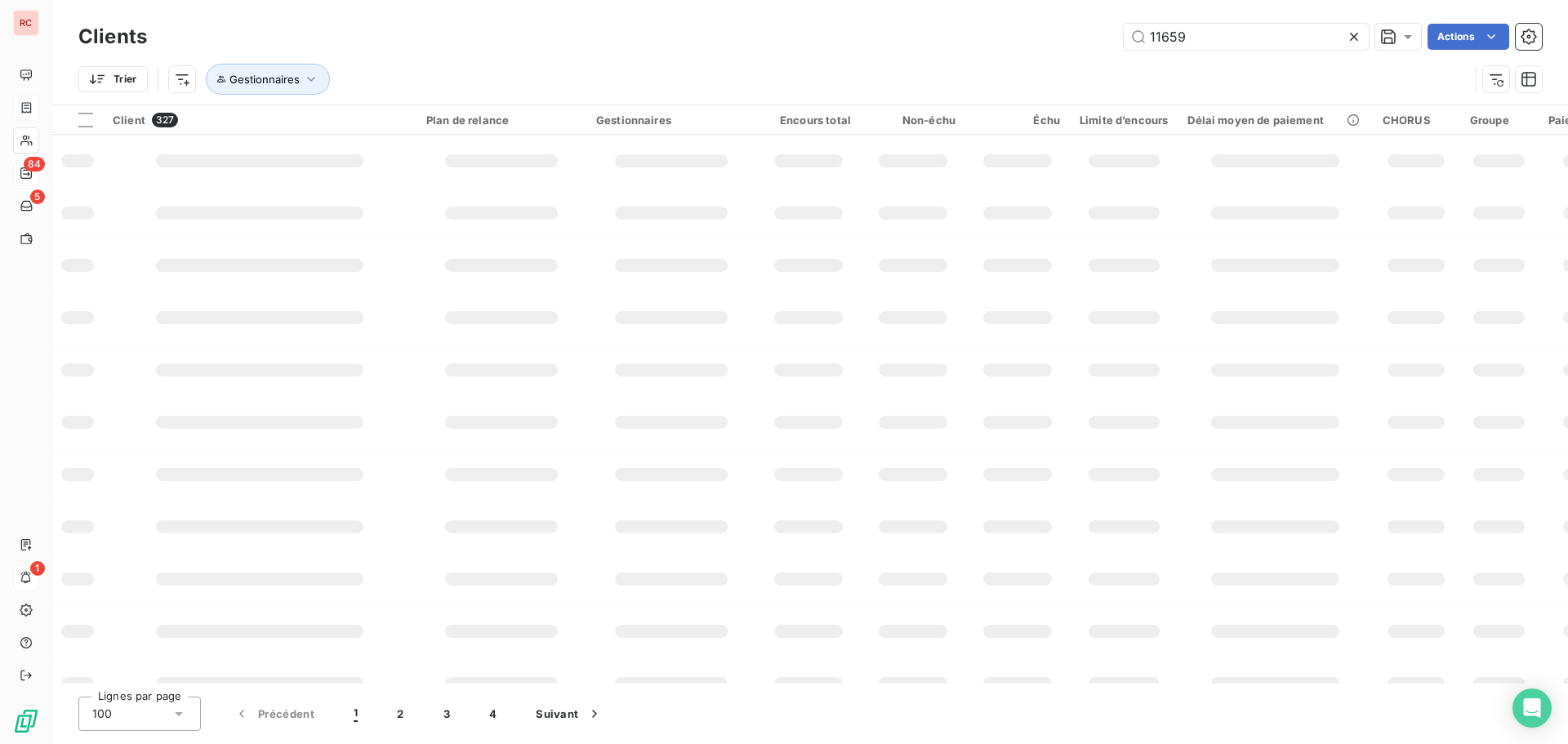 type on "11659" 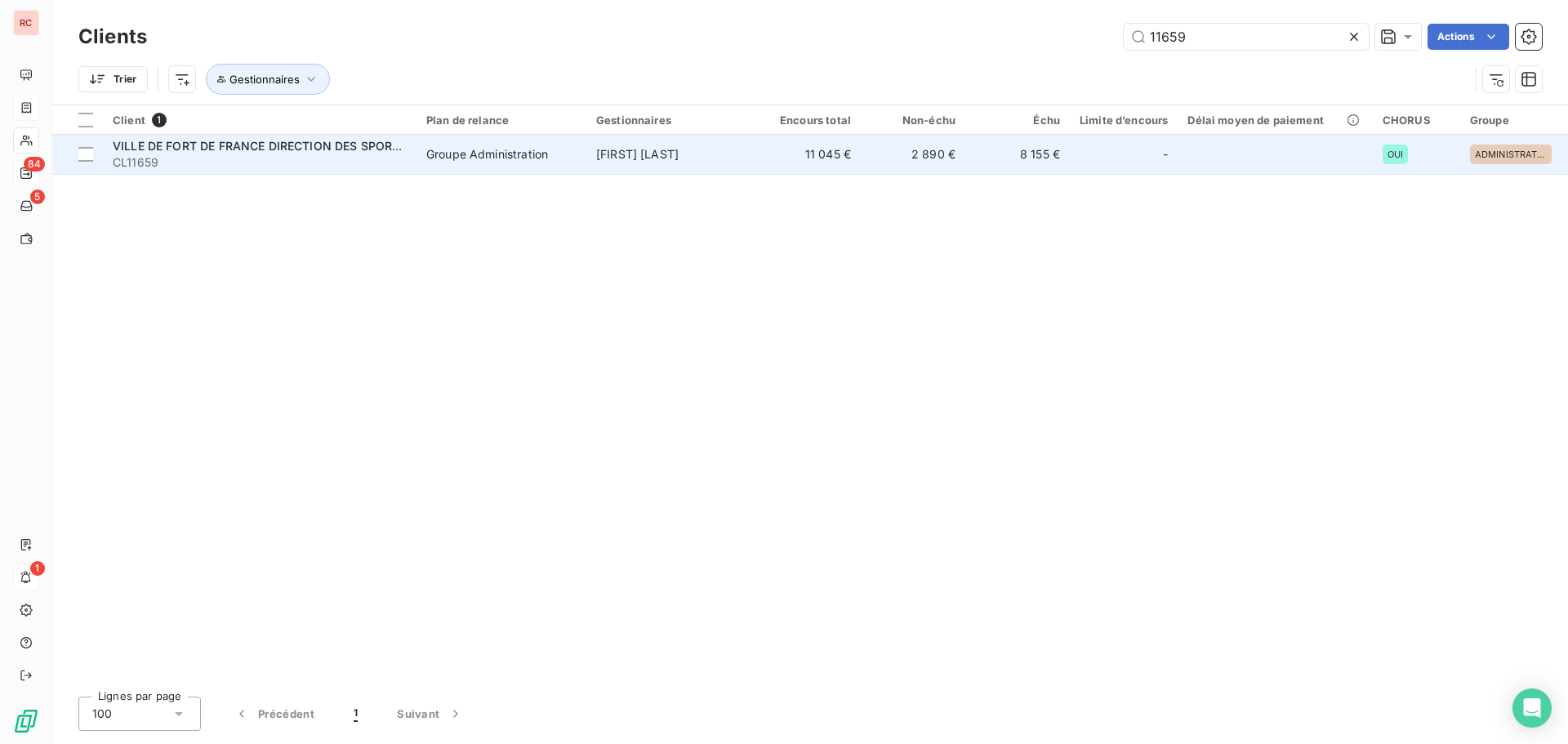 click on "[FIRST] [LAST]" at bounding box center (637, 154) 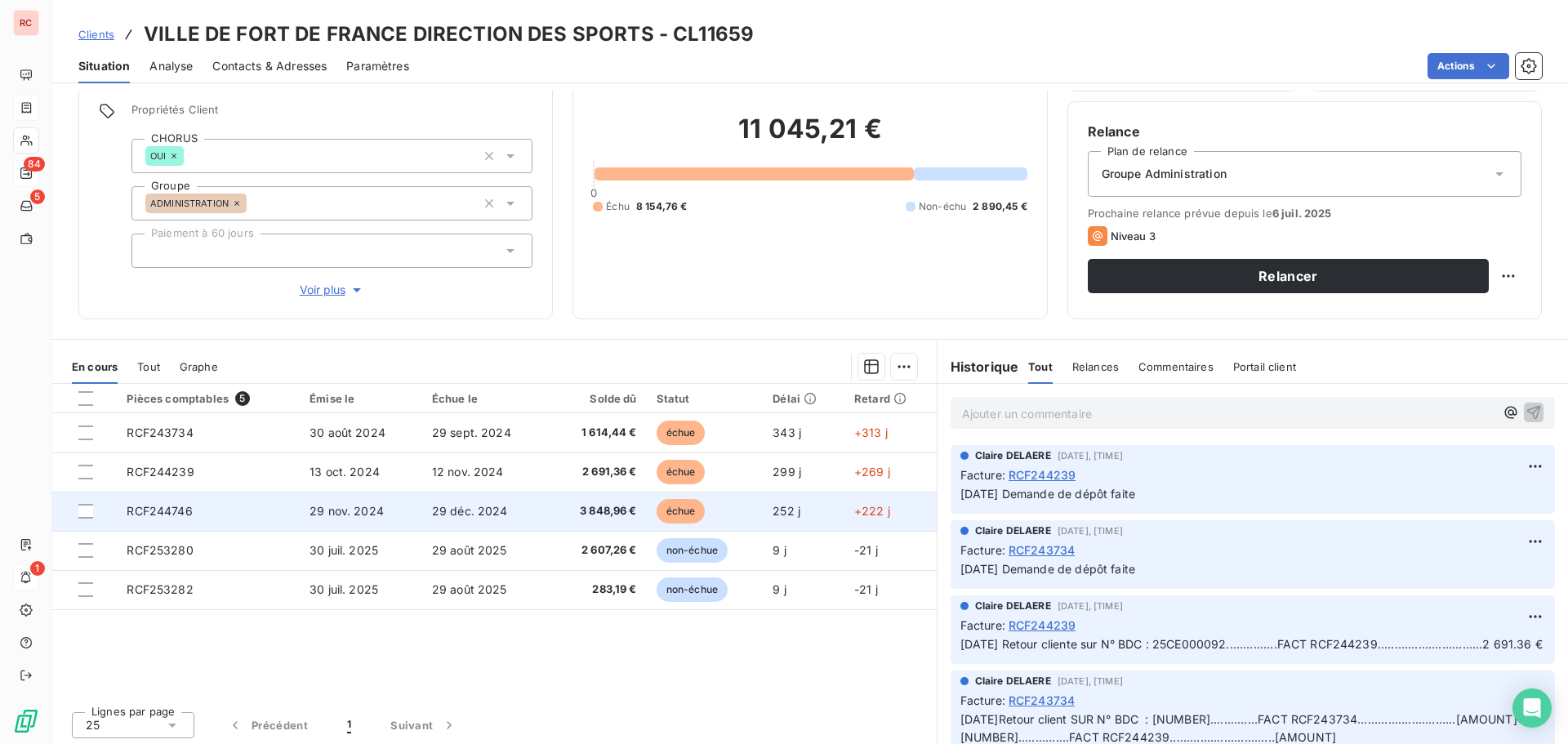 scroll, scrollTop: 116, scrollLeft: 0, axis: vertical 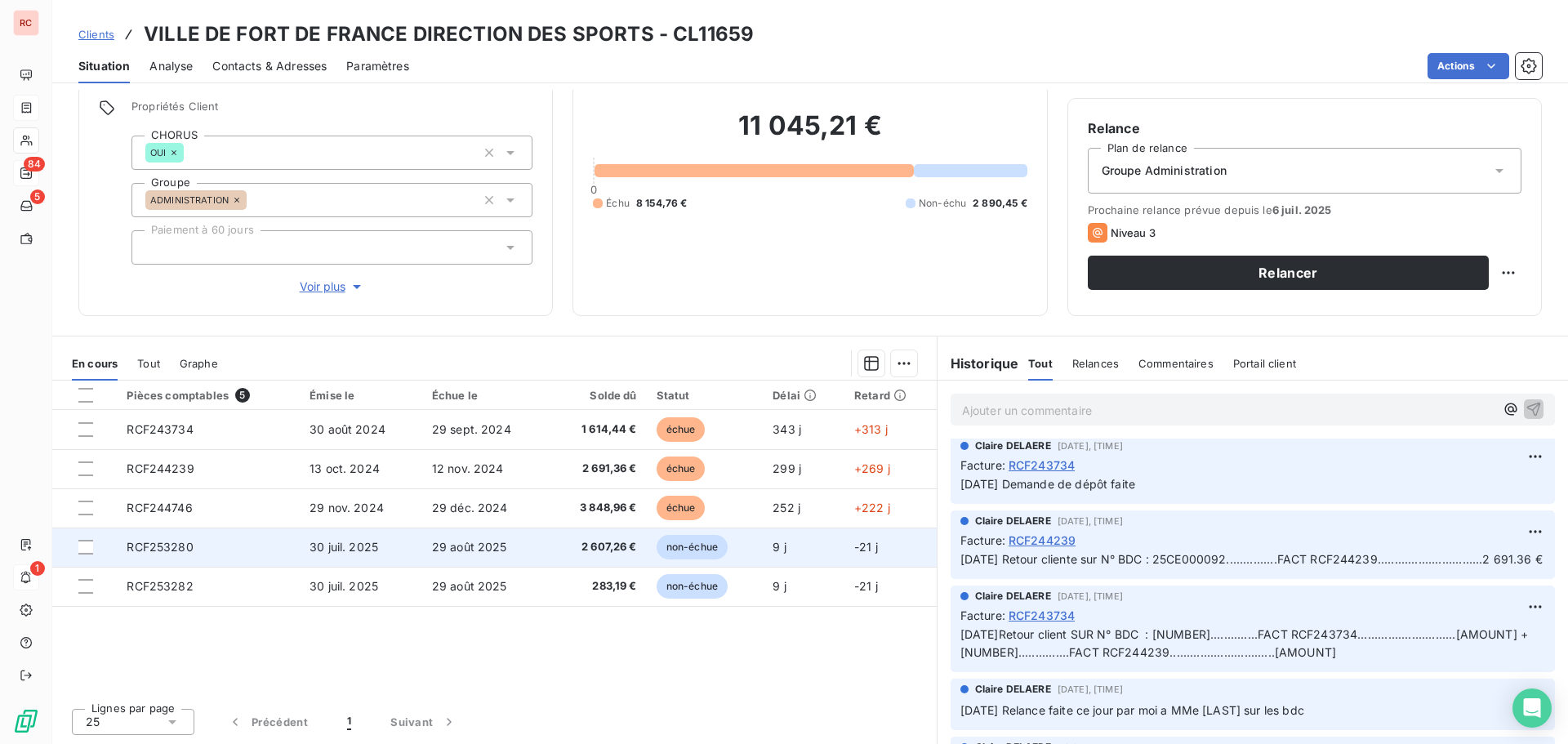 click on "29 août 2025" at bounding box center (485, 547) 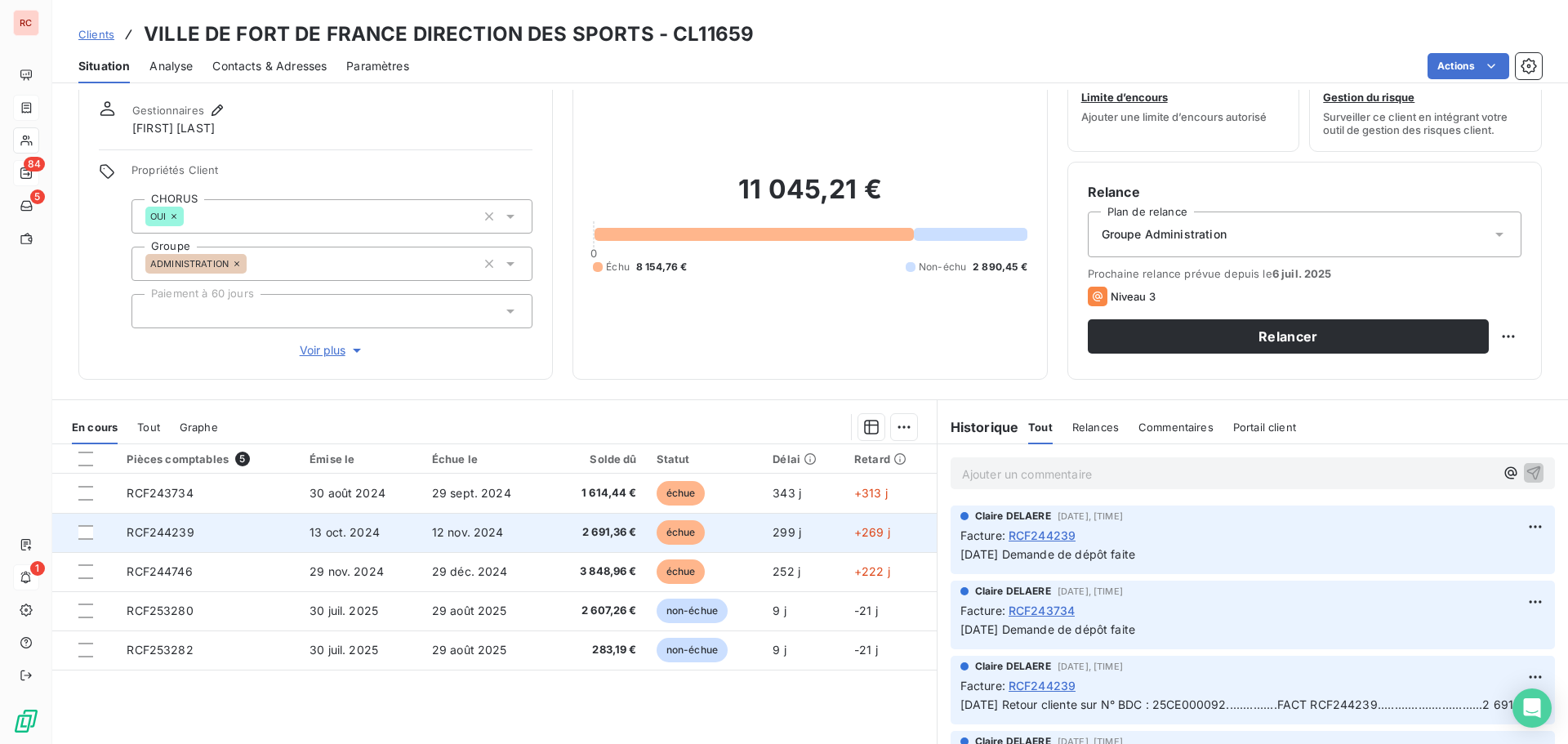 scroll, scrollTop: 116, scrollLeft: 0, axis: vertical 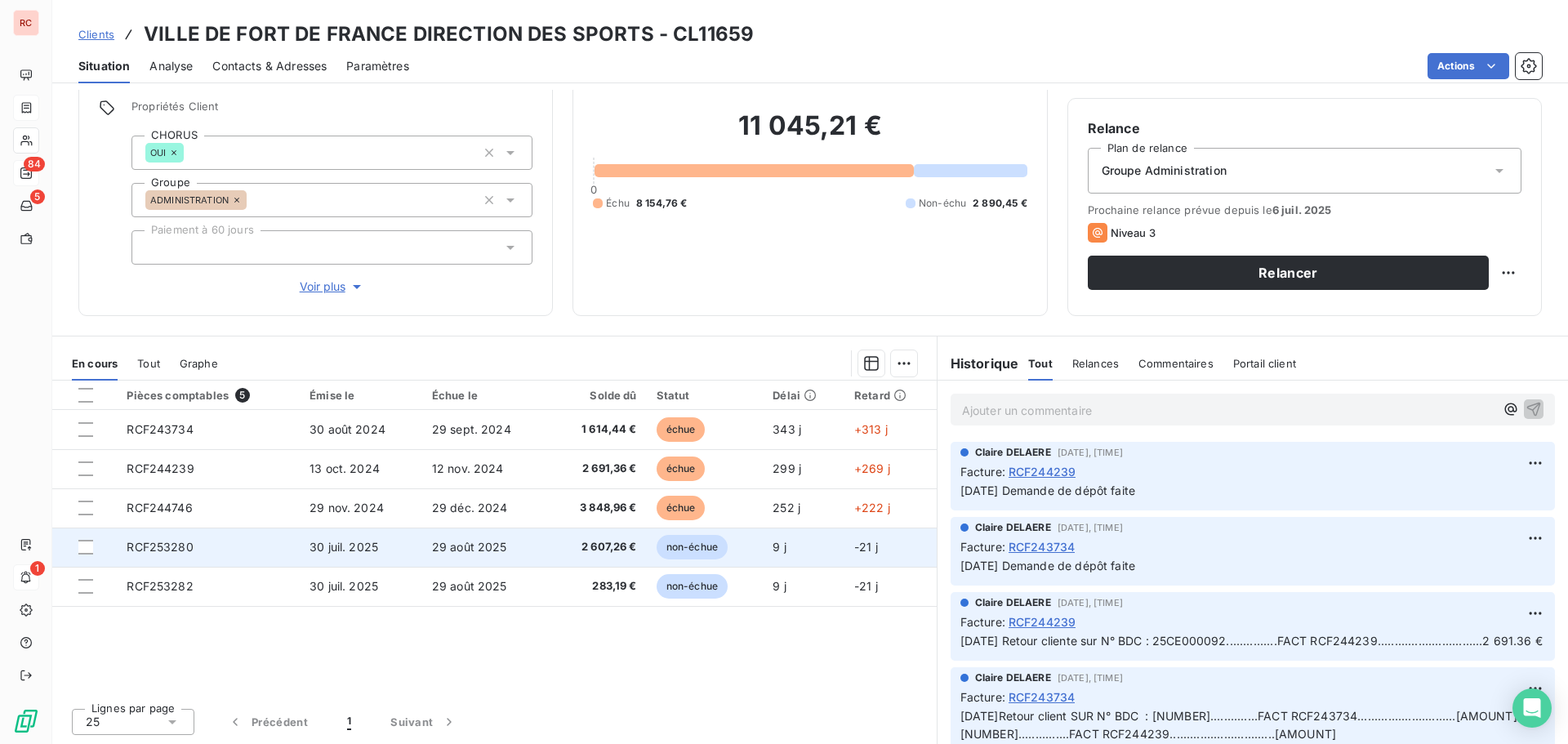 click on "2 607,26 €" at bounding box center (598, 547) 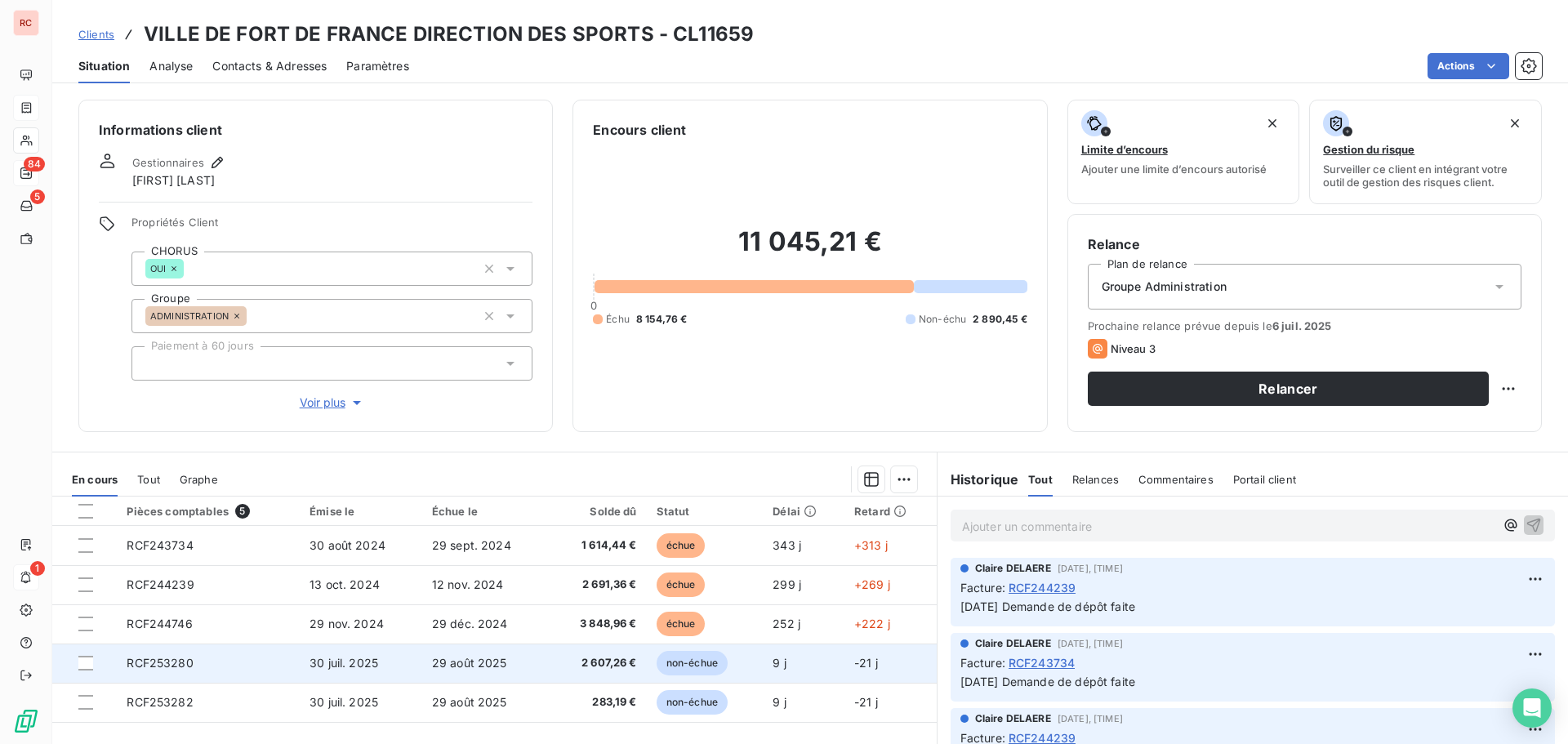 click on "RCF253280" at bounding box center (208, 663) 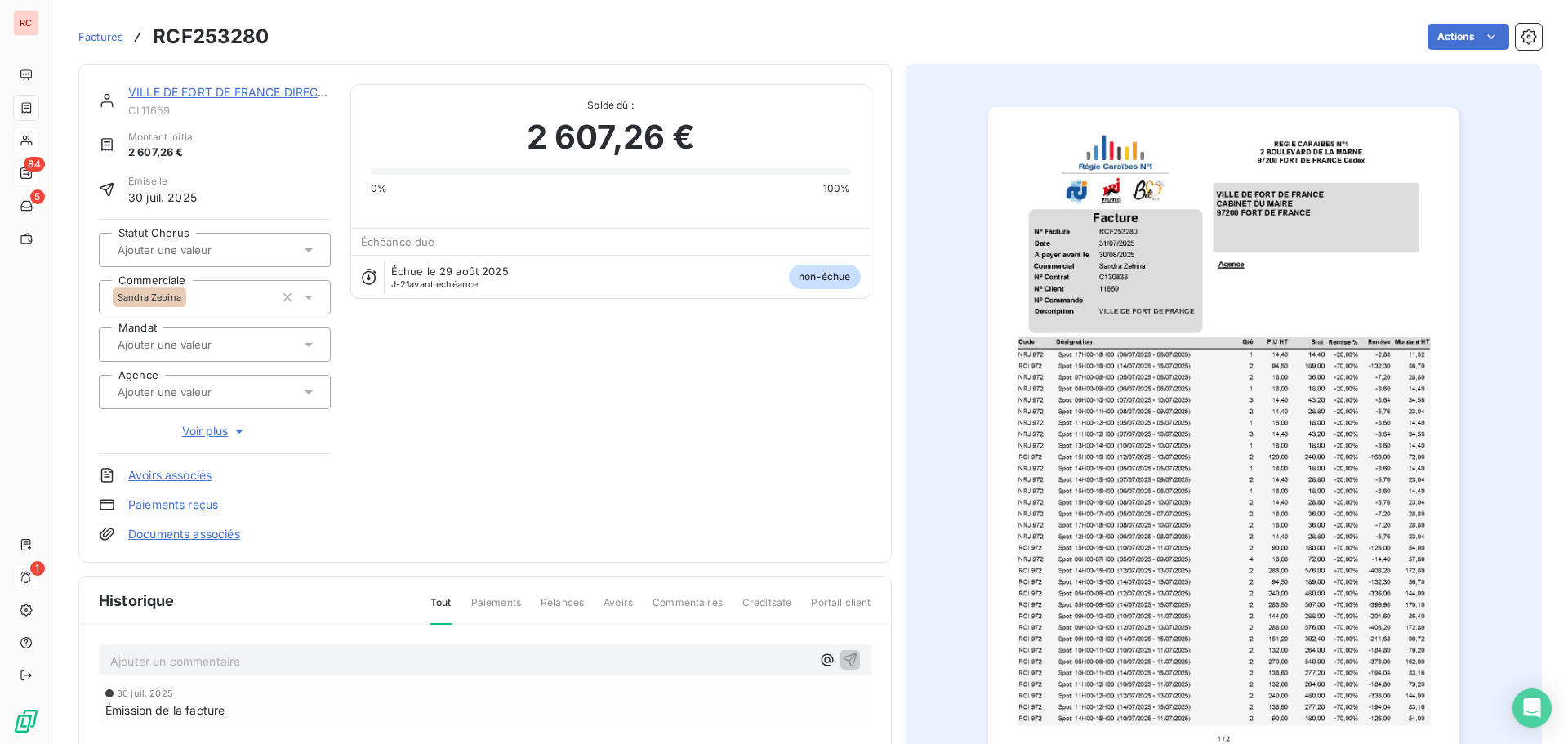 click 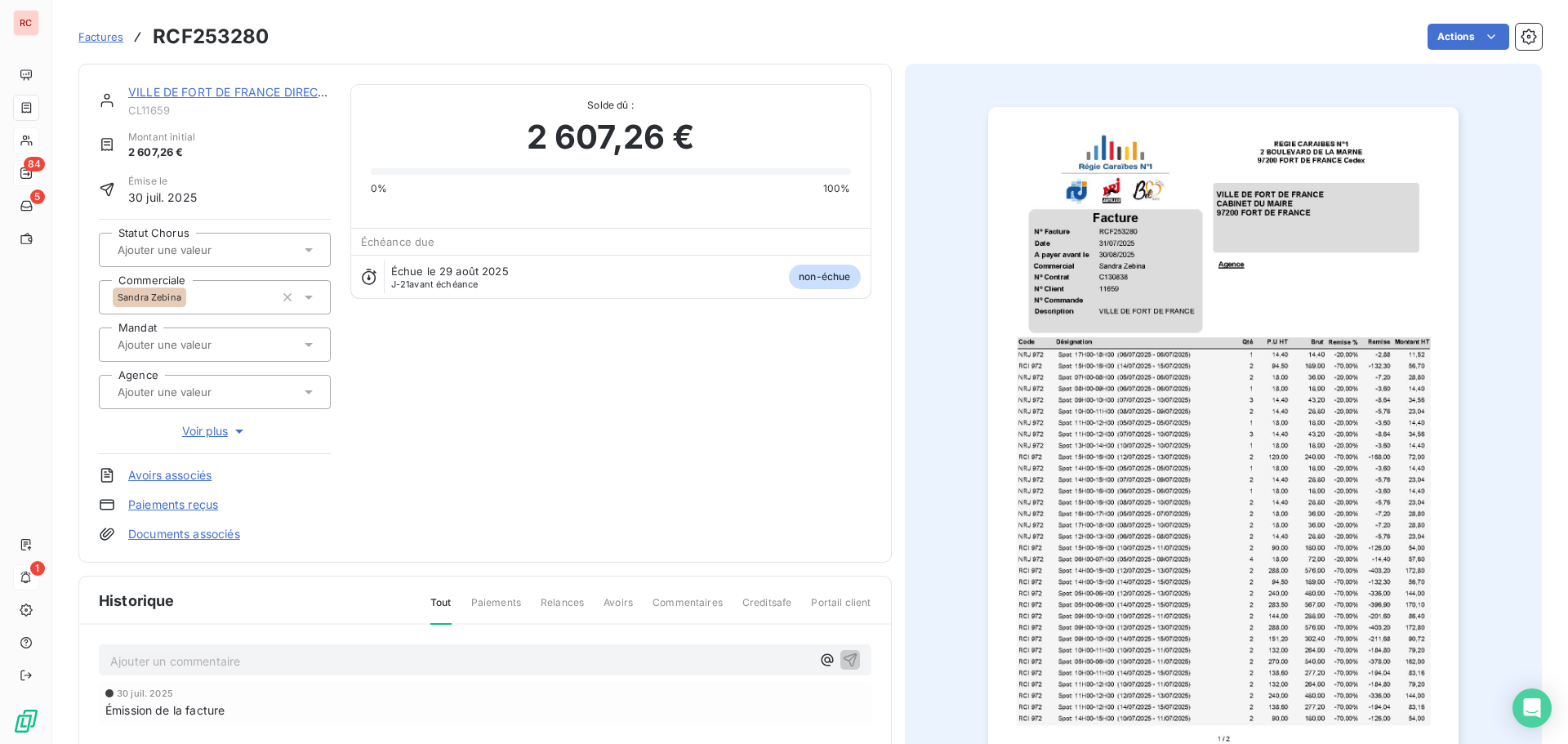 click on "Ajouter un commentaire ﻿" at bounding box center [461, 661] 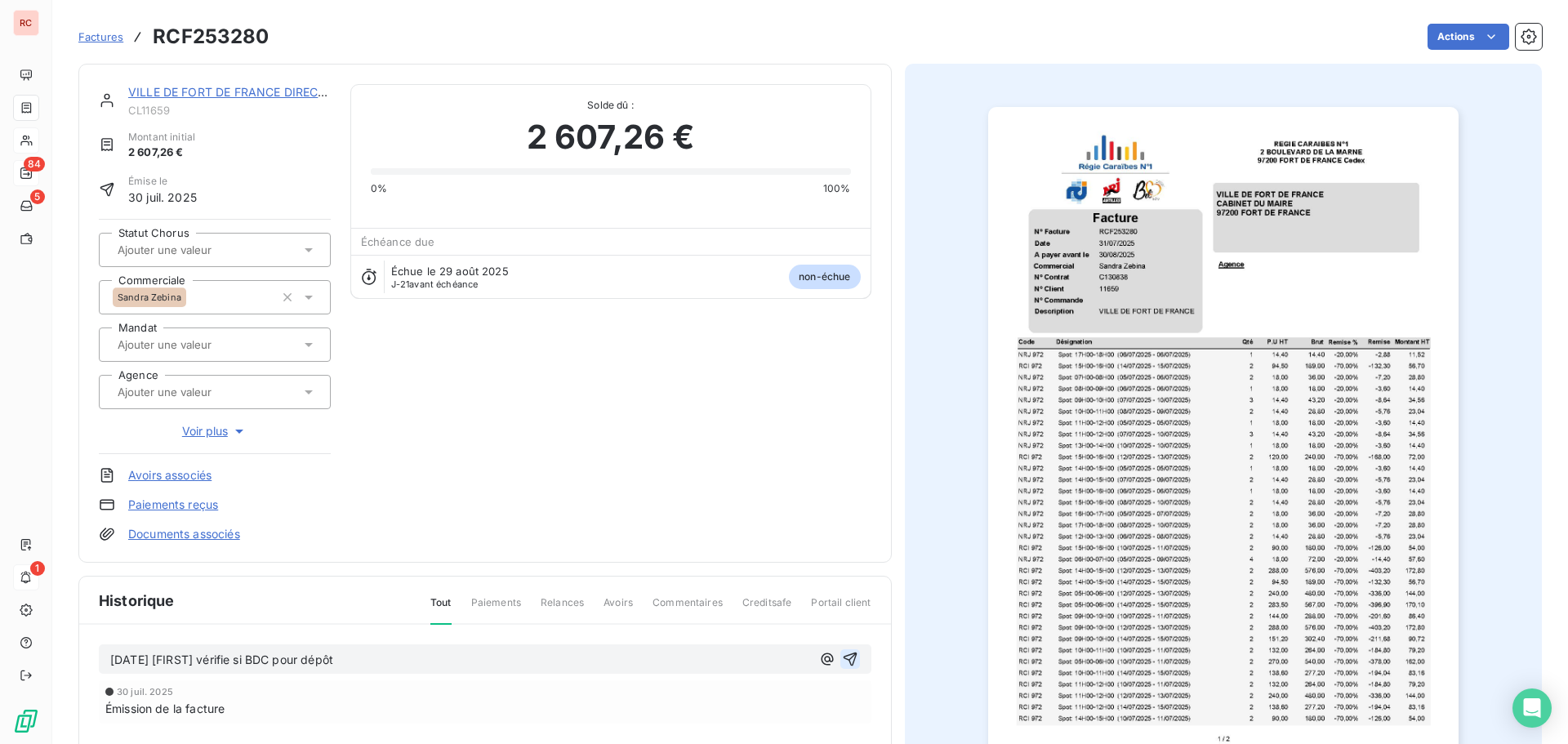 click 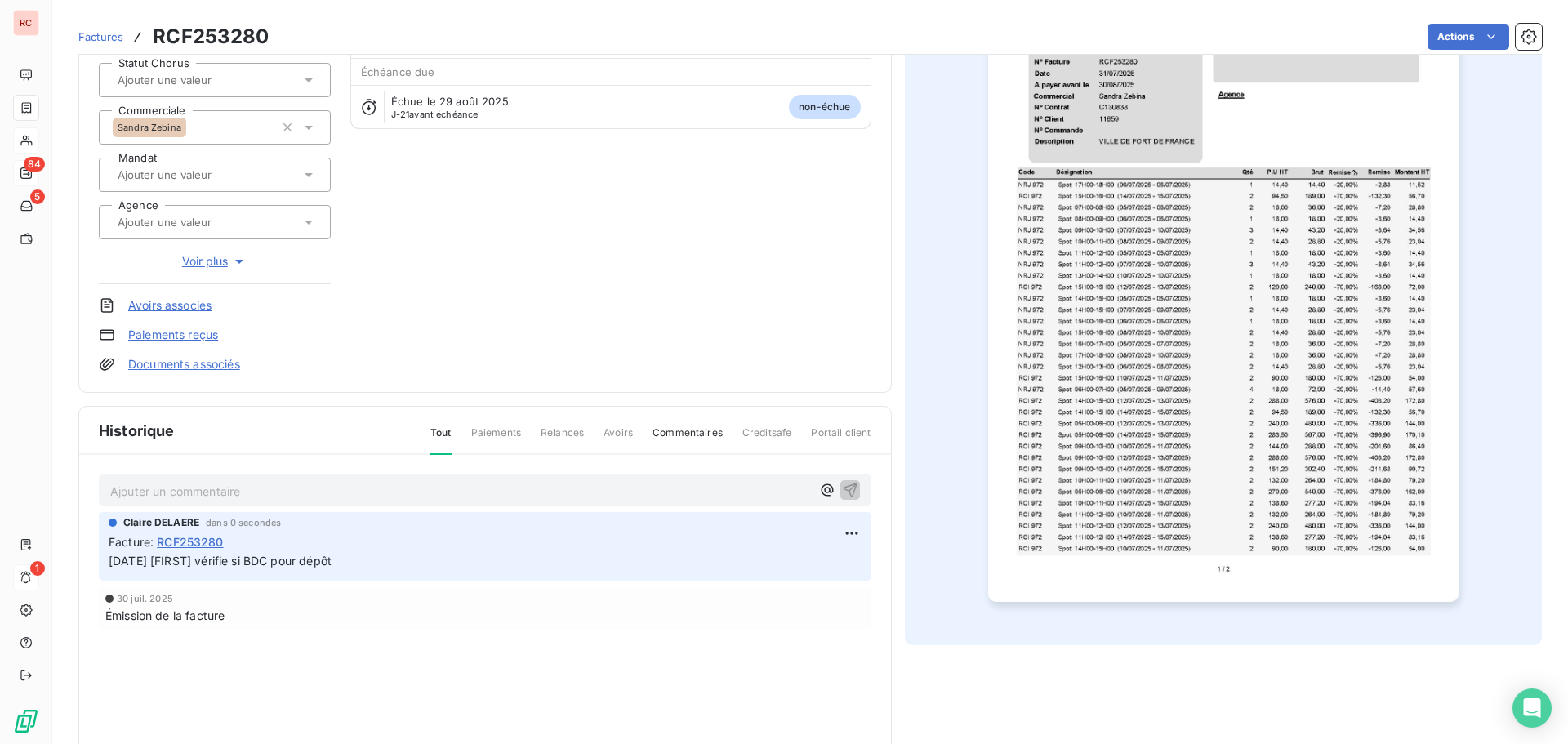 scroll, scrollTop: 228, scrollLeft: 0, axis: vertical 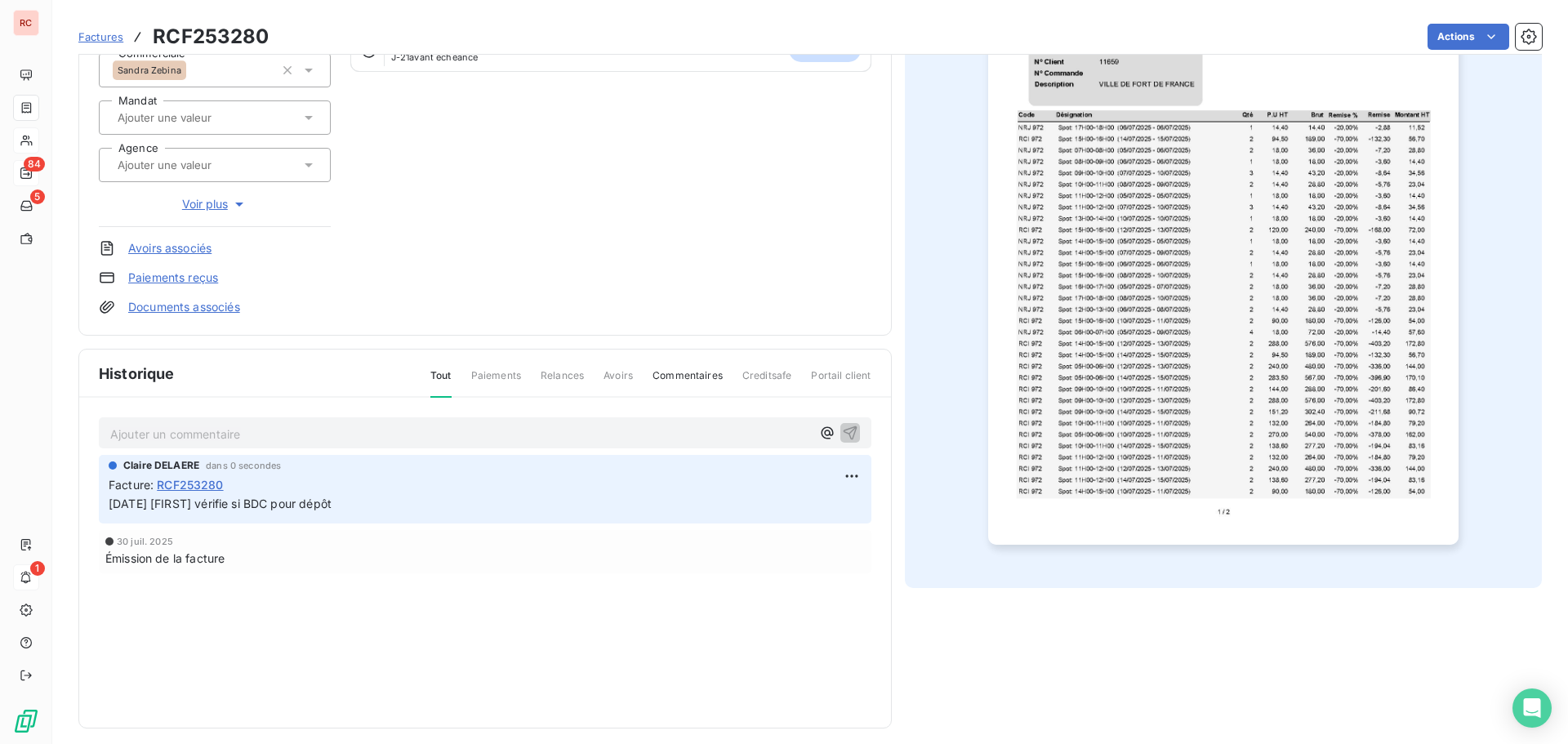 drag, startPoint x: 360, startPoint y: 733, endPoint x: 191, endPoint y: 735, distance: 169.01183 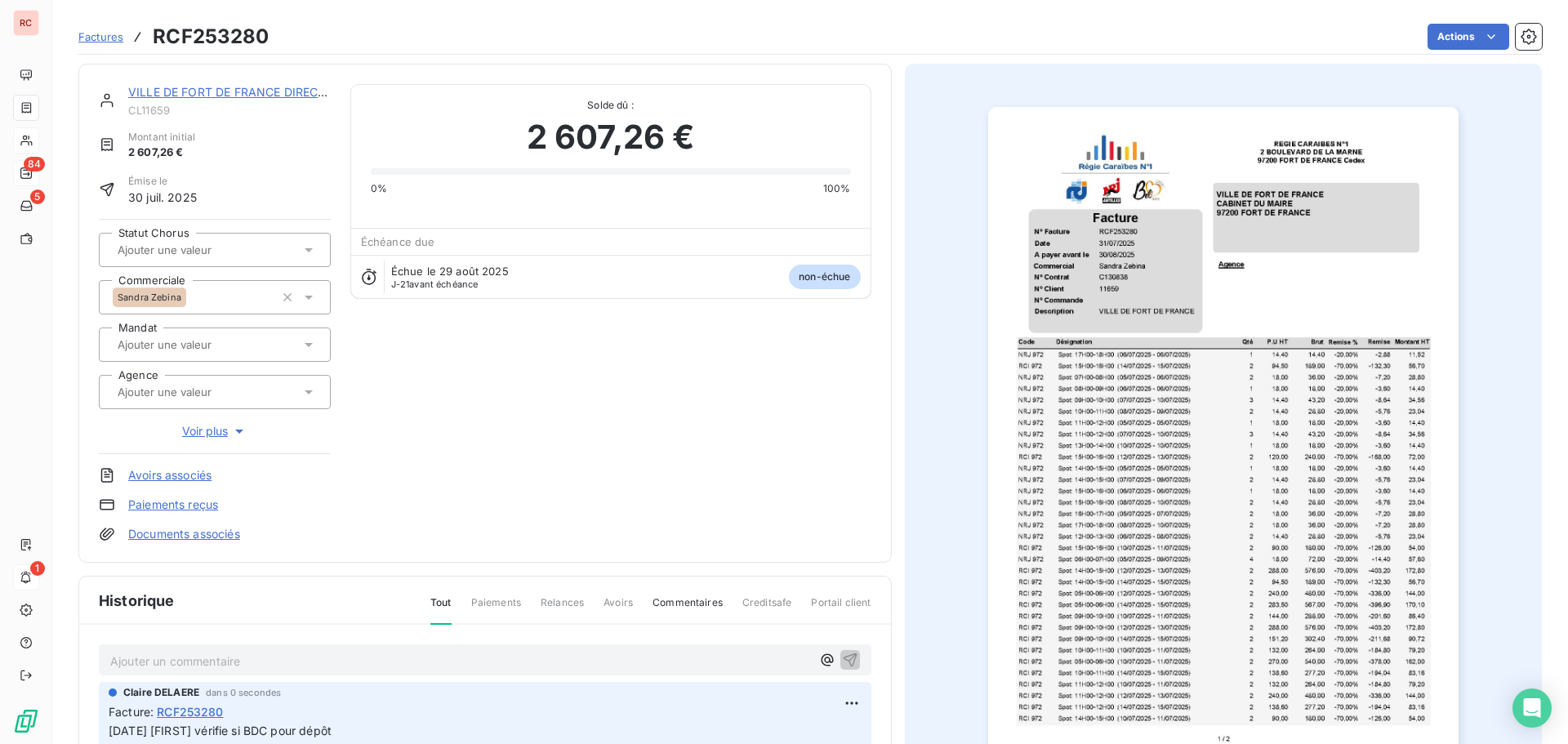 scroll, scrollTop: 0, scrollLeft: 0, axis: both 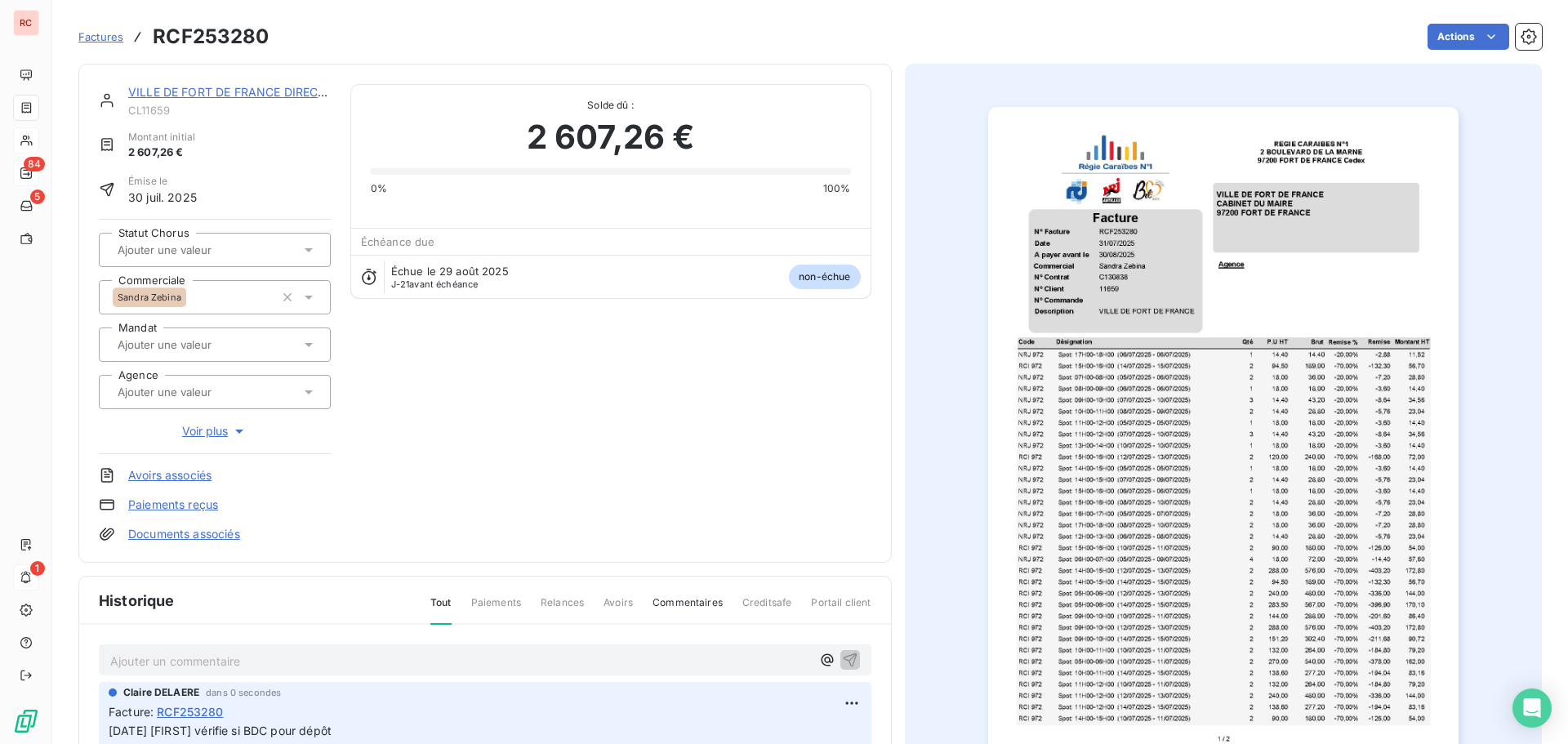 click on "VILLE DE FORT DE FRANCE DIRECTION DES SPORTS" at bounding box center [275, 91] 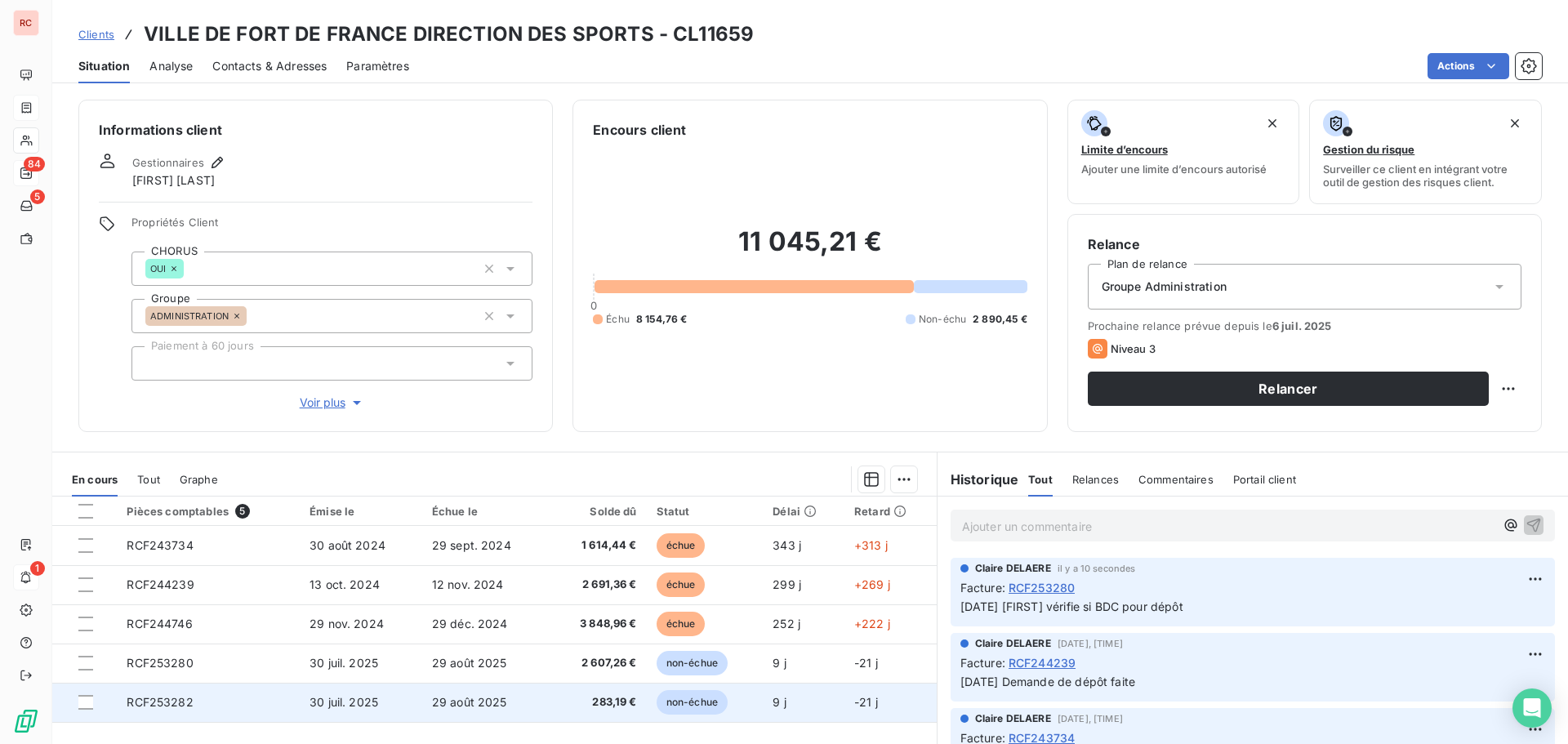 click on "283,19 €" at bounding box center [598, 702] 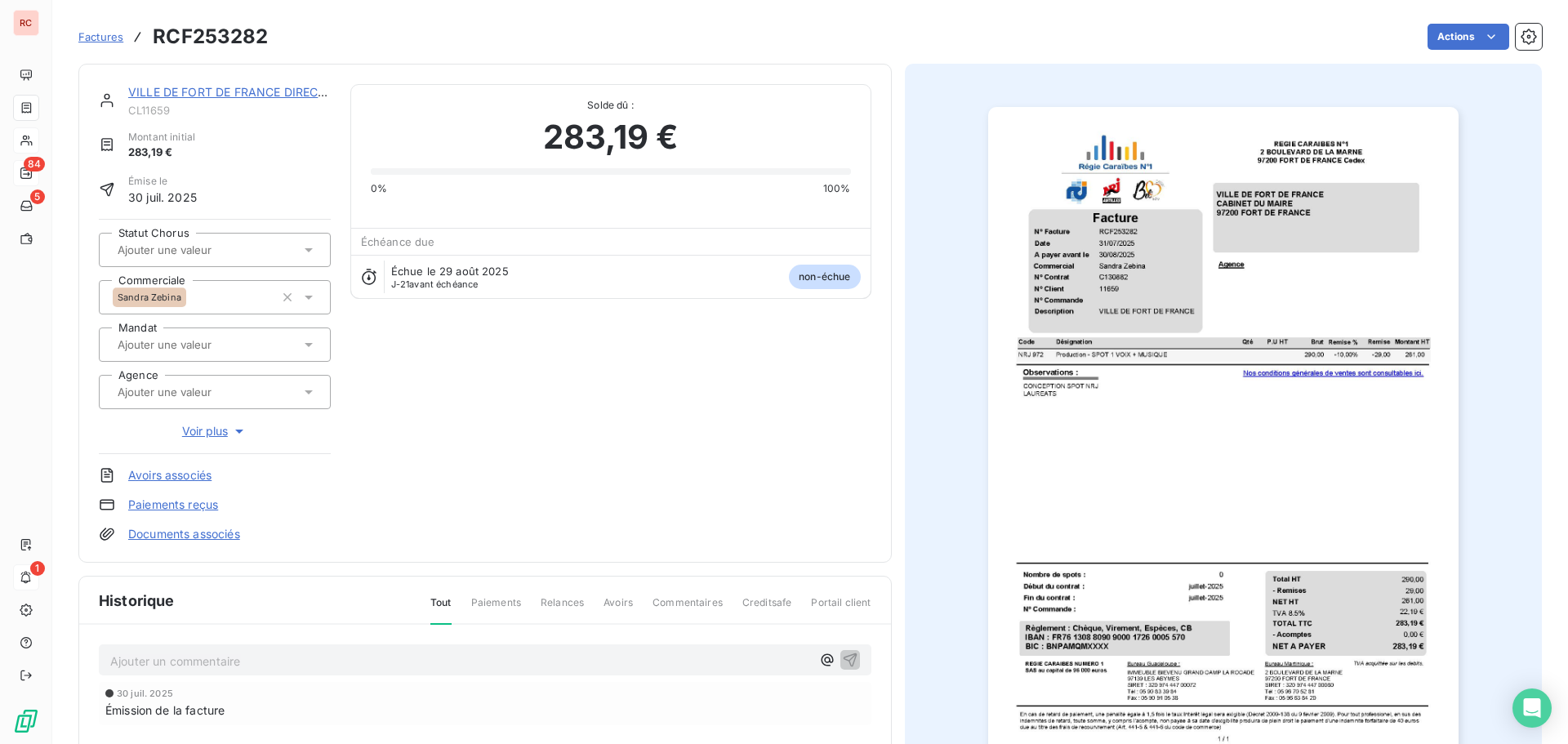 click on "Ajouter un commentaire ﻿" at bounding box center [461, 661] 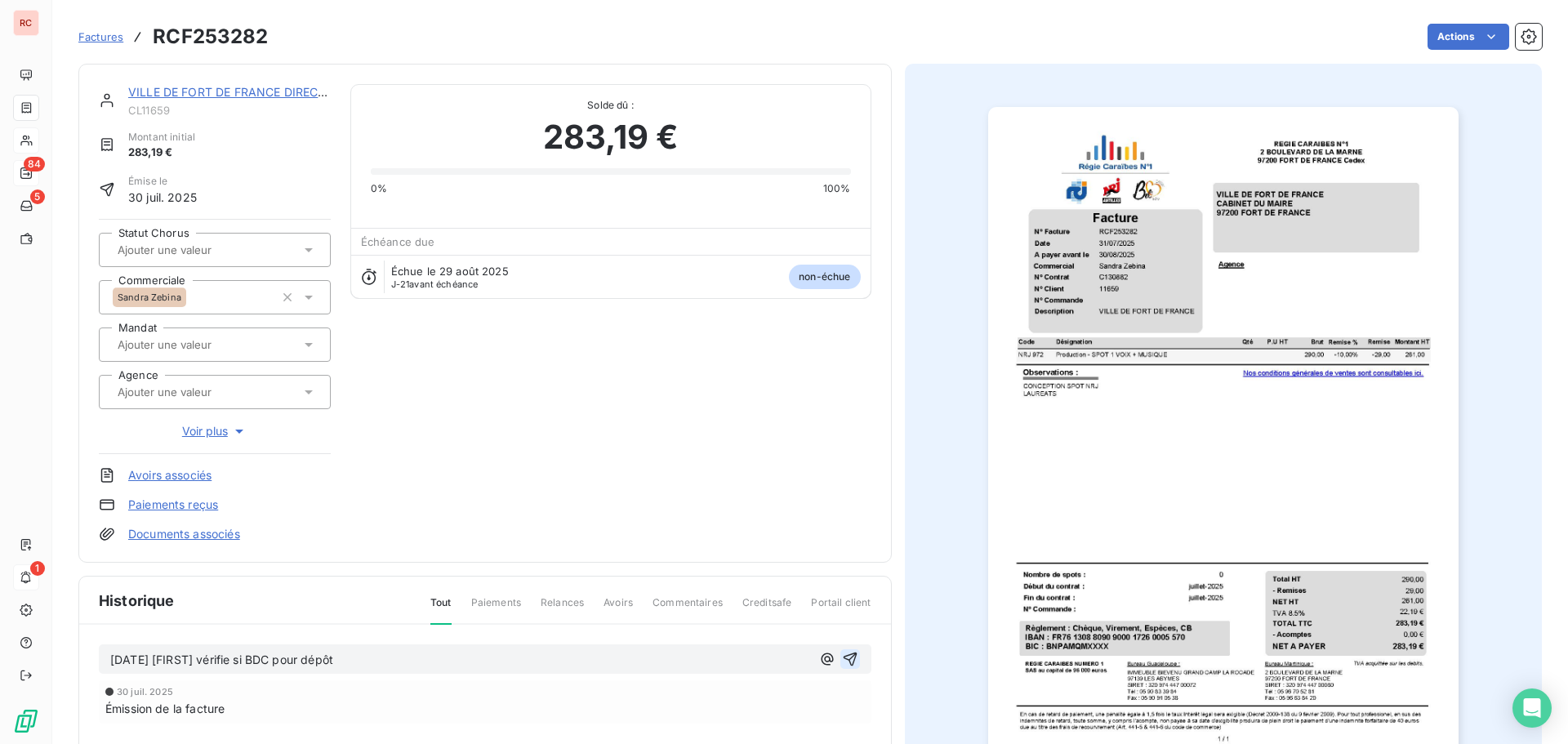click 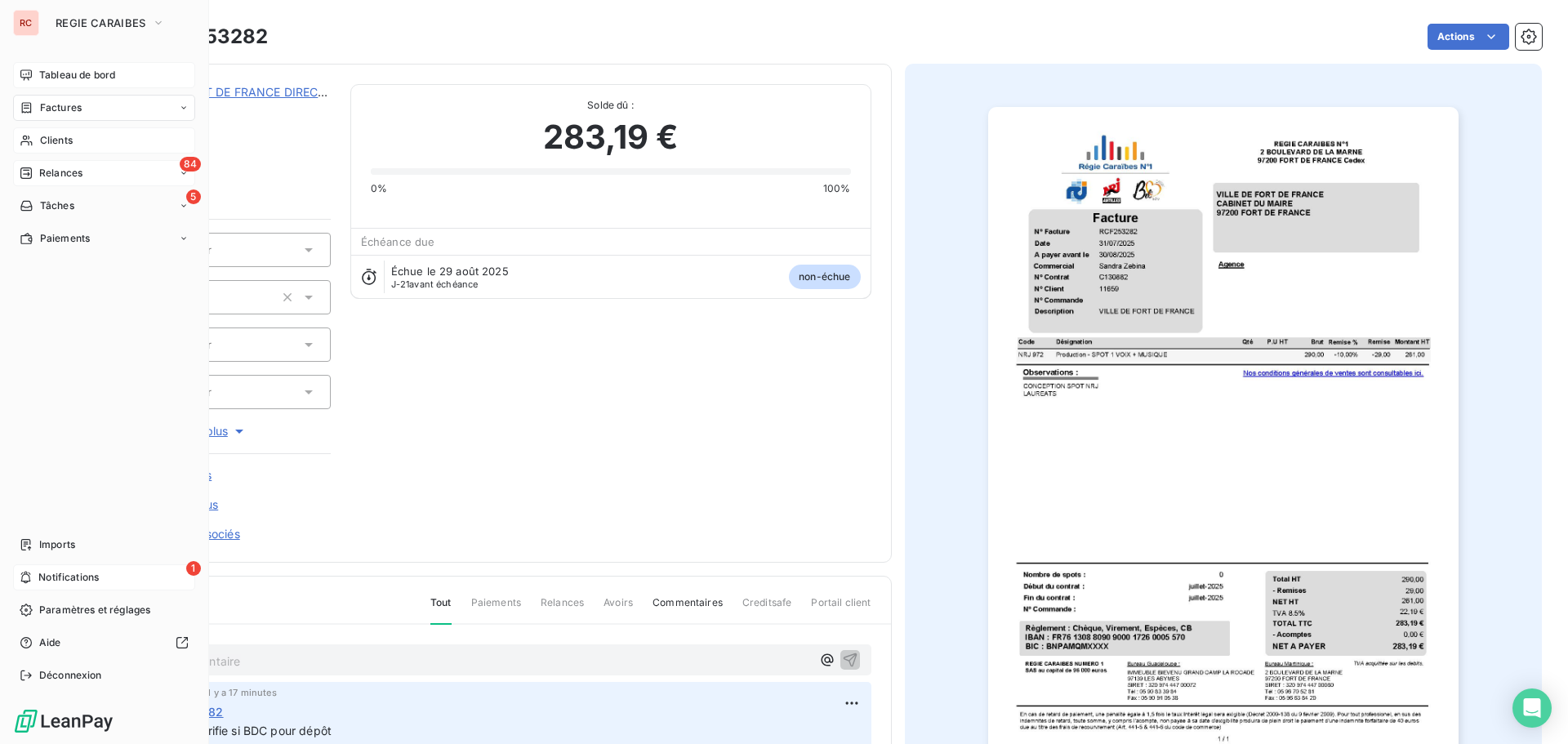 click on "Tableau de bord" at bounding box center (77, 75) 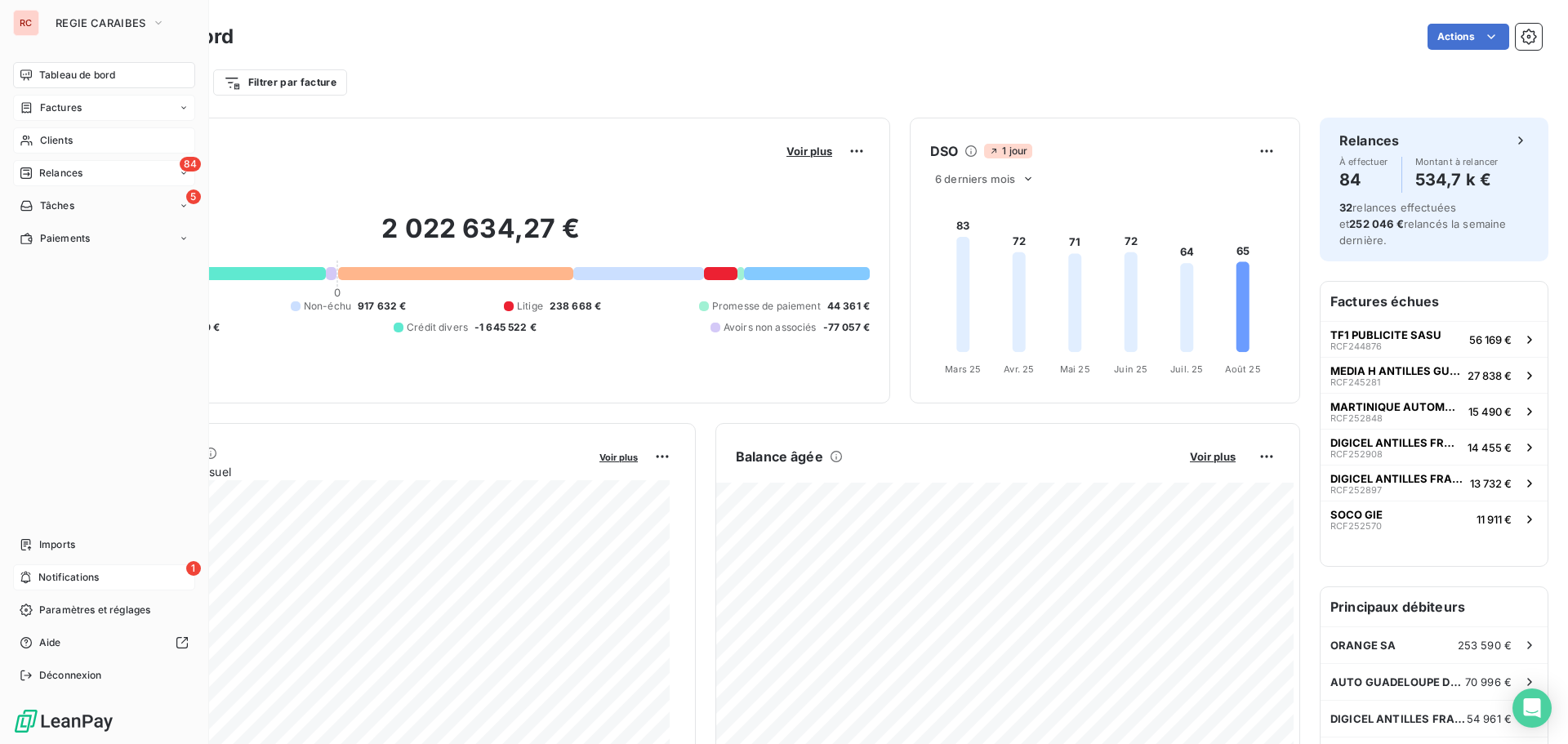 click on "Factures" at bounding box center (60, 108) 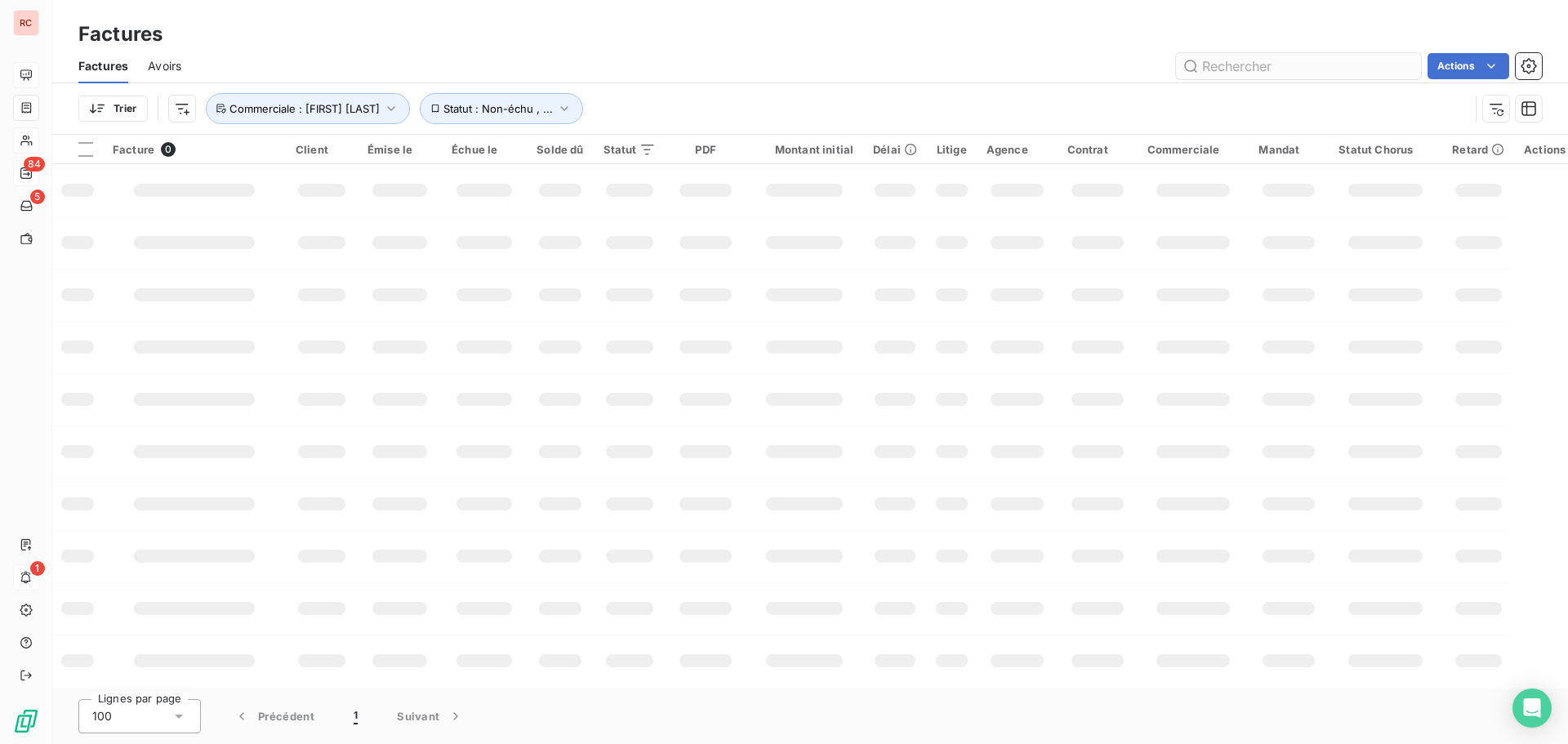 click at bounding box center (1298, 66) 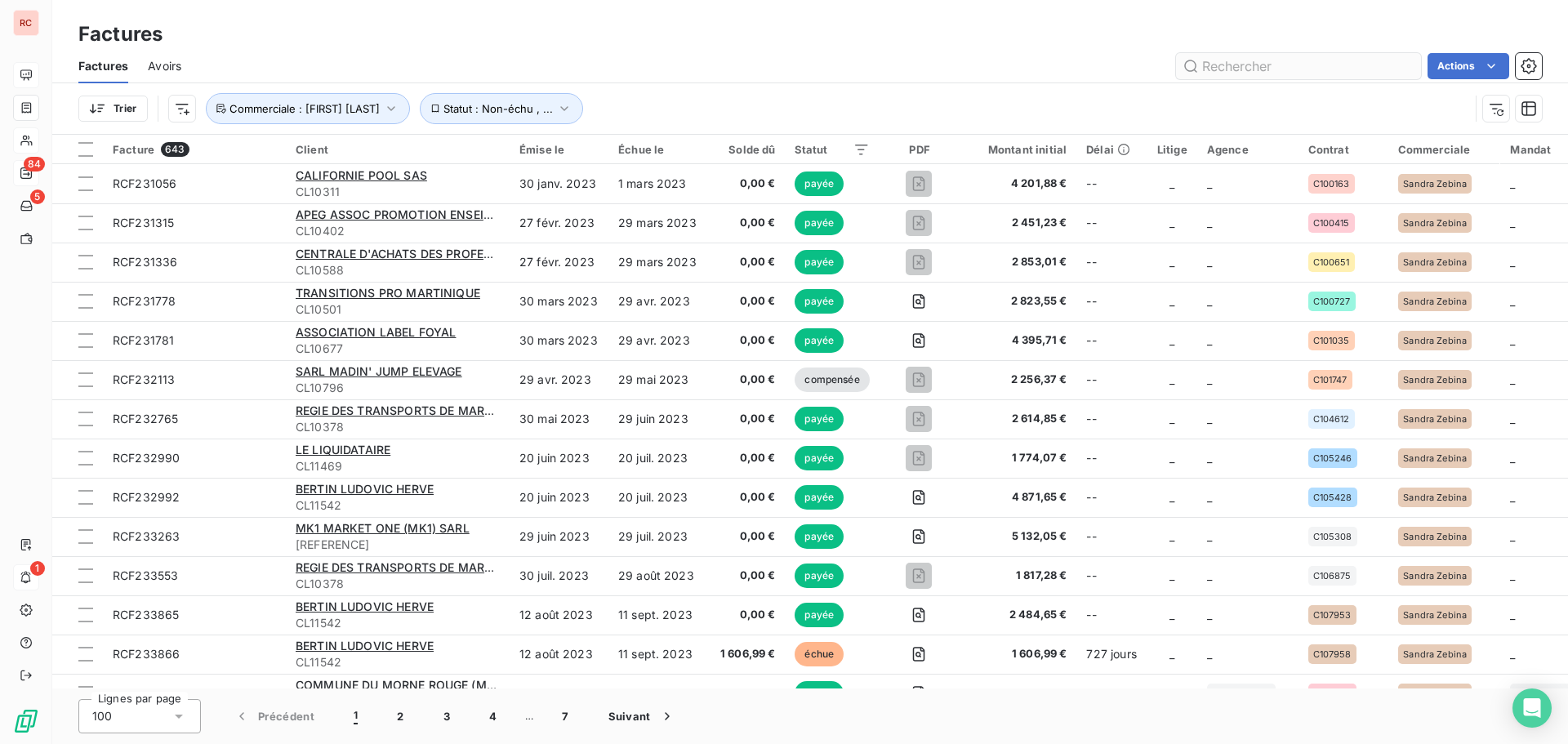 click at bounding box center [1298, 66] 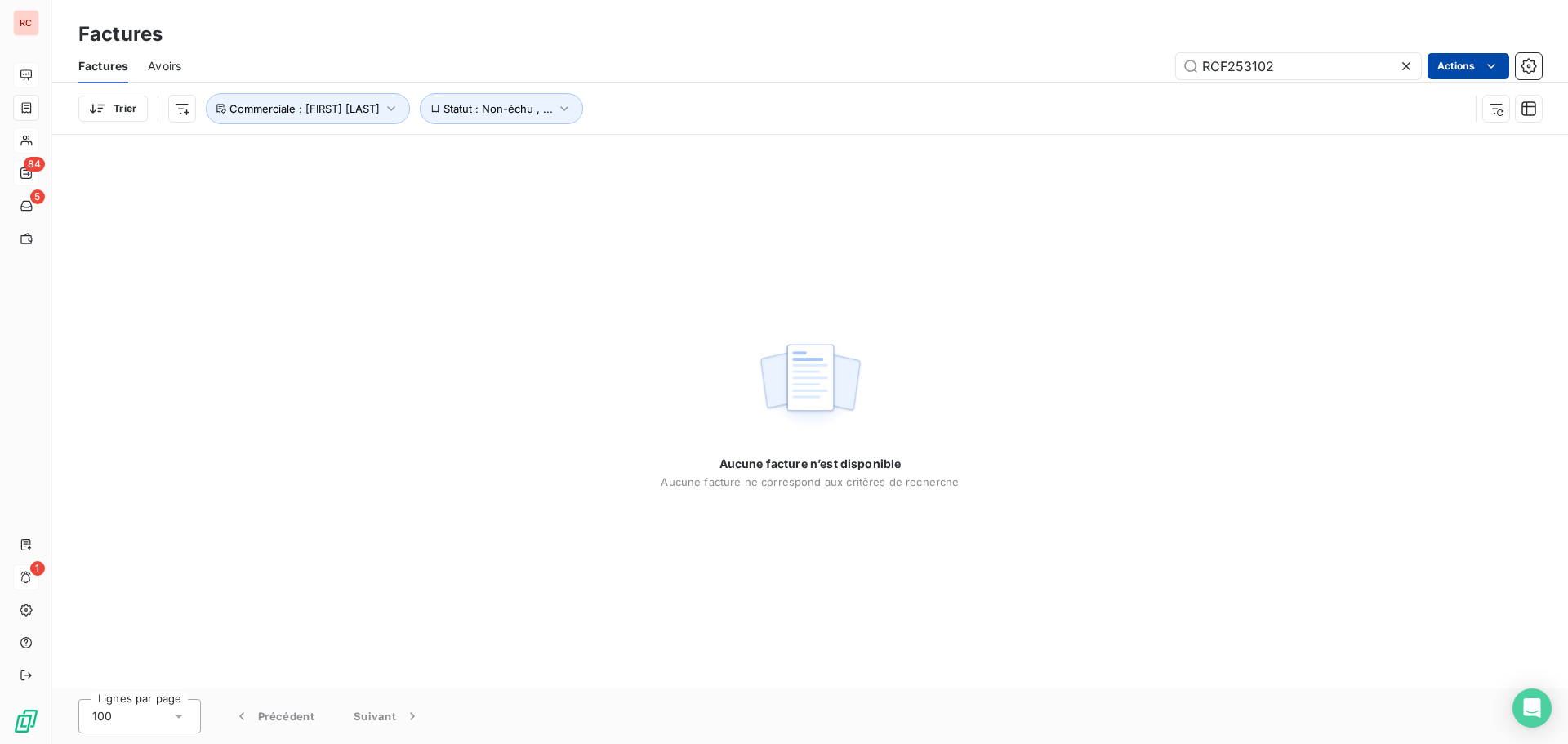 type on "RCF253102" 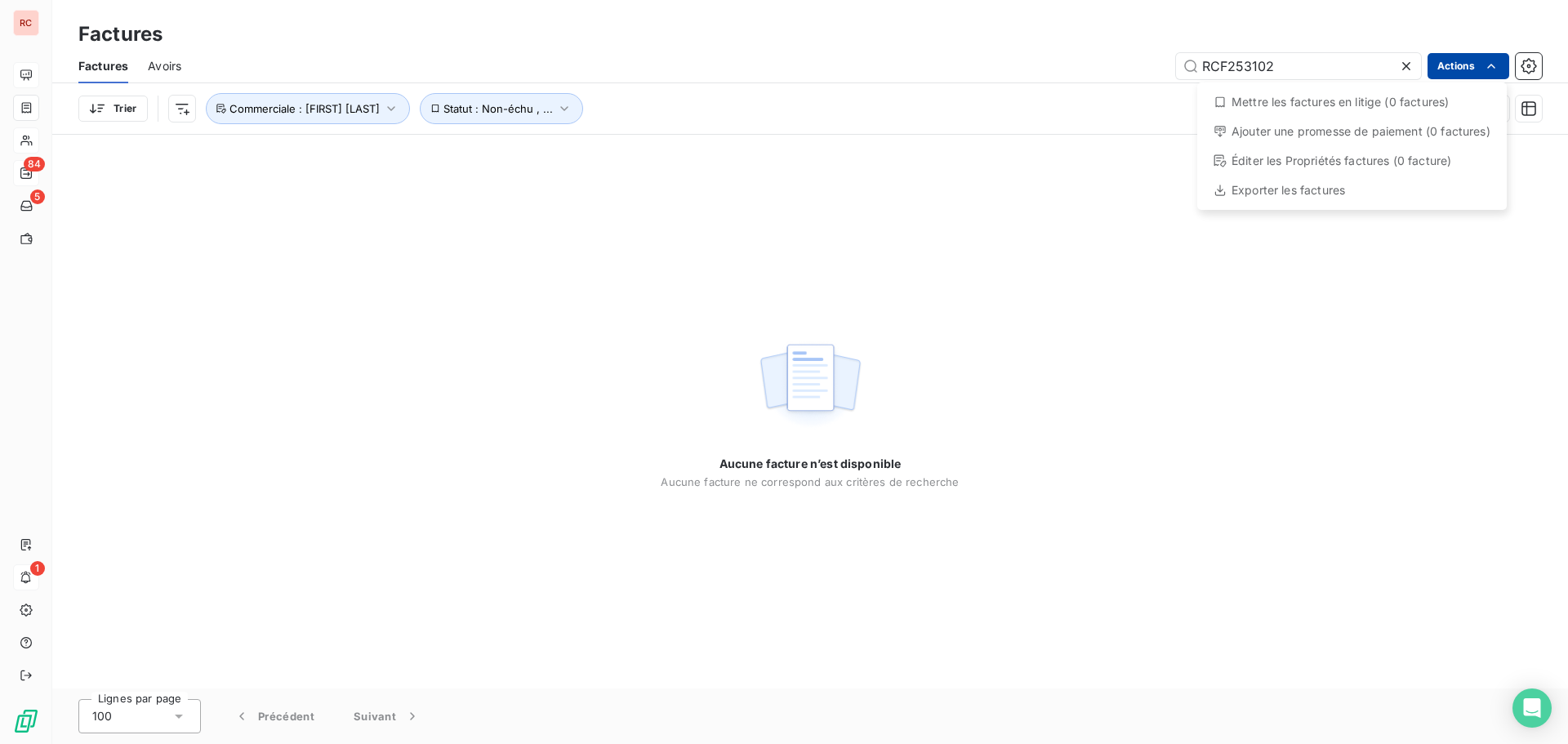 click on "Clients [NUMBER] Actions [NUMBER]" at bounding box center [784, 372] 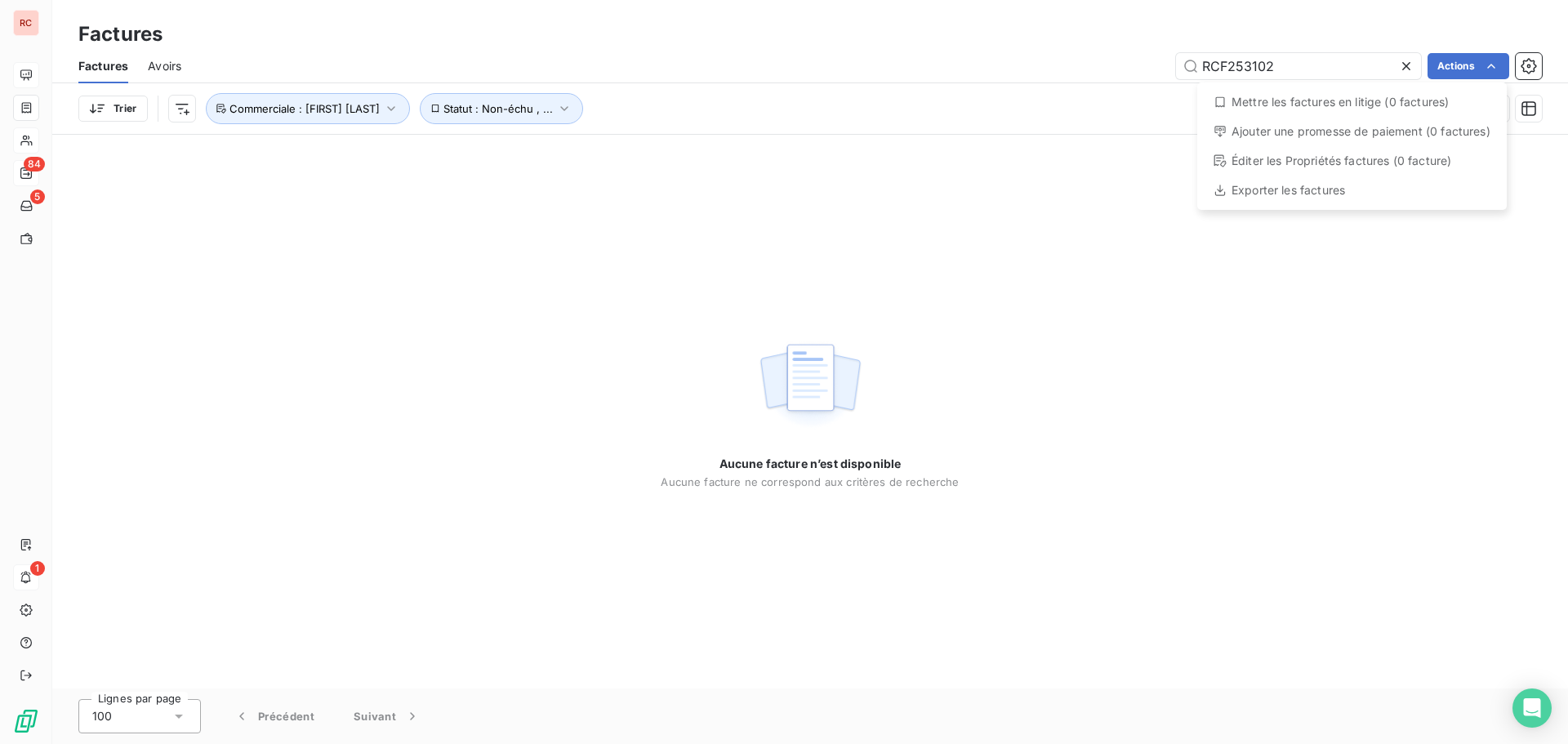 click on "Clients [NUMBER] Actions [NUMBER]" at bounding box center [784, 372] 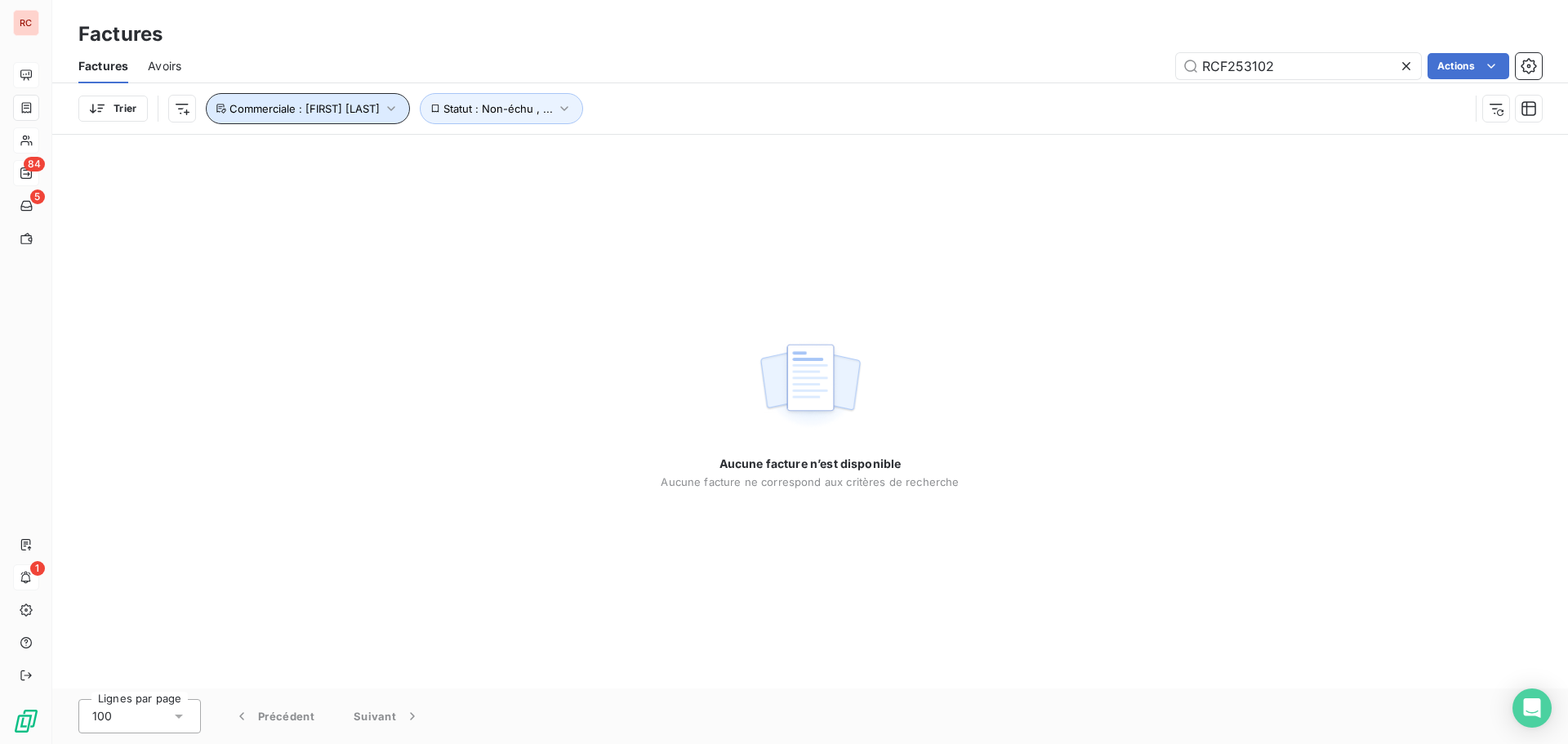 click 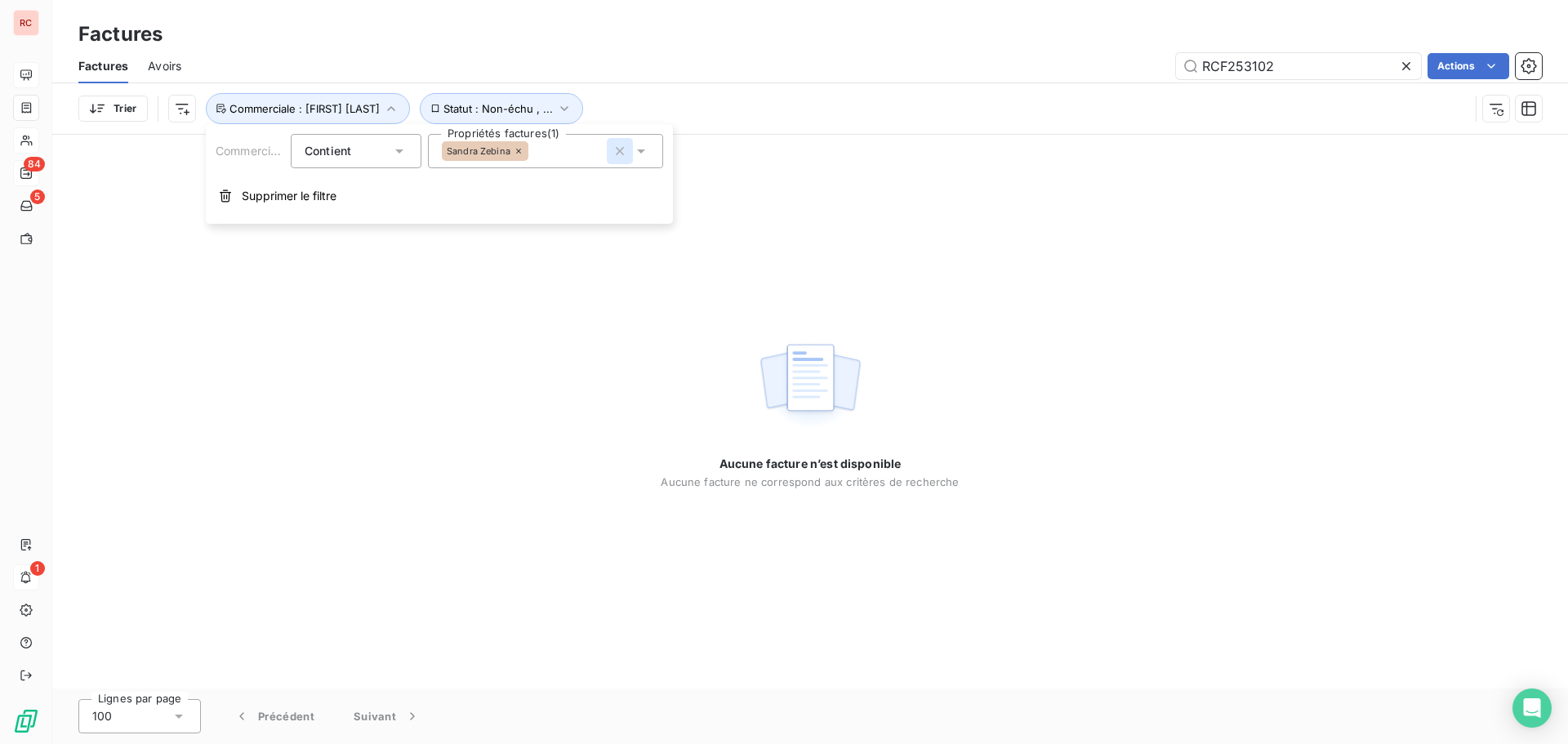 click 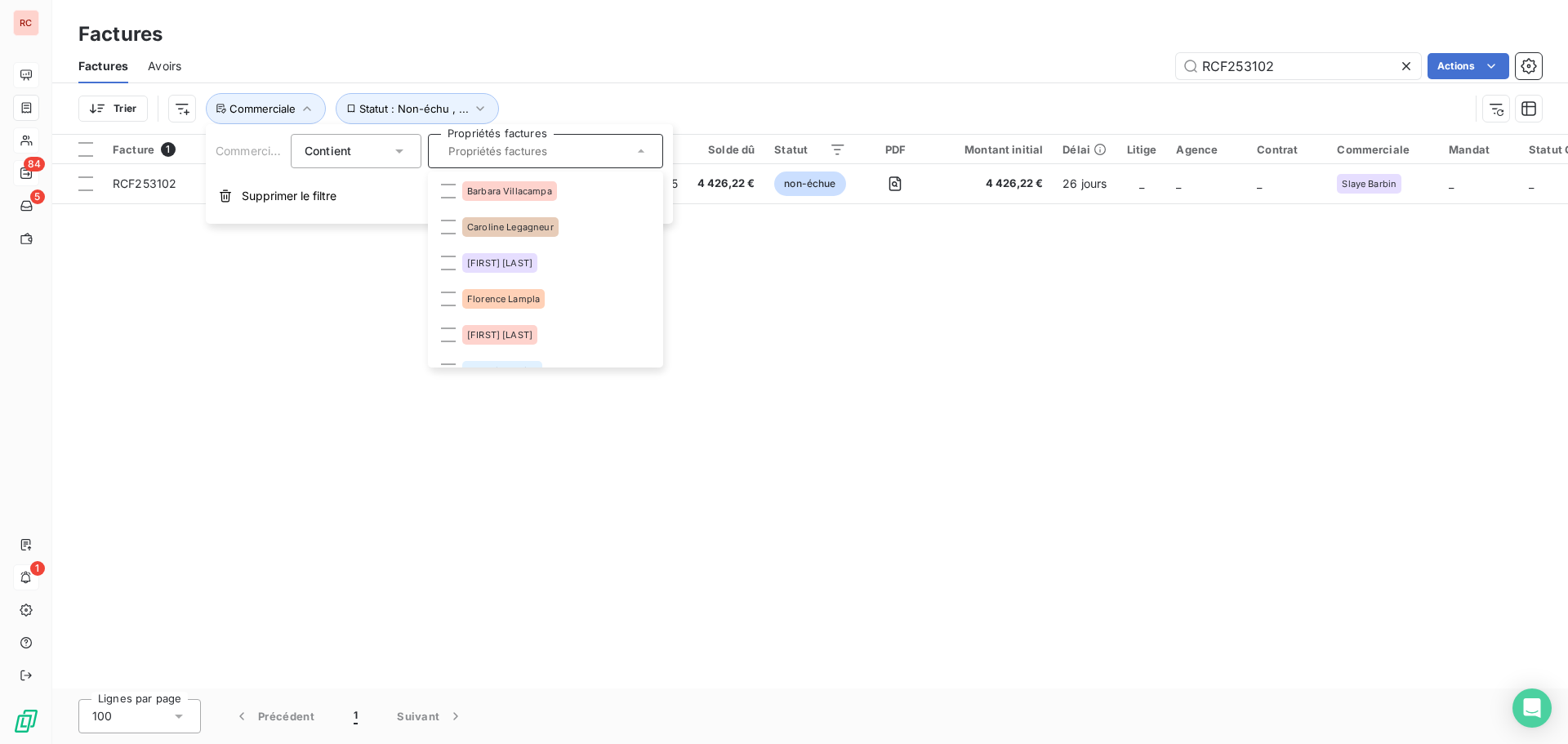 click on "Facture [ID] Client Émise le Échue le Solde dû Statut PDF Montant initial Délai Litige Agence Contrat Commerciale Mandat Statut Chorus Retard   Actions [ID] [COMPANY] [ID] [DATE] [DATE] [PRICE] non-échue [PRICE] [NUMBER] jours _ _ _ [LAST] [LAST] _ _ -4 j" at bounding box center (810, 412) 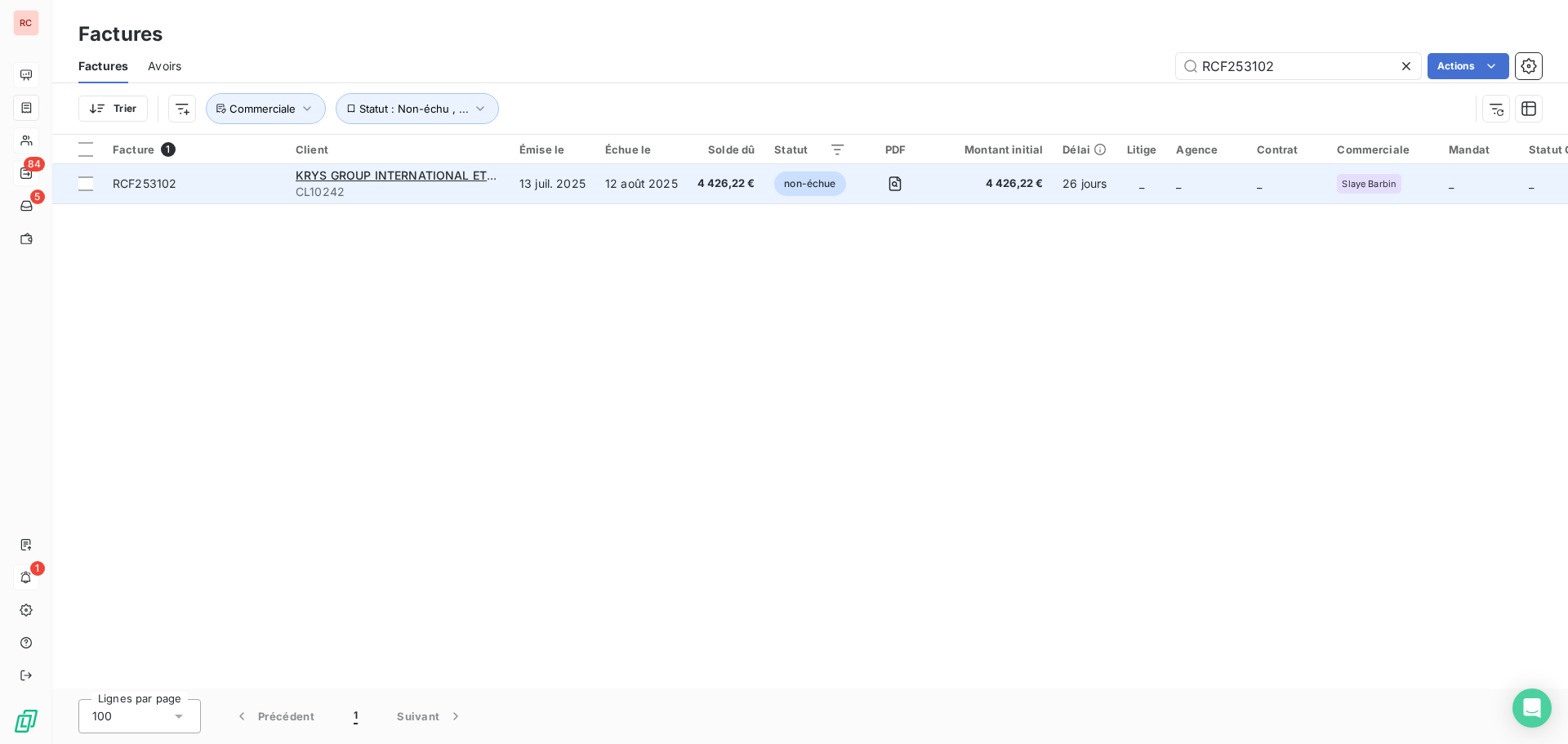 click on "CL10242" at bounding box center (398, 192) 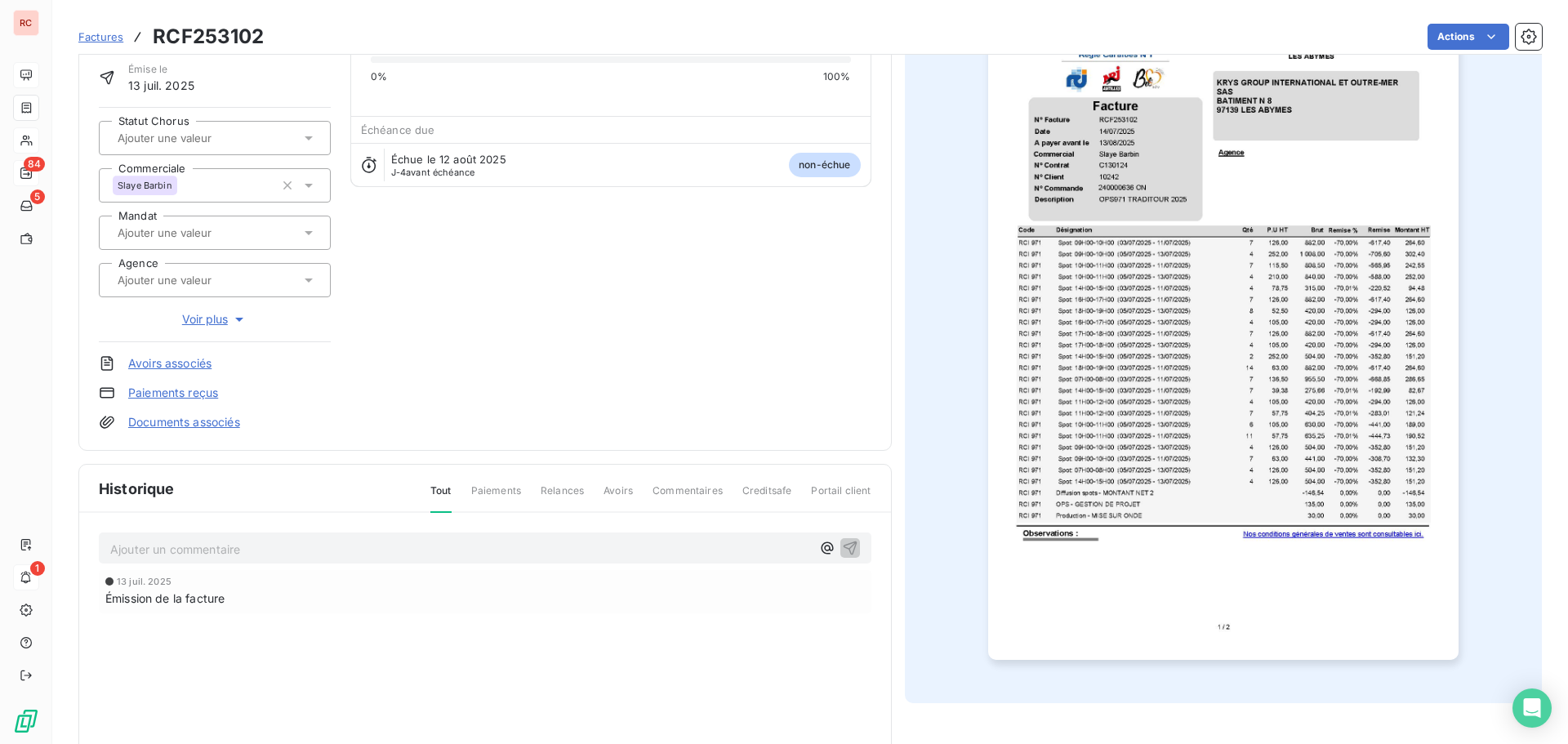 scroll, scrollTop: 0, scrollLeft: 0, axis: both 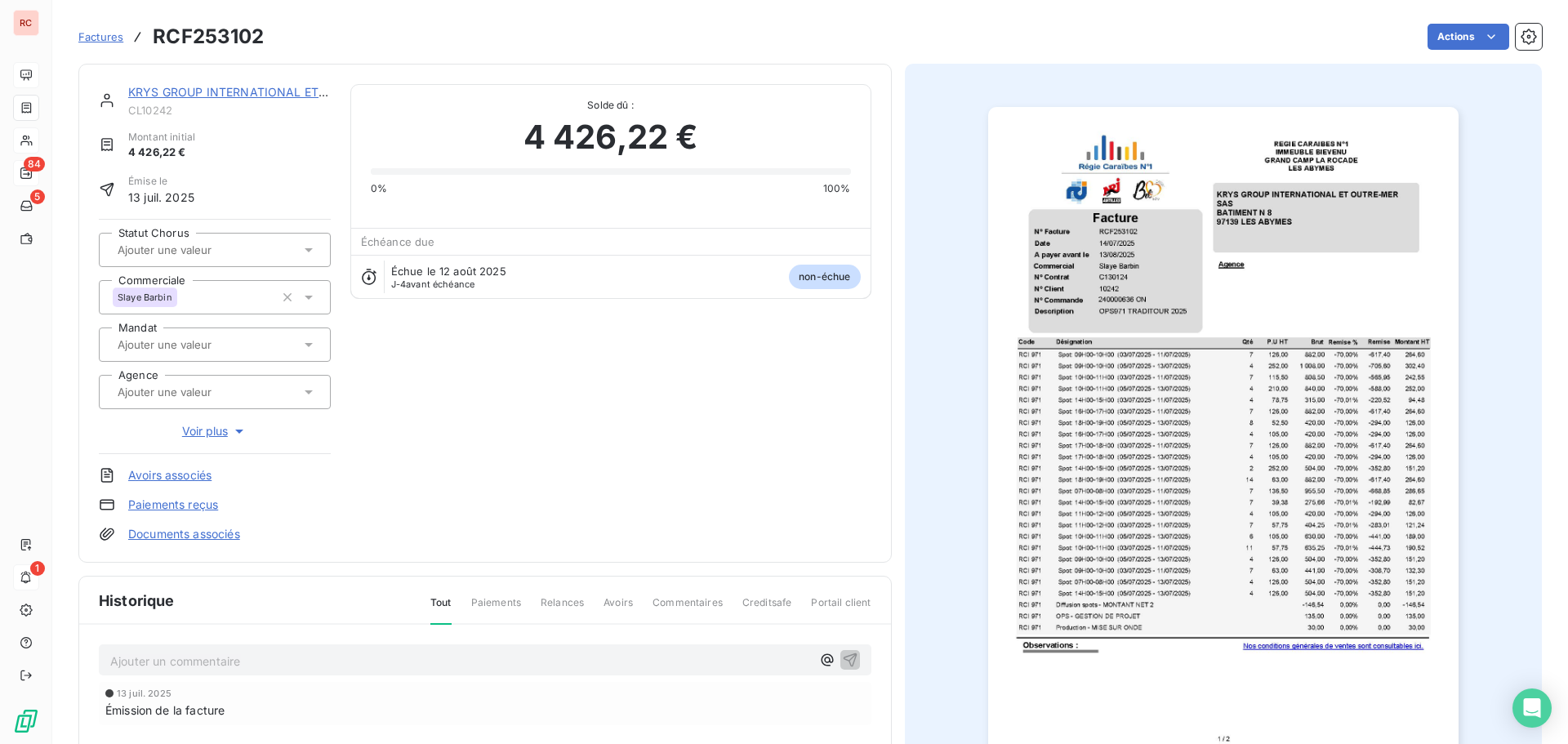 click on "Ajouter un commentaire ﻿" at bounding box center [461, 661] 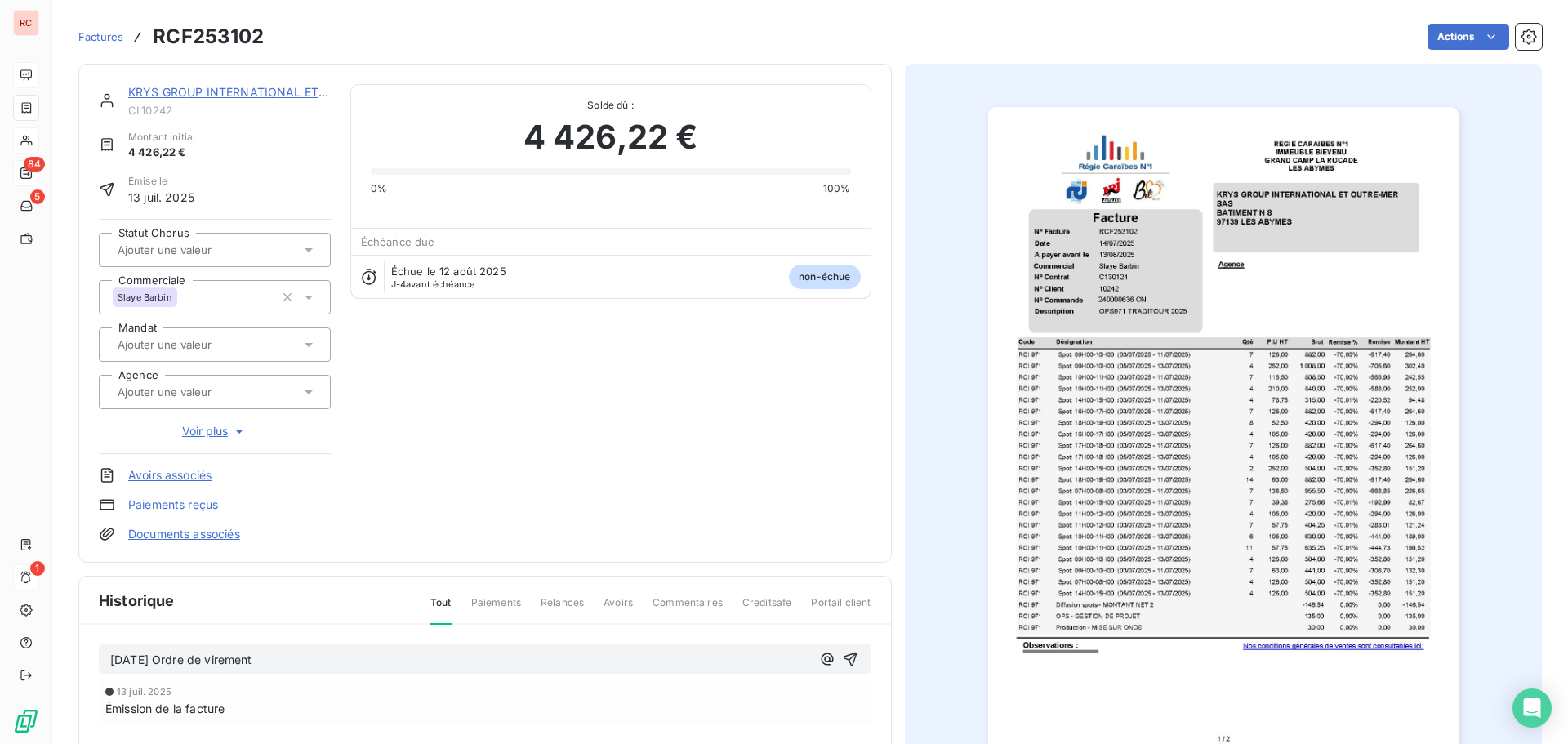 click on "[DATE] Ordre de virement" at bounding box center (485, 659) 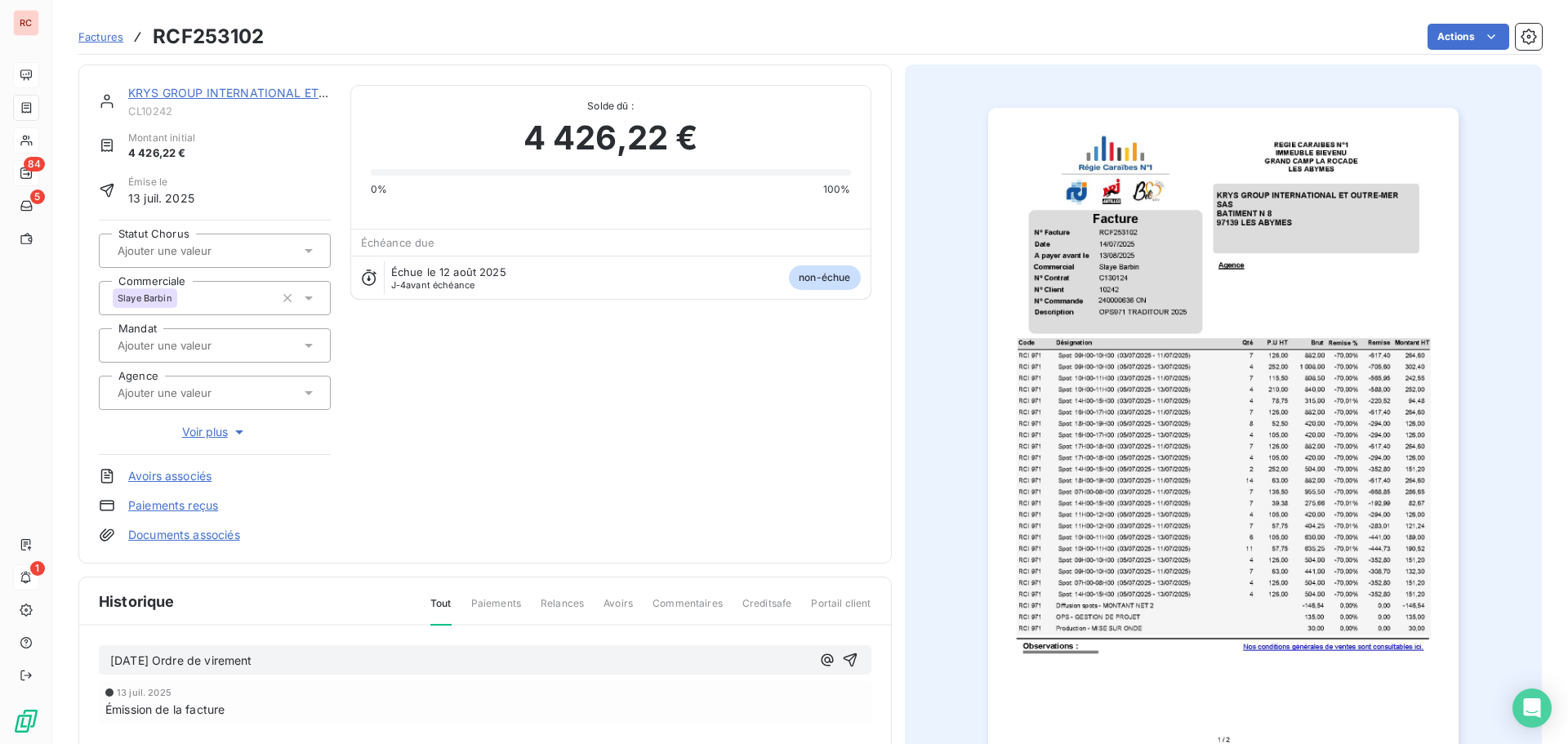 scroll, scrollTop: 238, scrollLeft: 0, axis: vertical 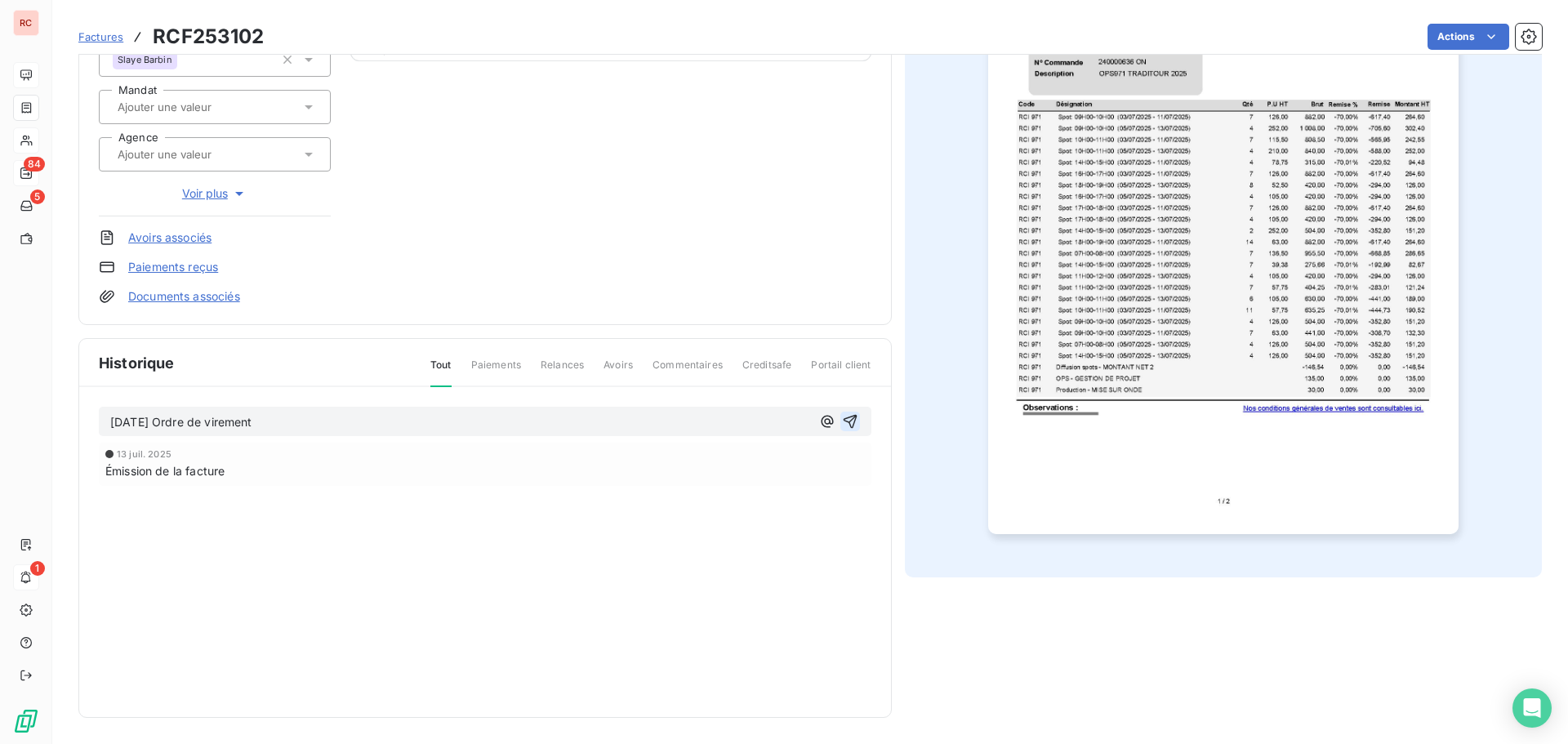 click 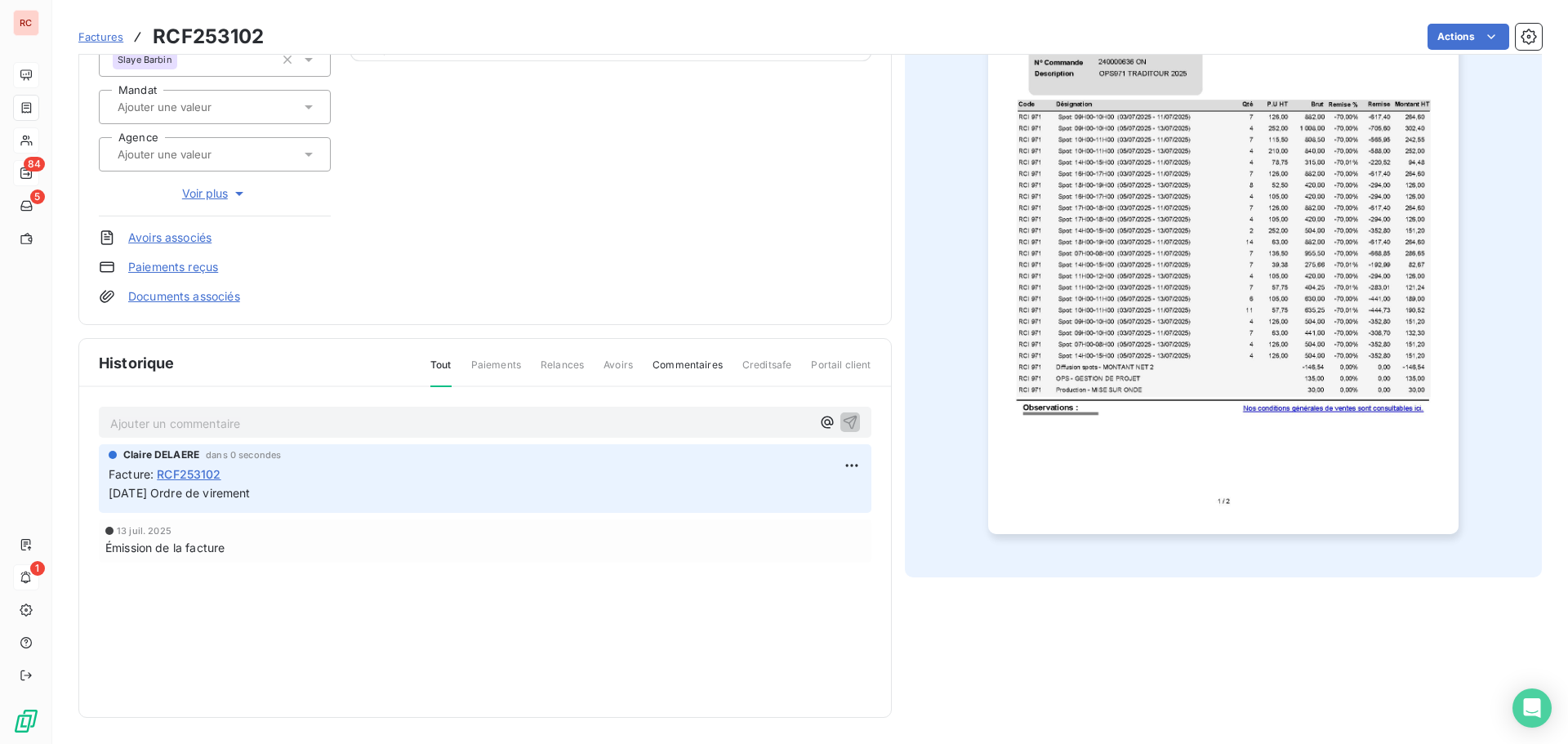 click on "[DATE] Ordre de virement" at bounding box center (485, 493) 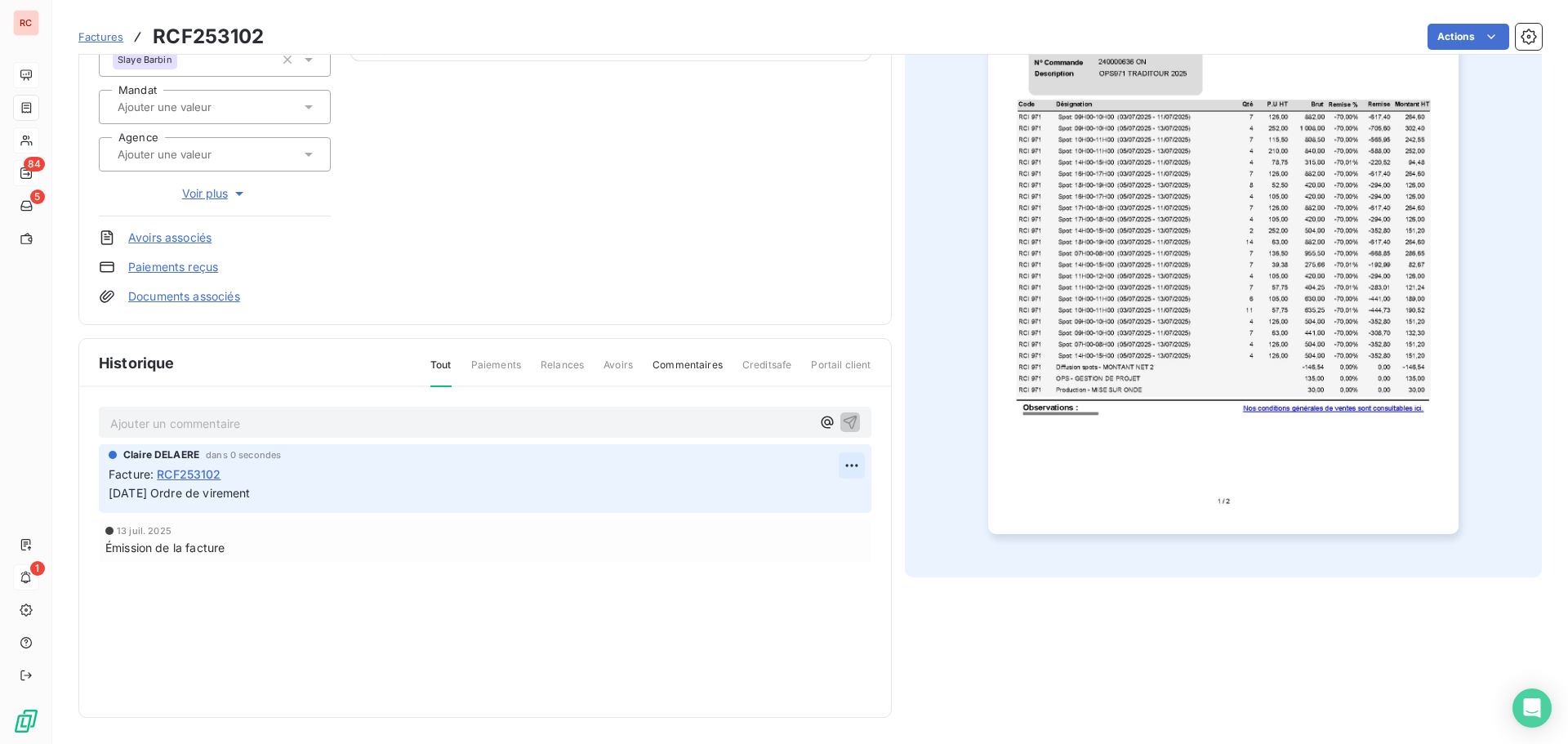 click on "RC 84 5 1 Factures [REFERENCE] Actions KRYS GROUP INTERNATIONAL ET OUTRE-MER SAS [REFERENCE] Montant initial [AMOUNT] € Émise le [DATE] Statut Chorus Commerciale [FIRST] [LAST] Mandat Agence Voir plus Avoirs associés Paiements reçus Documents associés Solde dû : [AMOUNT] € 0% 100% Échéance due Échue le [DATE] J-4  avant échéance non-échue Historique Tout Paiements Relances Avoirs Commentaires Creditsafe Portail client Ajouter un commentaire ﻿ [FIRST] [LAST] dans [TIME] Facture  : [REFERENCE] [DATE] Ordre de virement  [DATE] Émission de la facture" at bounding box center (784, 372) 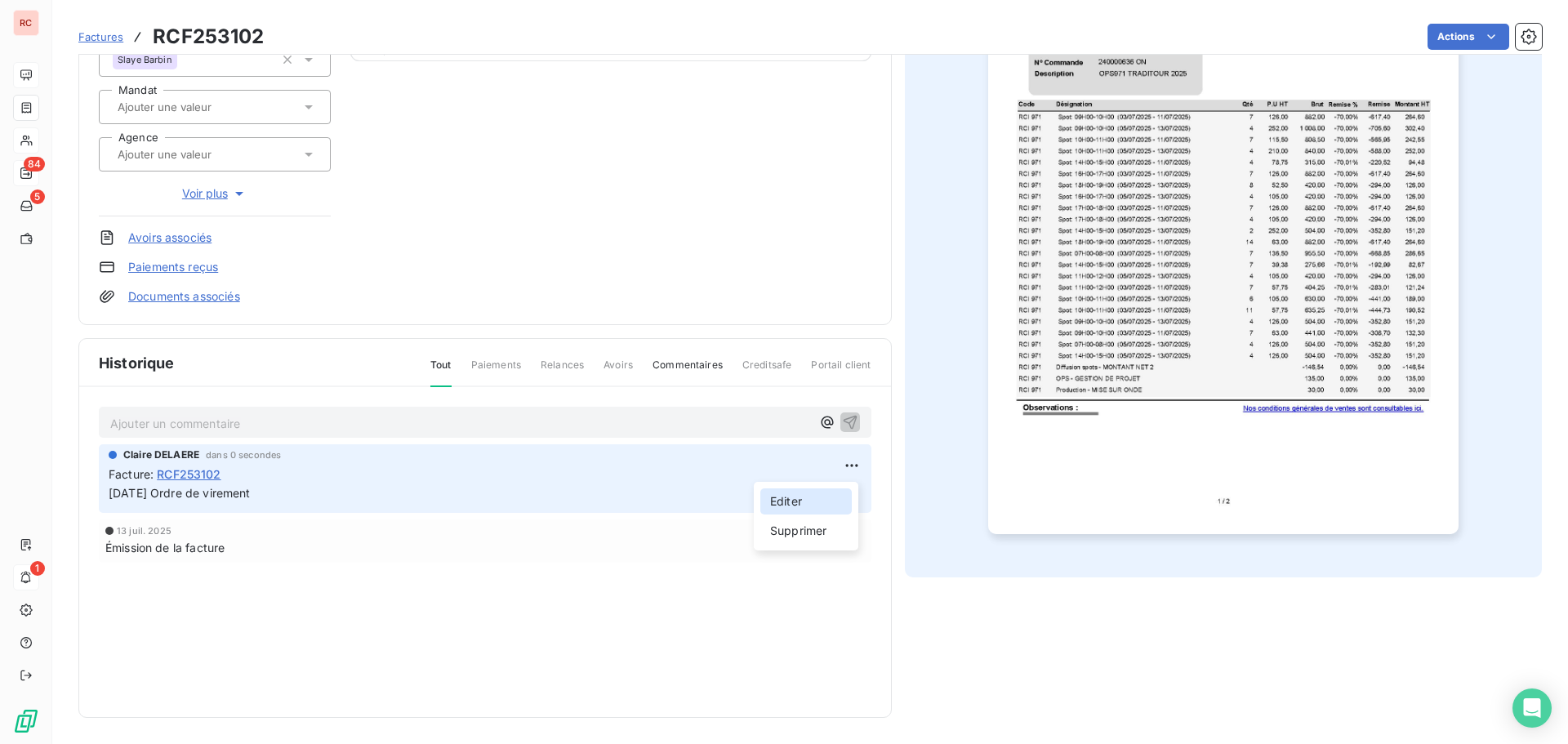 click on "Editer" at bounding box center (806, 501) 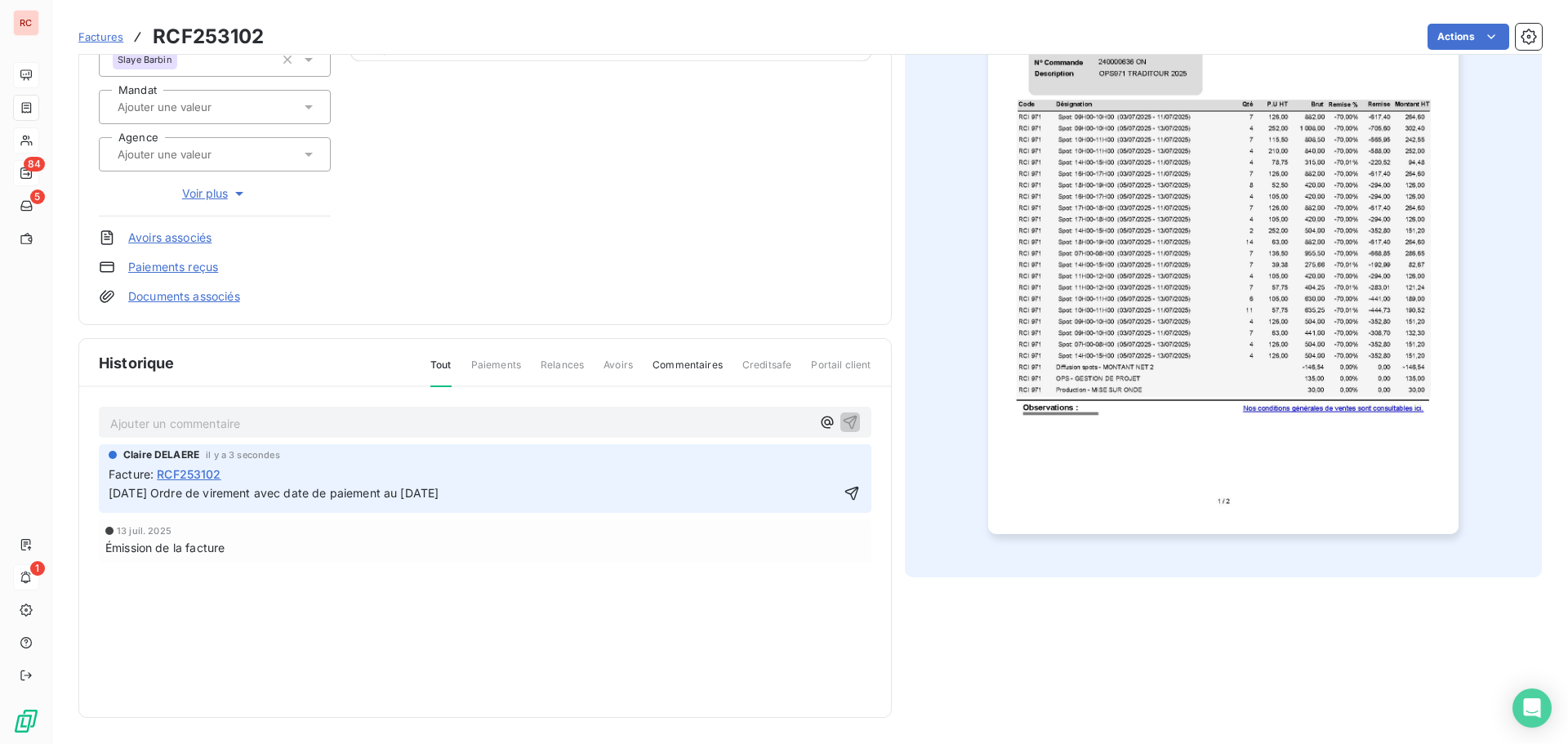 drag, startPoint x: 499, startPoint y: 495, endPoint x: 98, endPoint y: 485, distance: 401.1247 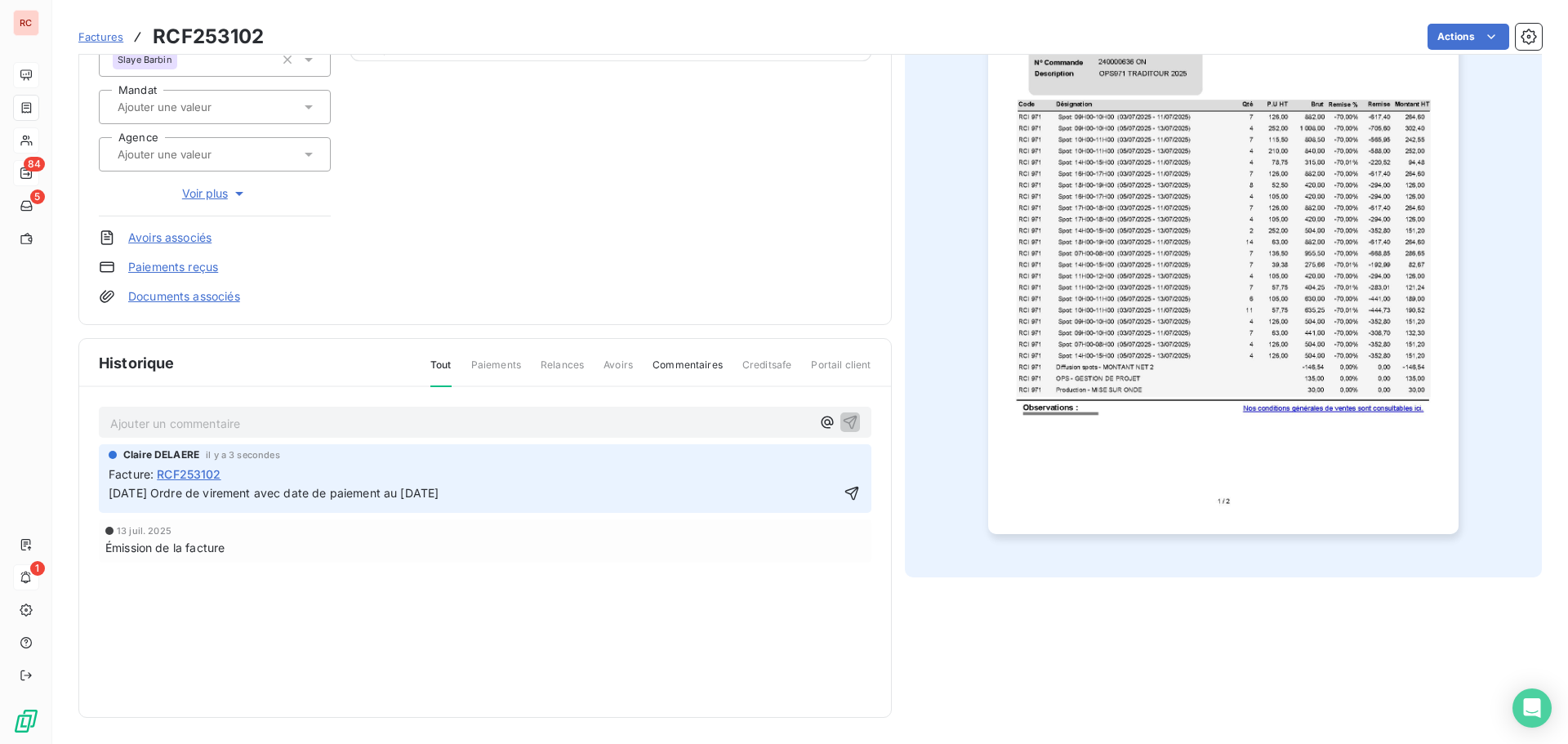 click on "Ajouter un commentaire ﻿ [FIRST] [LAST] il y a 3 secondes Facture  : RCF[NUMBER] [DATE] Ordre de virement avec date de paiement au [DATE]  [DATE] Émission de la facture" at bounding box center (485, 508) 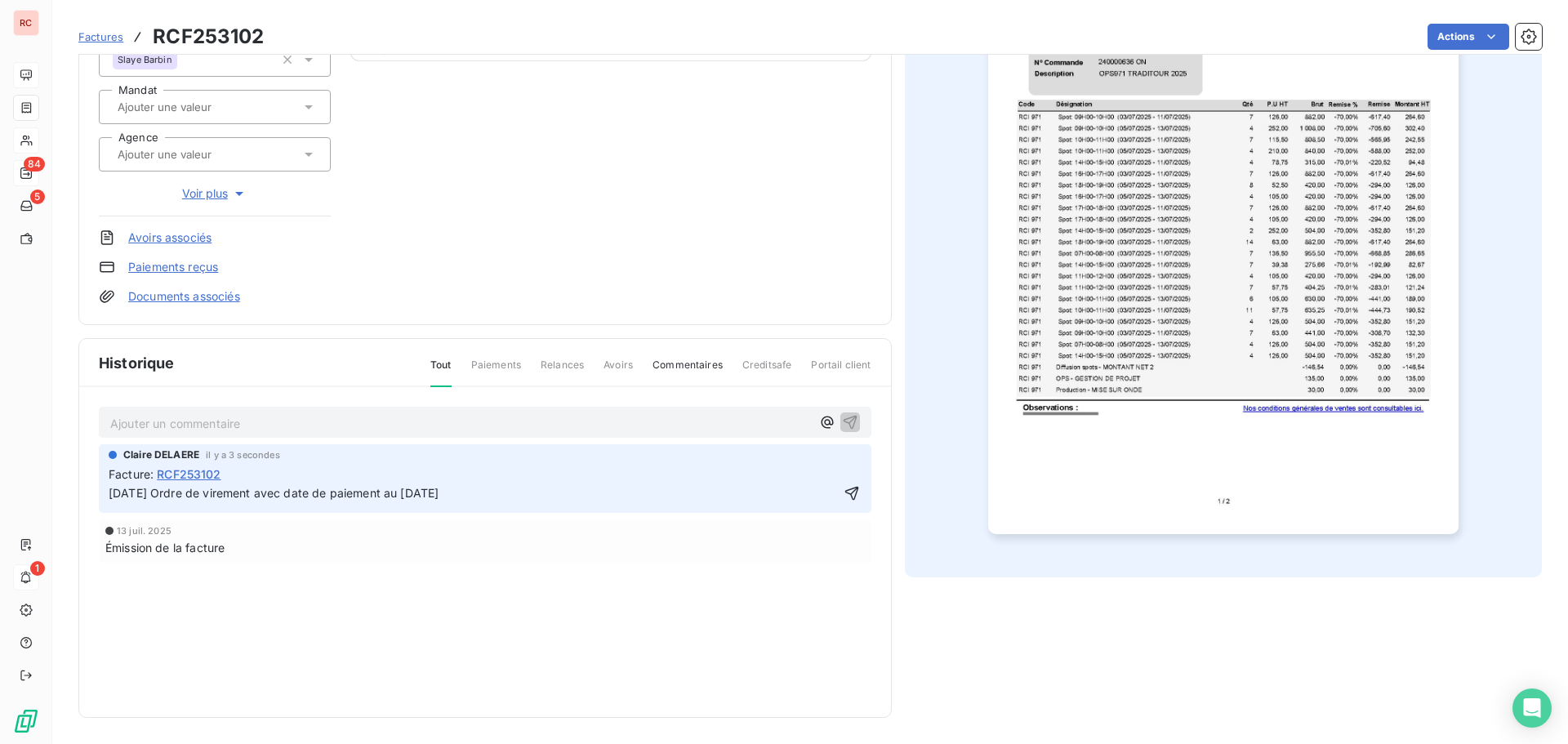 copy on "[DATE] Ordre de virement avec date de paiement au [DATE]" 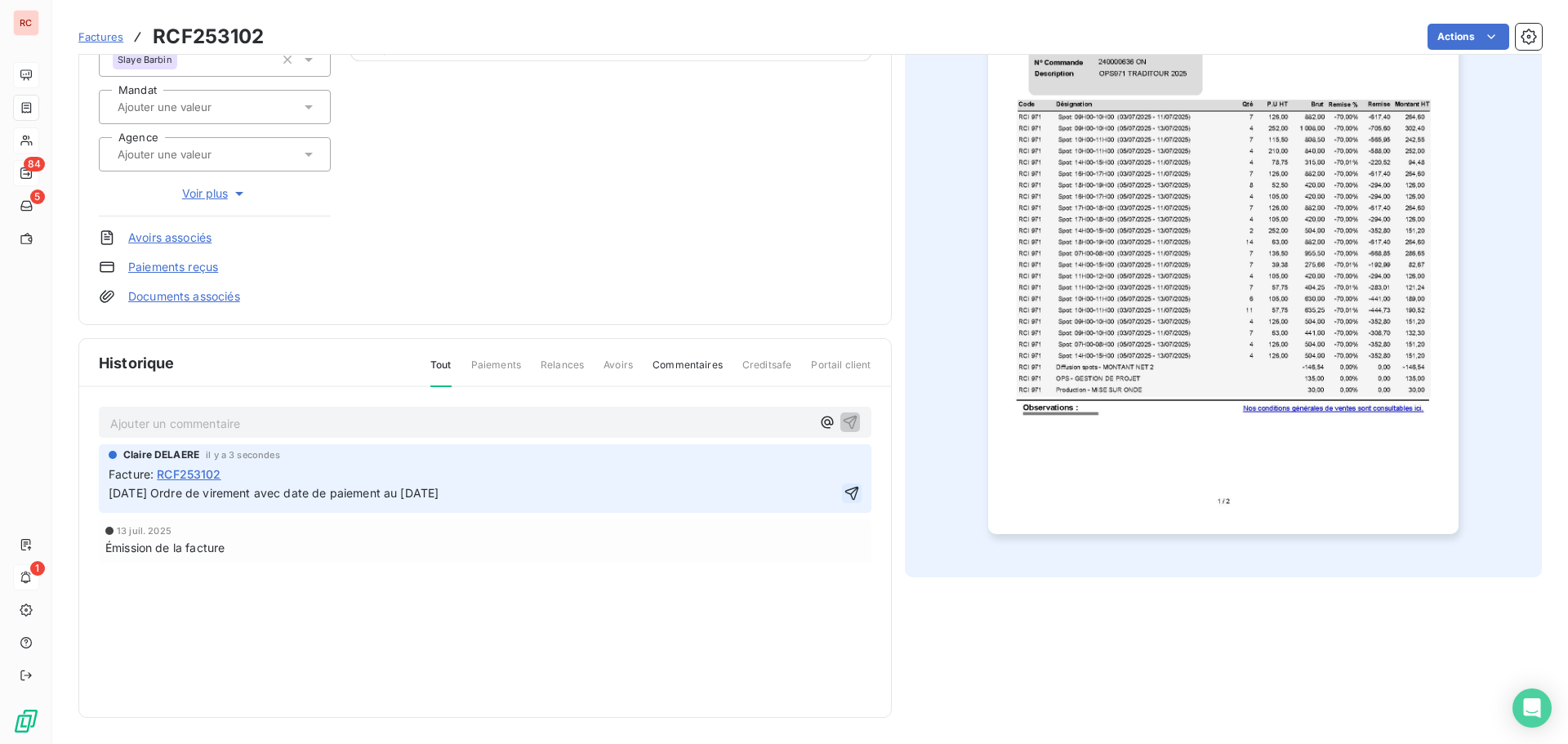 click 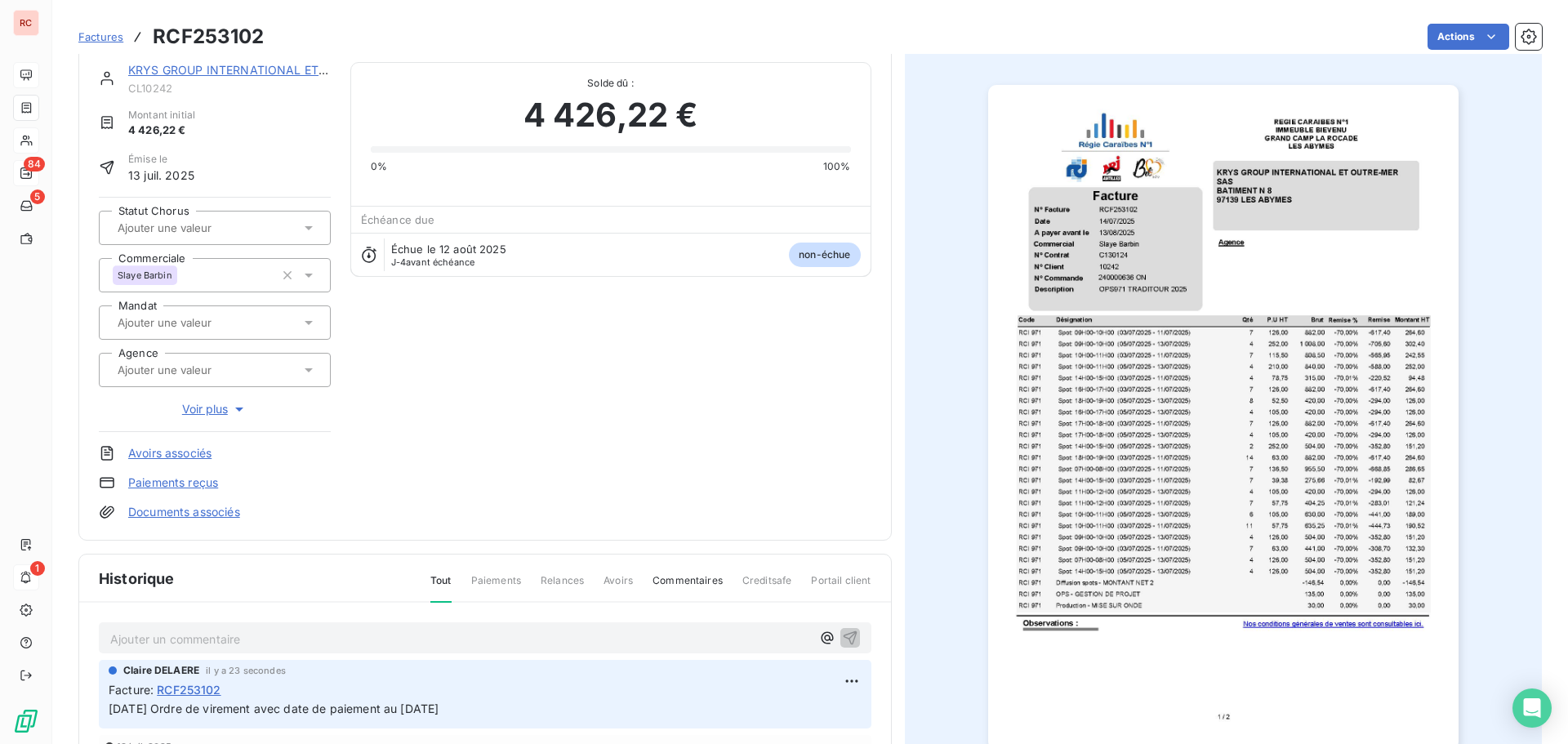scroll, scrollTop: 0, scrollLeft: 0, axis: both 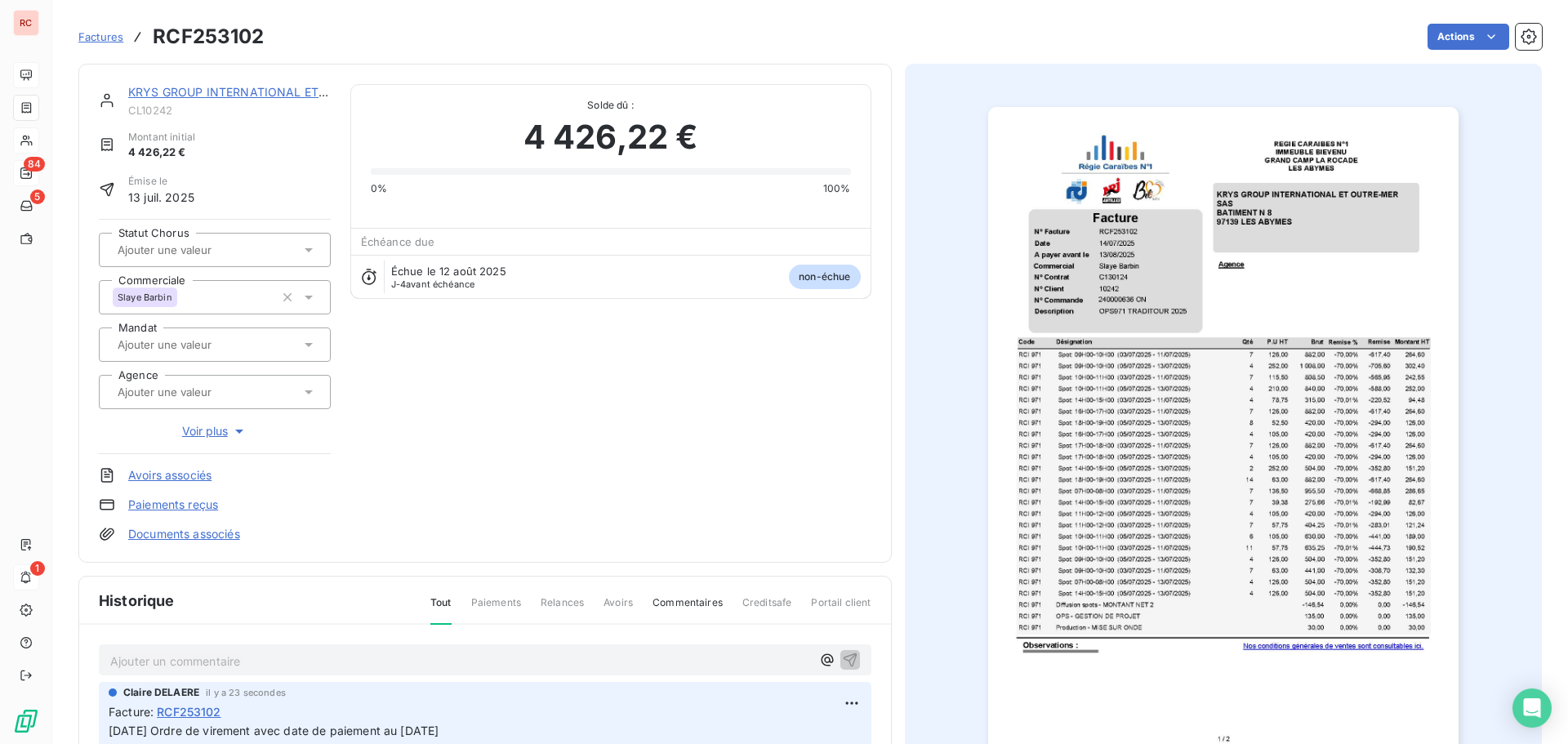 click on "Claire DELAERE il y a 23 secondes Facture  : RCF253102 08.08.2025 Ordre de virement avec date de paiement au 18.08.2025" at bounding box center [485, 713] 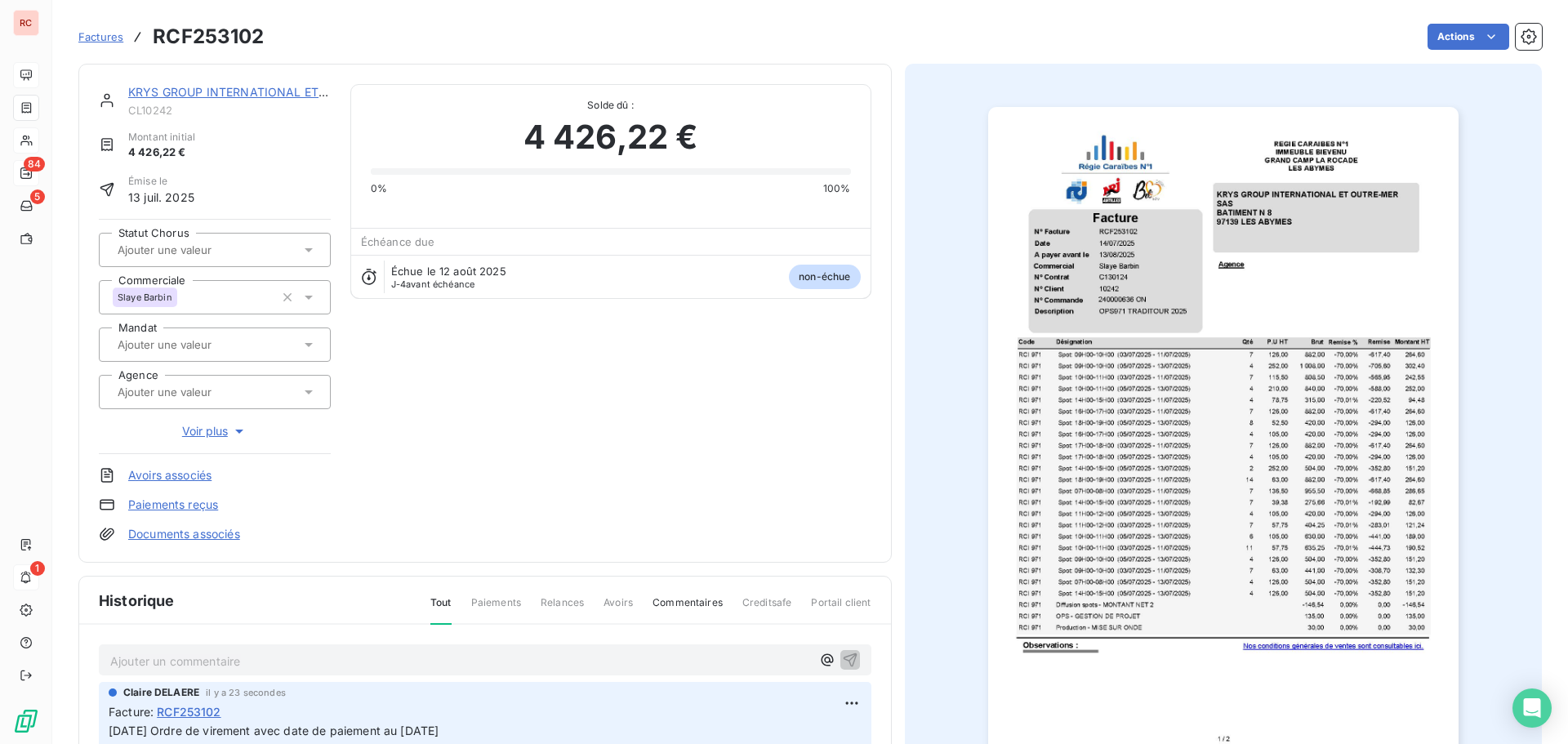 click on "Claire DELAERE il y a 23 secondes" at bounding box center (485, 693) 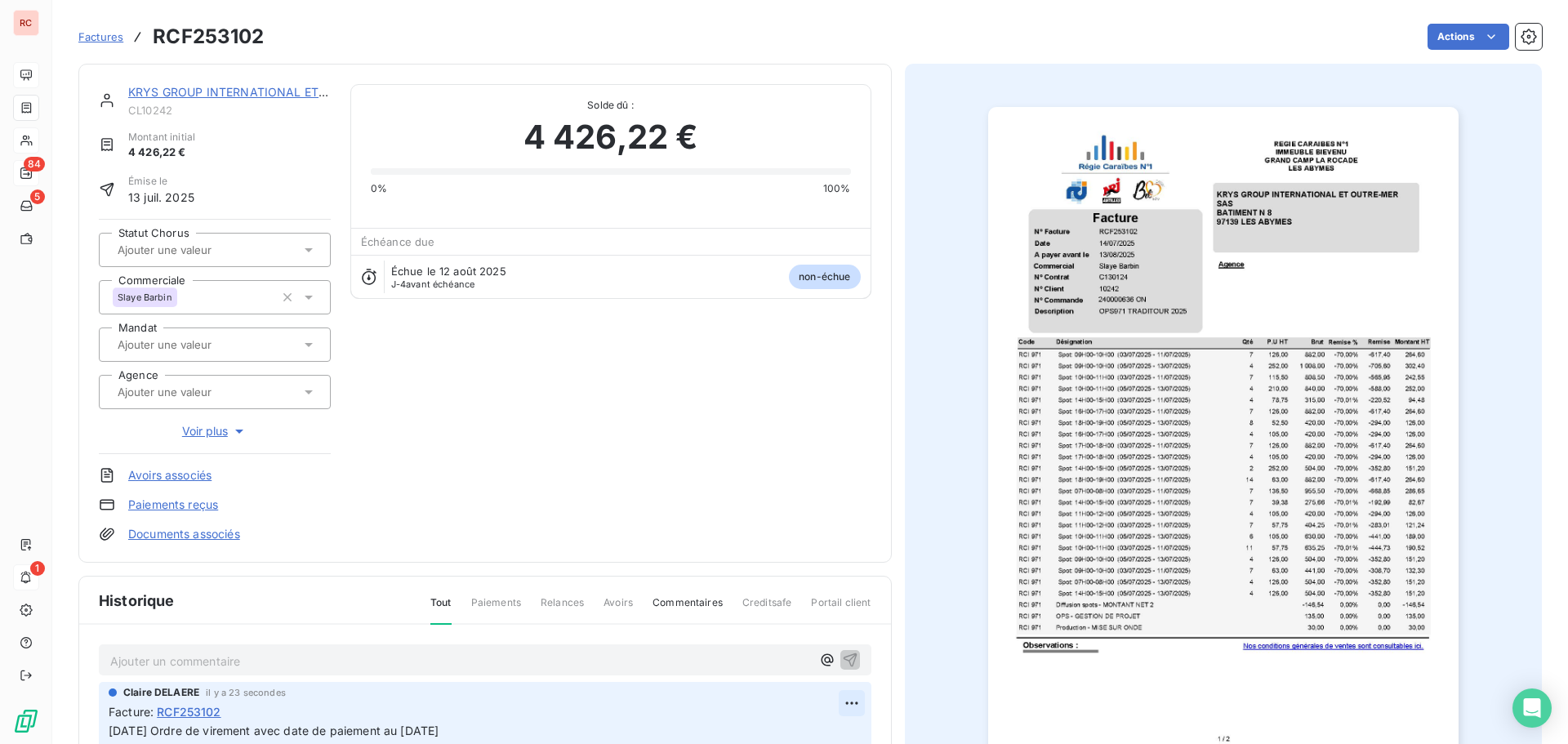 click on "RC 84 5 1 Factures RCF253102 Actions KRYS GROUP INTERNATIONAL ET OUTRE-MER SAS CL10242 Montant initial [AMOUNT] Émise le [DATE] Statut Chorus Commerciale [LAST] [LAST] Mandat Agence Voir plus Avoirs associés Paiements reçus Documents associés Solde dû : [AMOUNT] [PERCENT]% [PERCENT]% Échéance due Échue le [DATE] J-[DAYS]  avant échéance non-échue Historique Tout Paiements Relances Avoirs Commentaires Creditsafe Portail client Ajouter un commentaire ﻿ [FIRST] [LAST] il y a [TIME] Facture  : RCF253102 [DATE] Ordre de virement avec date de paiement au [DATE] [DATE] Émission de la facture" at bounding box center [784, 372] 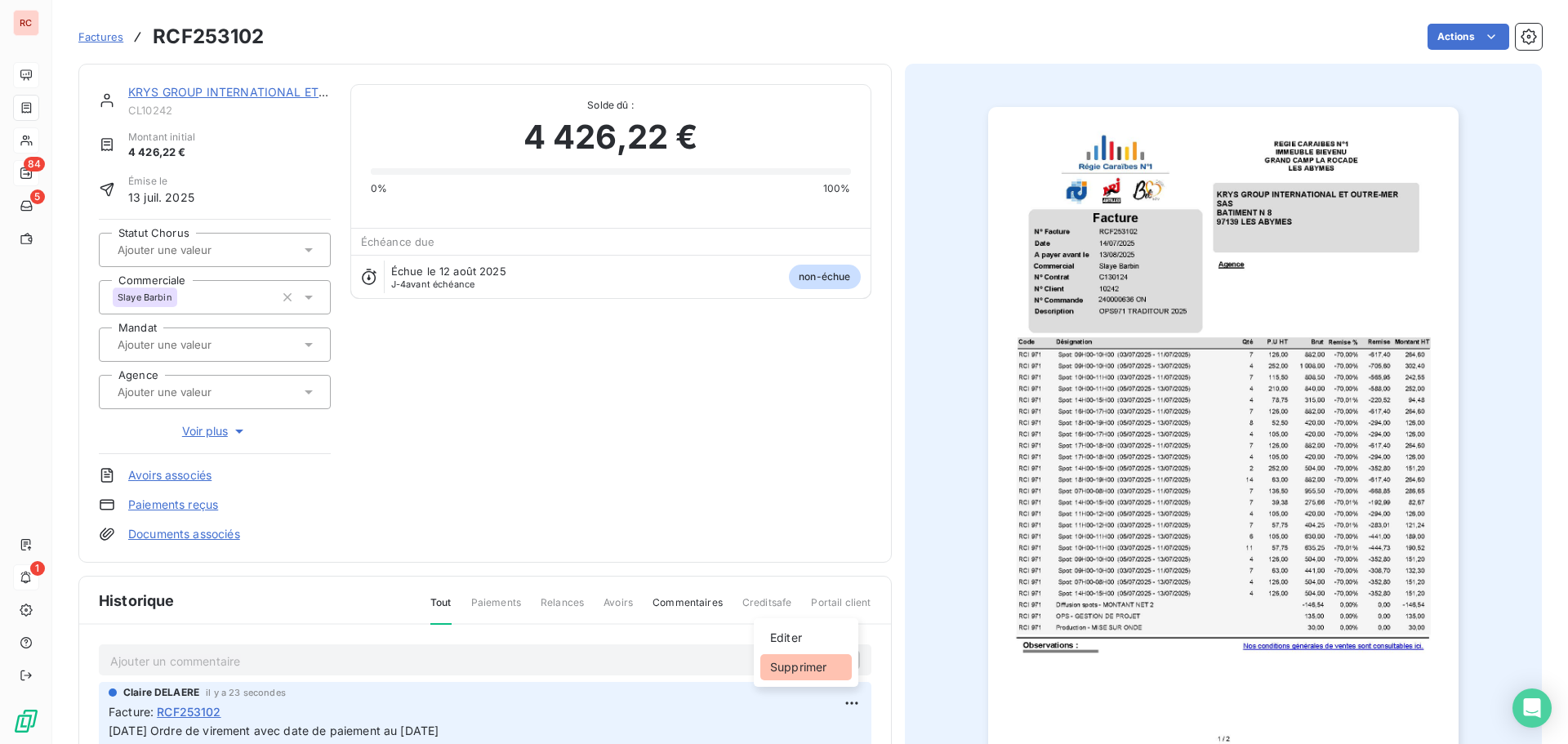 click on "Supprimer" at bounding box center (806, 667) 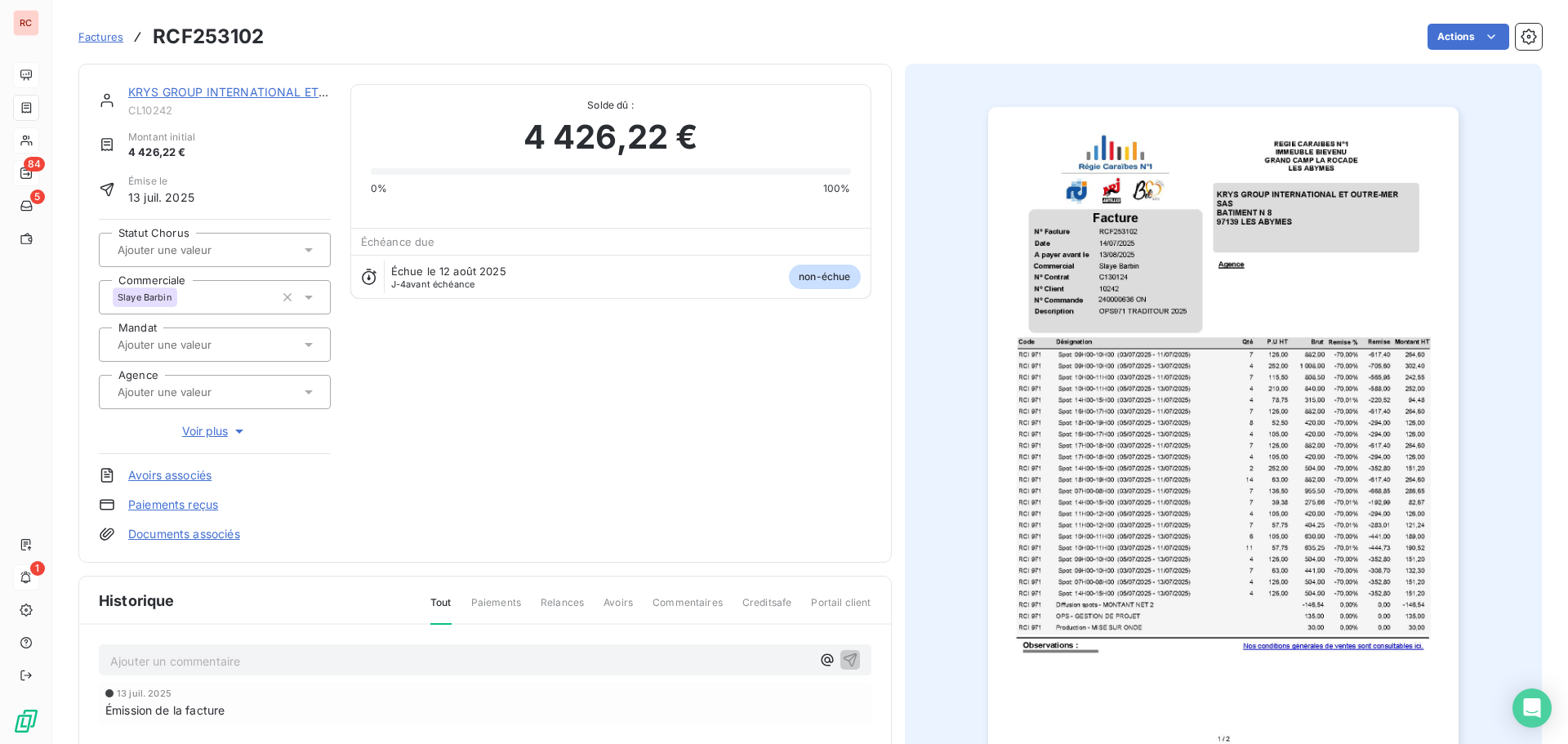 click on "Ajouter un commentaire ﻿" at bounding box center (461, 661) 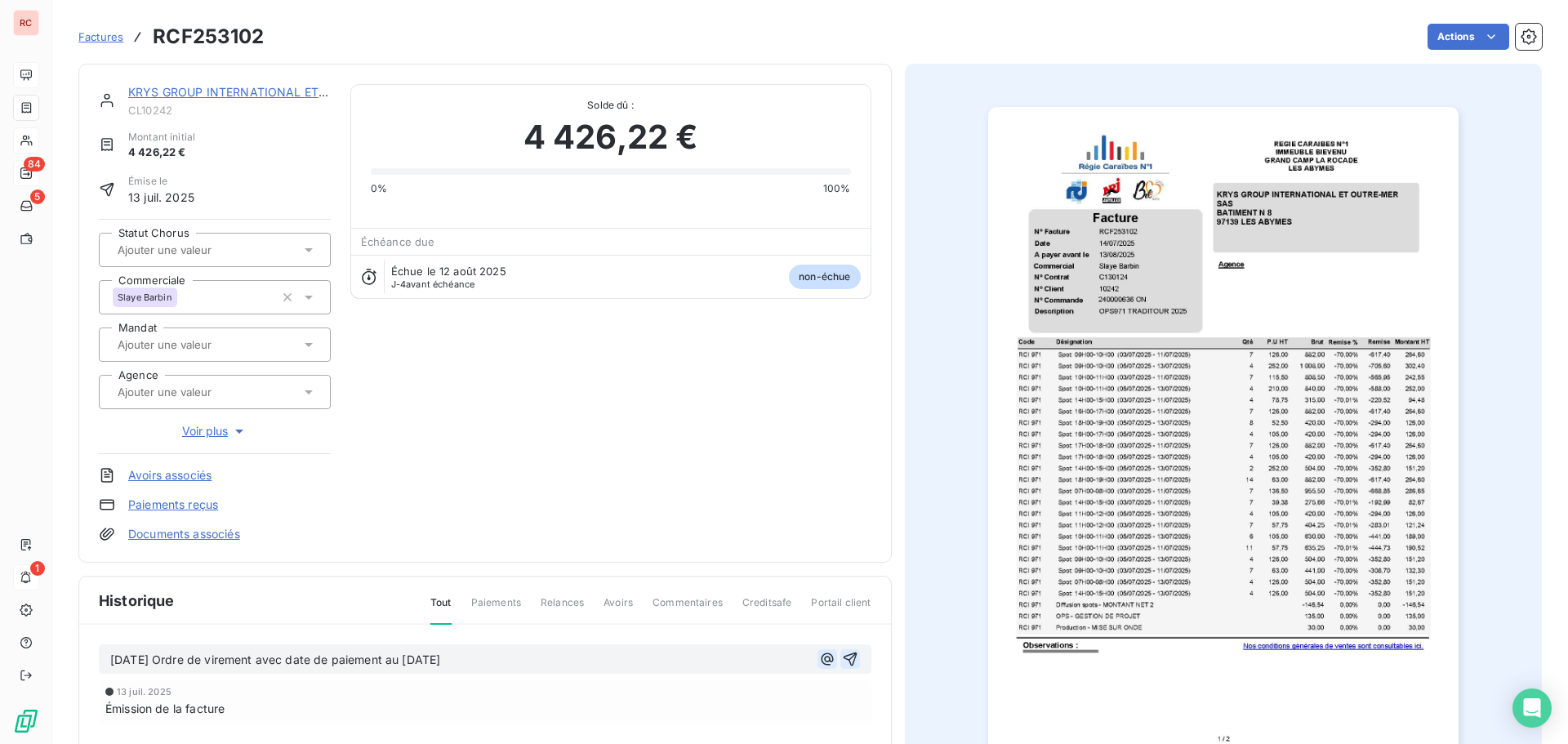 click 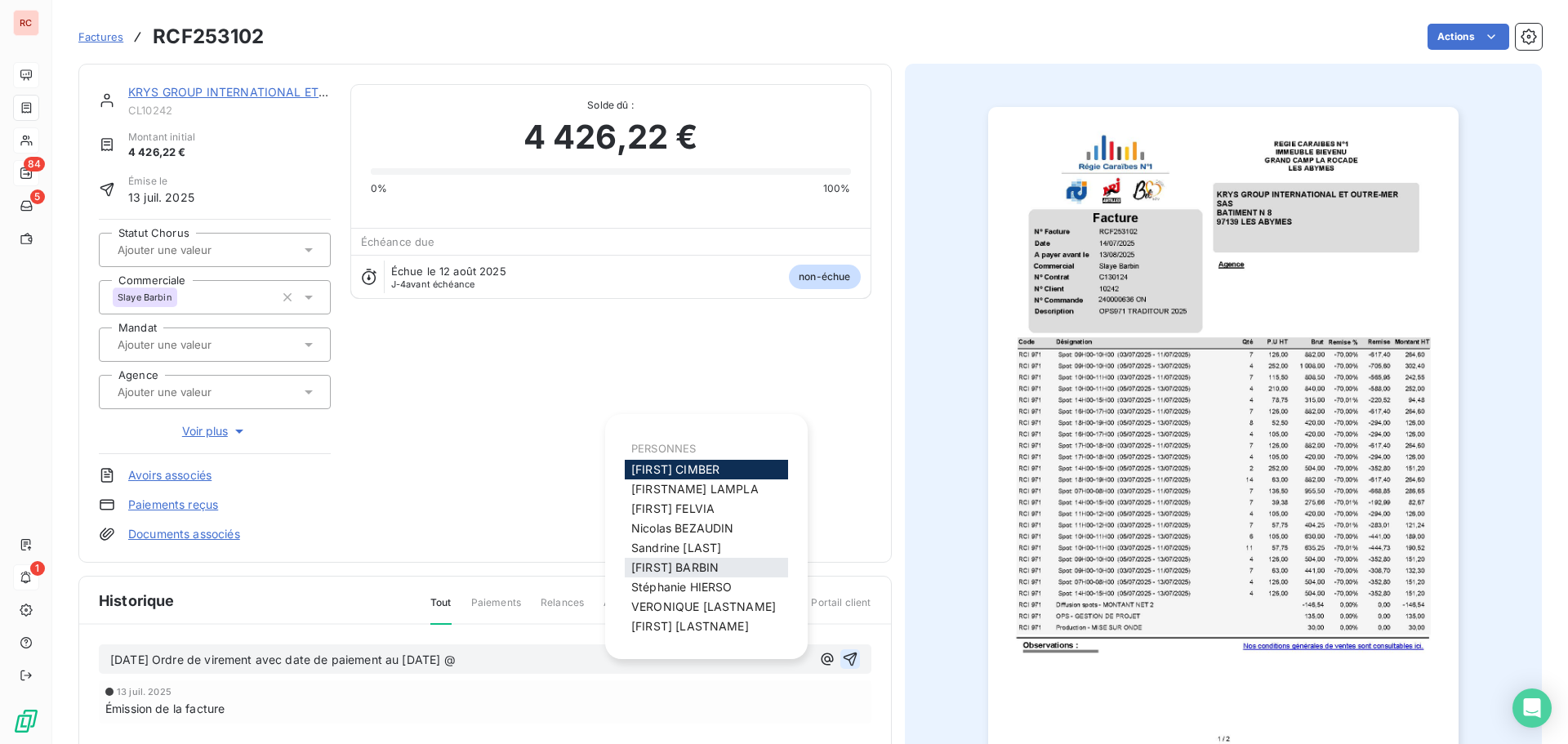 click on "[LAST] [LAST]" at bounding box center (675, 567) 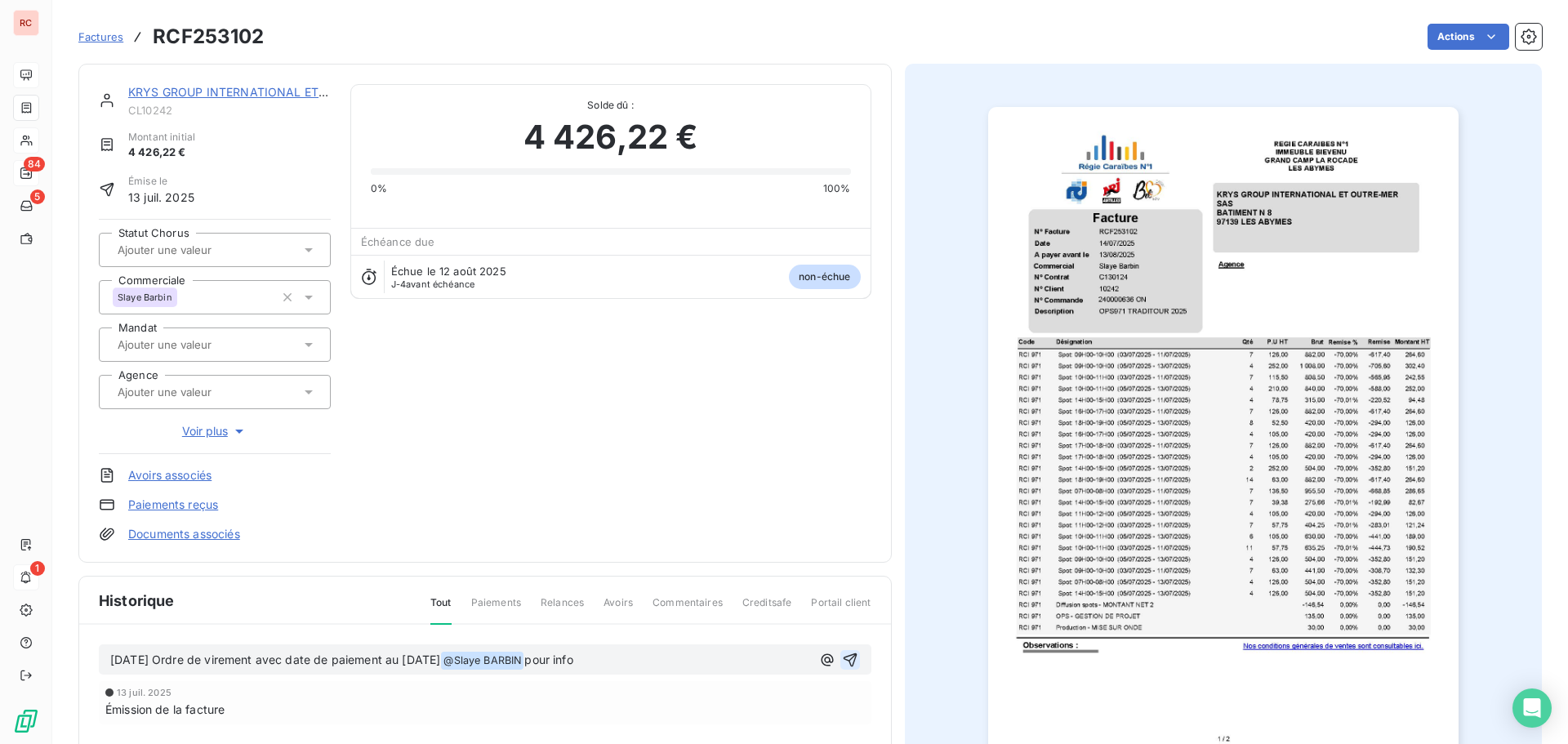 click 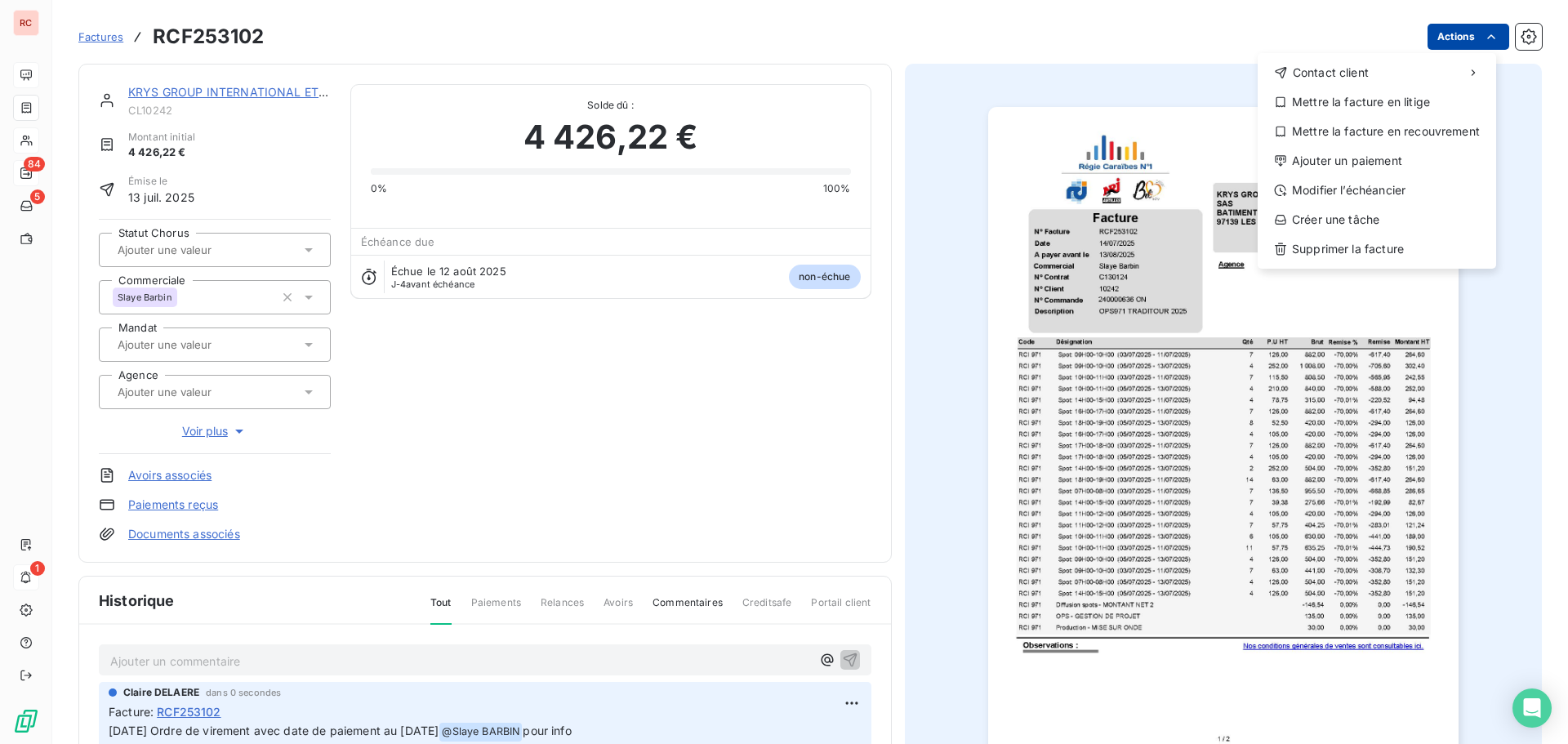 click on "RC 84 5 1 Factures RCF253102 Actions Contact client Mettre la facture en litige Mettre la facture en recouvrement Ajouter un paiement Modifier l’échéancier Créer une tâche Supprimer la facture KRYS GROUP INTERNATIONAL ET OUTRE-MER SAS CL10242 Montant initial 4 426,22 € Émise le 13 juil. 2025 Statut Chorus Commerciale Slaye Barbin Mandat Agence Voir plus Avoirs associés Paiements reçus Documents associés Solde dû : 4 426,22 € 0% 100% Échéance due Échue le 12 août 2025 J-4  avant échéance non-échue Historique Tout Paiements Relances Avoirs Commentaires Creditsafe Portail client Ajouter un commentaire ﻿ Claire DELAERE dans 0 secondes Facture  : RCF253102 08.08.2025 Ordre de virement avec date de paiement au 18.08.2025  @ Slaye BARBIN  pour info 13 juil. 2025 Émission de la facture" at bounding box center [784, 372] 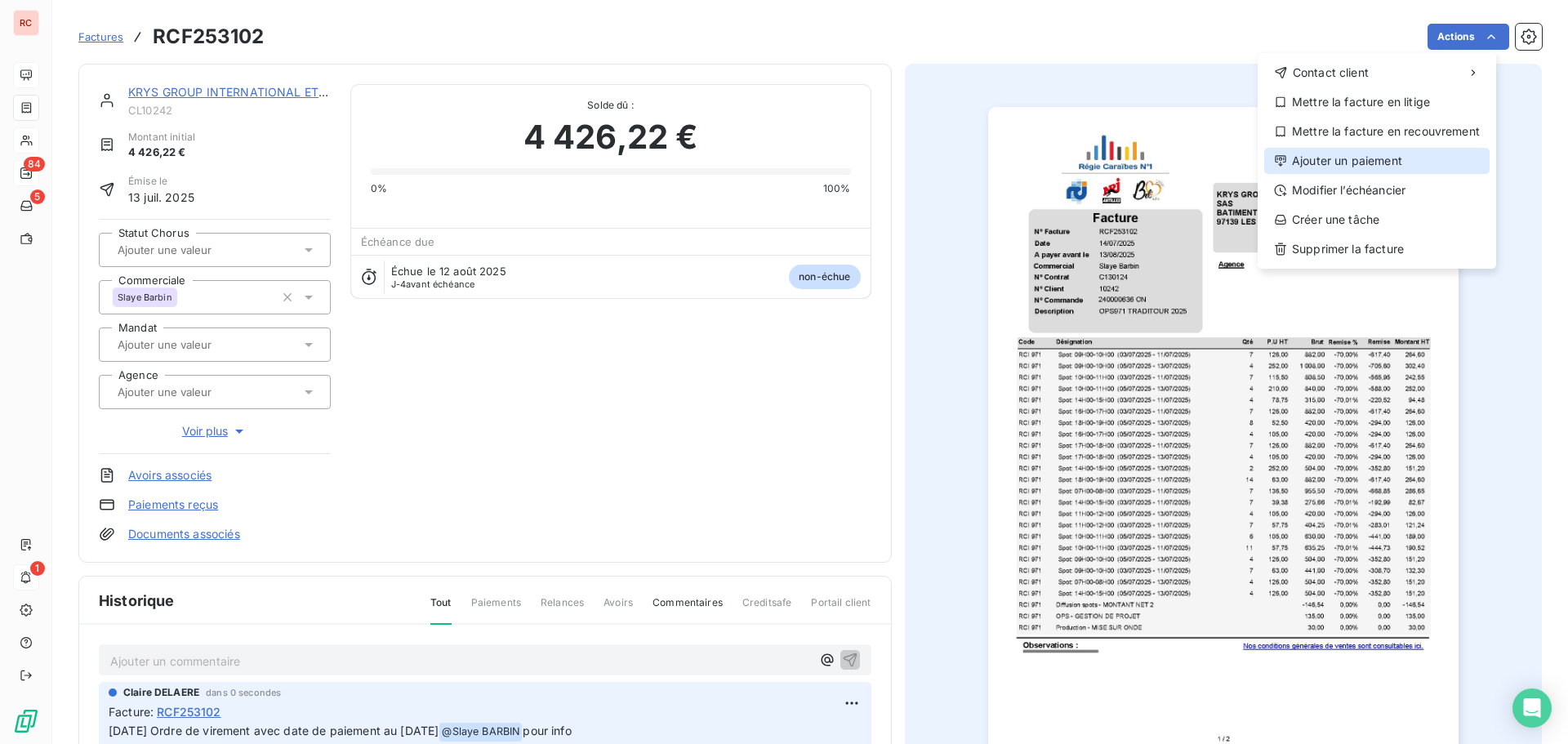 click on "Ajouter un paiement" at bounding box center (1377, 161) 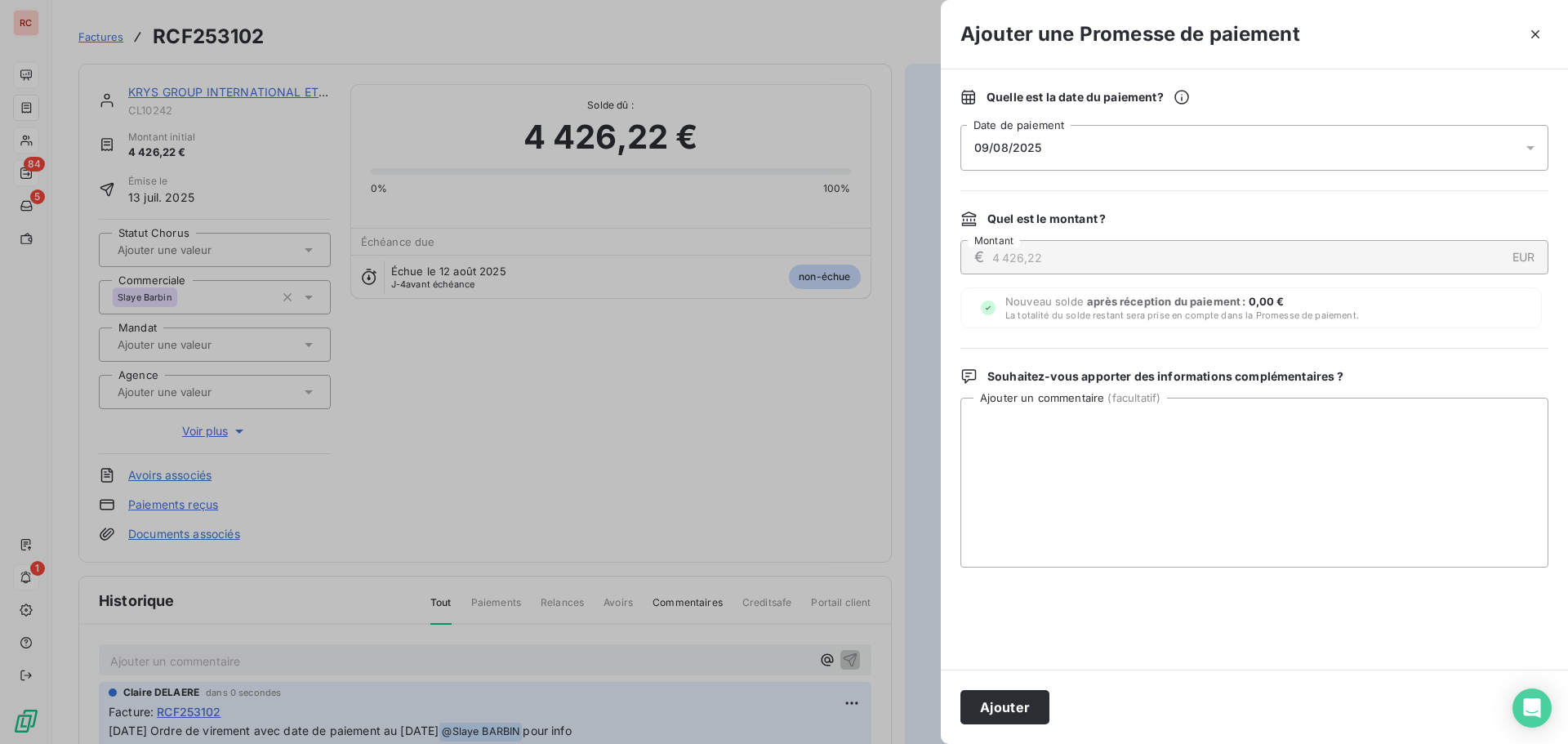 click 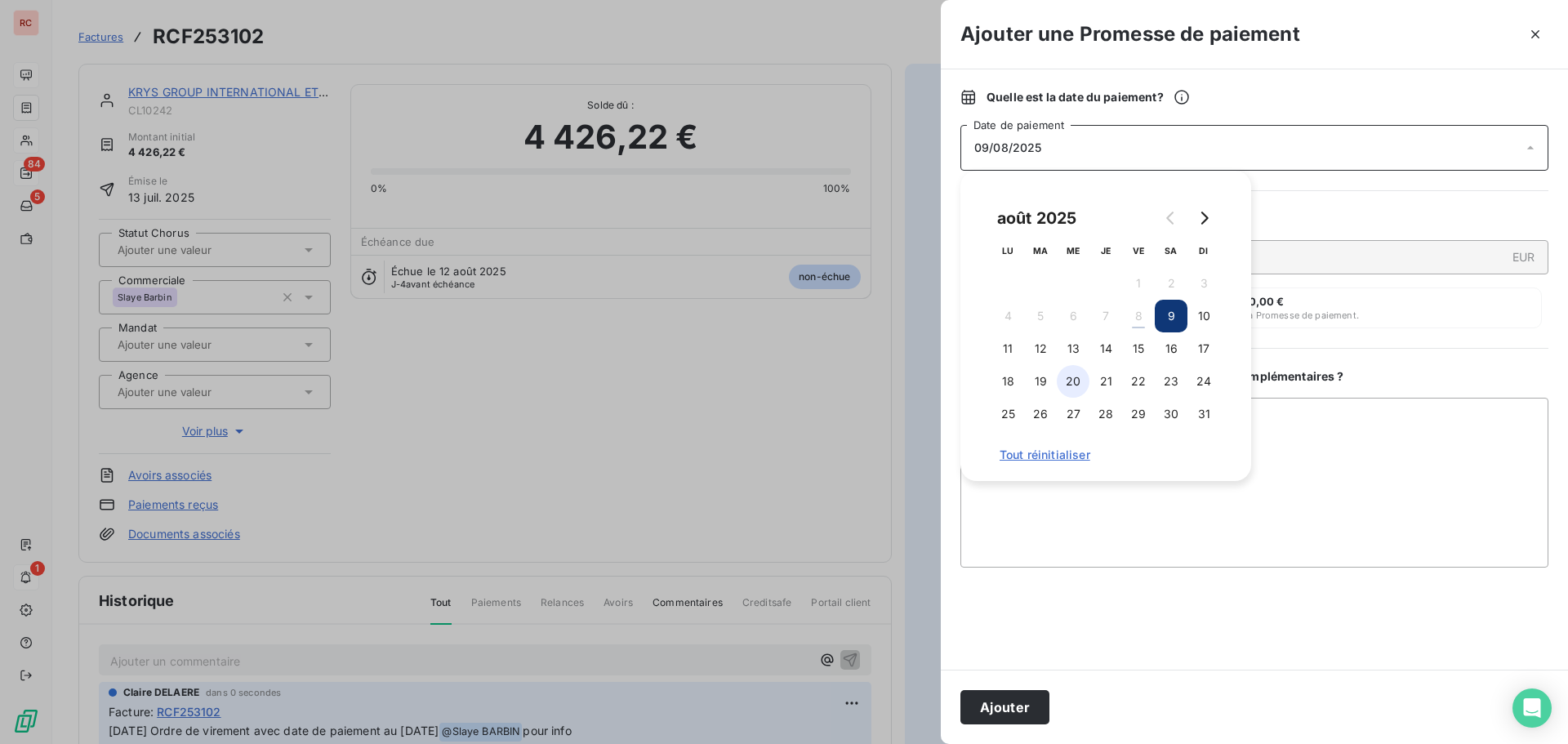 click on "20" at bounding box center (1073, 381) 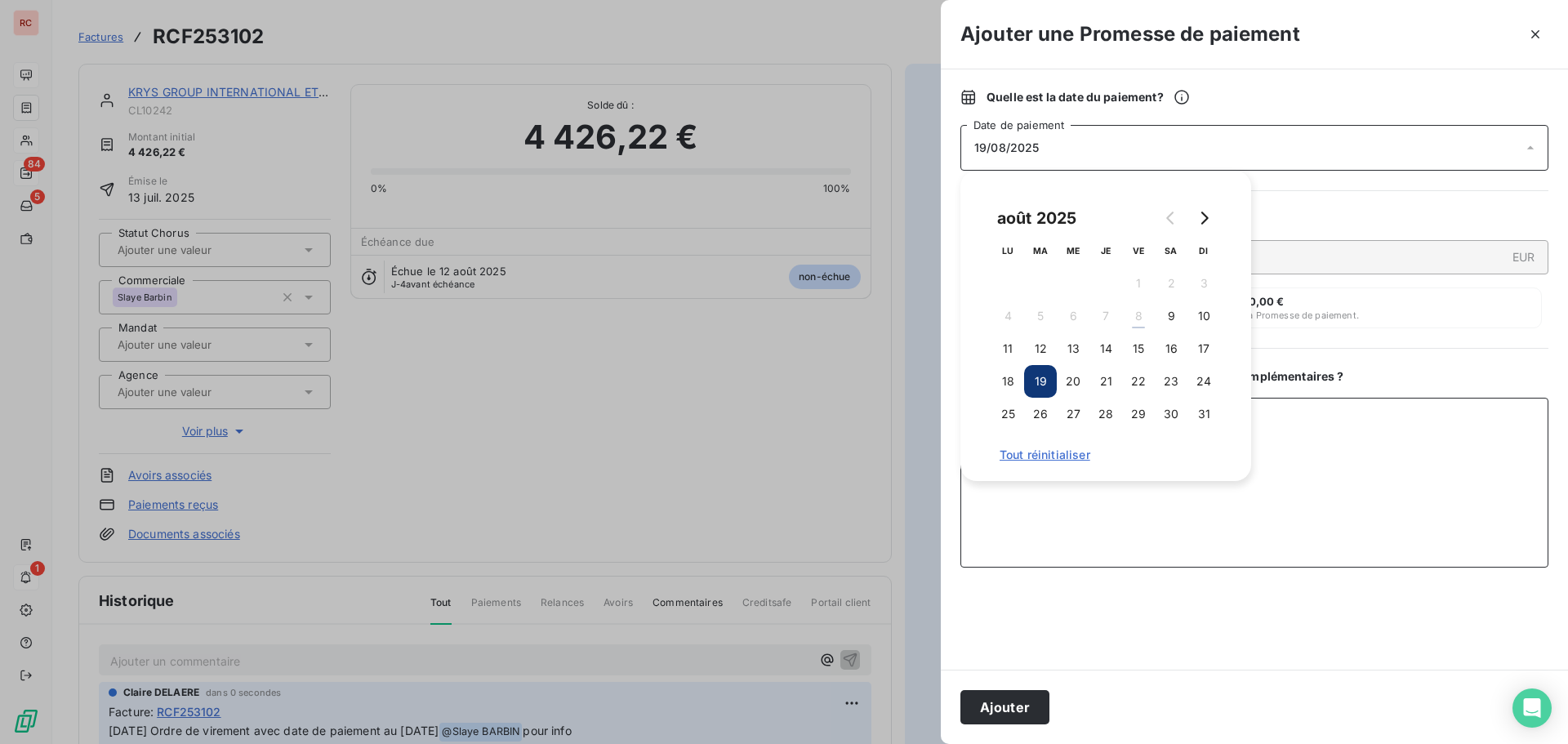 click on "Ajouter un commentaire   ( facultatif )" at bounding box center [1254, 483] 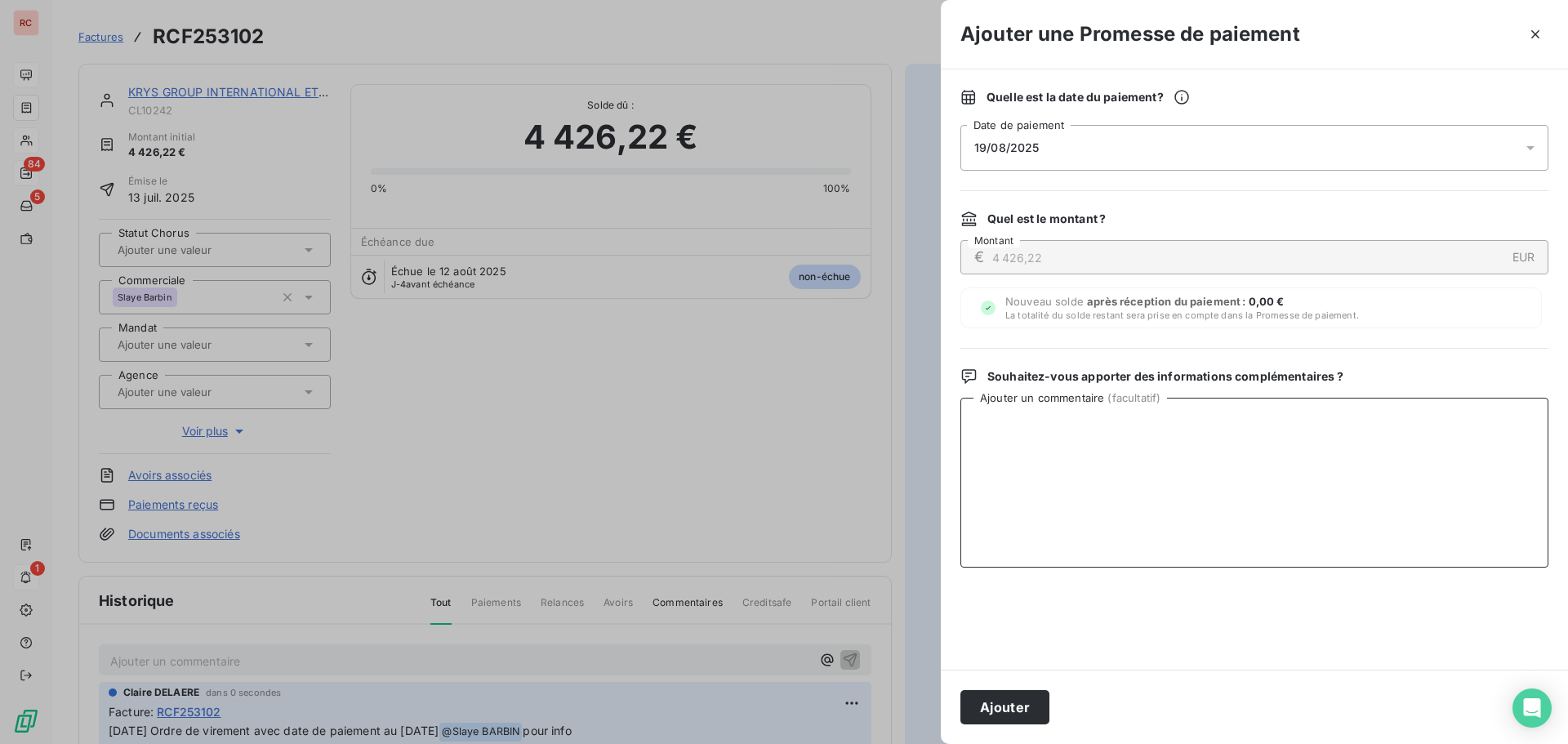 paste on "[DATE] Ordre de virement avec date de paiement au [DATE]" 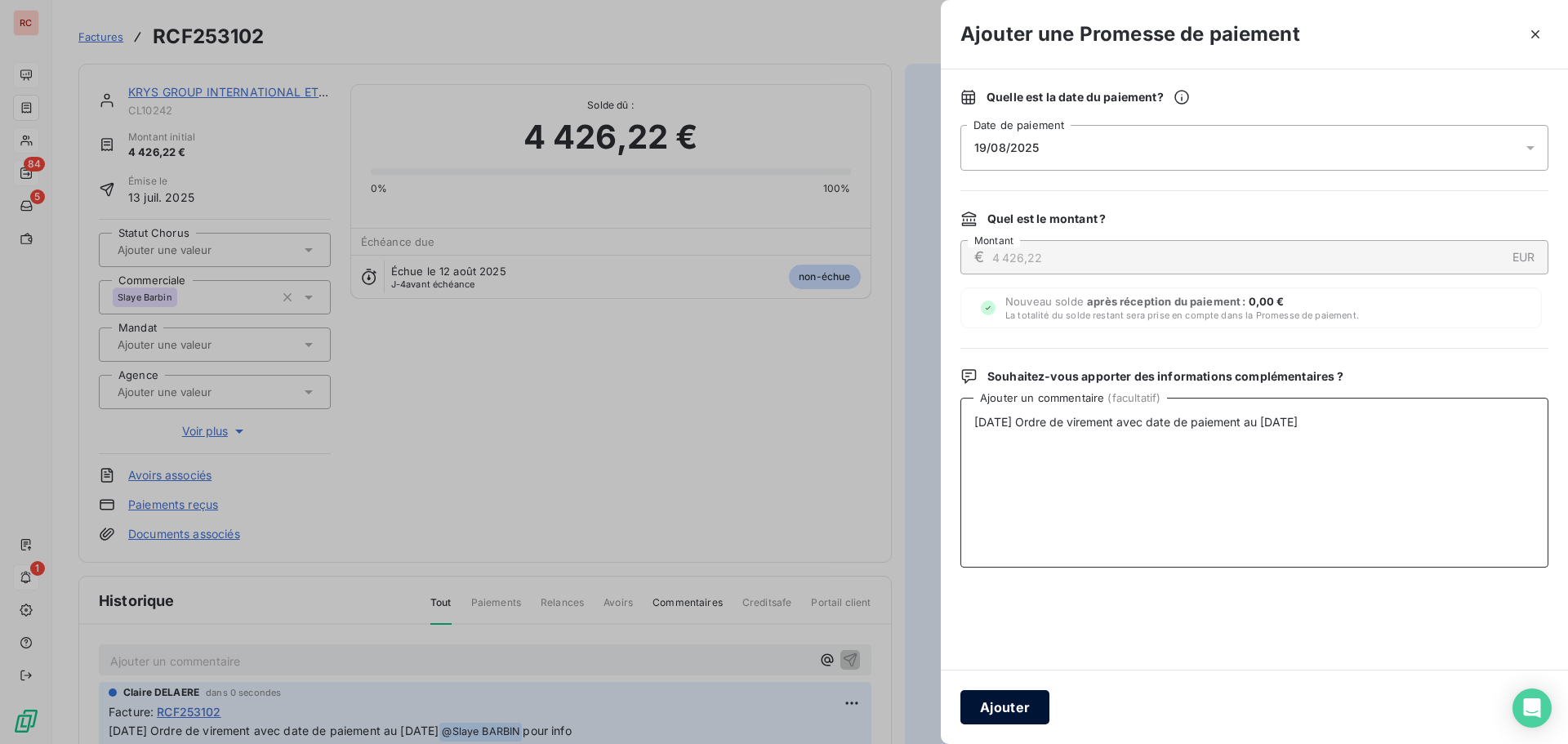 type on "[DATE] Ordre de virement avec date de paiement au [DATE]" 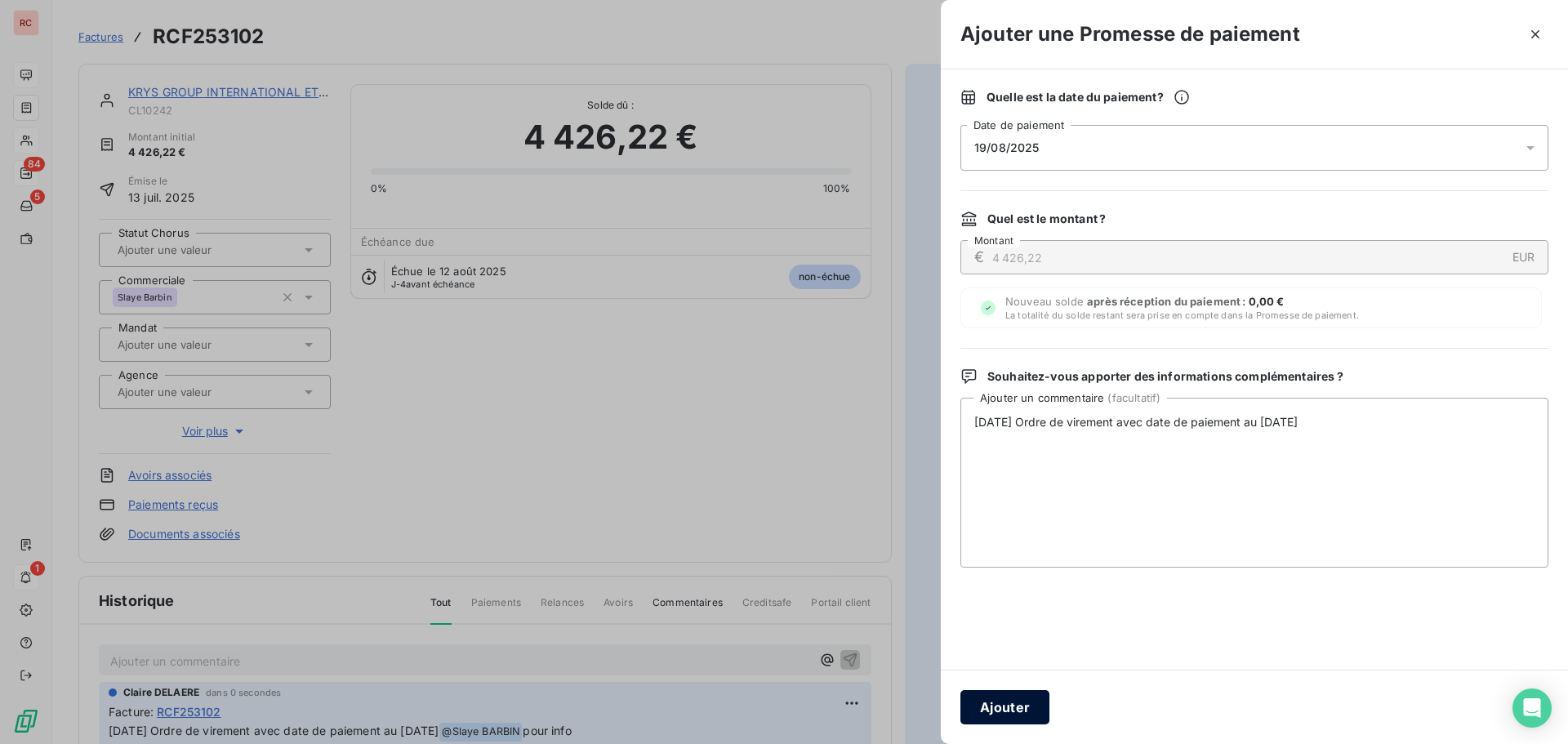 click on "Ajouter" at bounding box center (1004, 707) 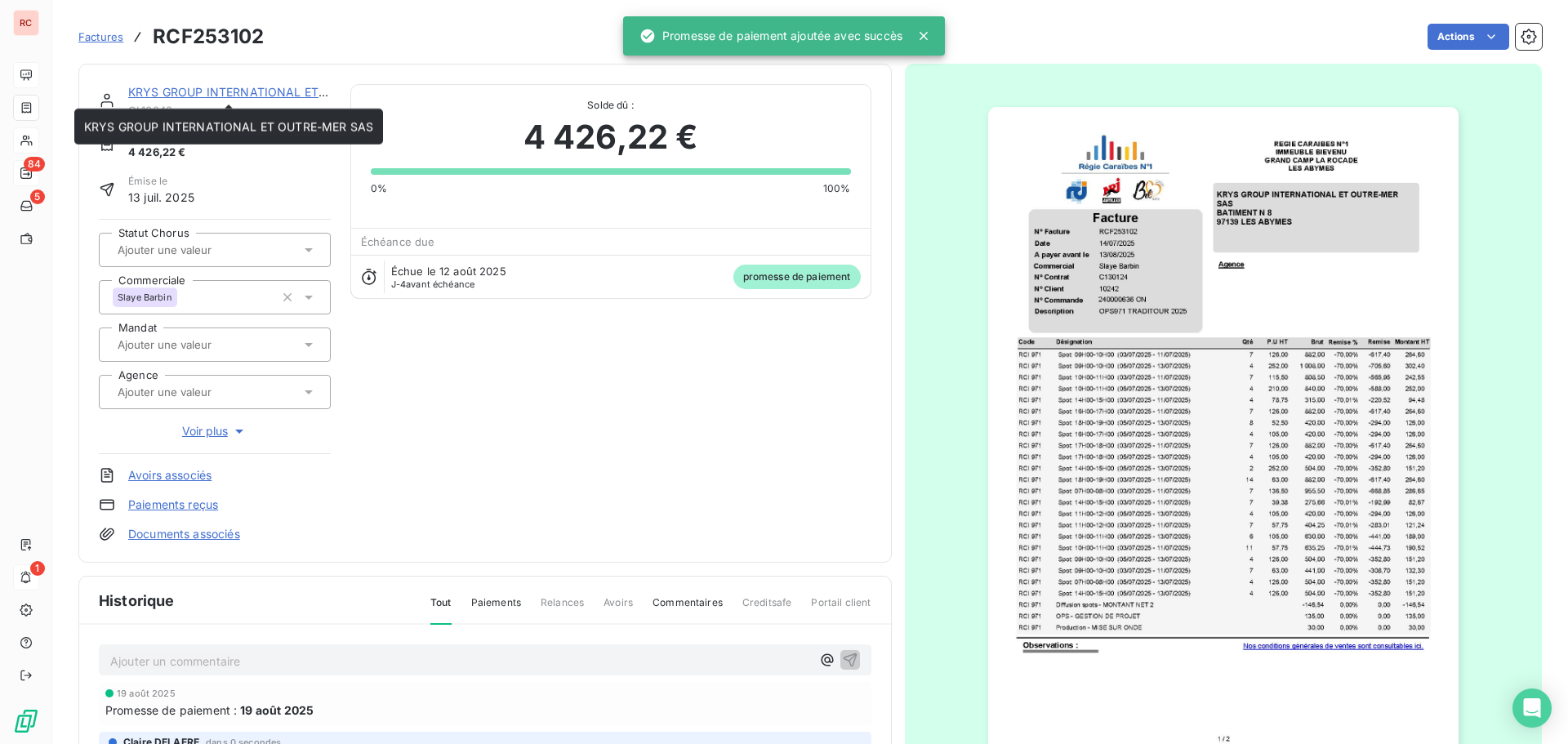 click on "KRYS GROUP INTERNATIONAL ET OUTRE-MER SAS" at bounding box center (273, 91) 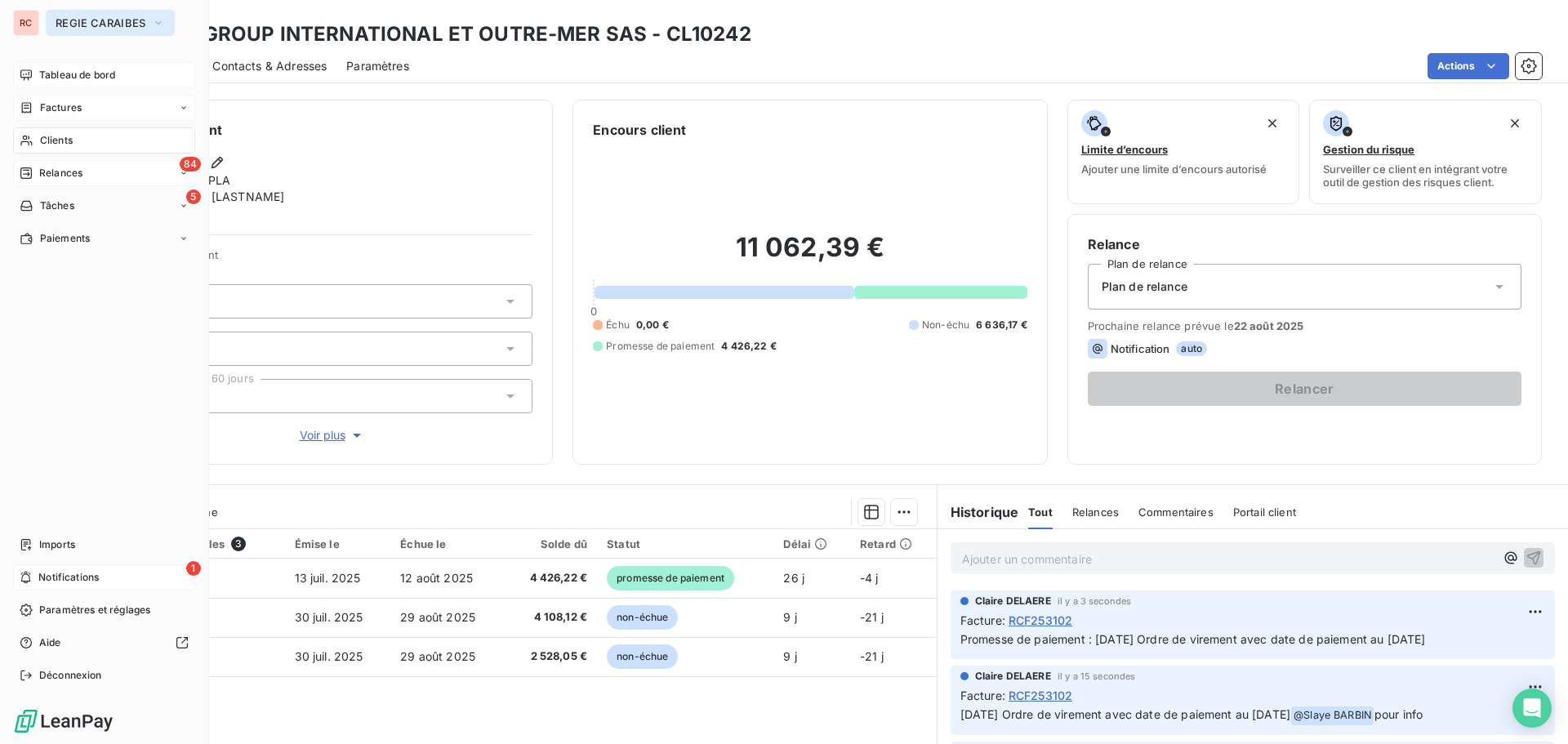 click on "REGIE CARAIBES" at bounding box center (100, 23) 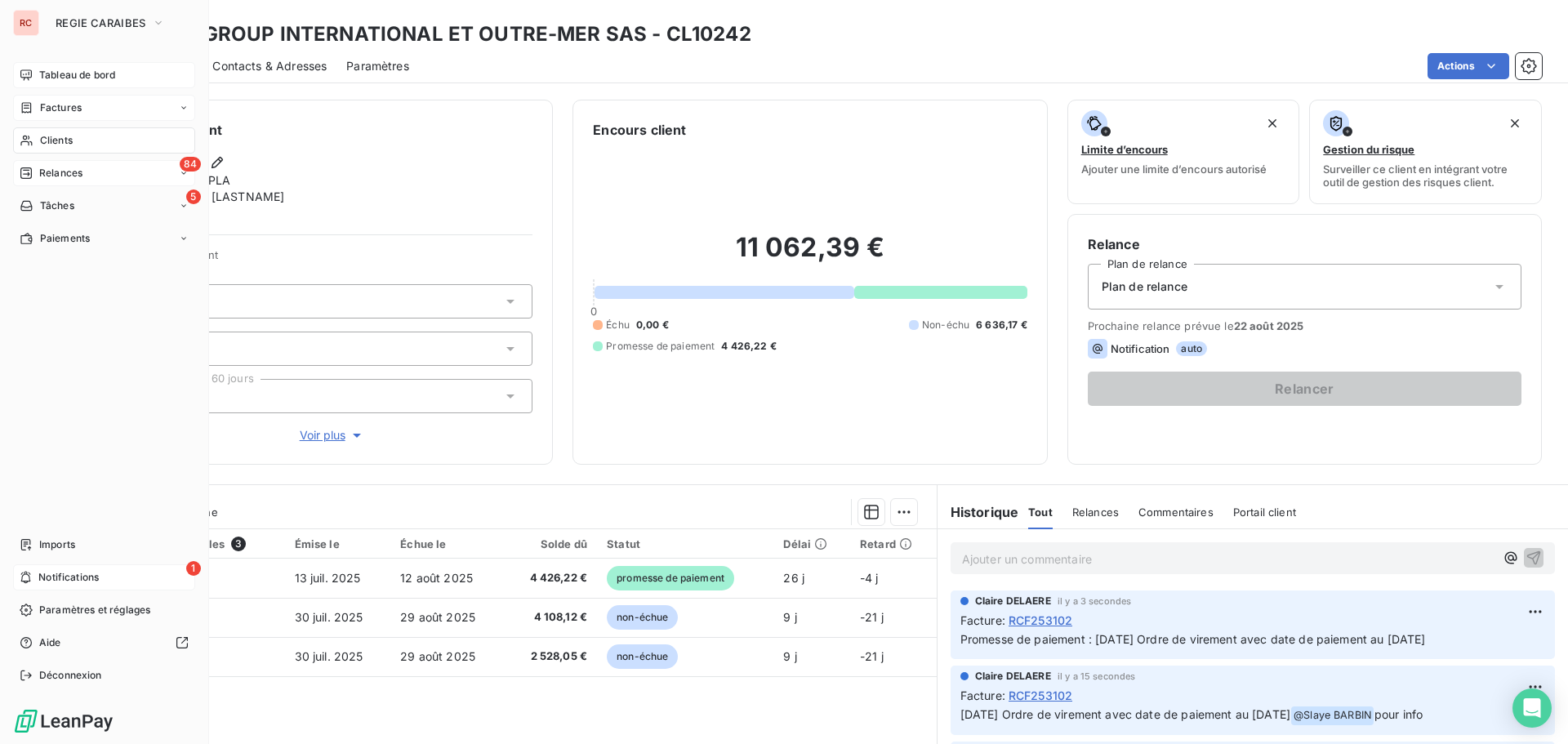 click on "84 Relances" at bounding box center [104, 173] 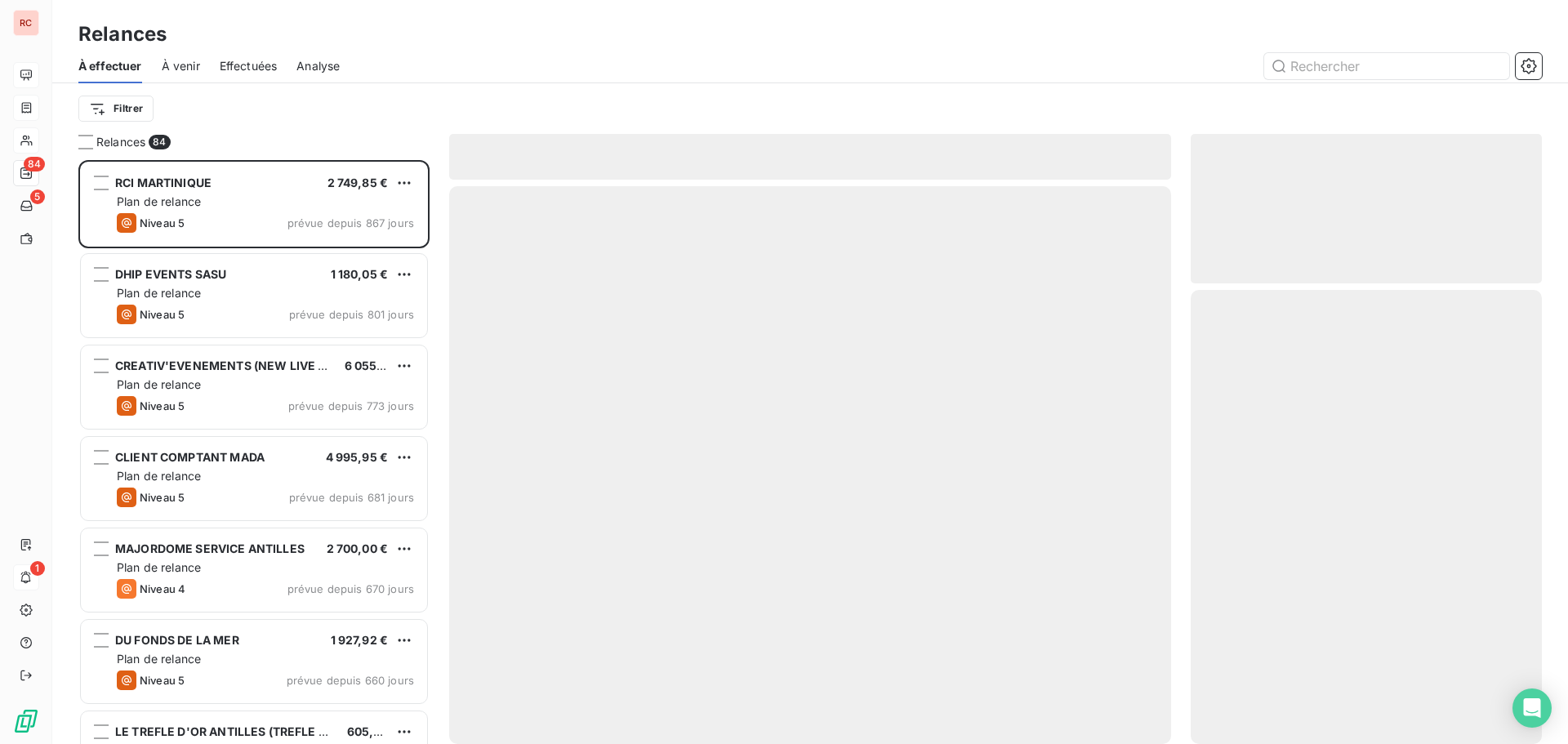scroll, scrollTop: 13, scrollLeft: 13, axis: both 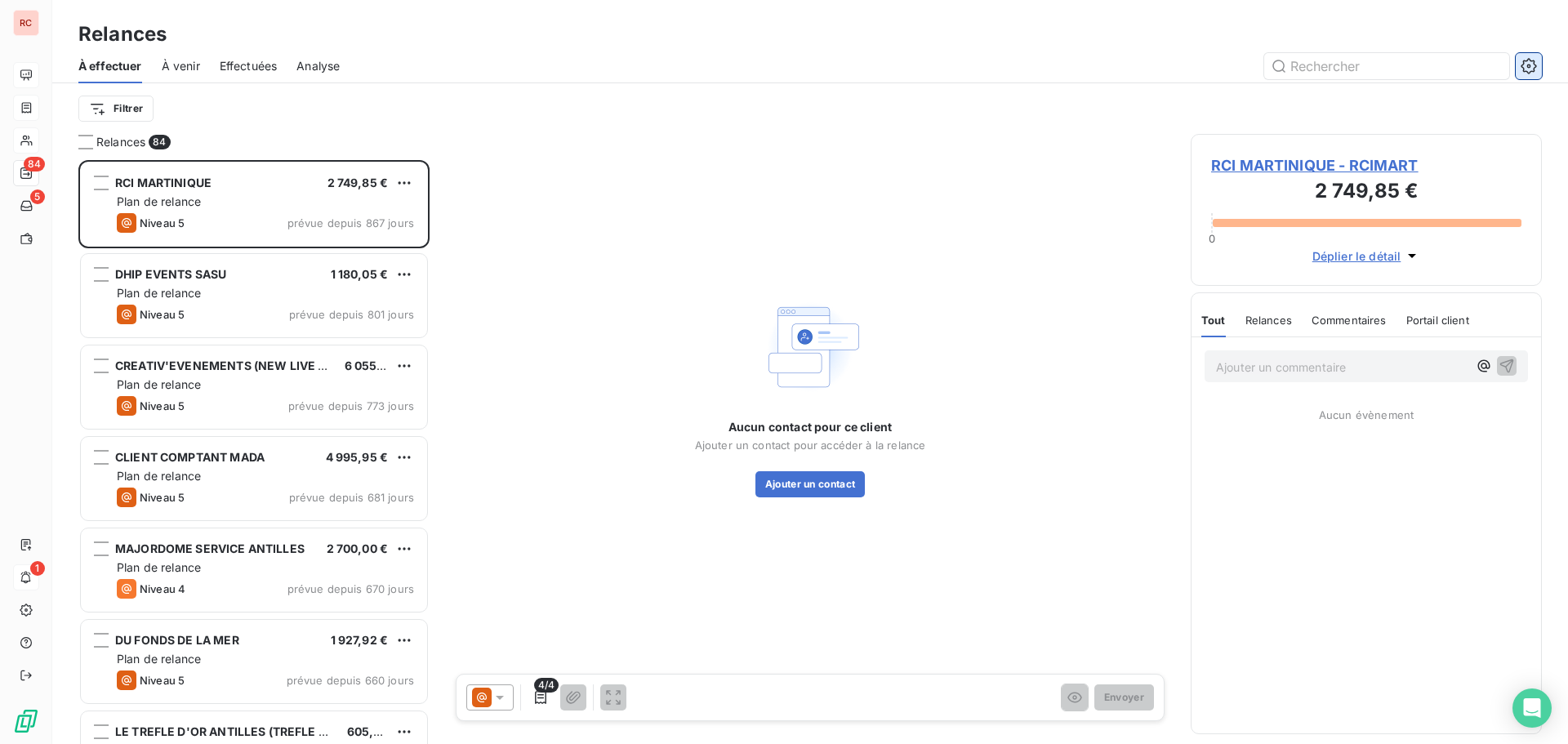 click at bounding box center (1529, 66) 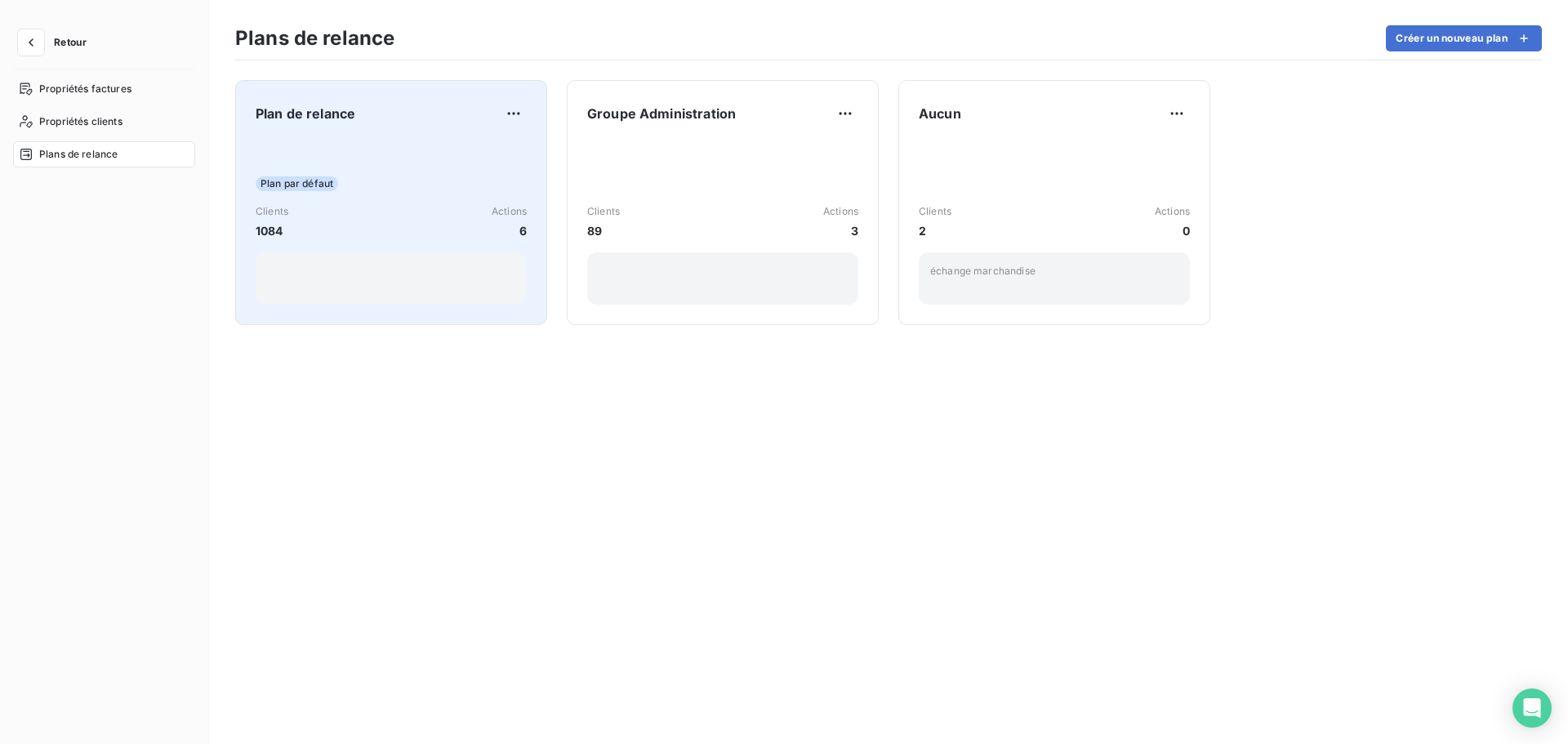 click on "Clients [NUMBER] Actions [NUMBER]" at bounding box center (391, 221) 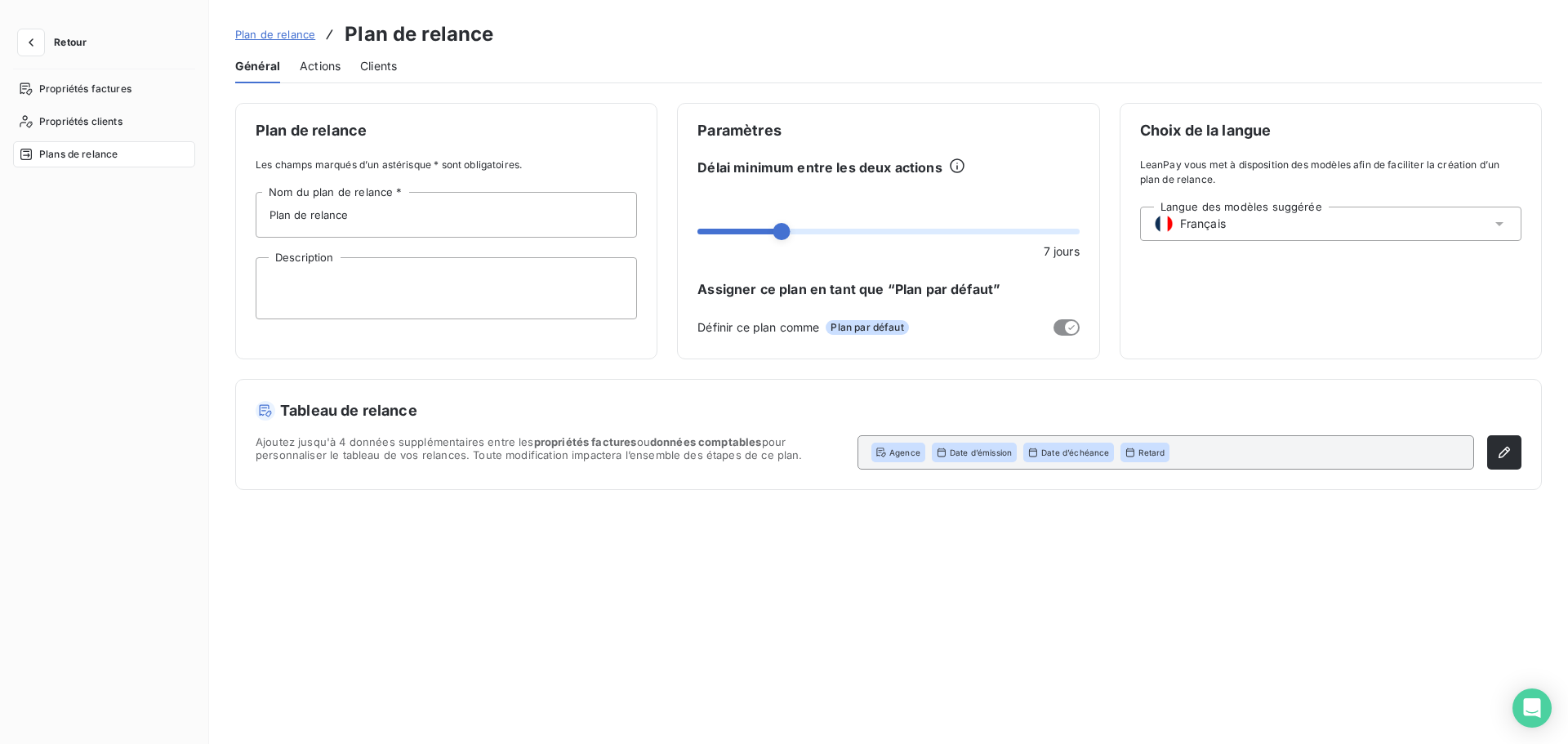 click on "Actions" at bounding box center (320, 66) 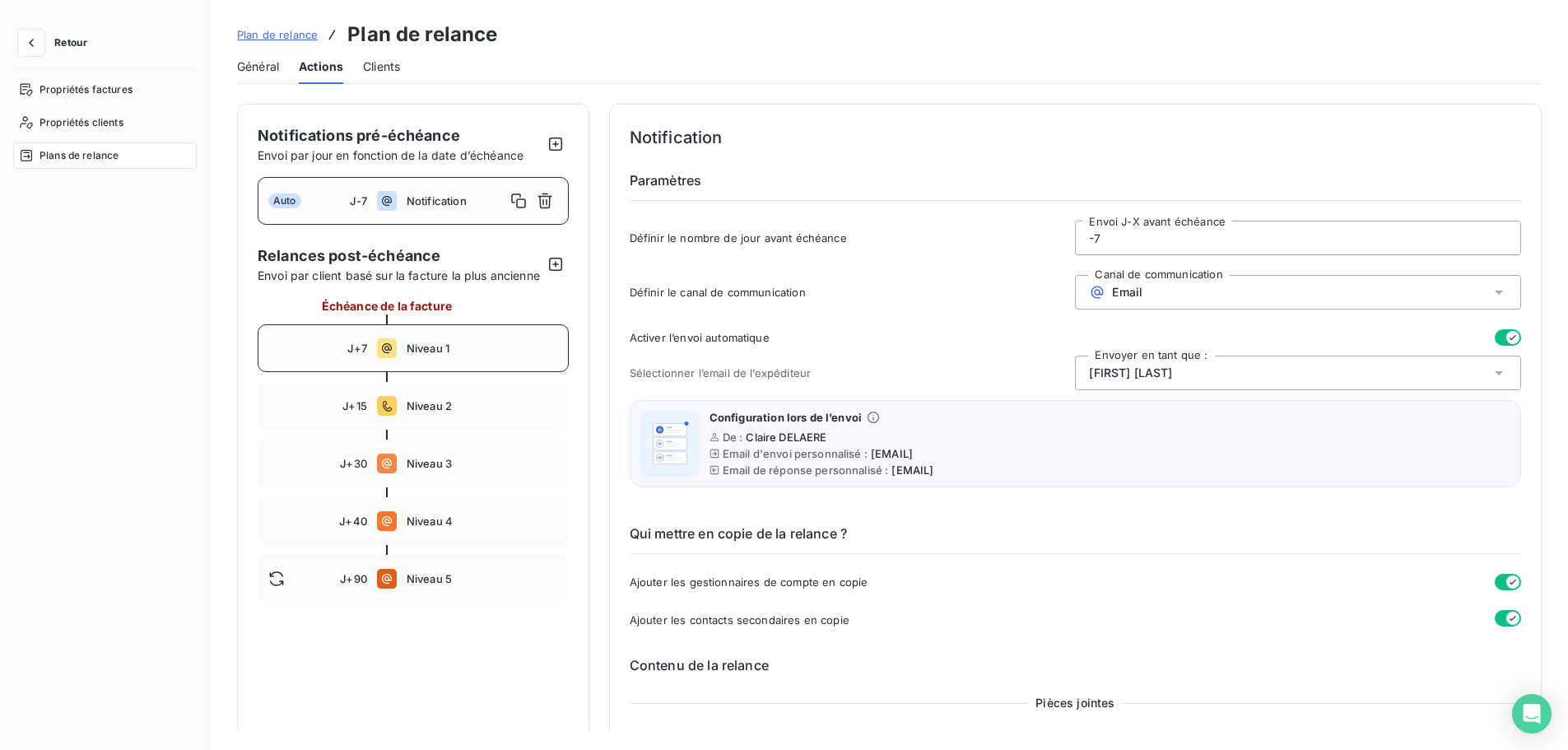 click on "J+7 Niveau 1" at bounding box center (413, 348) 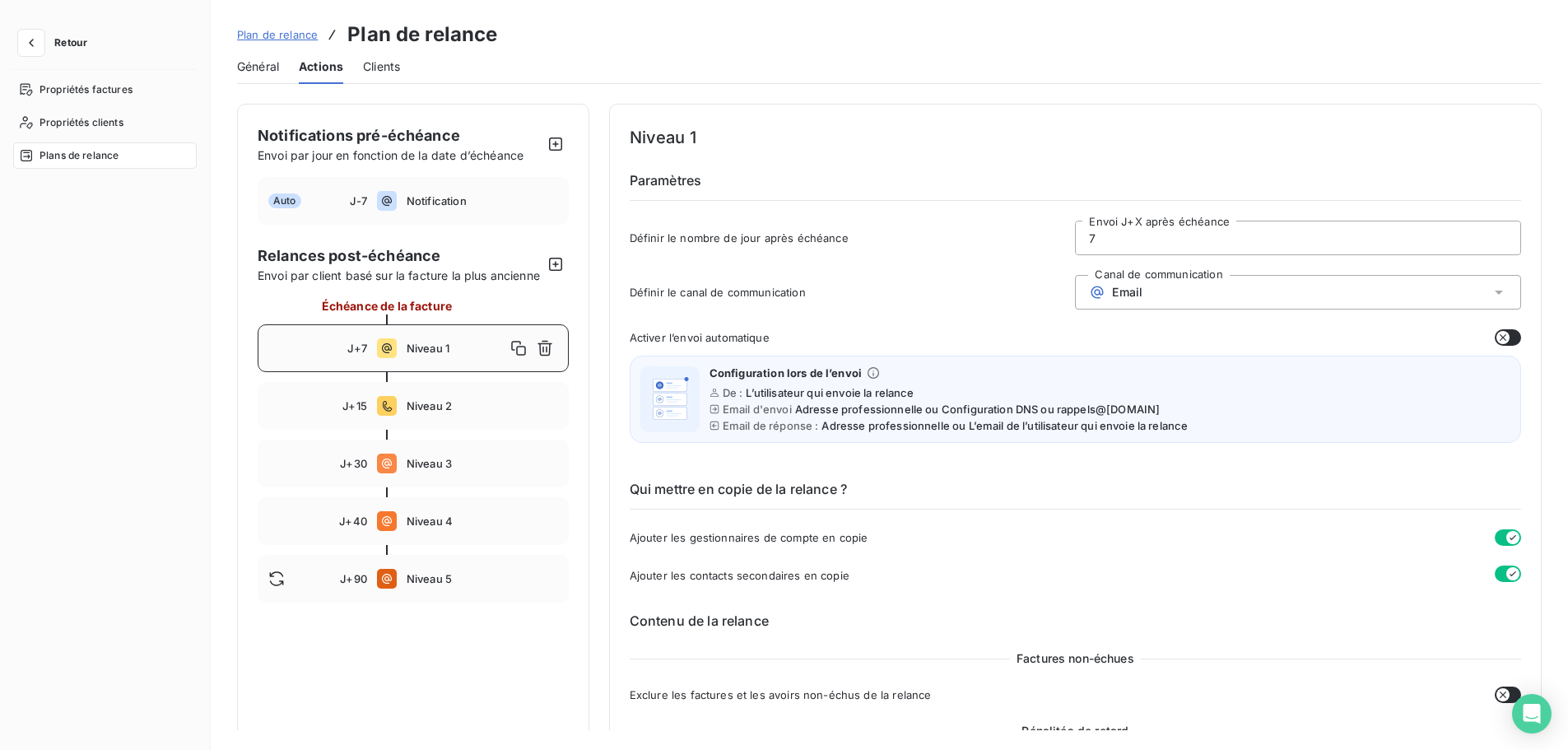 click 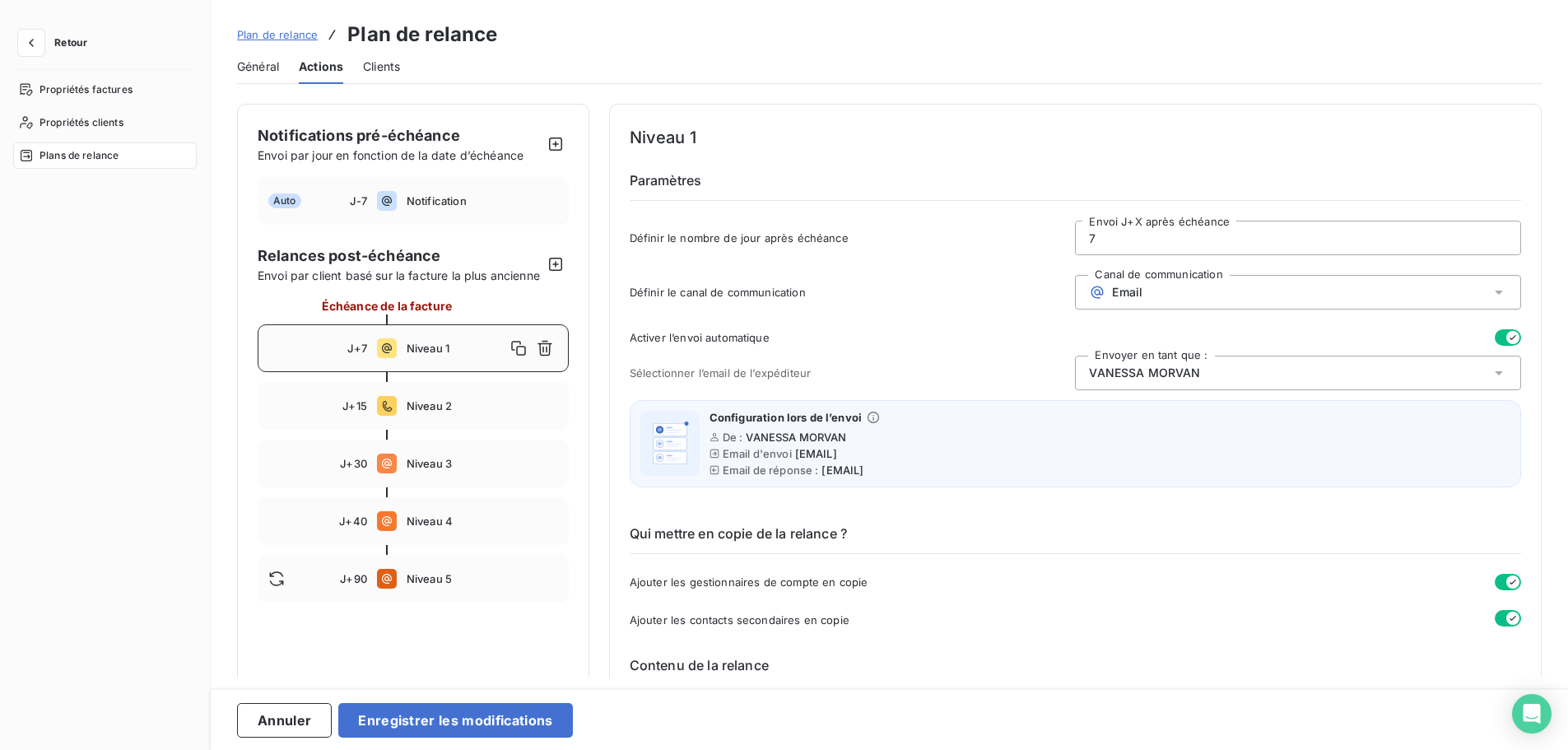 click 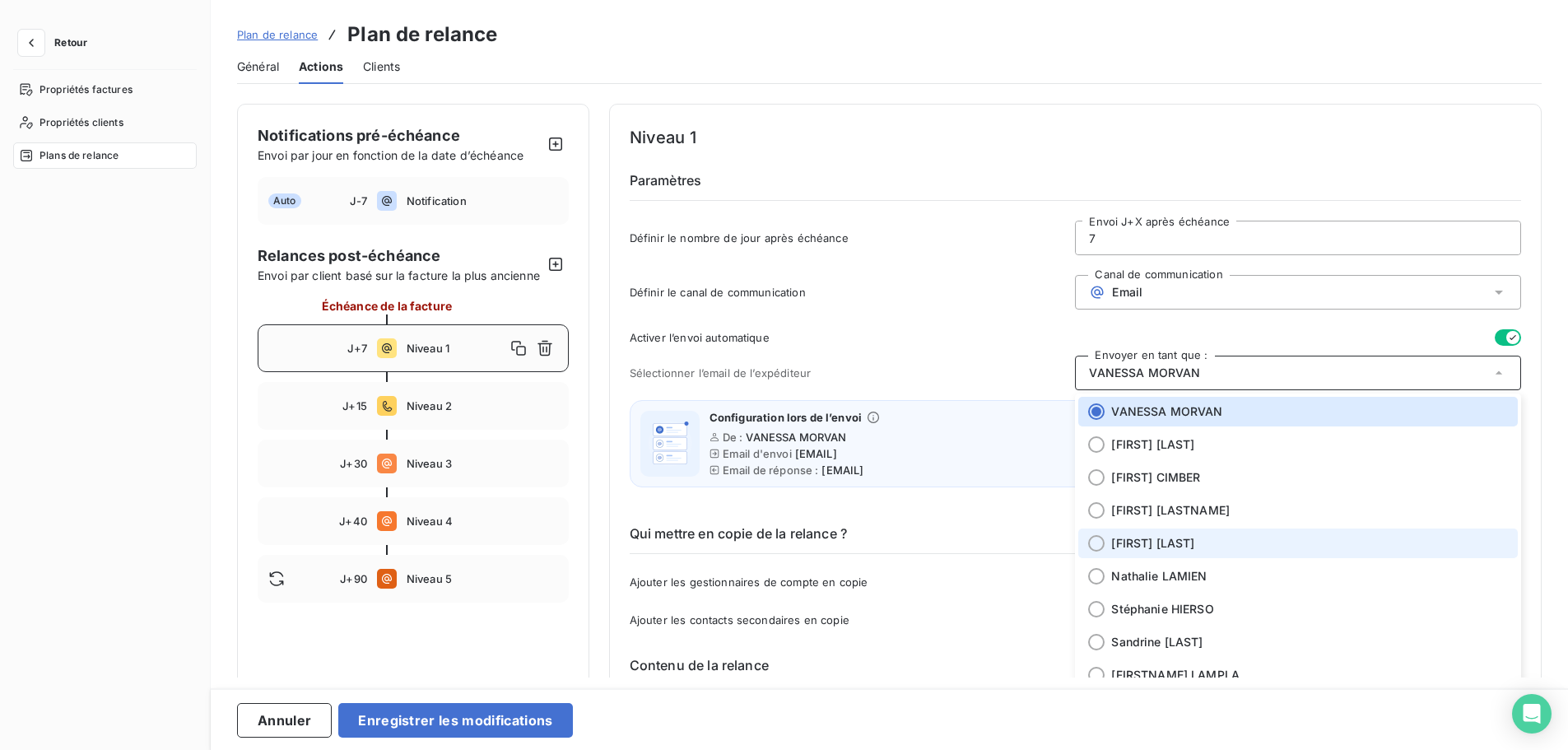 click on "[FIRST] [LAST]" at bounding box center [1310, 543] 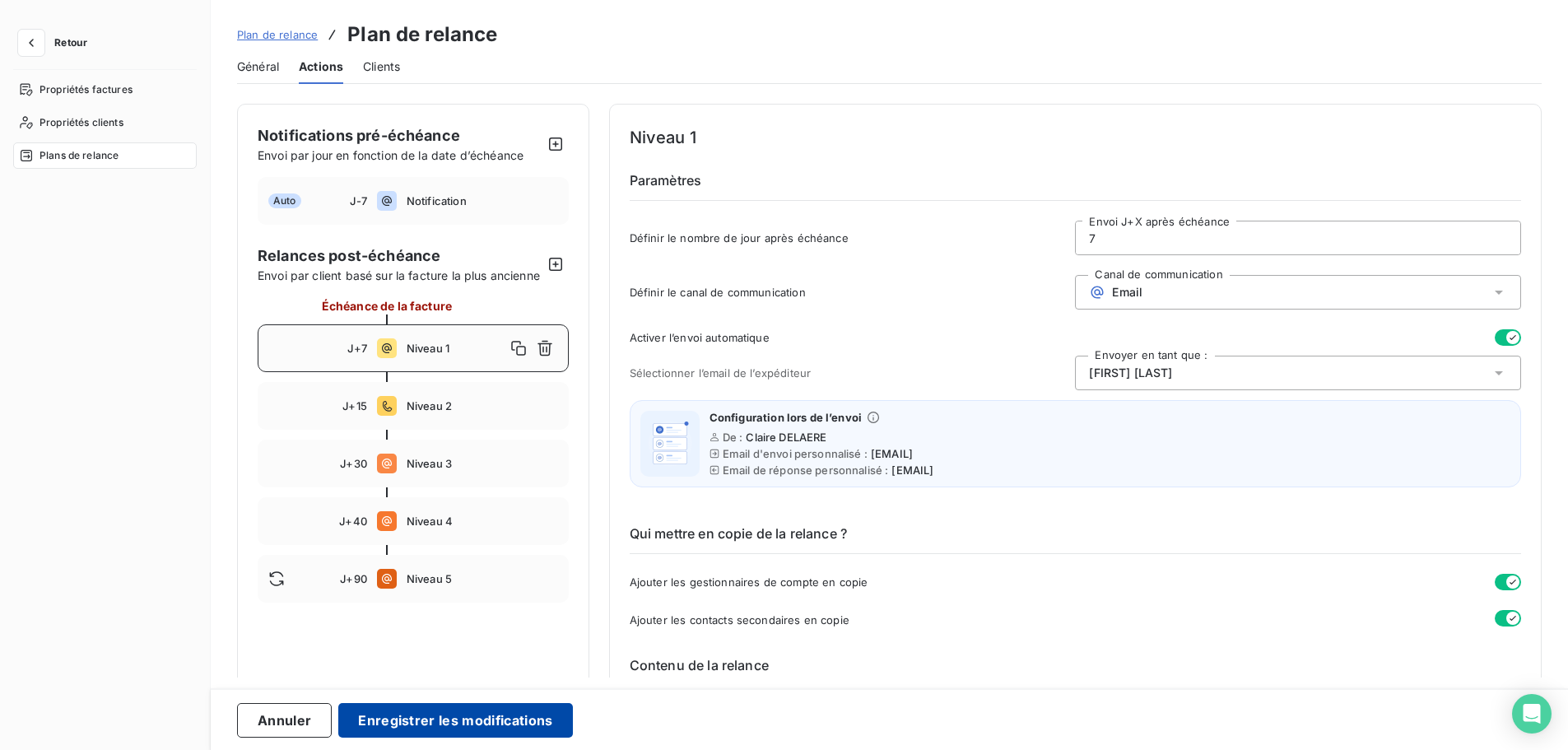 click on "Enregistrer les modifications" at bounding box center (455, 720) 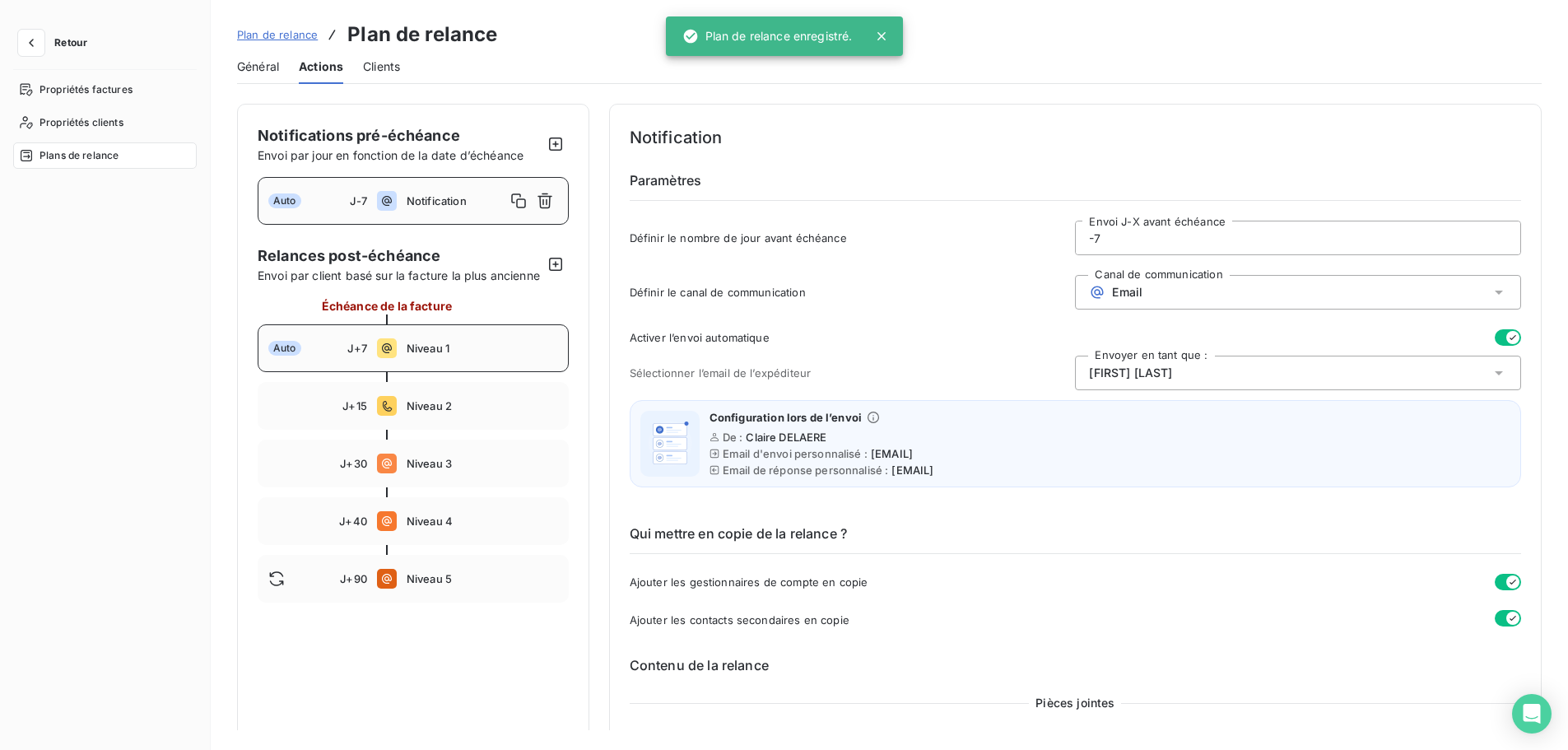 click on "Niveau 1" at bounding box center (482, 348) 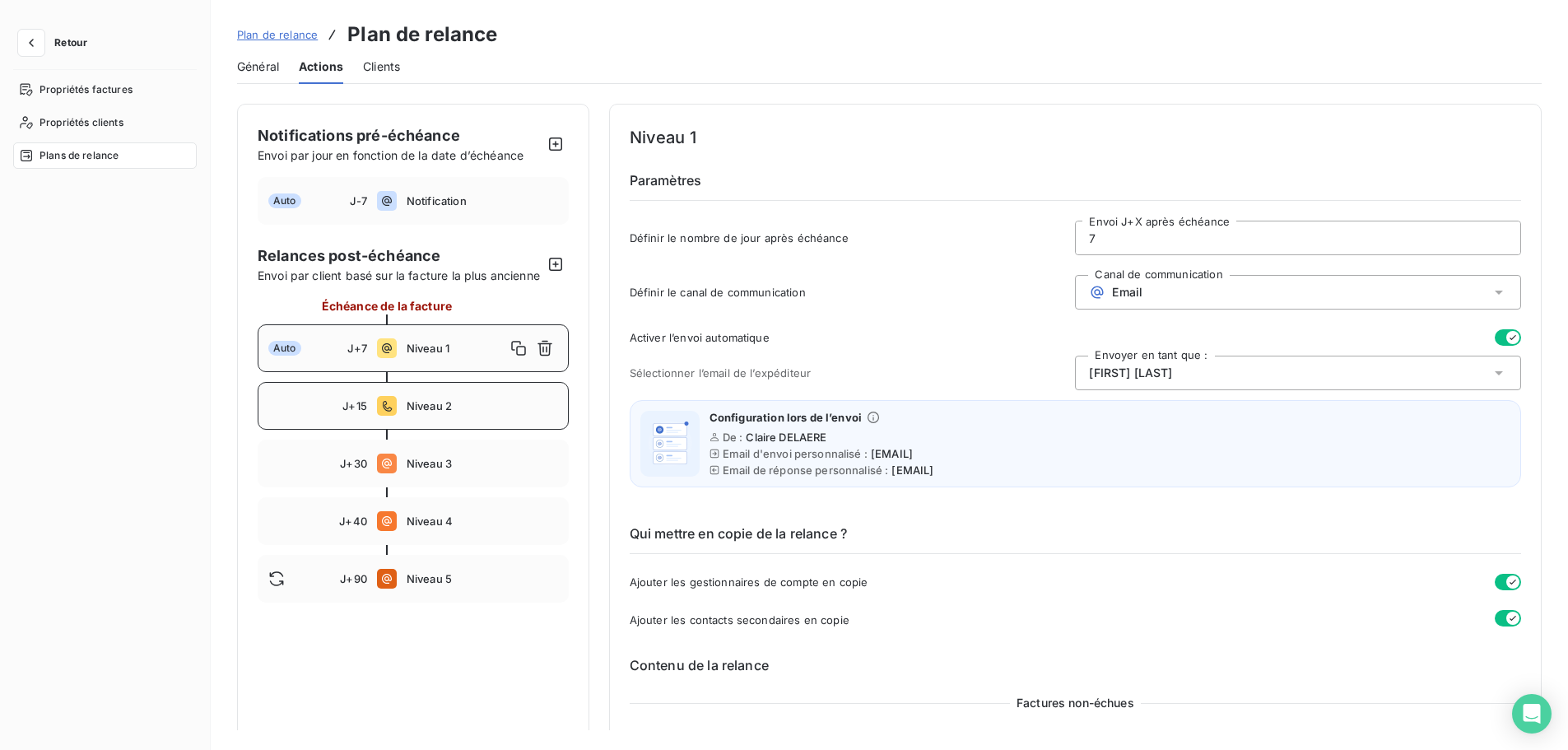 click on "Niveau 2" at bounding box center [482, 406] 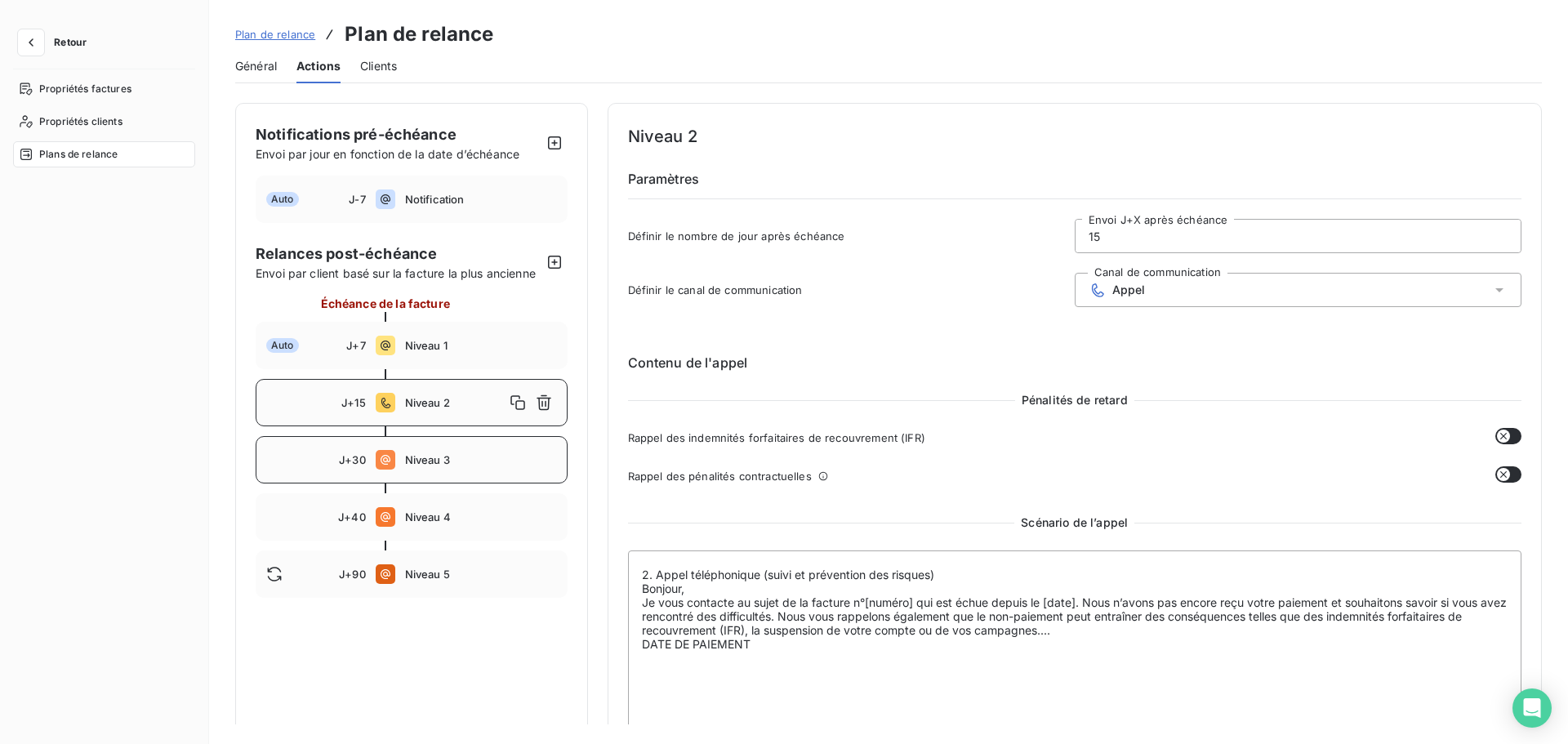 click on "Niveau 3" at bounding box center [481, 460] 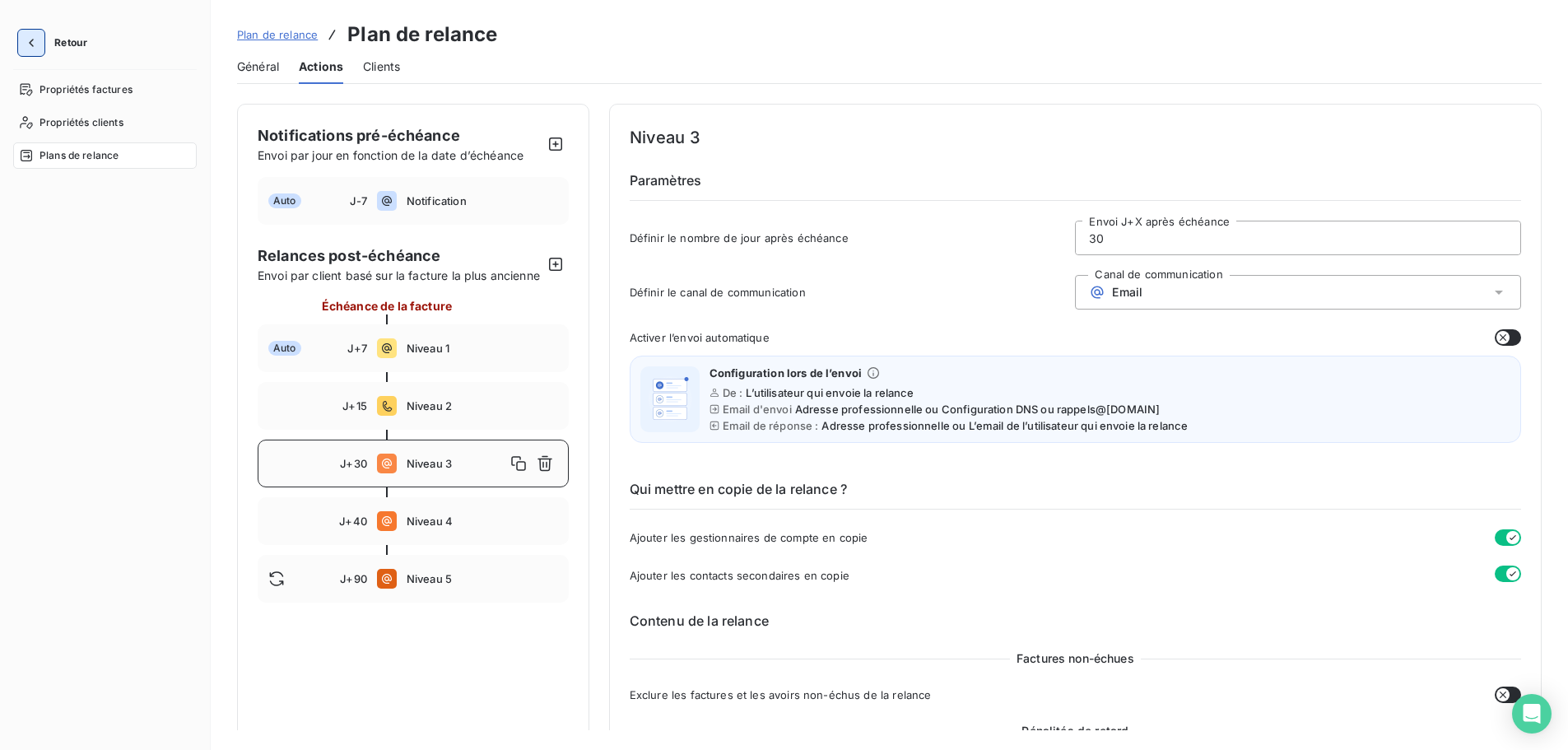 click 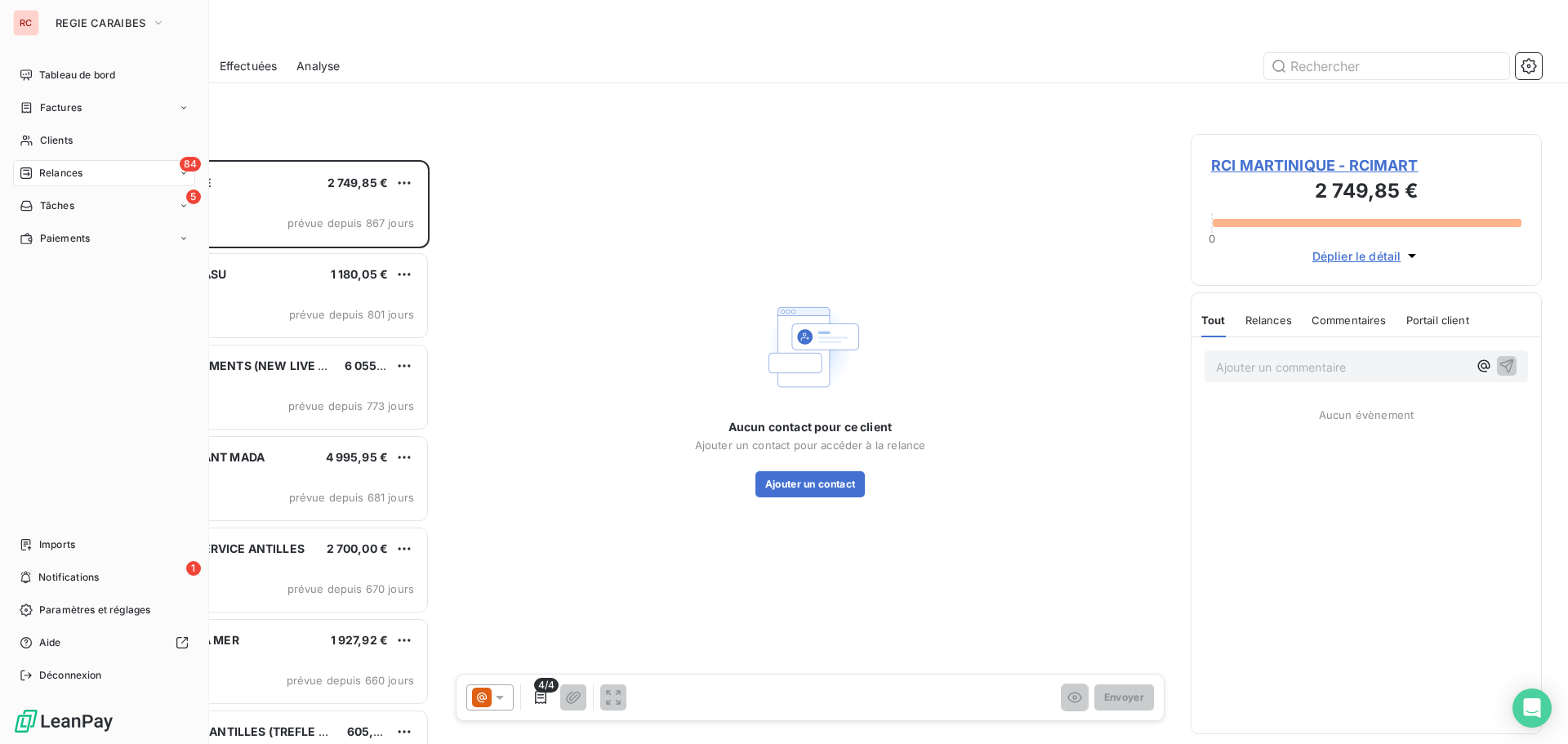 scroll, scrollTop: 13, scrollLeft: 13, axis: both 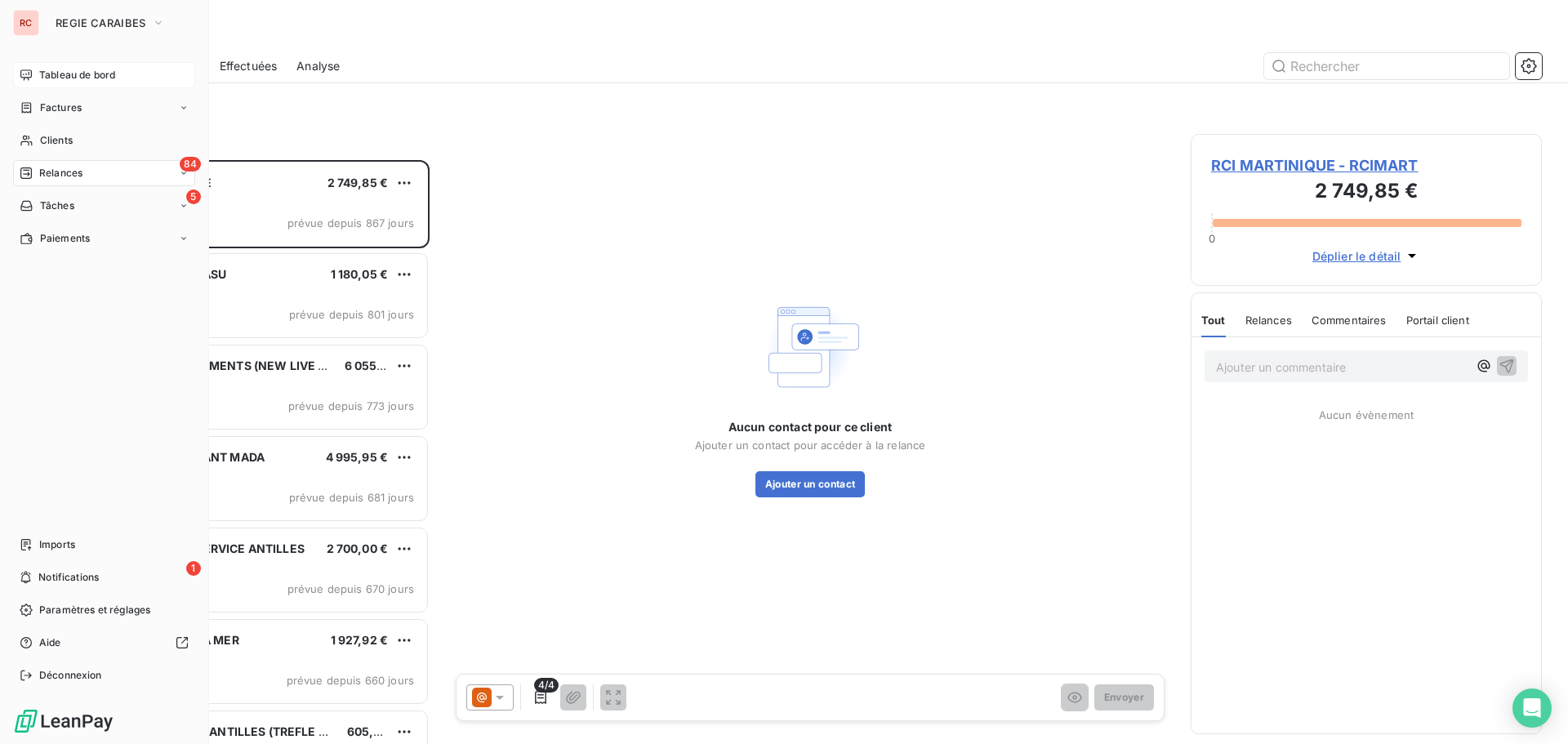 click on "Tableau de bord" at bounding box center [77, 75] 